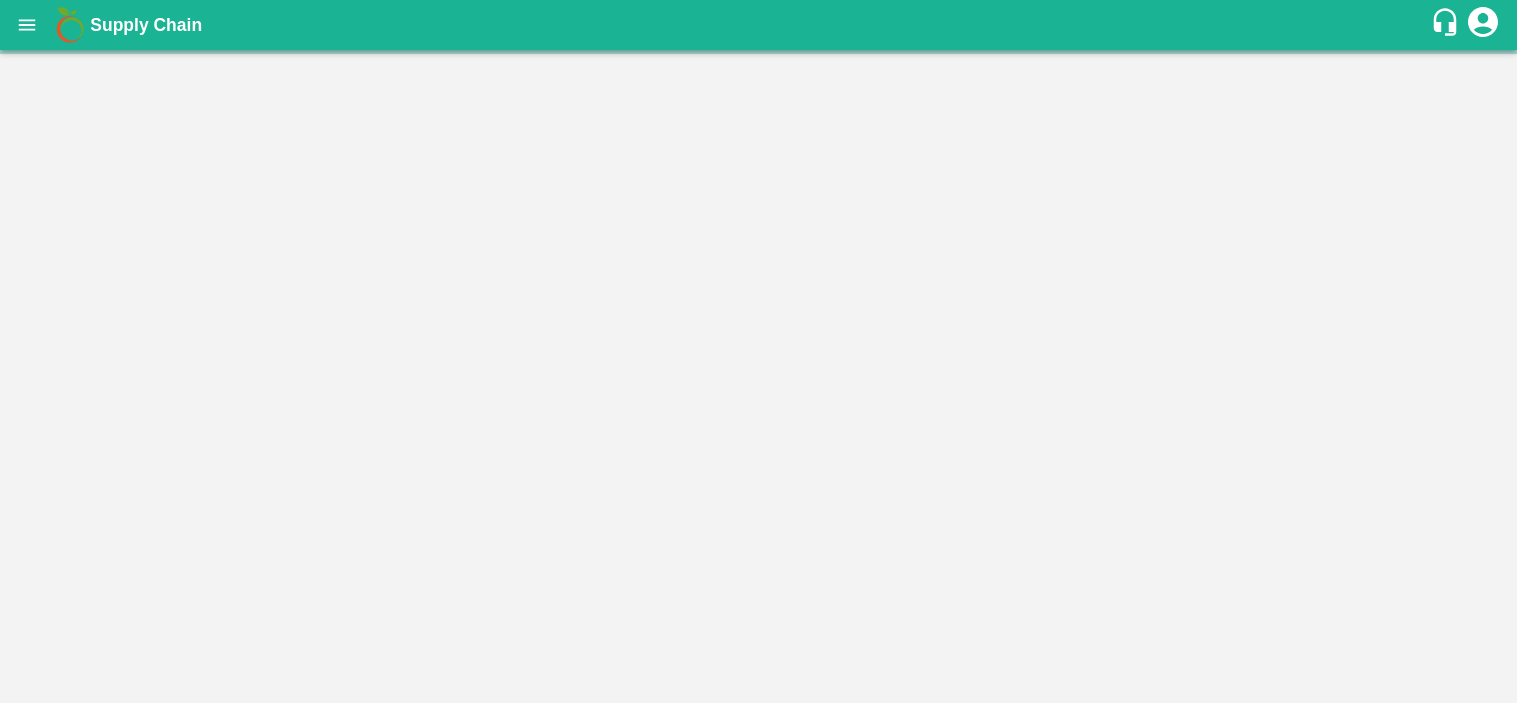 scroll, scrollTop: 0, scrollLeft: 0, axis: both 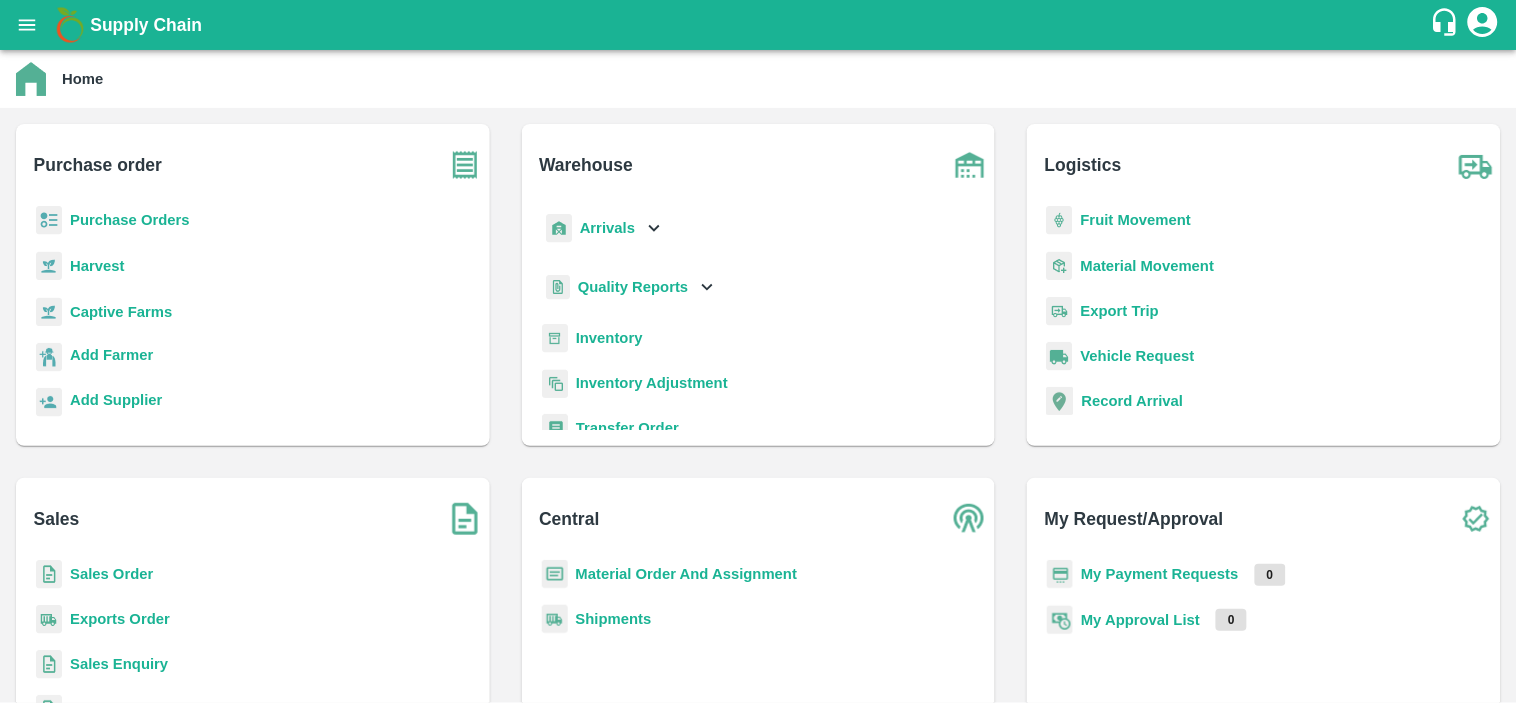 click on "Purchase Orders" at bounding box center (130, 220) 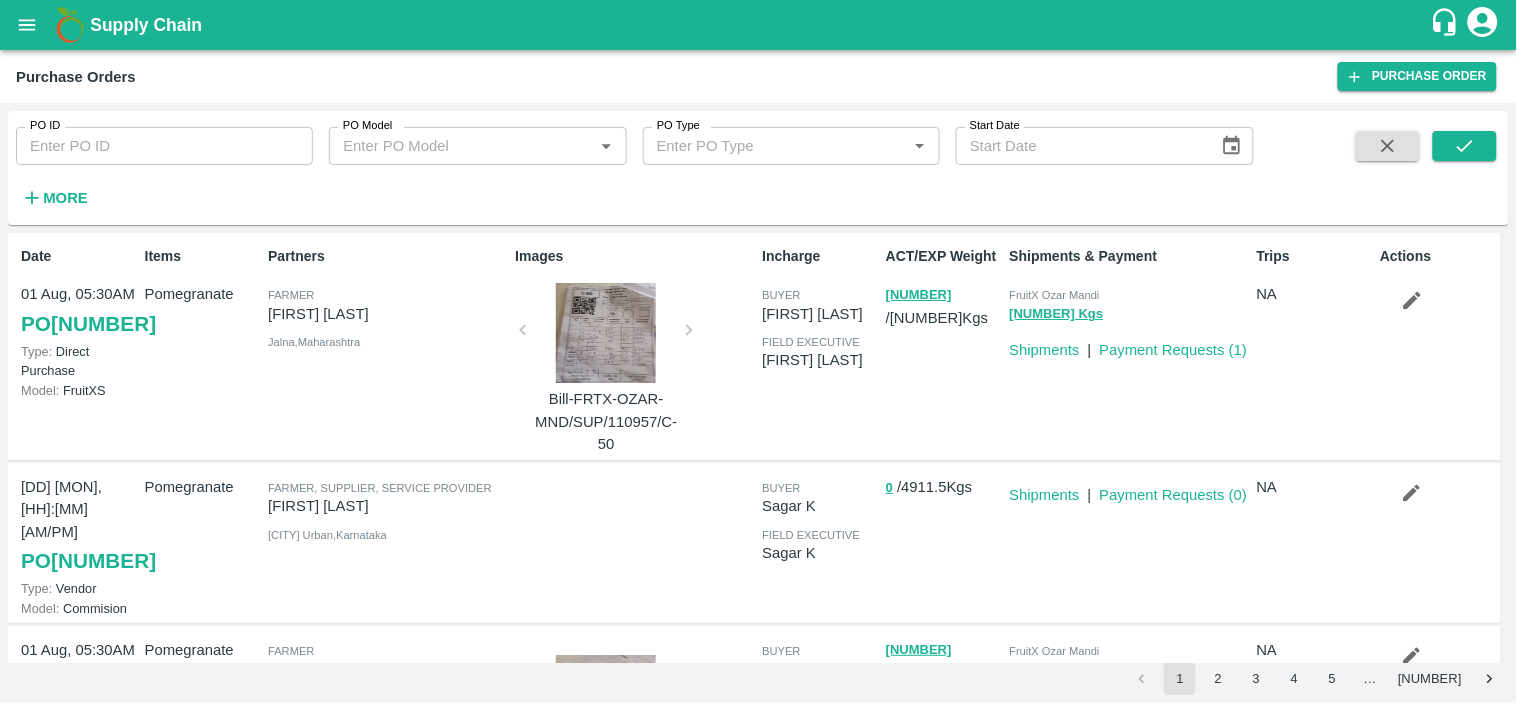 click on "PO ID" at bounding box center (164, 146) 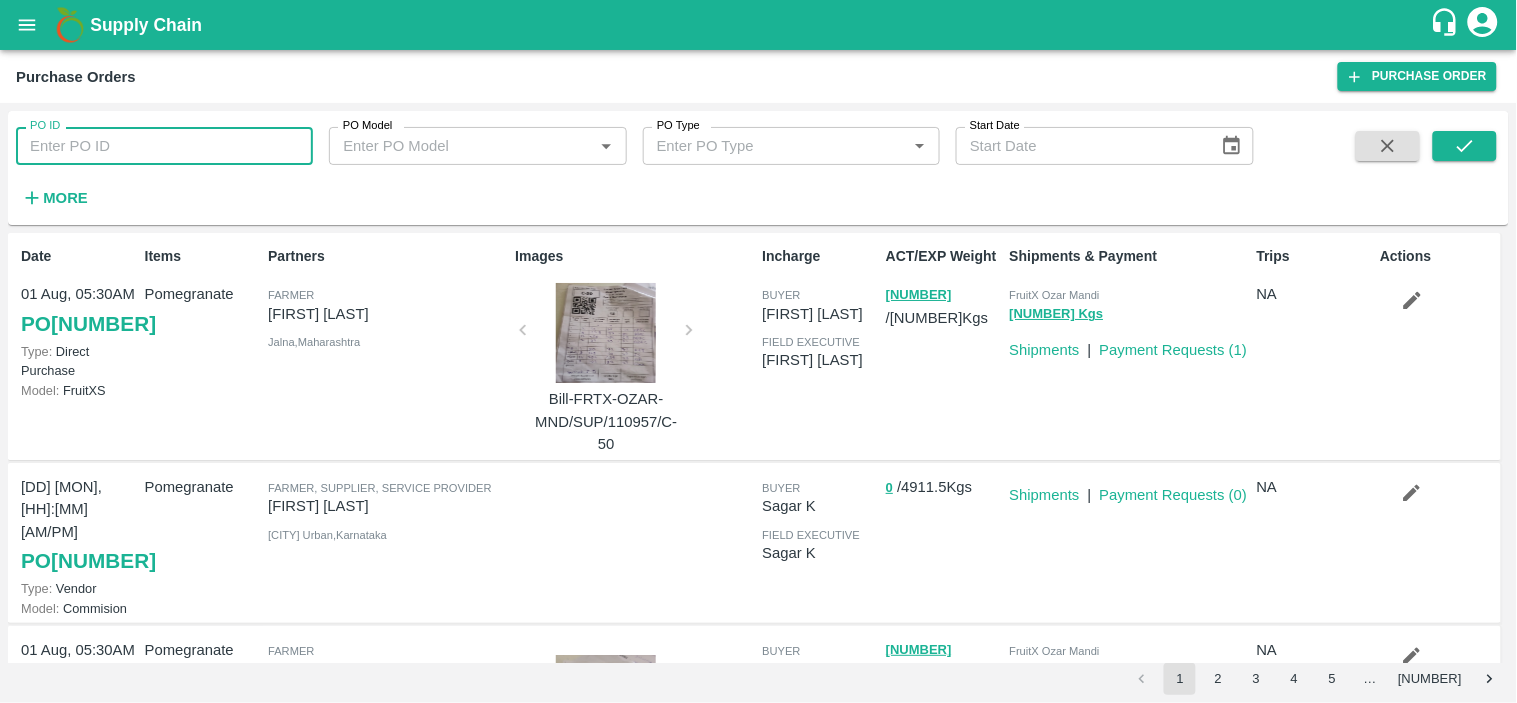 click on "PO ID" at bounding box center (164, 146) 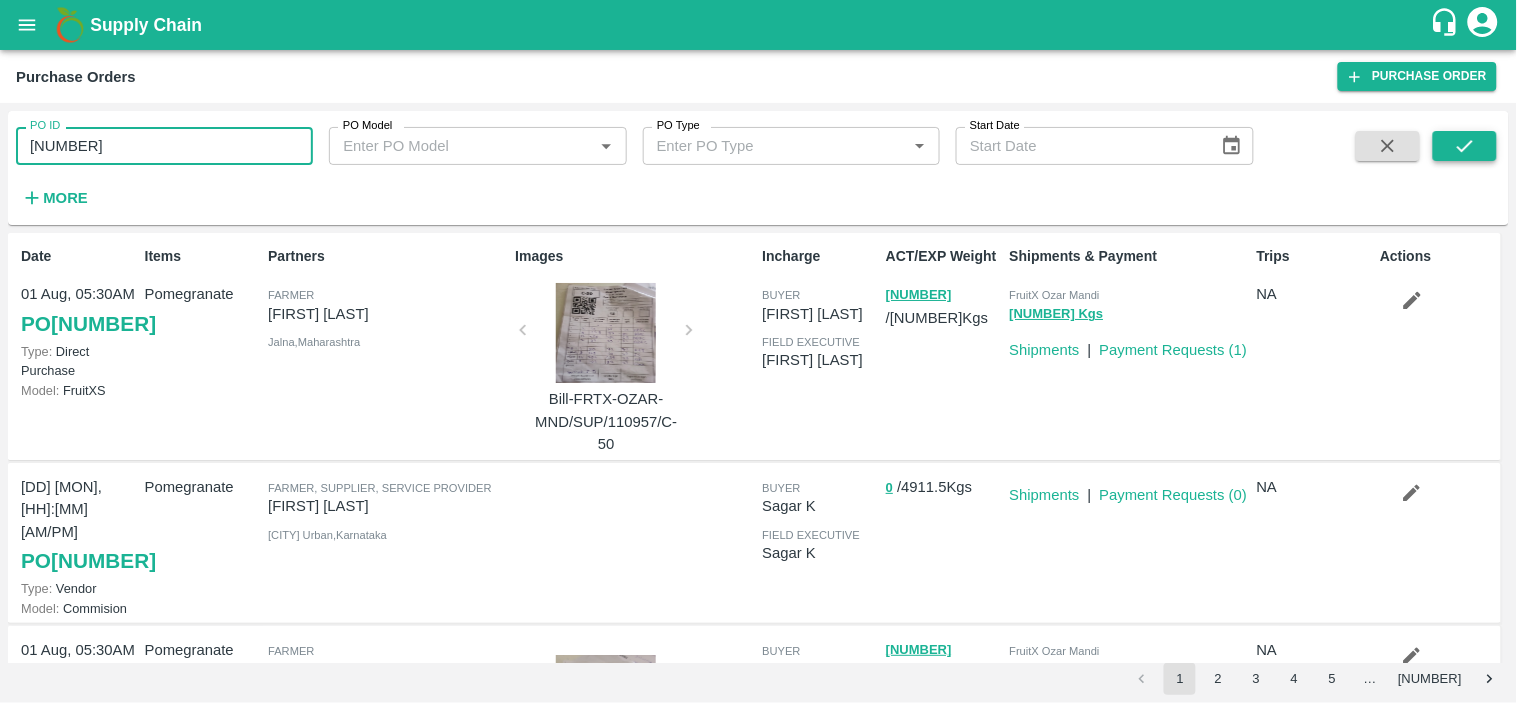 type on "163797" 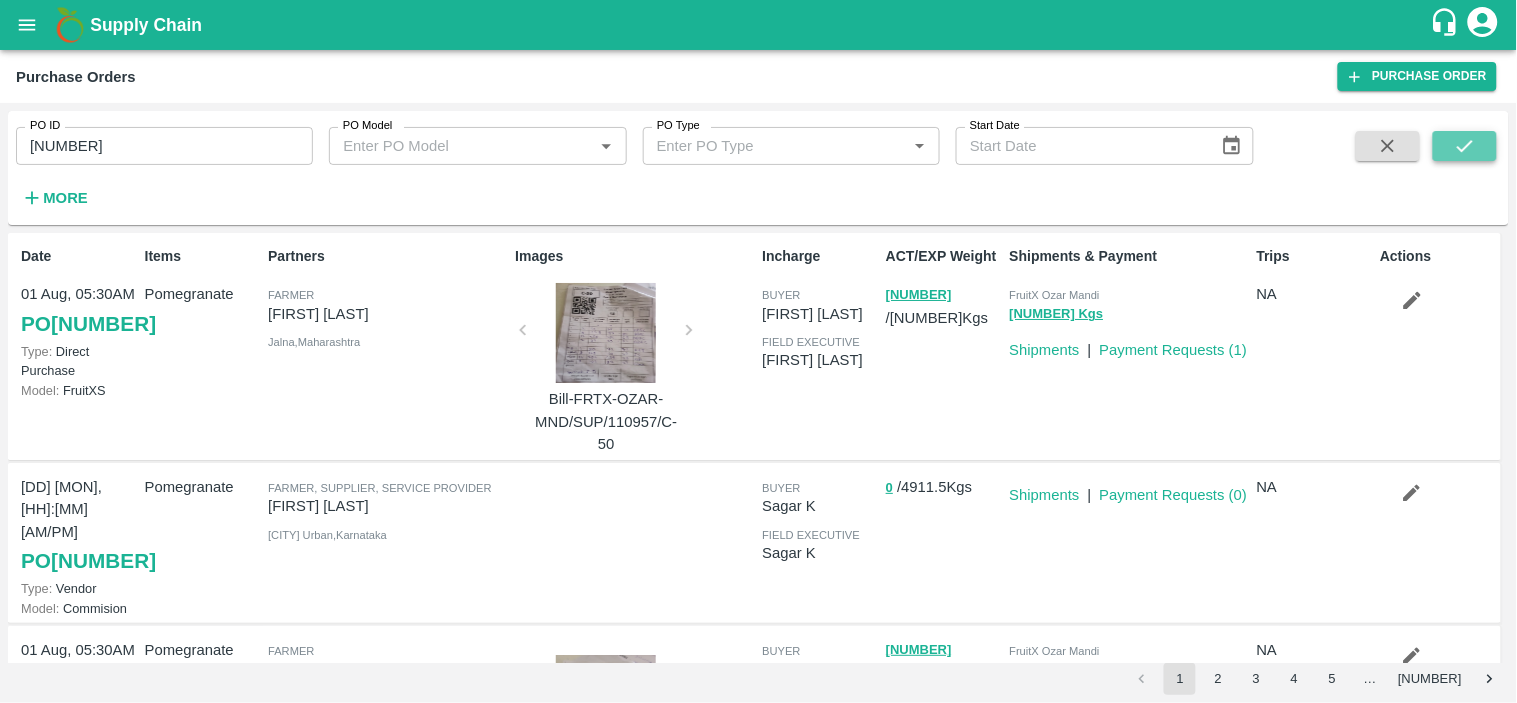 click 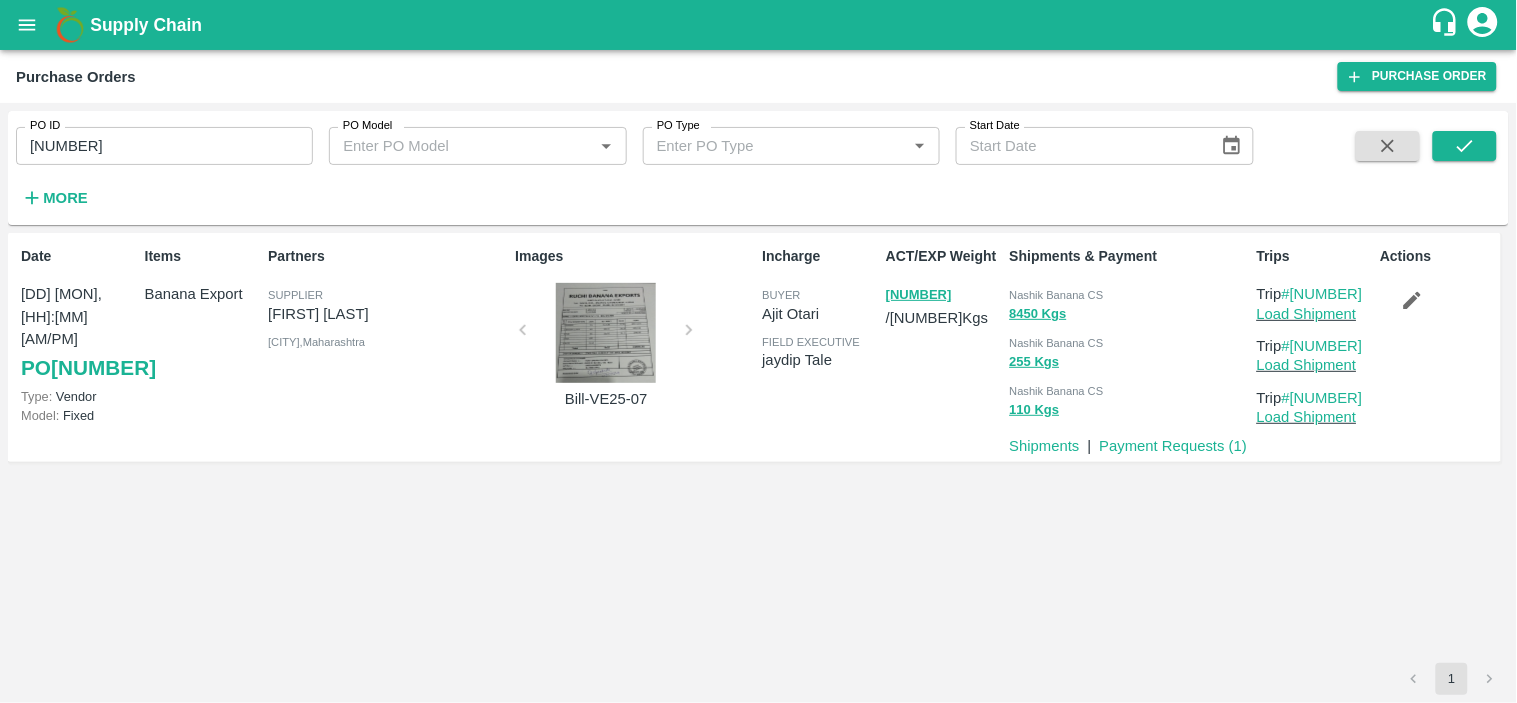 click on "Nashik Banana CS" at bounding box center (1057, 295) 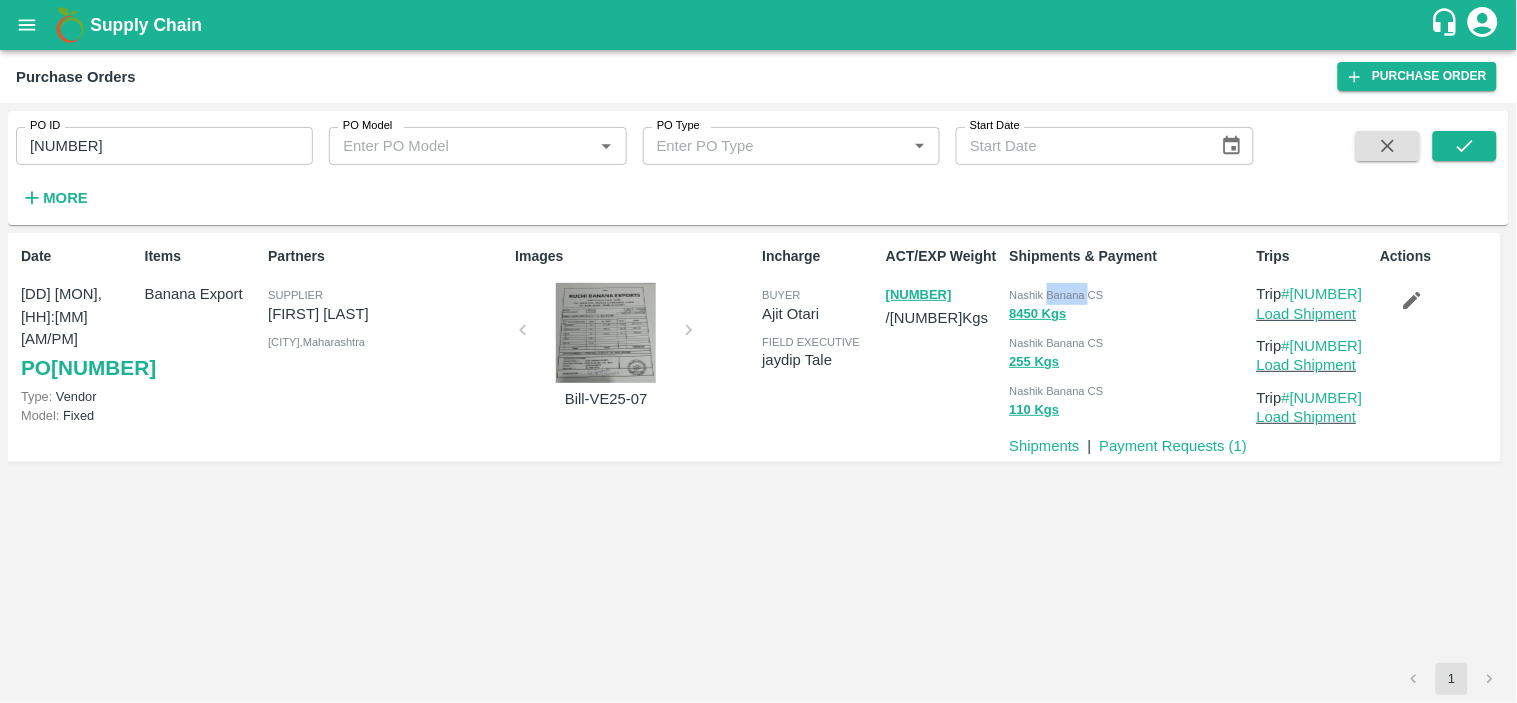 click on "Nashik Banana CS" at bounding box center [1057, 295] 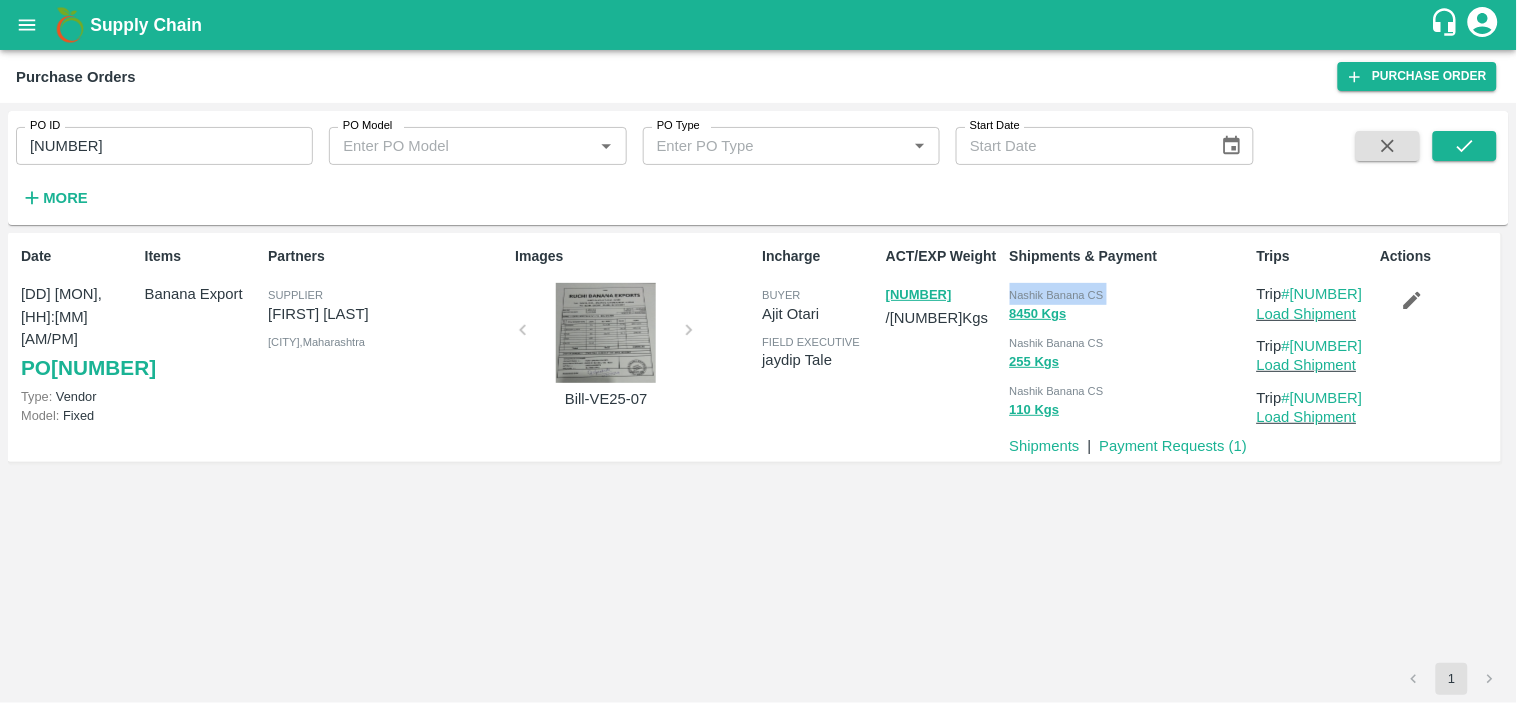 click on "Nashik Banana CS" at bounding box center [1057, 295] 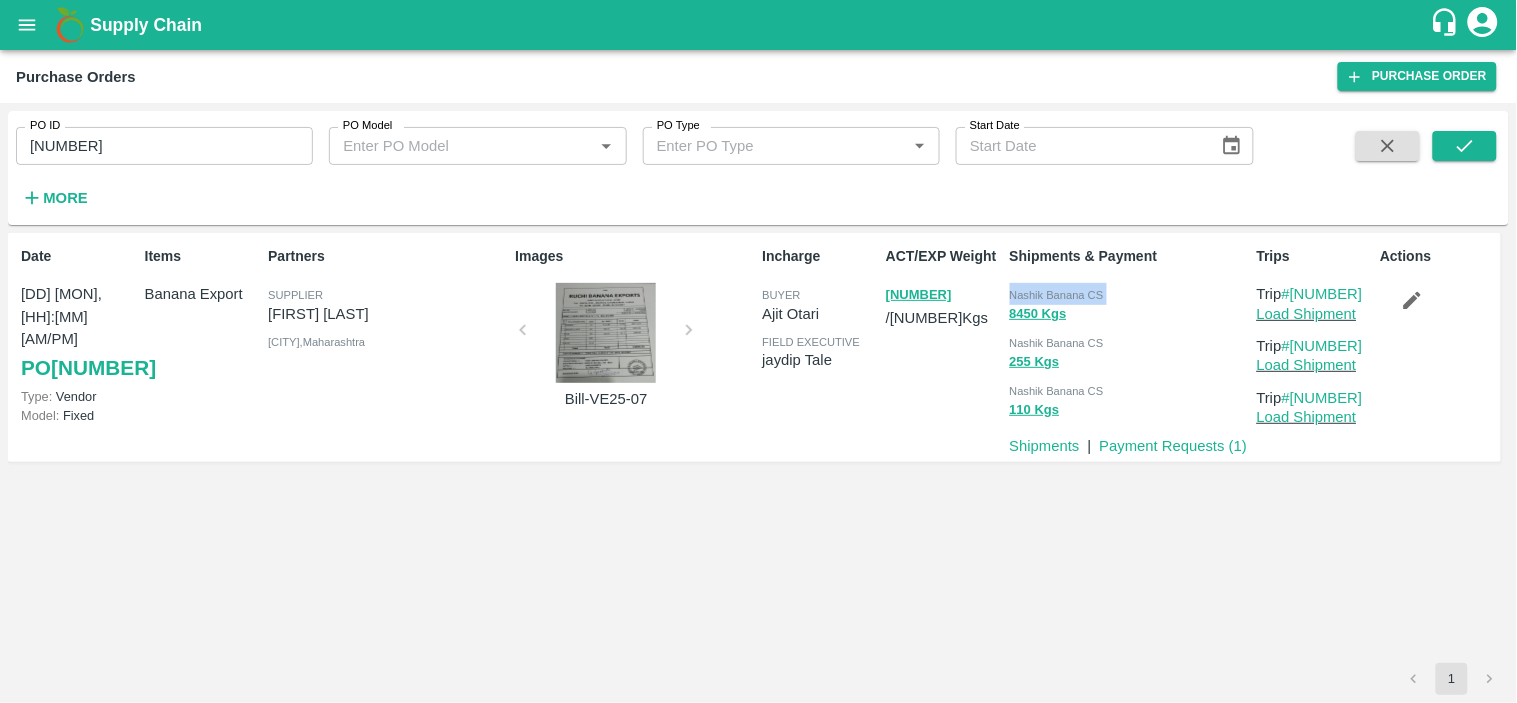 copy on "Nashik Banana CS 8450  Kgs" 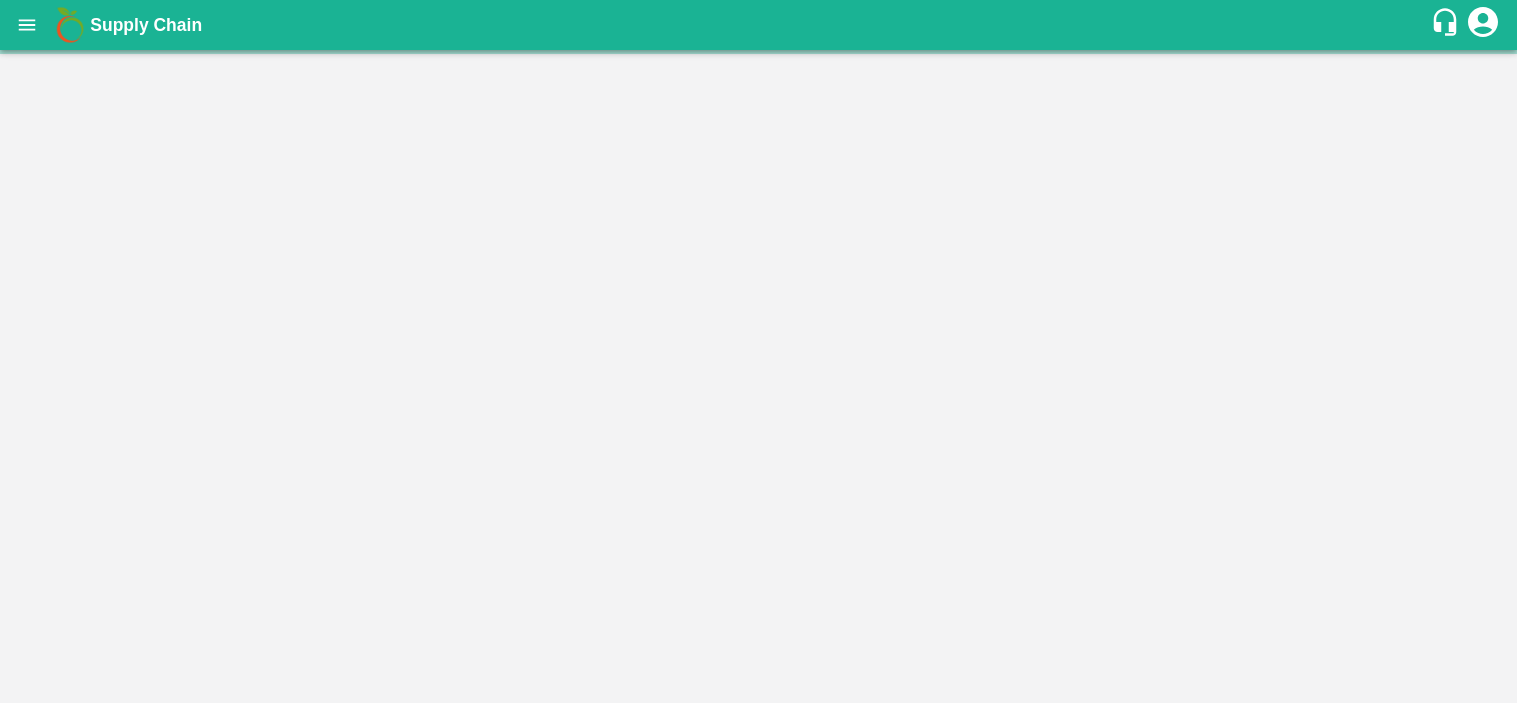 scroll, scrollTop: 0, scrollLeft: 0, axis: both 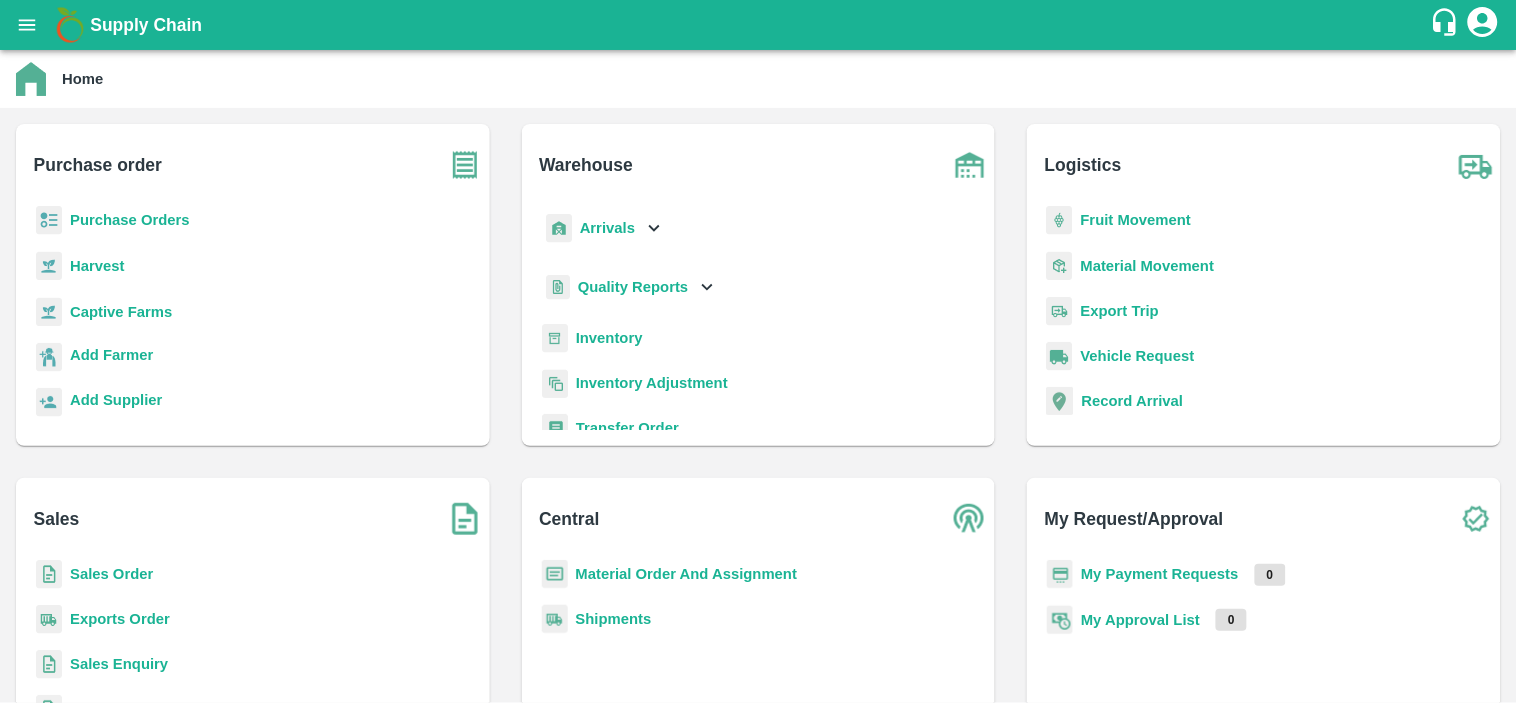 click on "Purchase Orders" at bounding box center [130, 220] 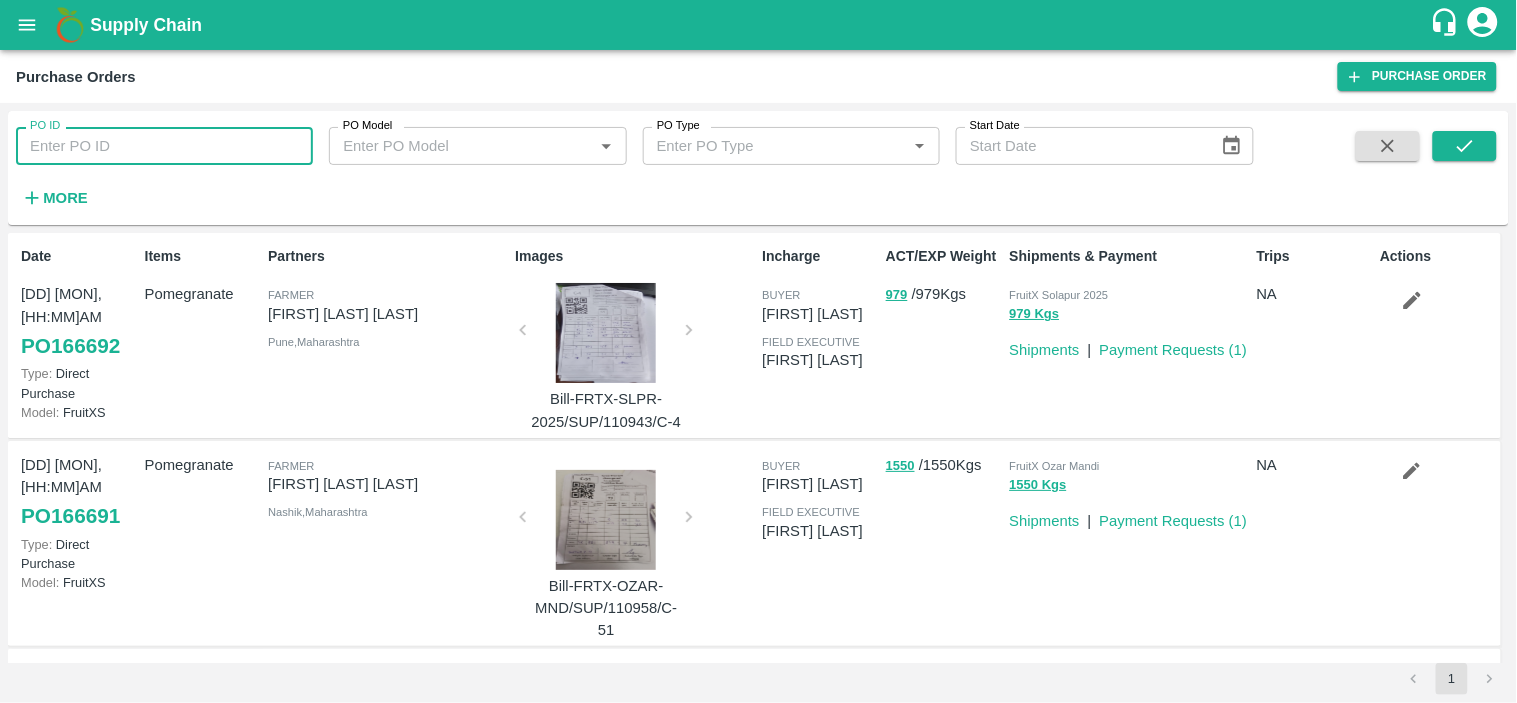 click on "PO ID" at bounding box center (164, 146) 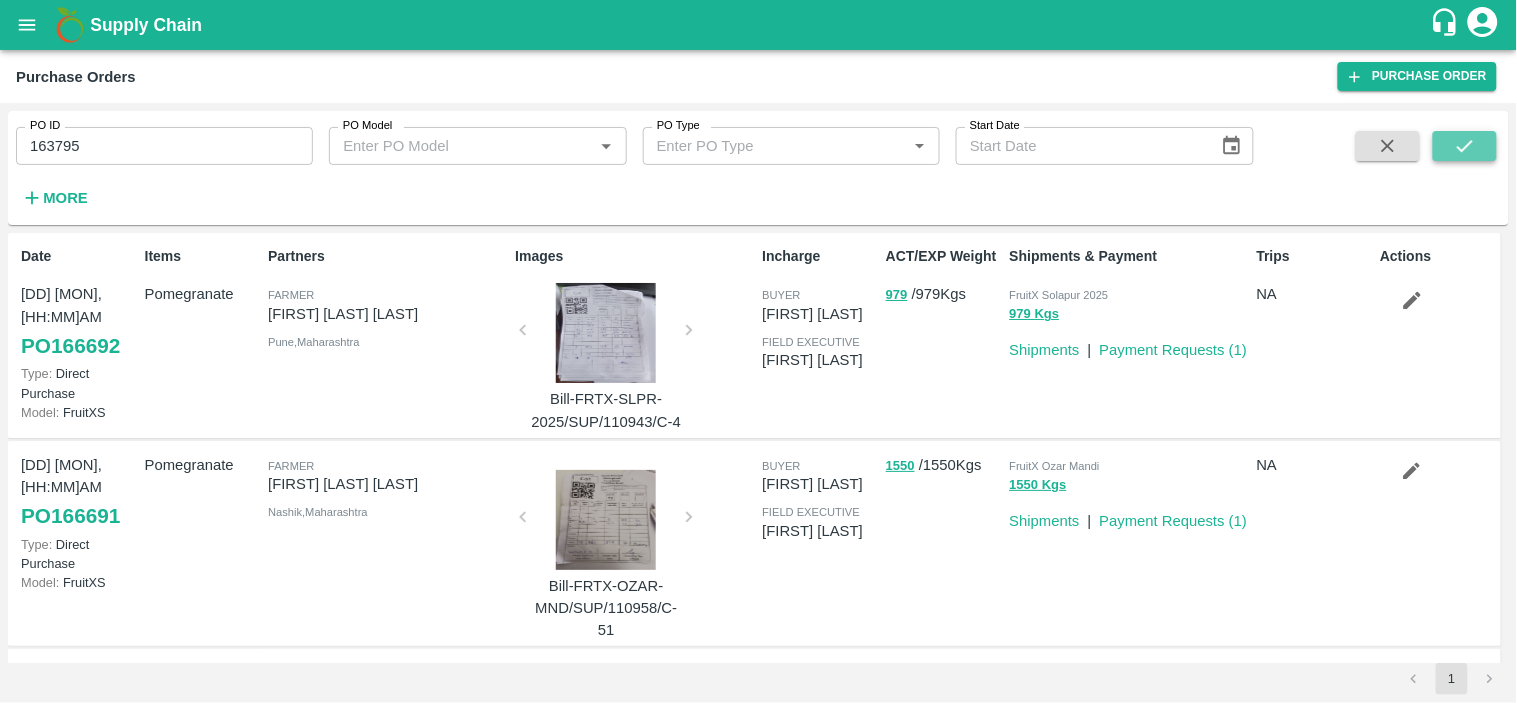 click at bounding box center [1465, 146] 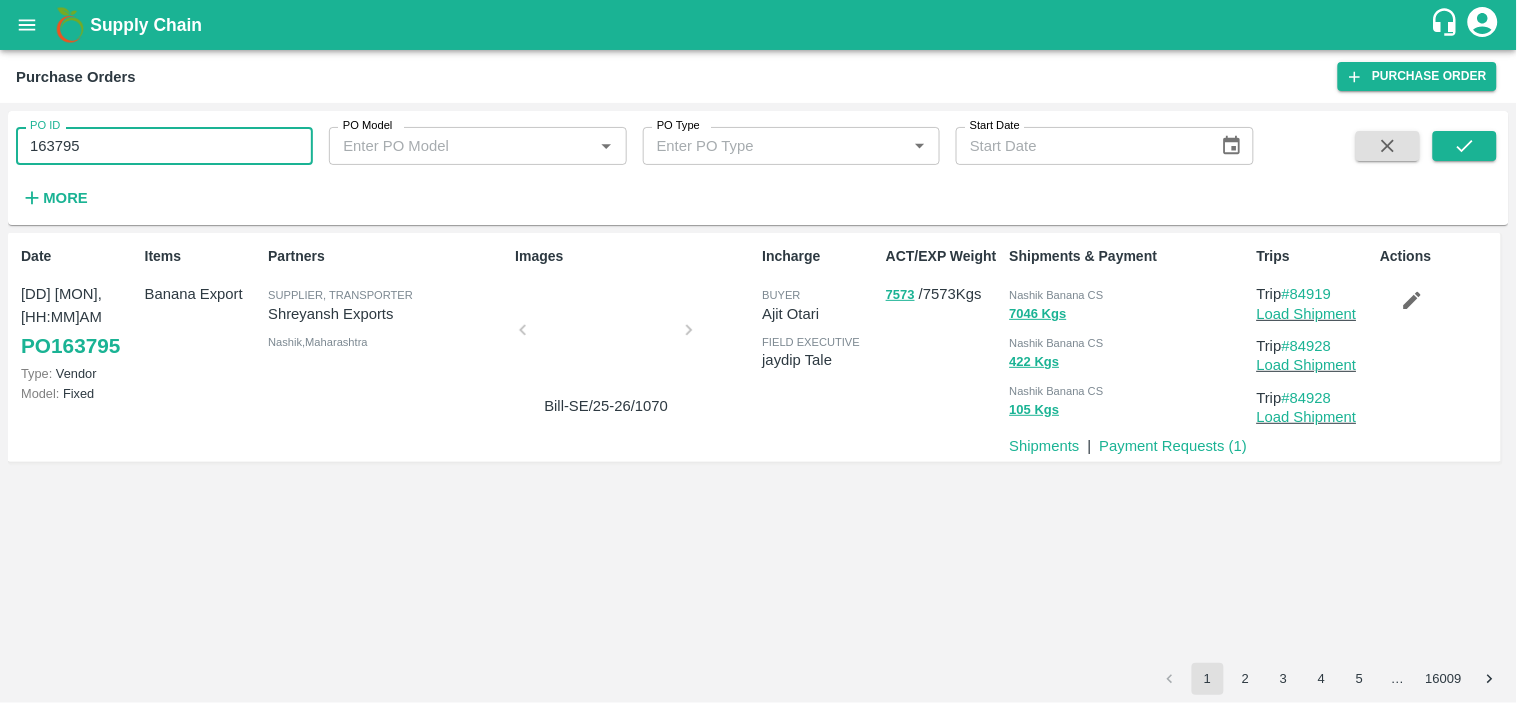 click on "163795" at bounding box center (164, 146) 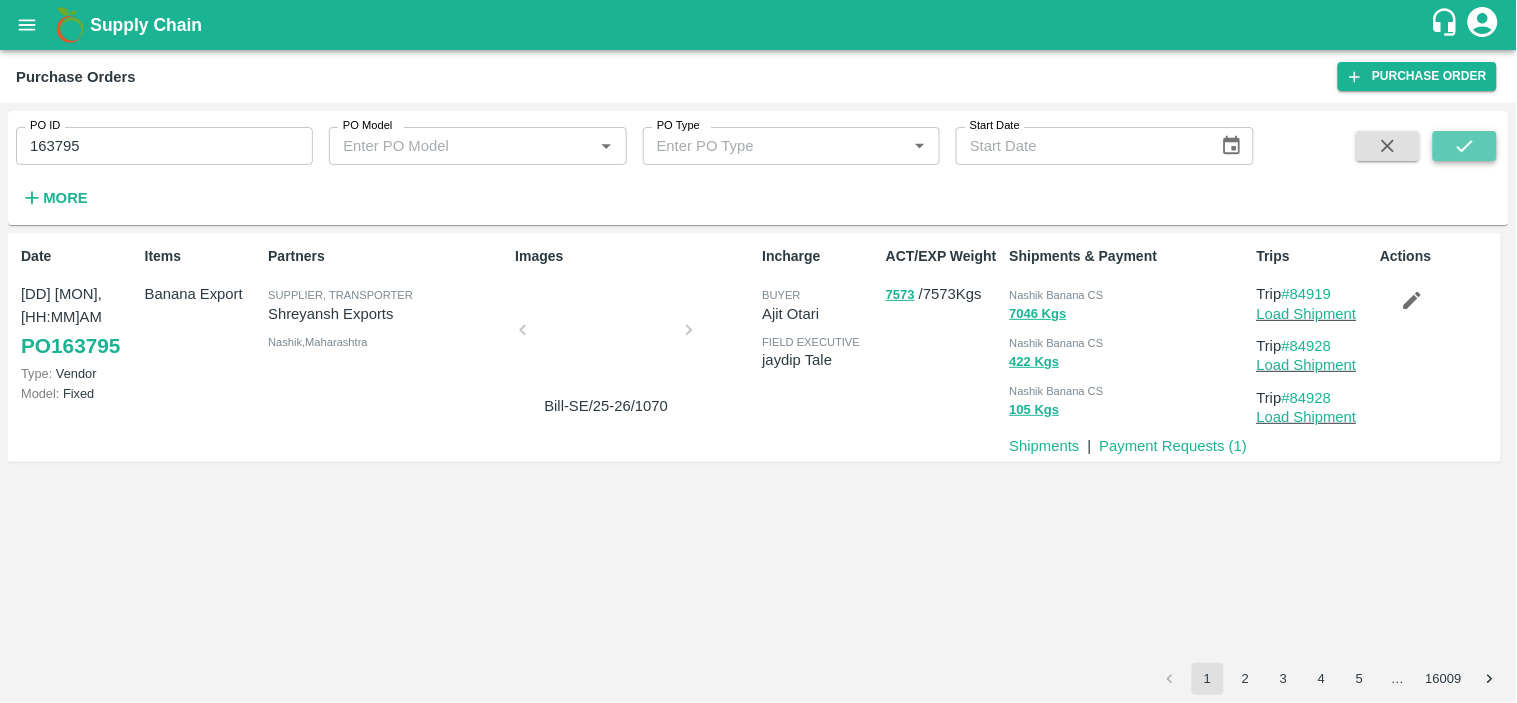 click 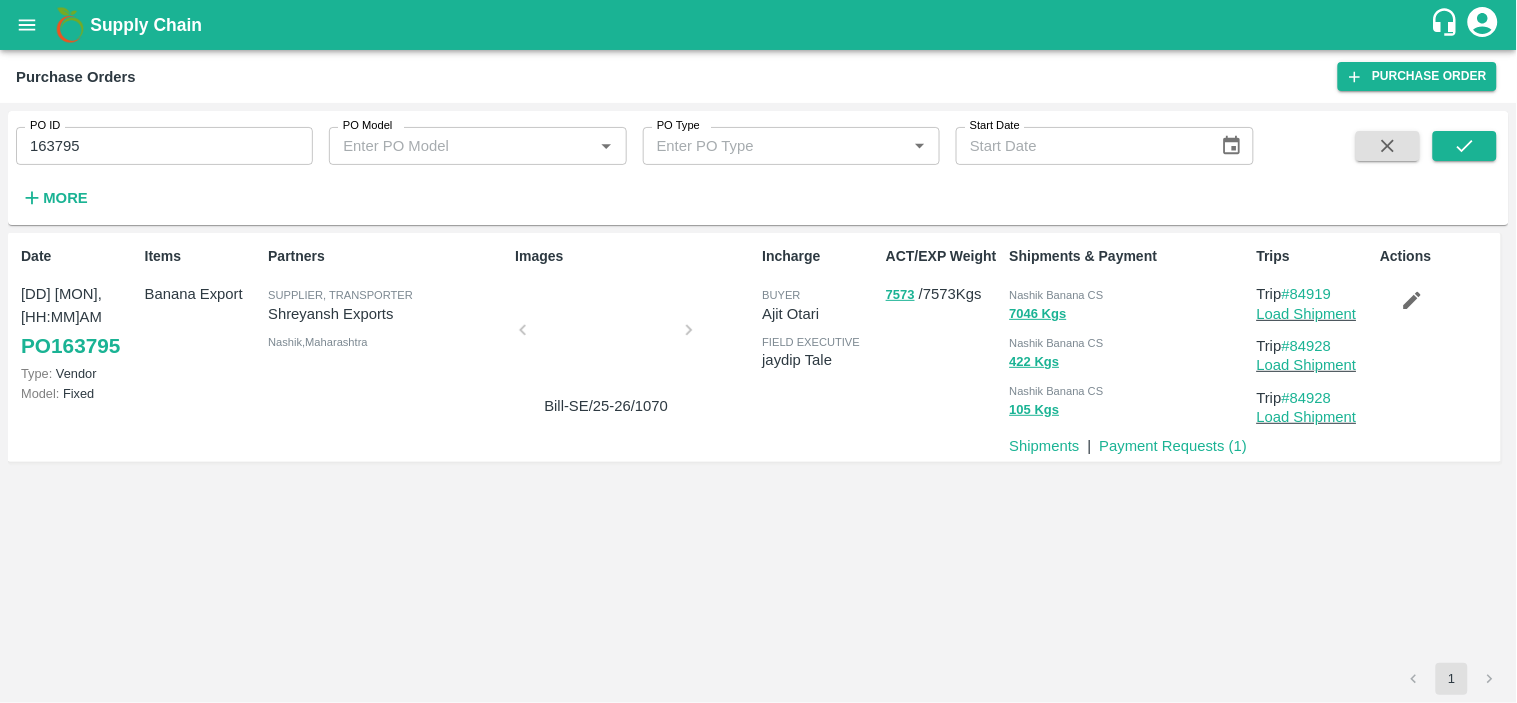 click on "Nashik Banana CS" at bounding box center [1057, 295] 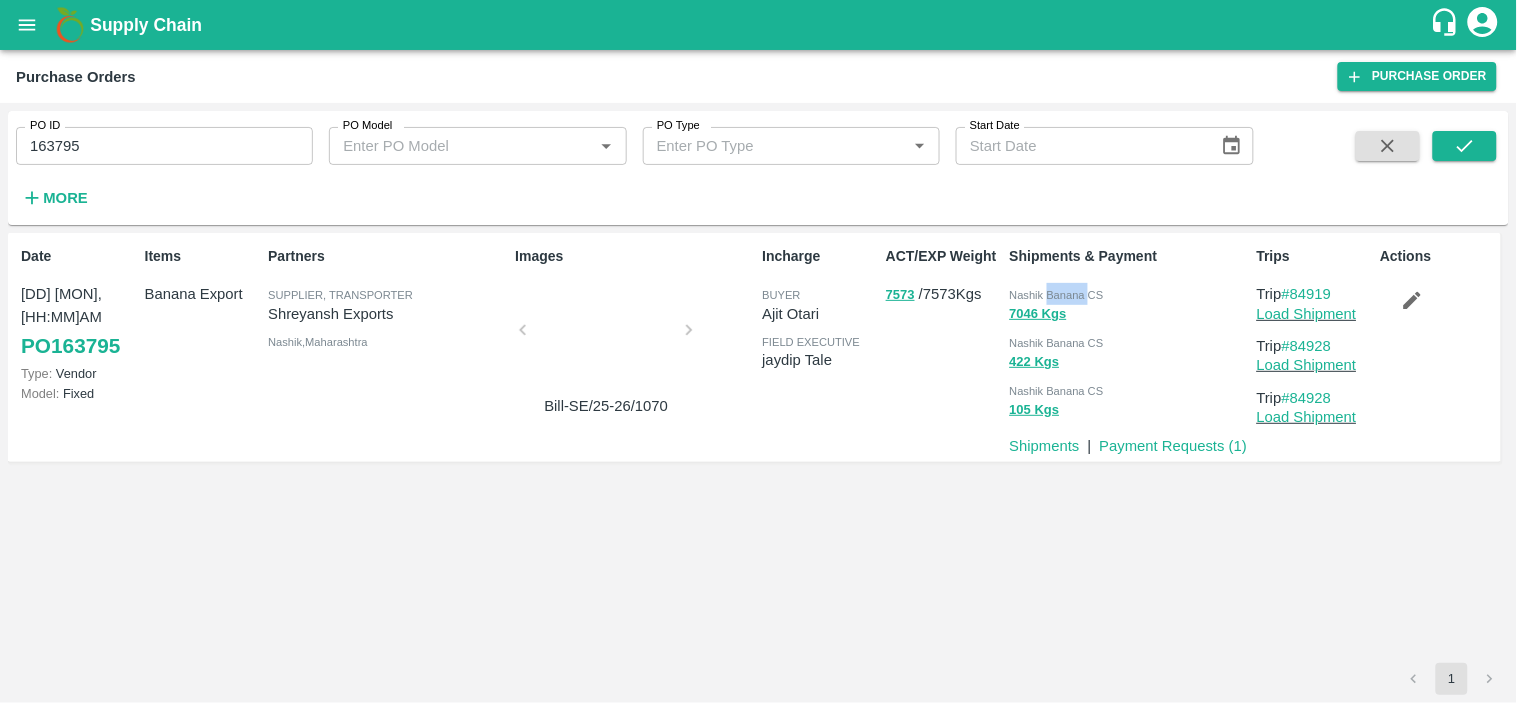 click on "Nashik Banana CS" at bounding box center (1057, 295) 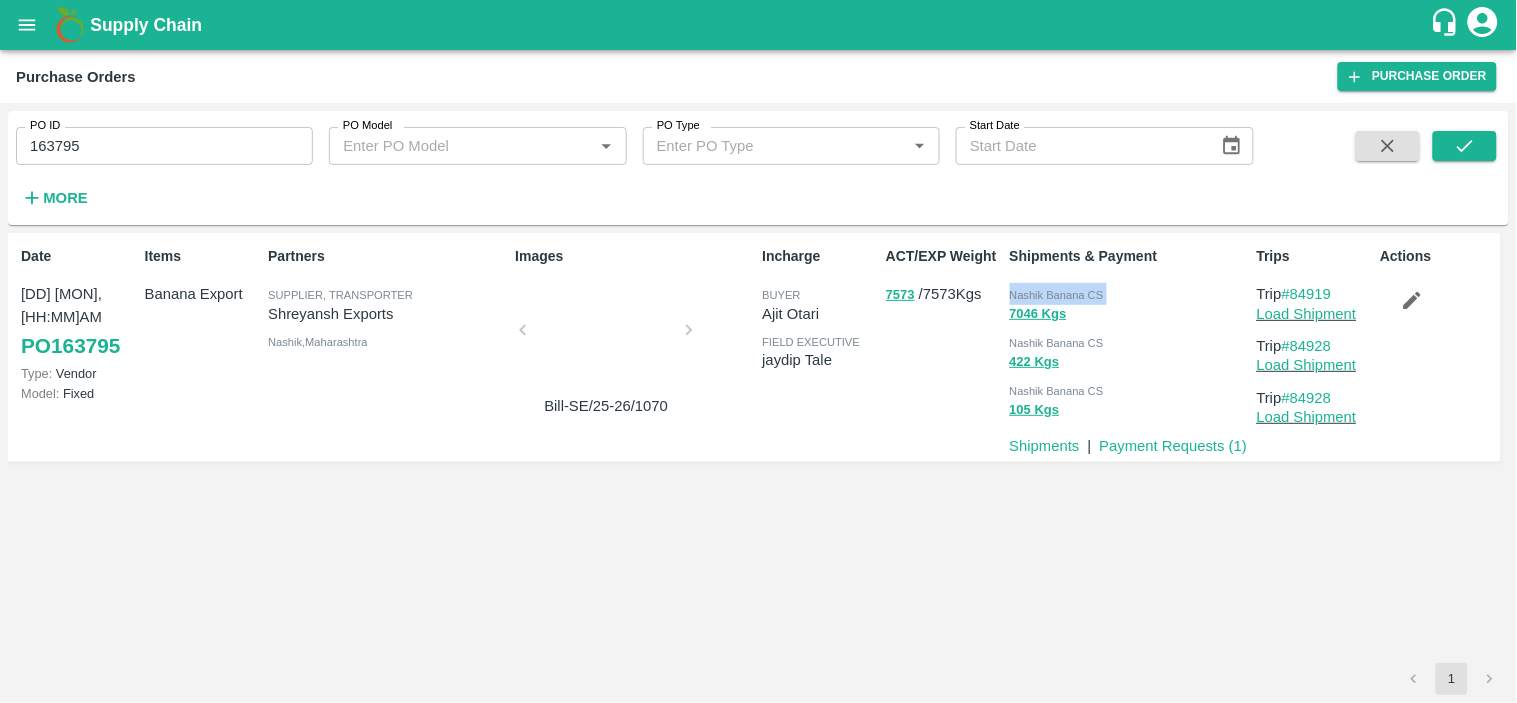 click on "Nashik Banana CS" at bounding box center (1057, 295) 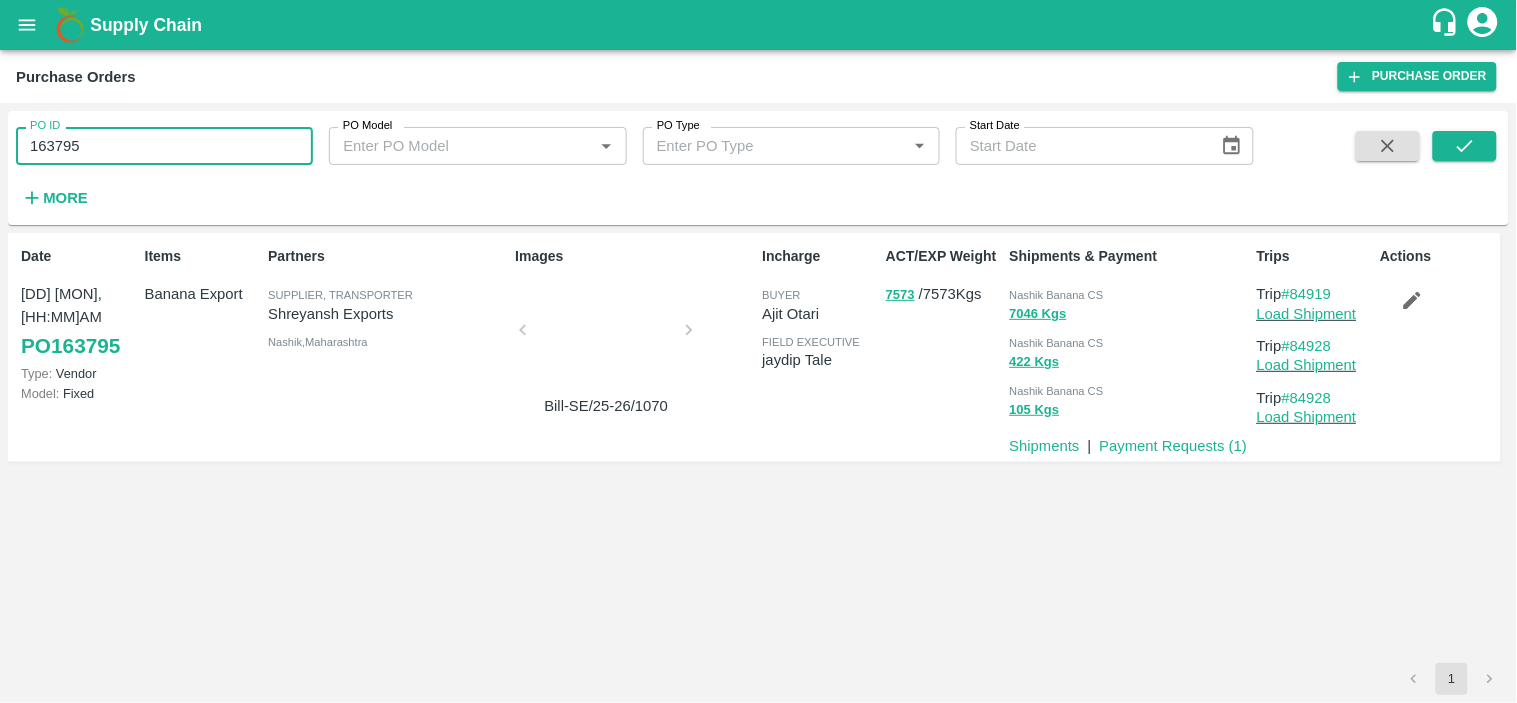 click on "163795" at bounding box center [164, 146] 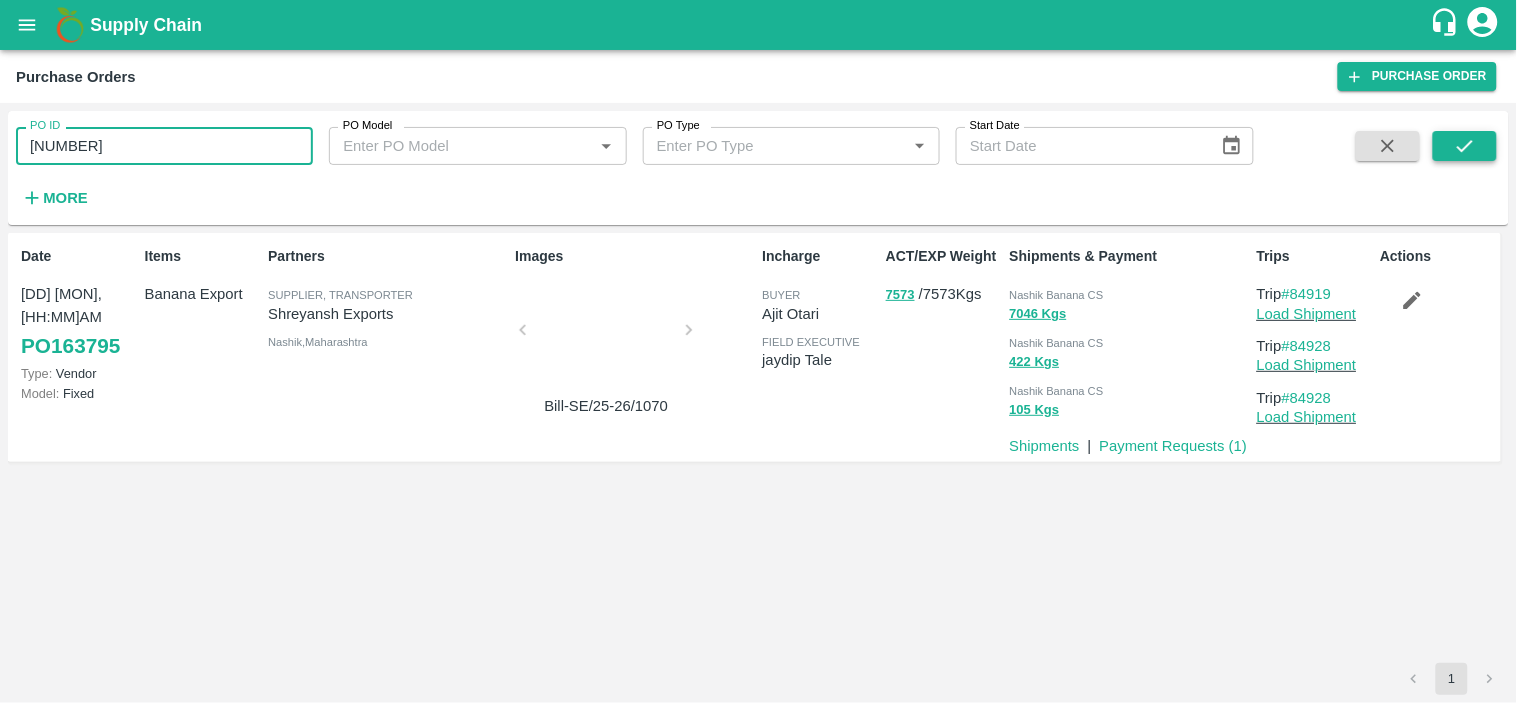 type on "163938" 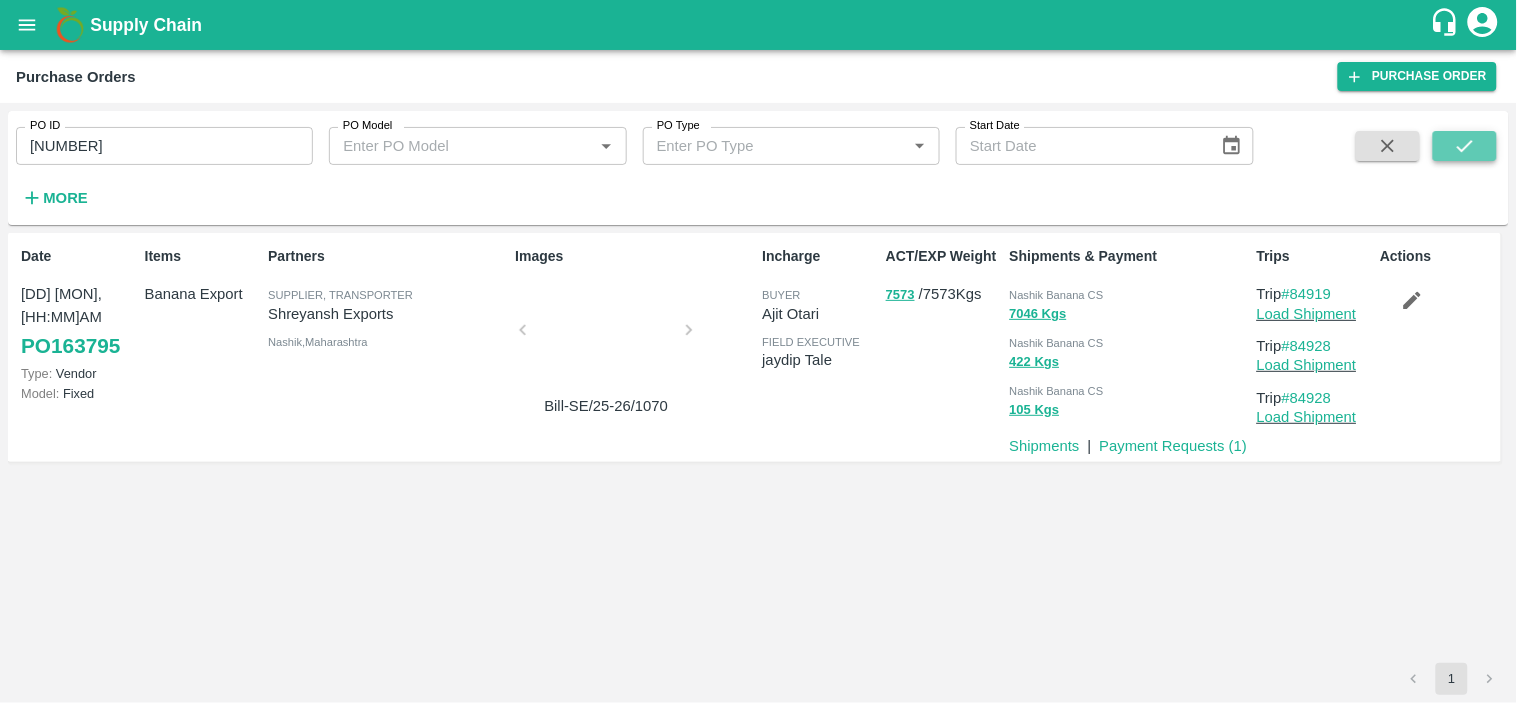 click at bounding box center [1465, 146] 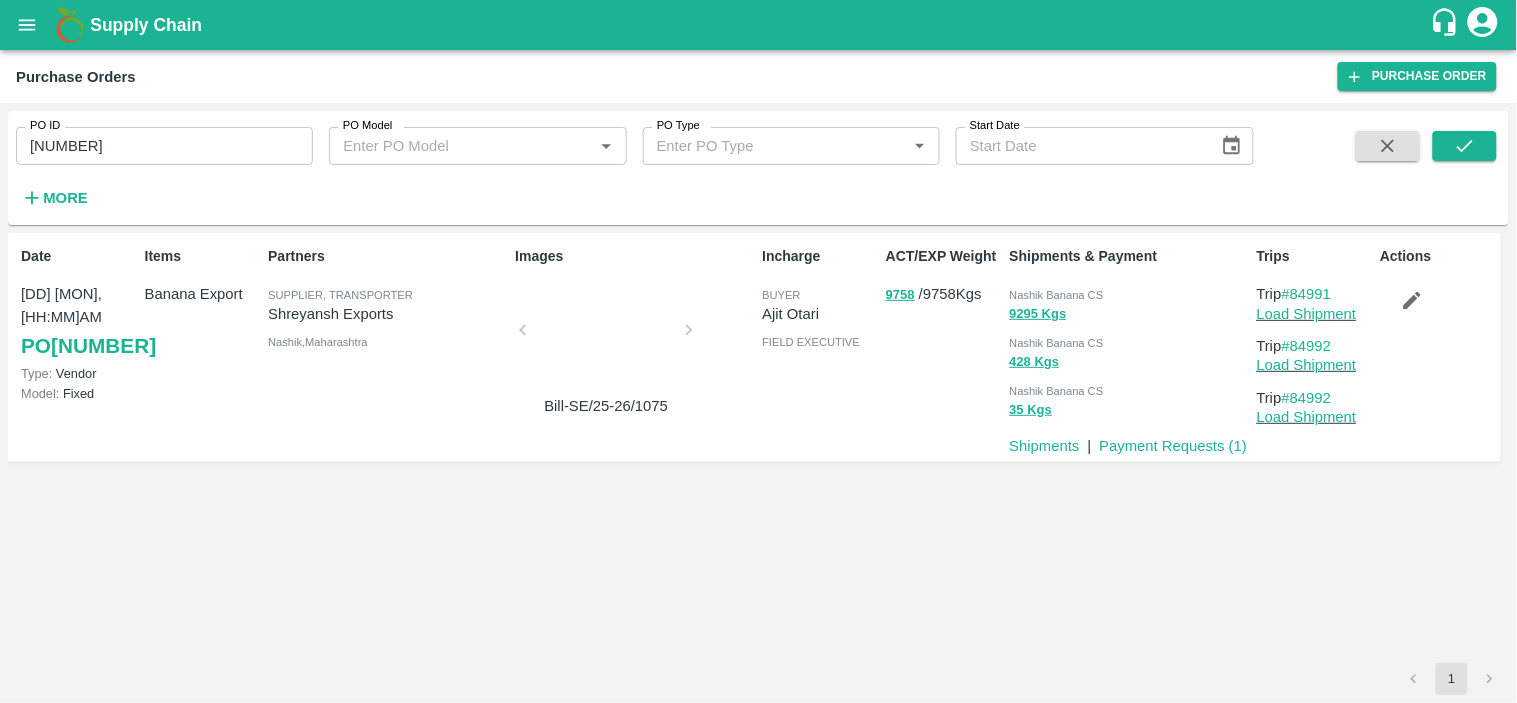 click on "Nashik Banana CS" at bounding box center [1057, 295] 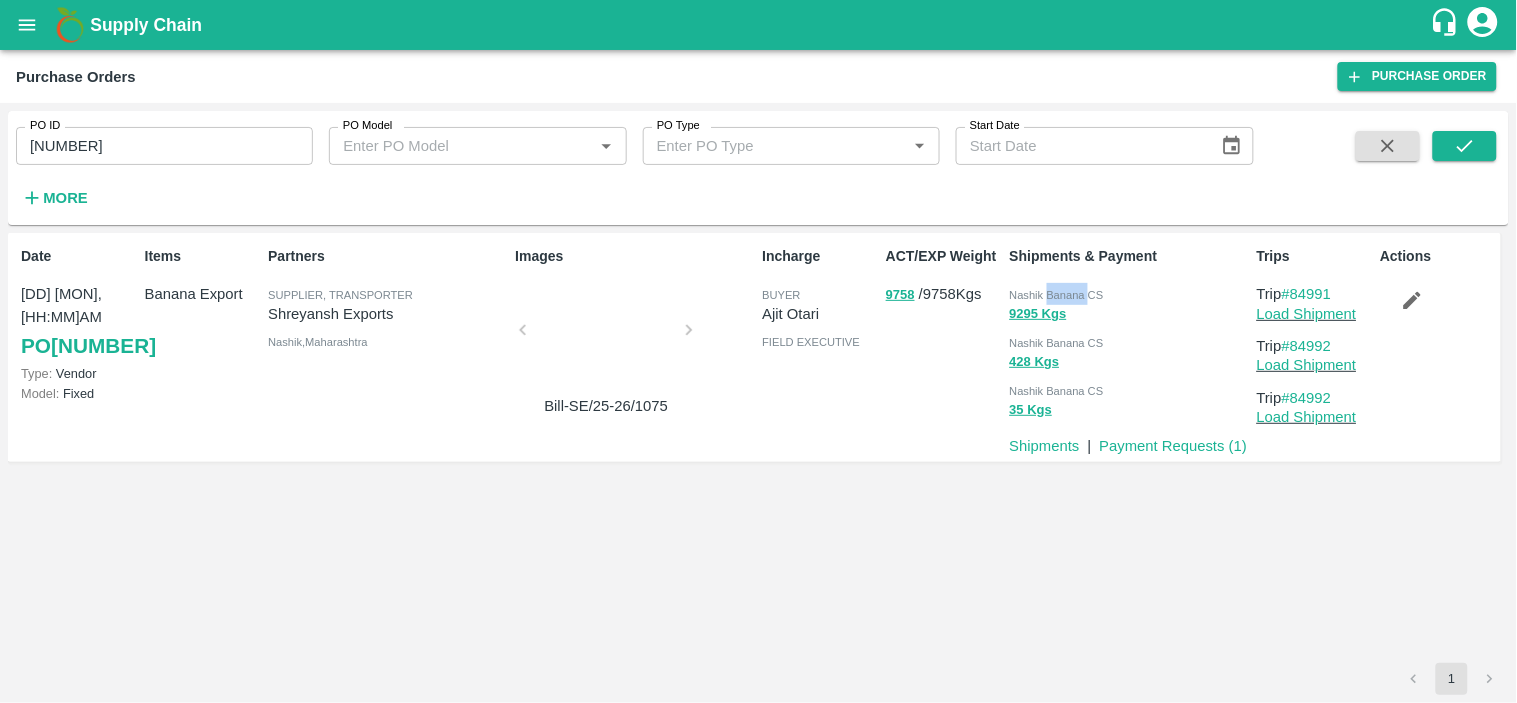 click on "Nashik Banana CS" at bounding box center (1057, 295) 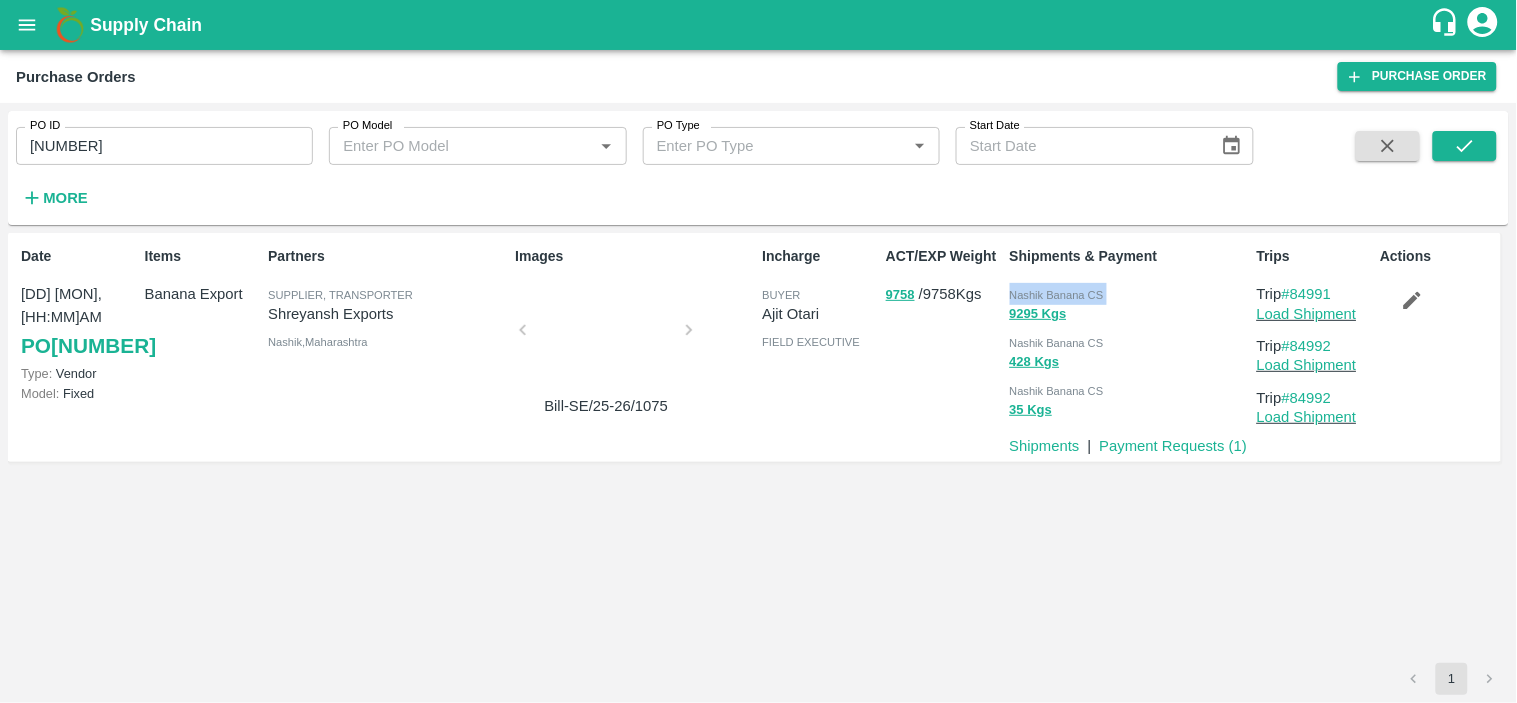 click on "Nashik Banana CS" at bounding box center [1057, 295] 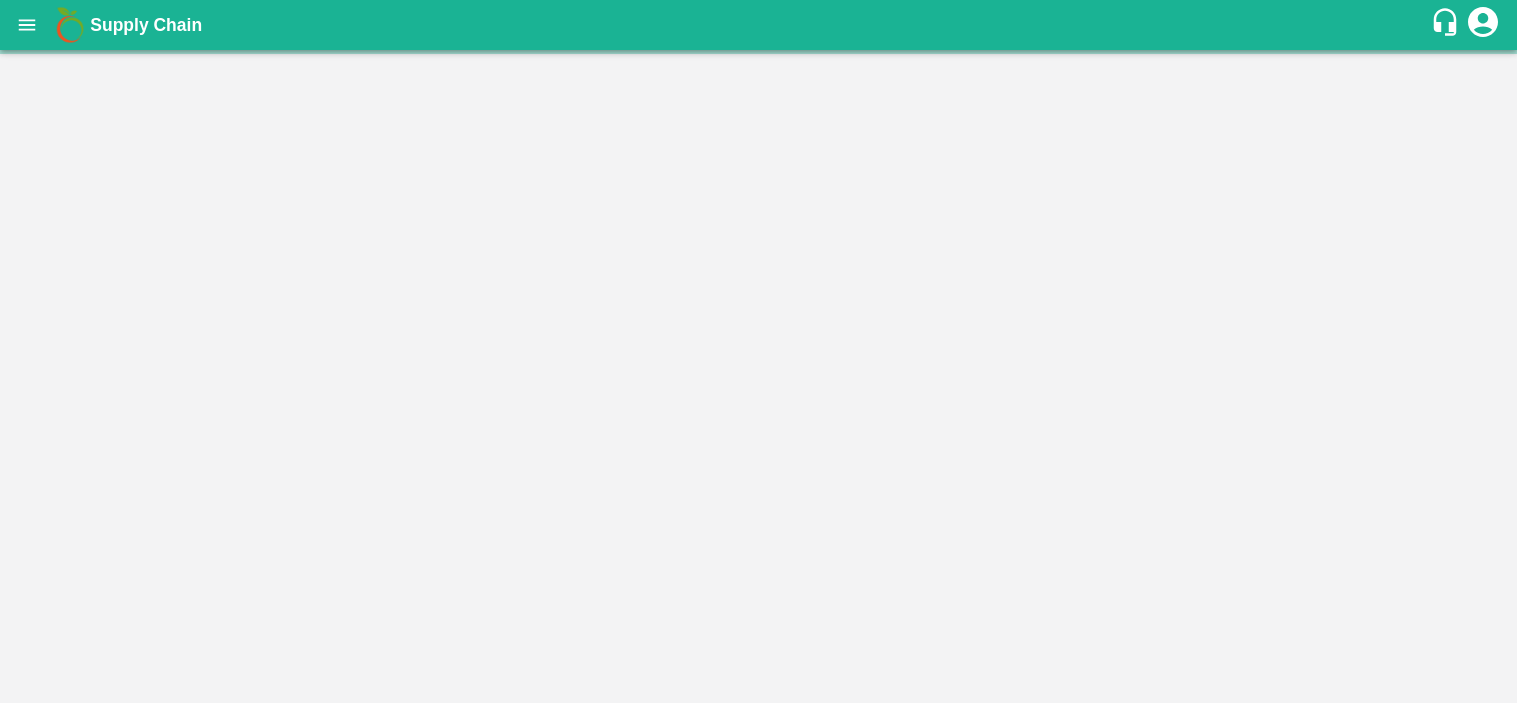 scroll, scrollTop: 0, scrollLeft: 0, axis: both 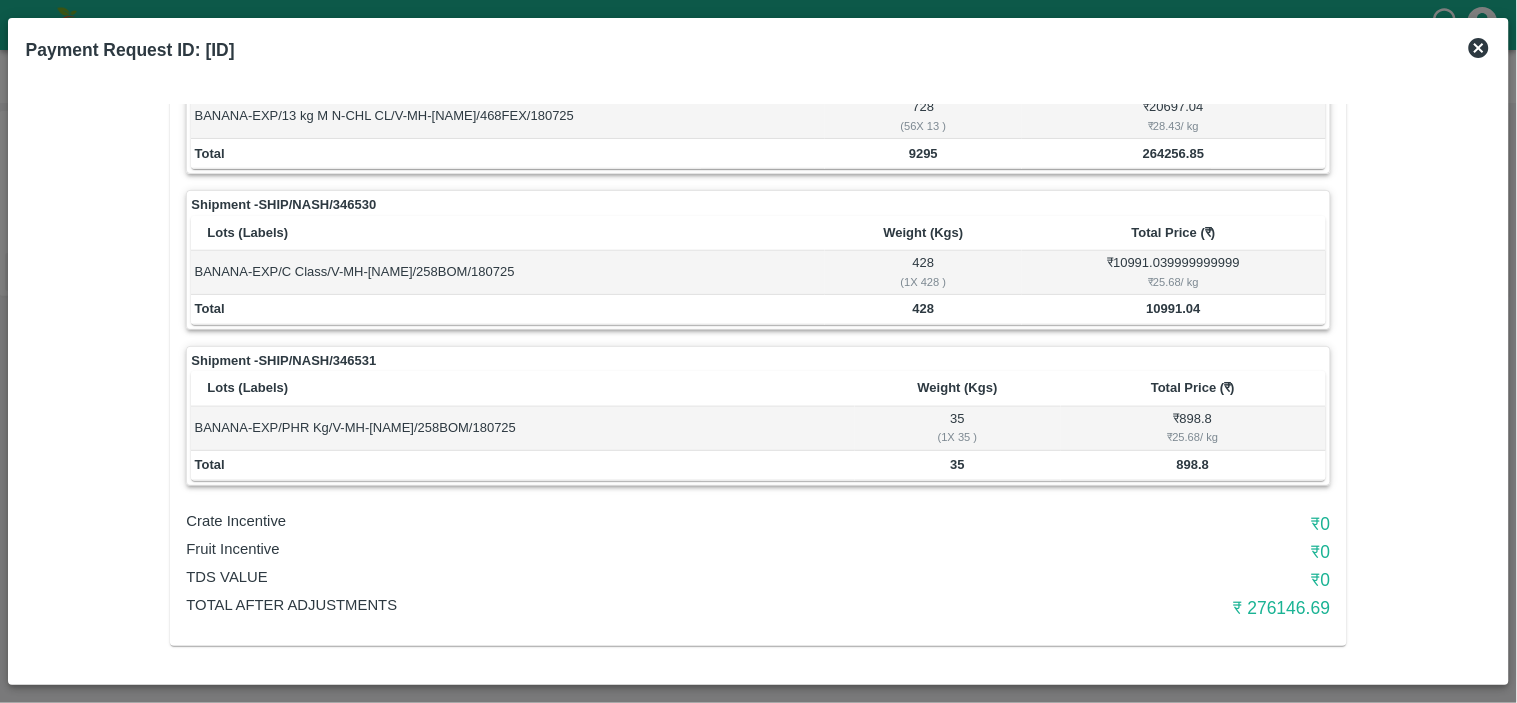 click 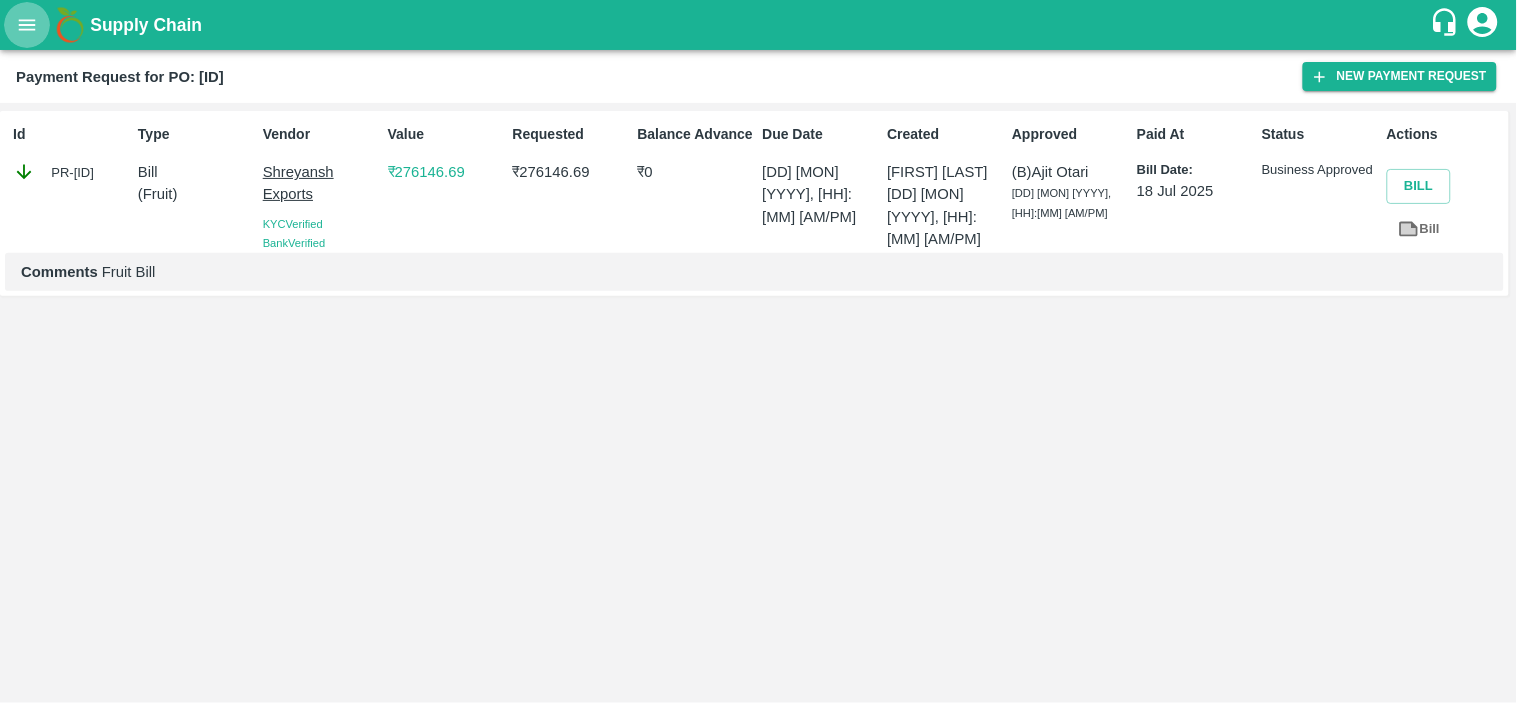 click 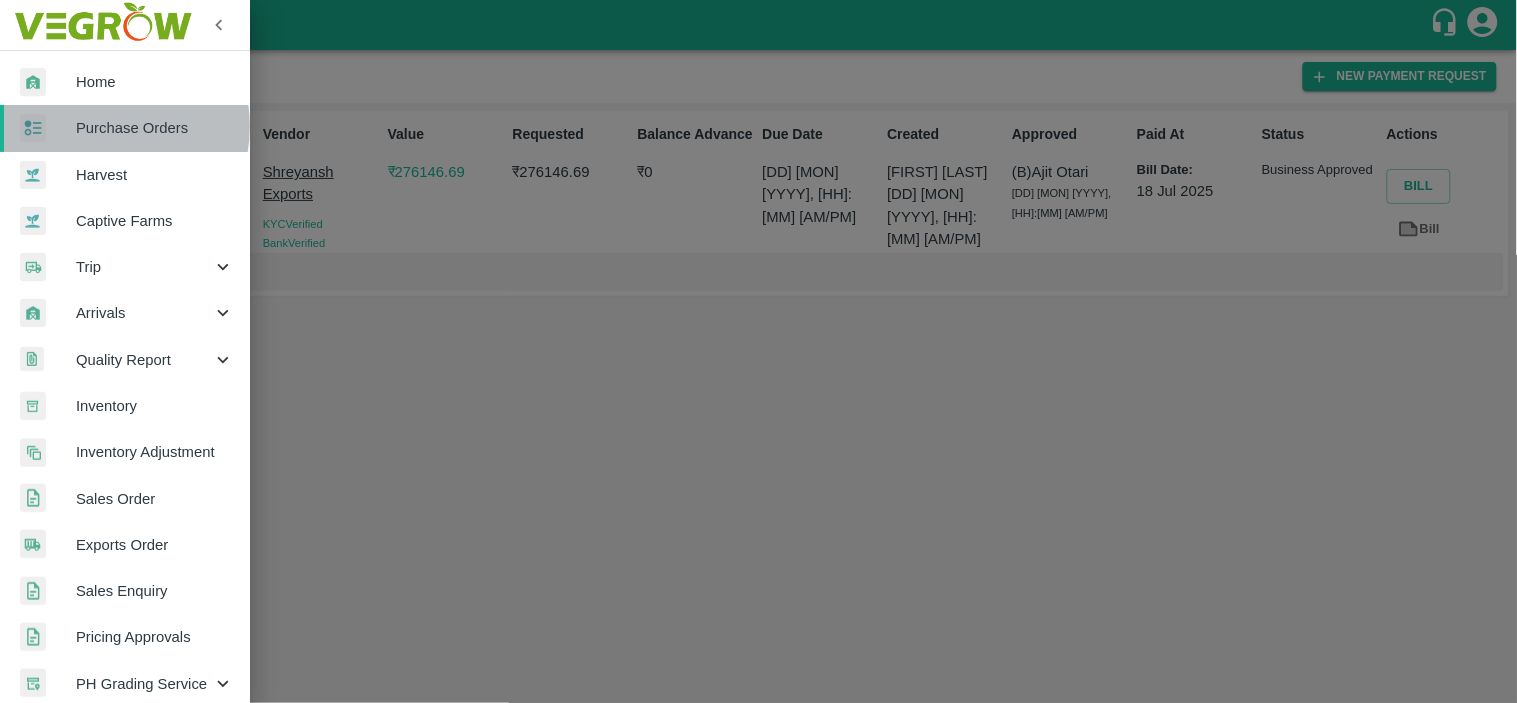 click on "Purchase Orders" at bounding box center [155, 128] 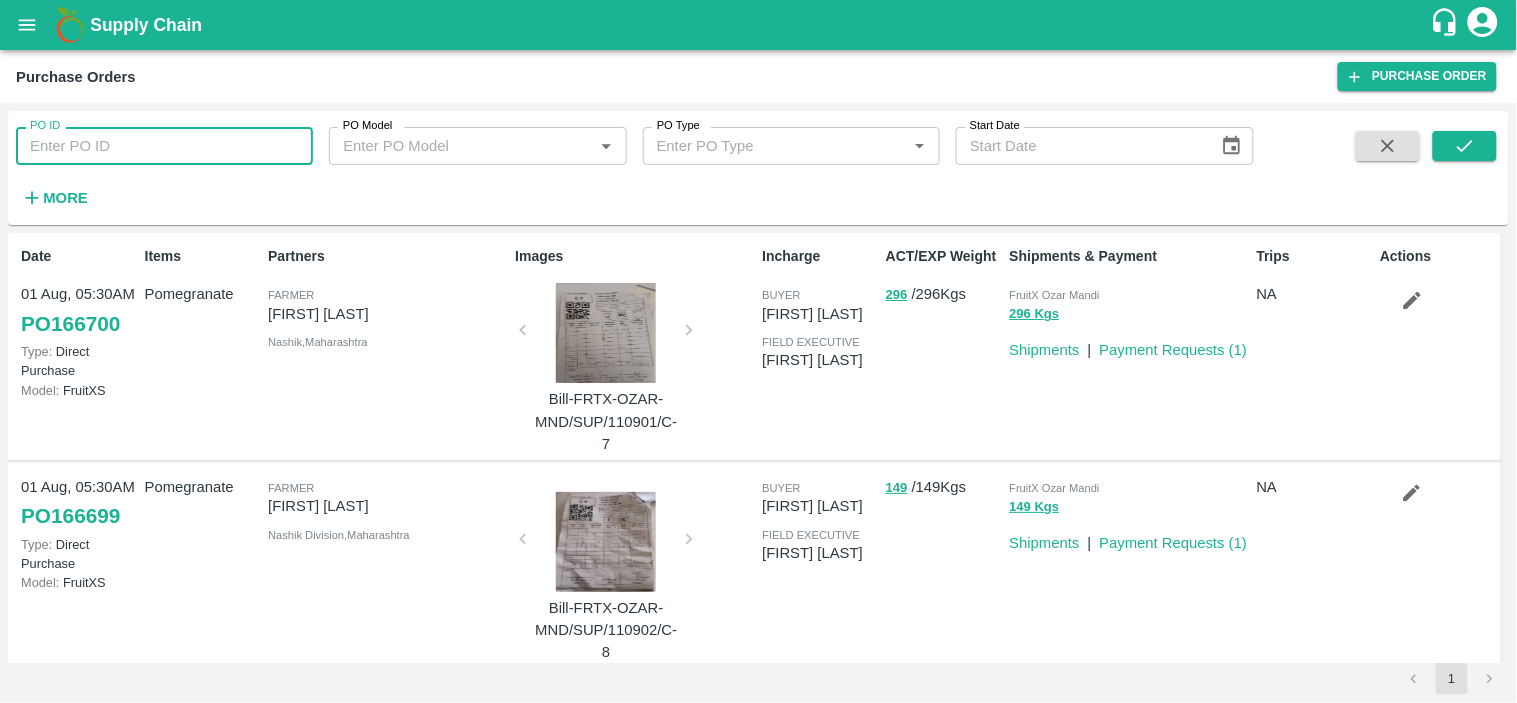 paste on "163935" 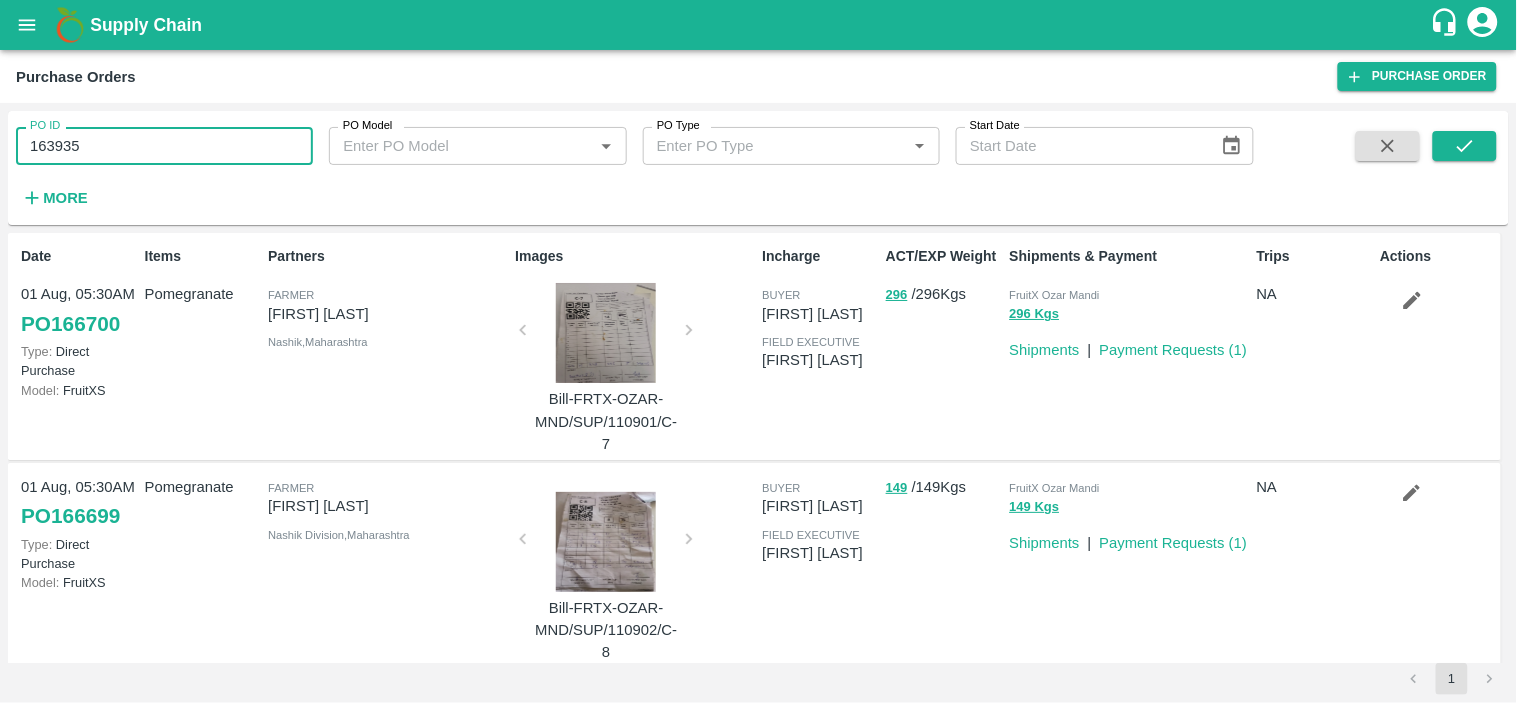 click on "163935" at bounding box center [164, 146] 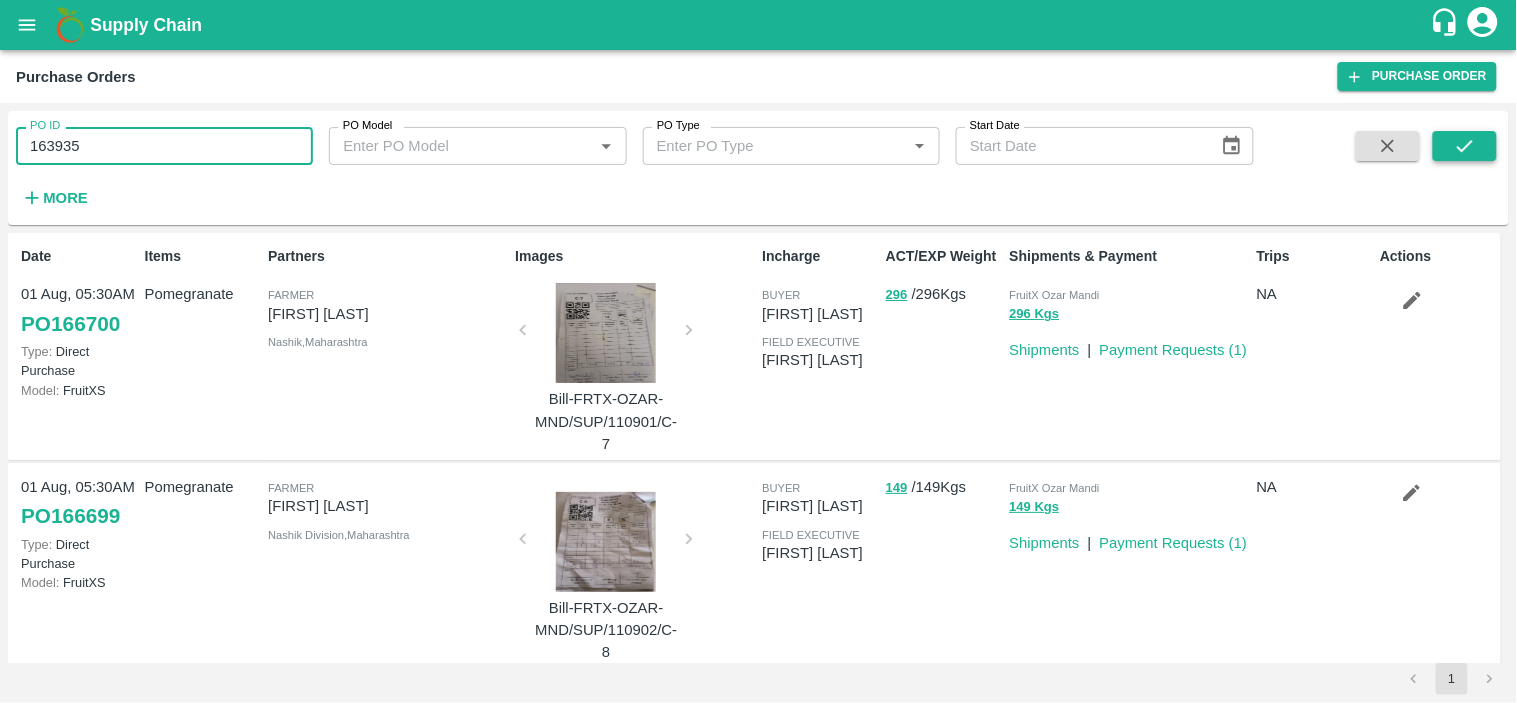 click 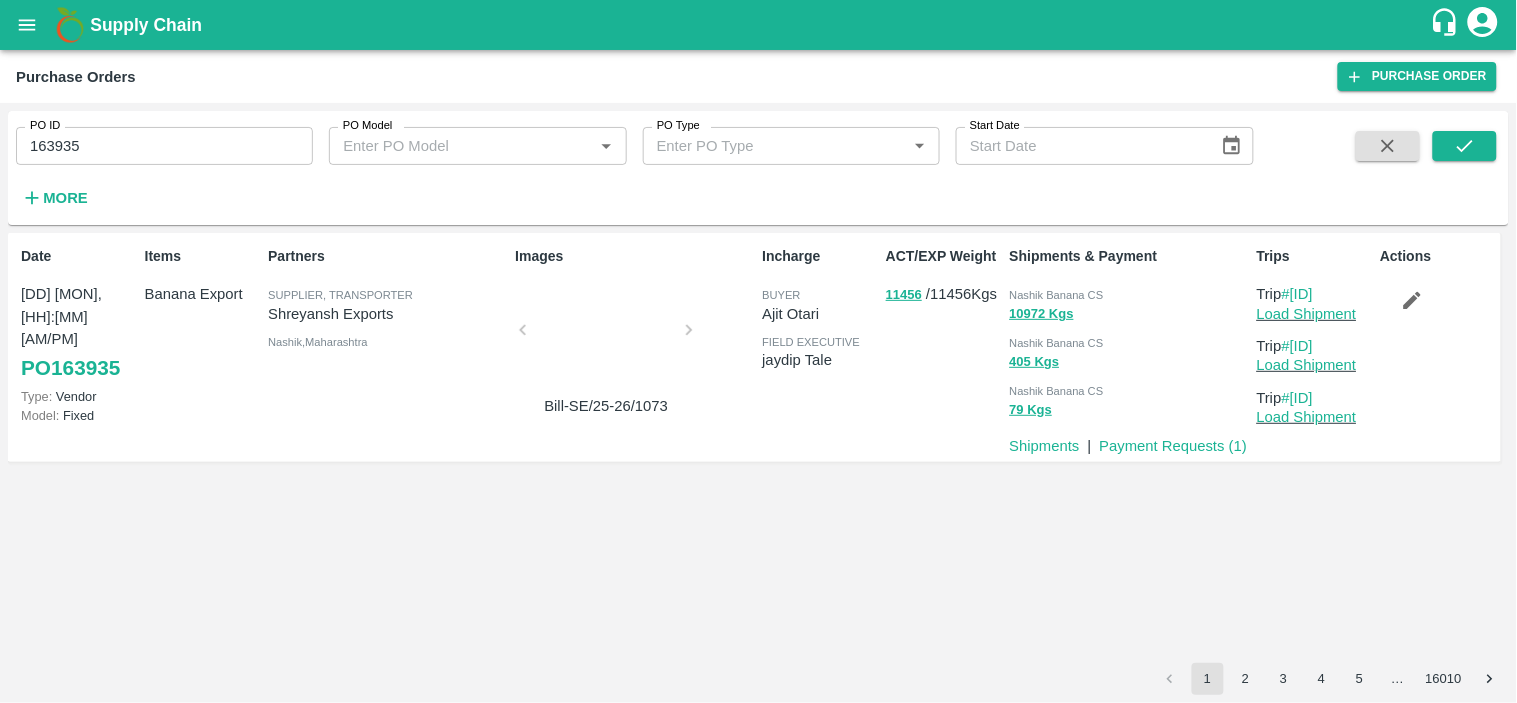 click on "Nashik Banana CS" at bounding box center [1057, 295] 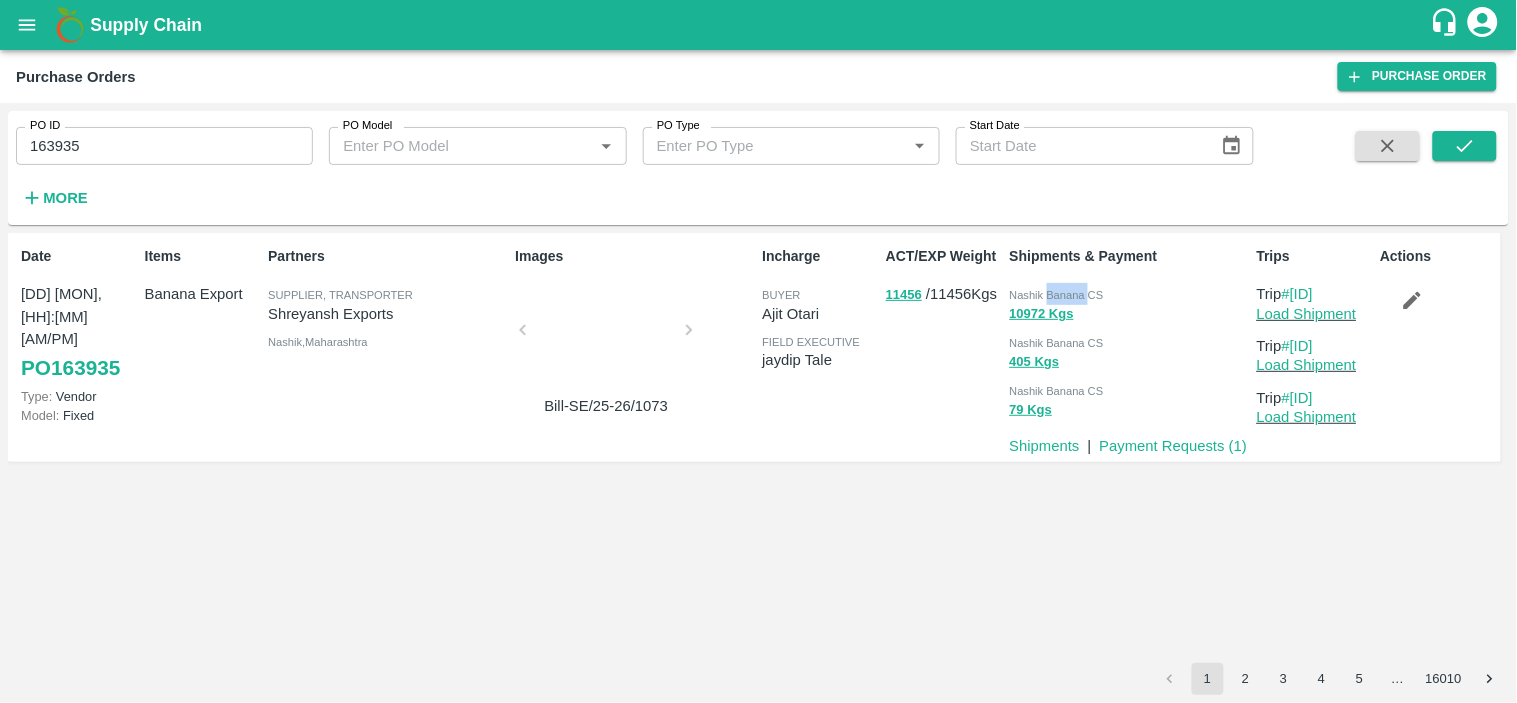 click on "Nashik Banana CS" at bounding box center (1057, 295) 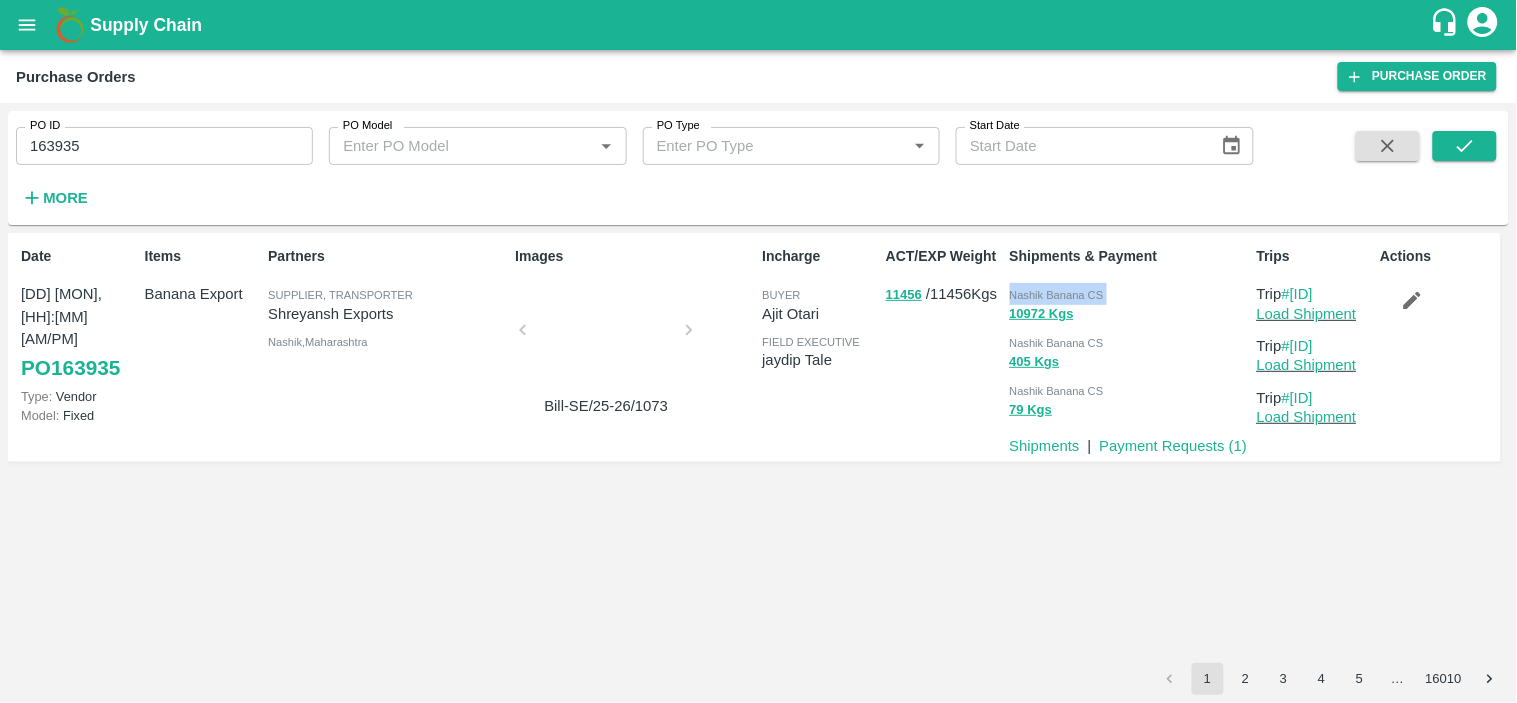 click on "Nashik Banana CS" at bounding box center [1057, 295] 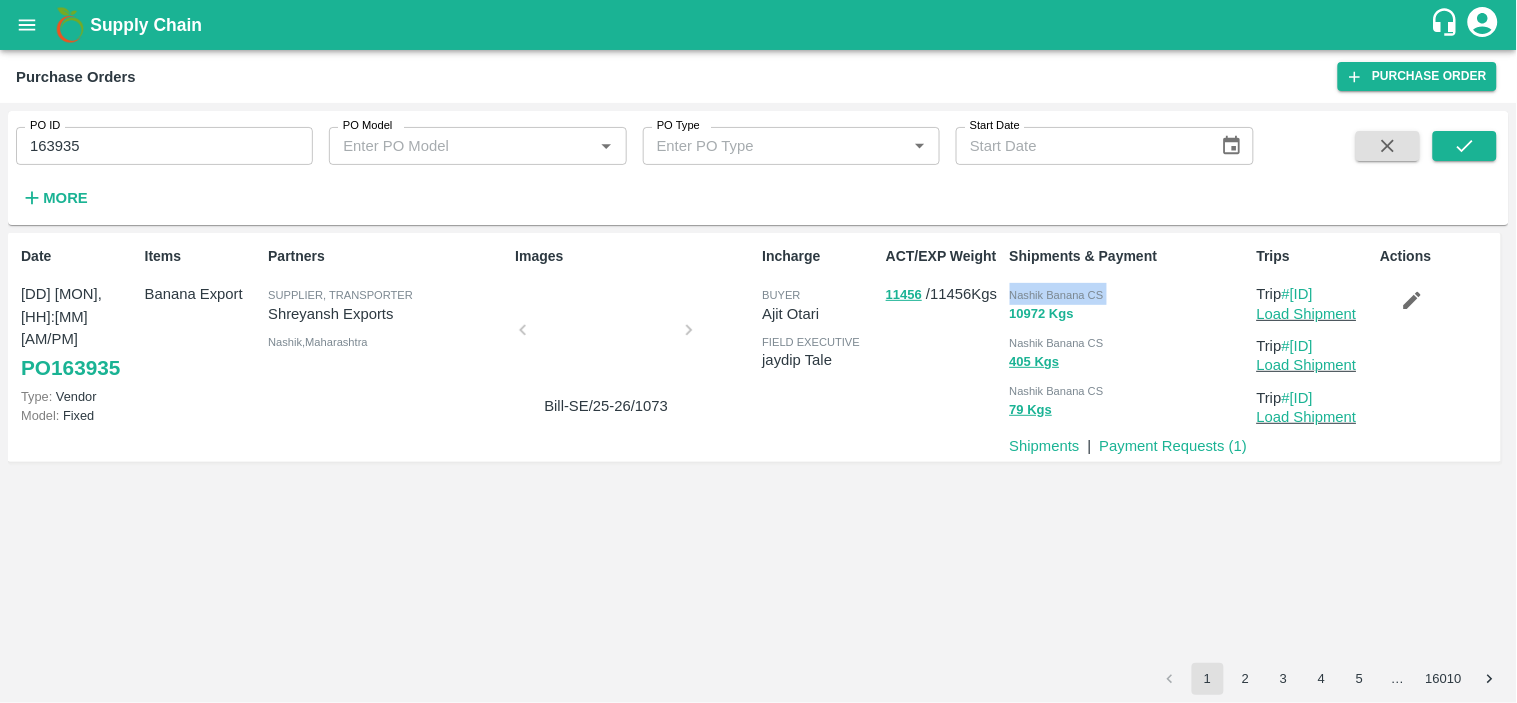 copy on "Nashik Banana CS 10972  Kgs" 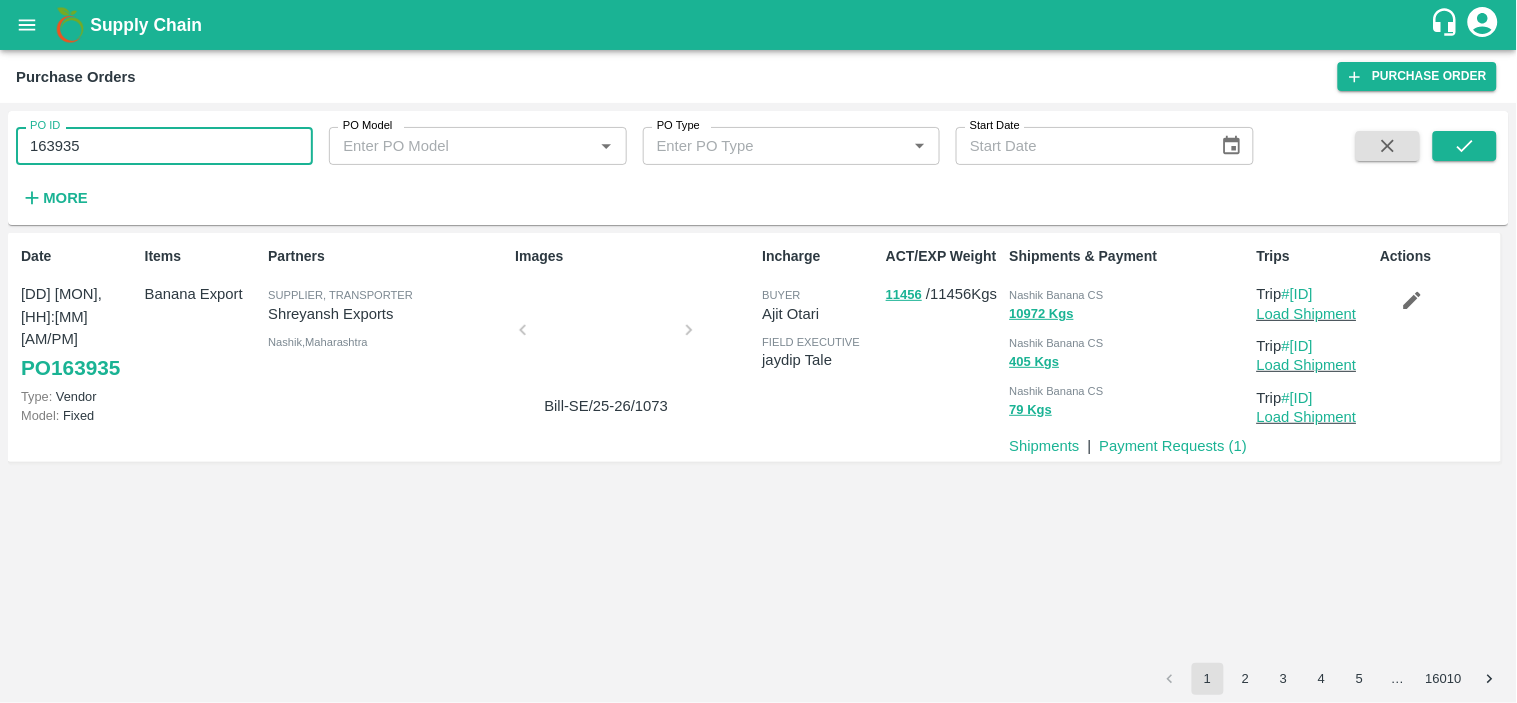 click on "163935" at bounding box center (164, 146) 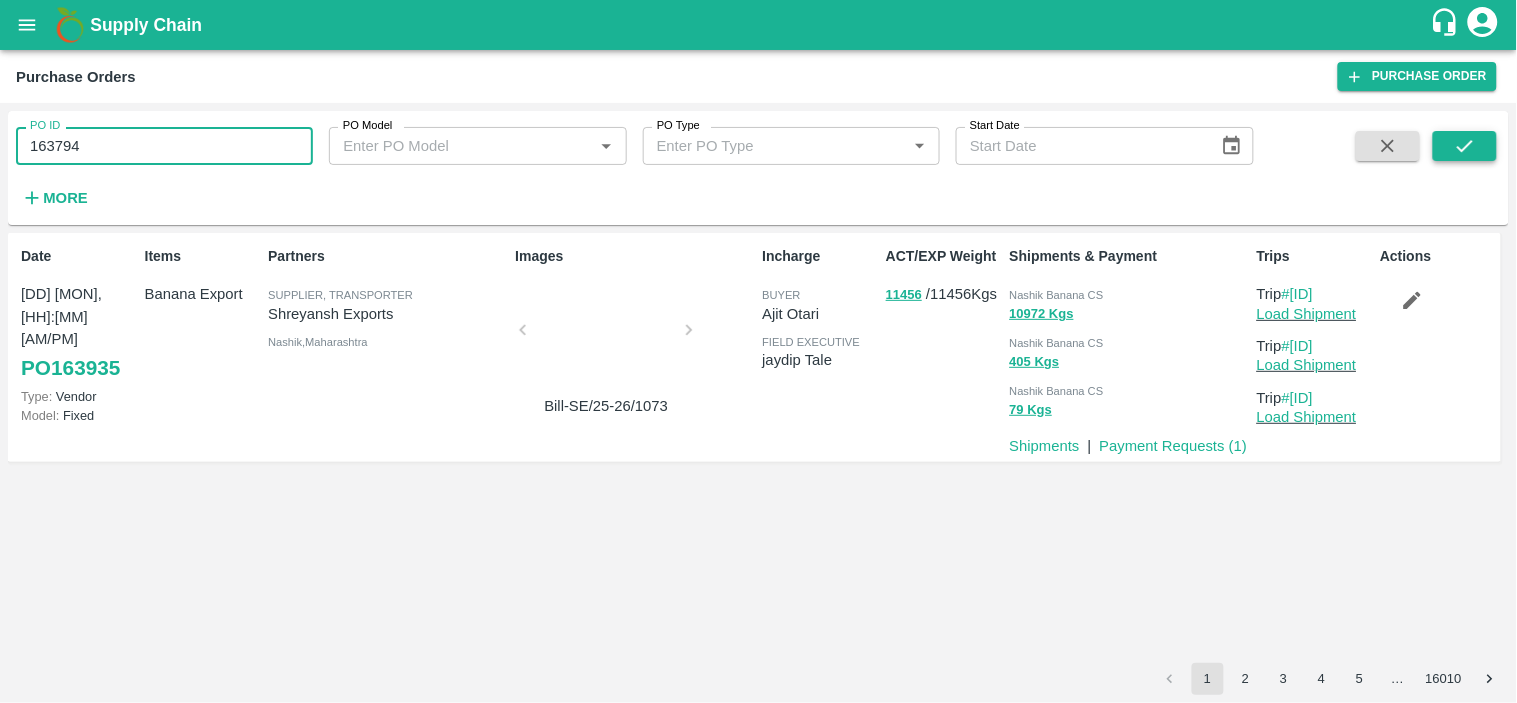 type on "163794" 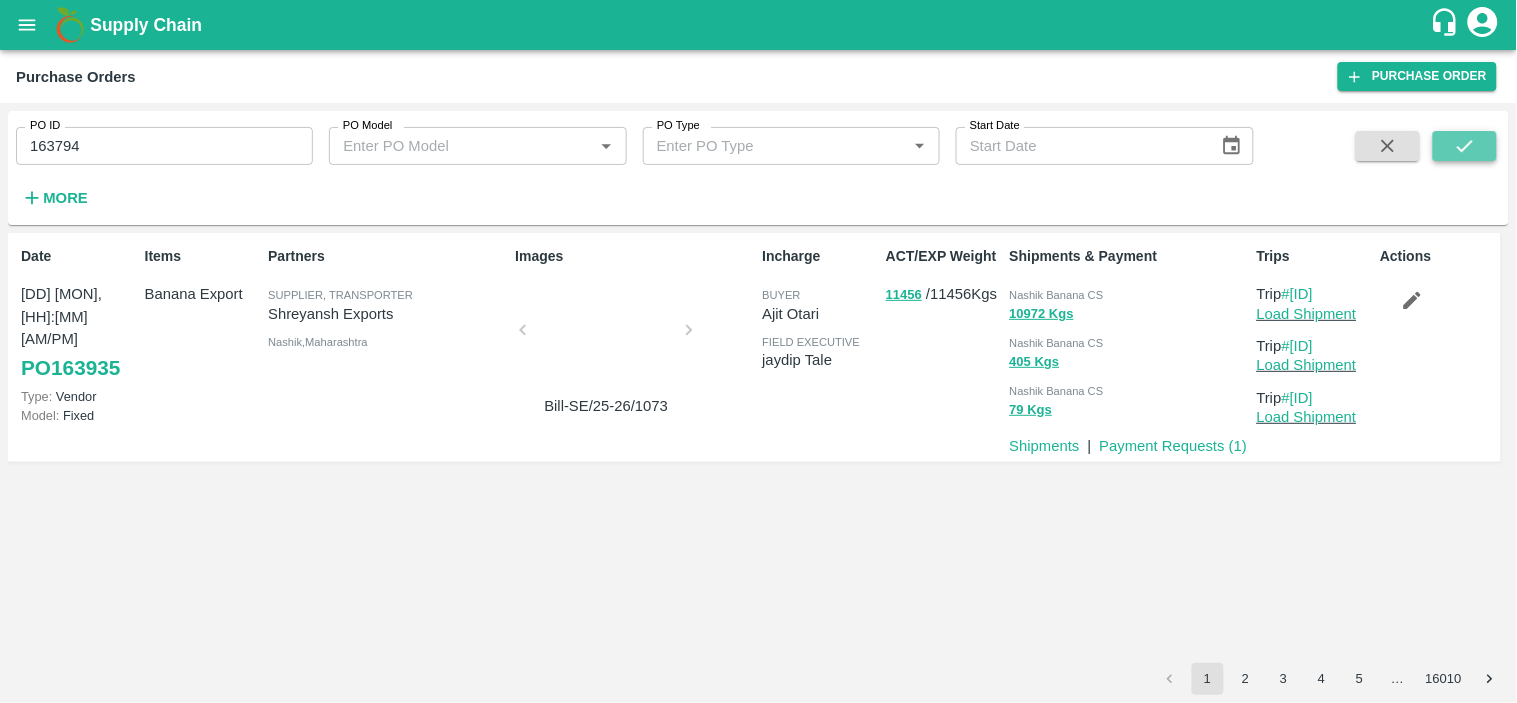 click 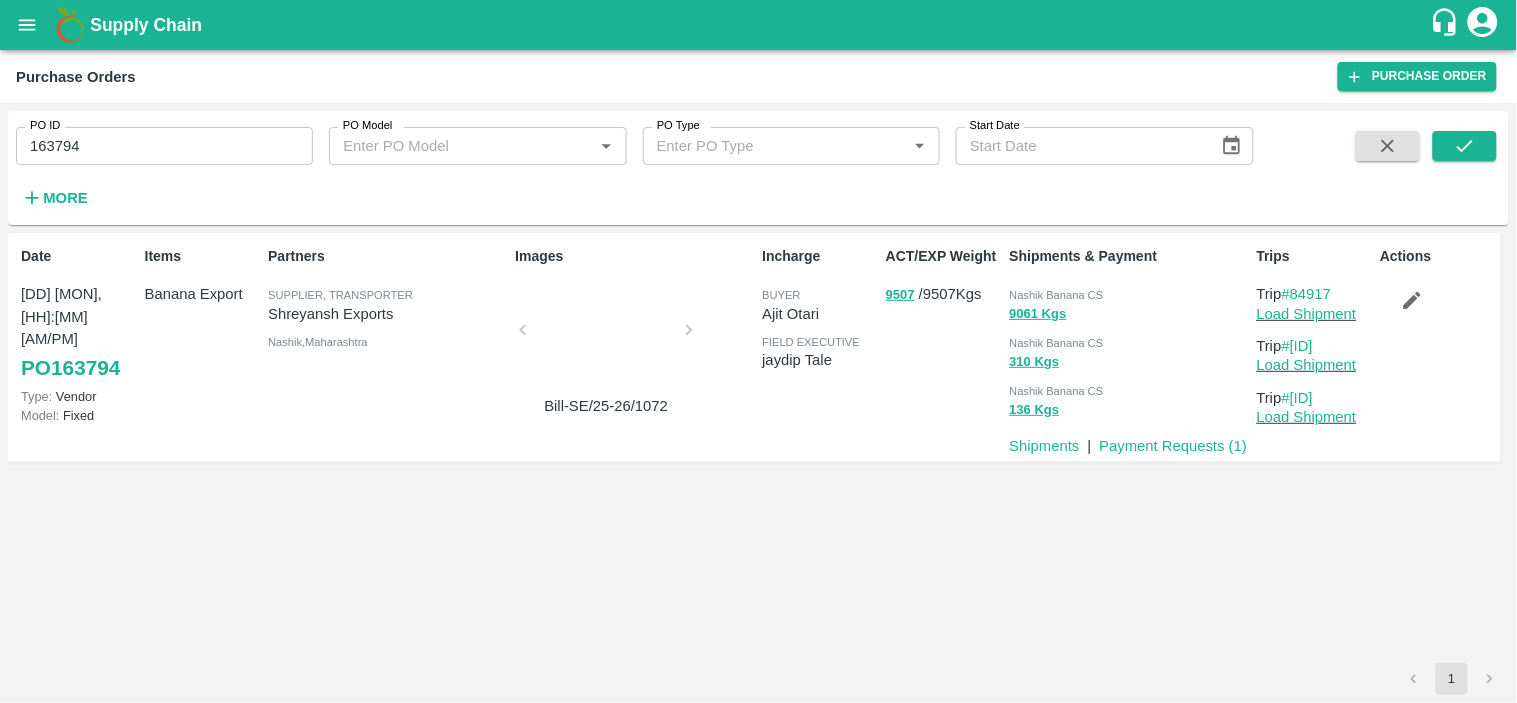 type 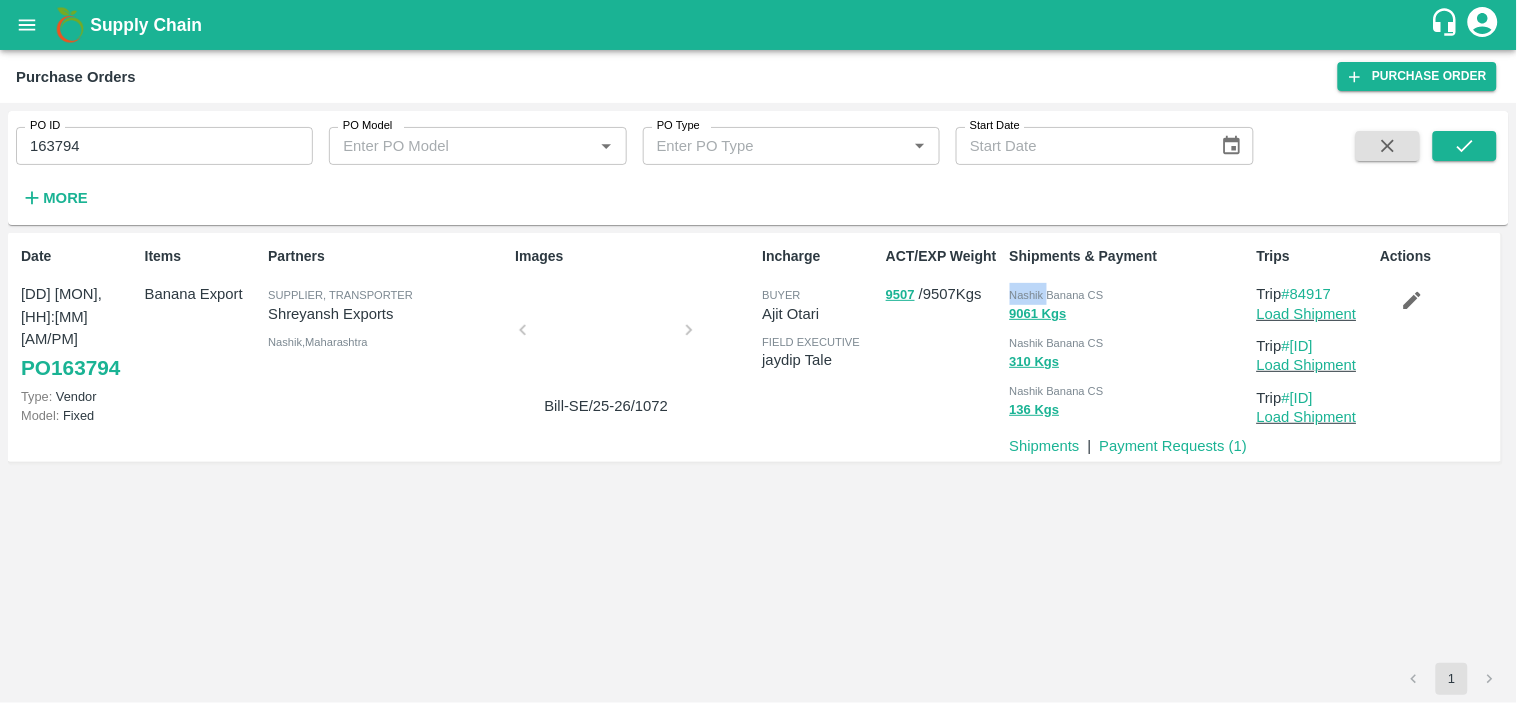 click on "Nashik Banana CS" at bounding box center (1057, 295) 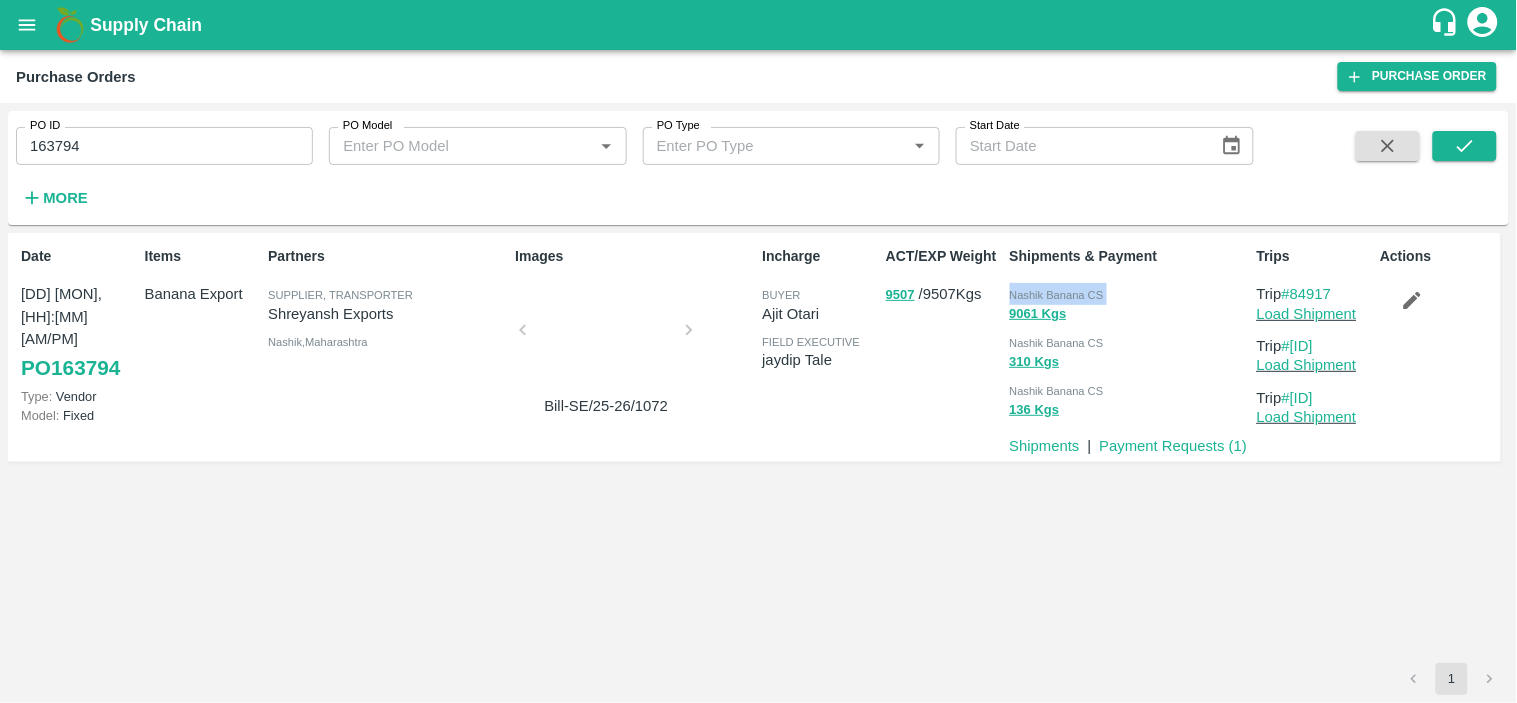 click on "Nashik Banana CS" at bounding box center (1057, 295) 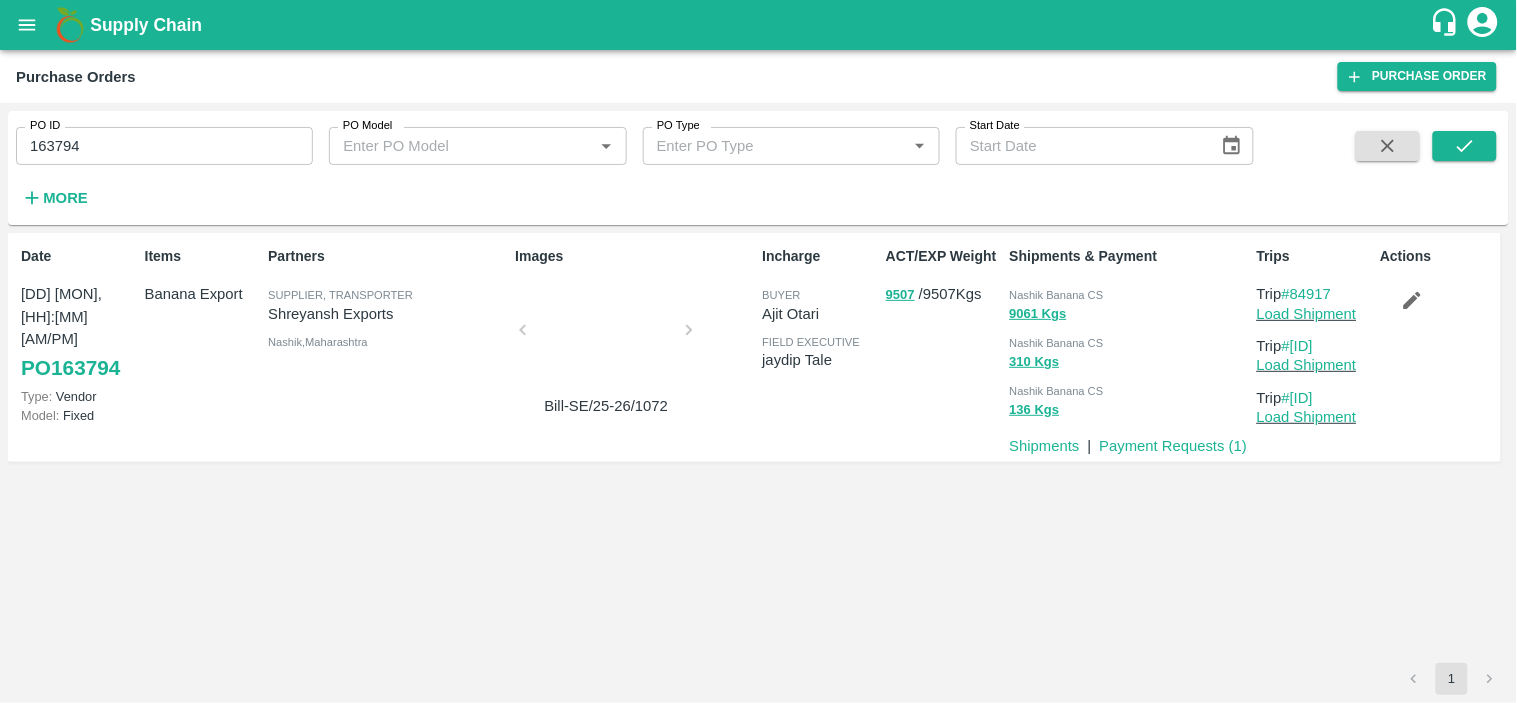 click on "163794" at bounding box center (164, 146) 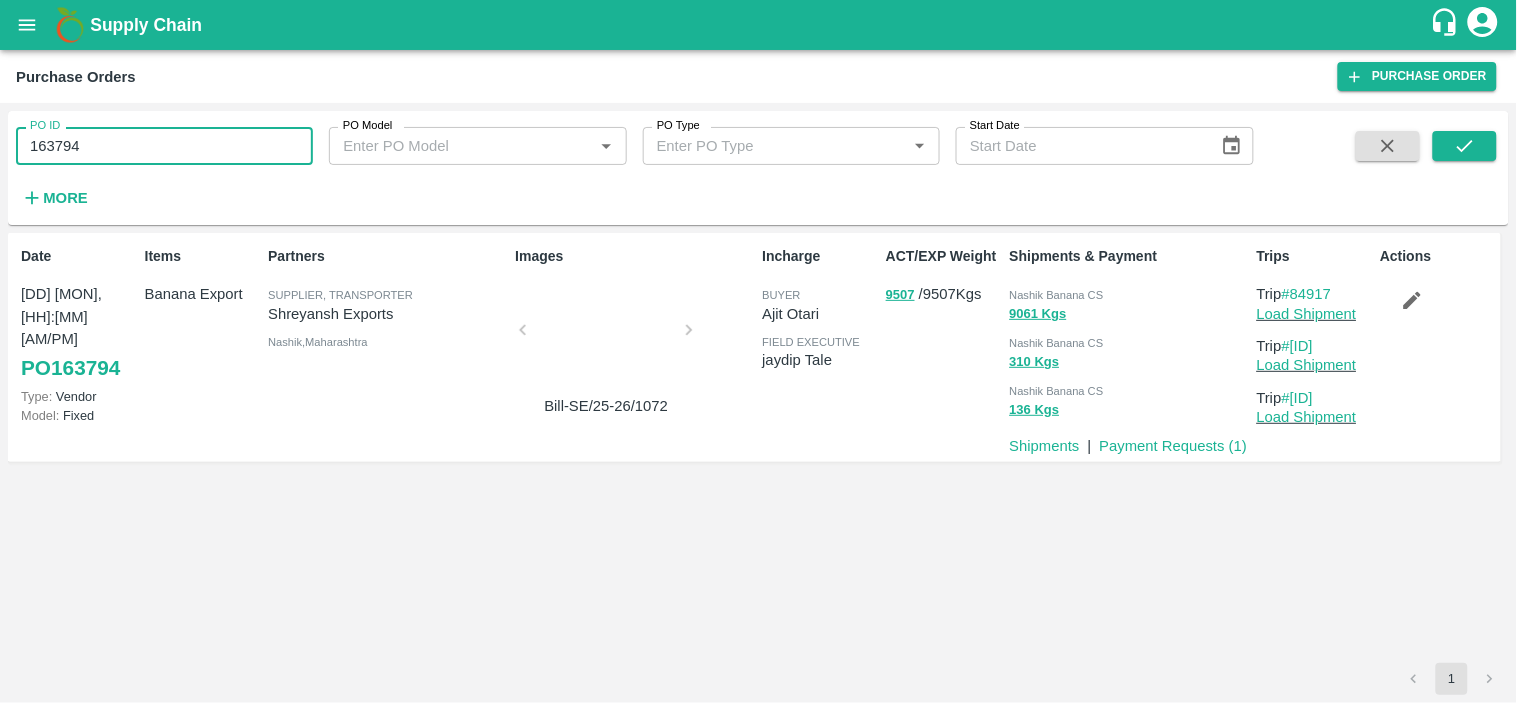 click on "163794" at bounding box center [164, 146] 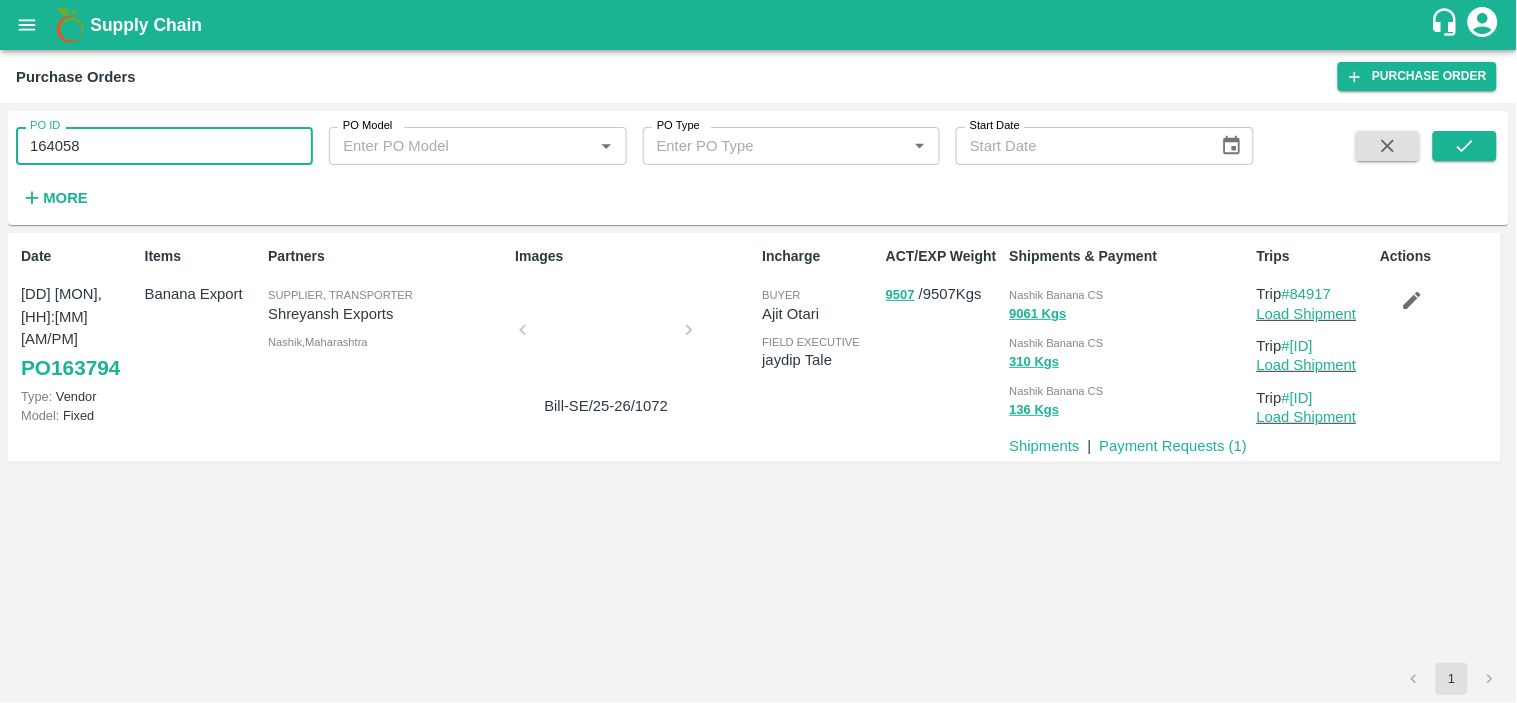 click on "164058" at bounding box center (164, 146) 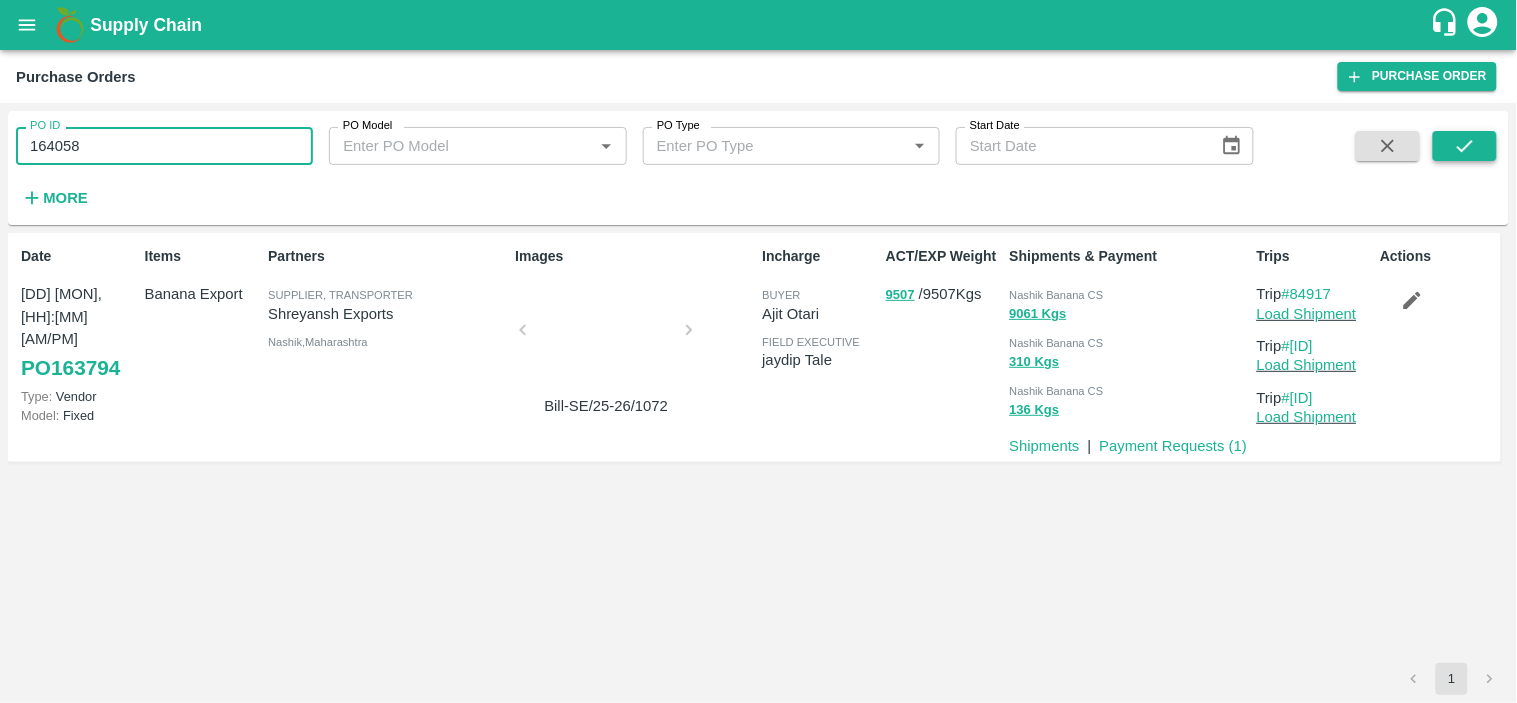 type on "164058" 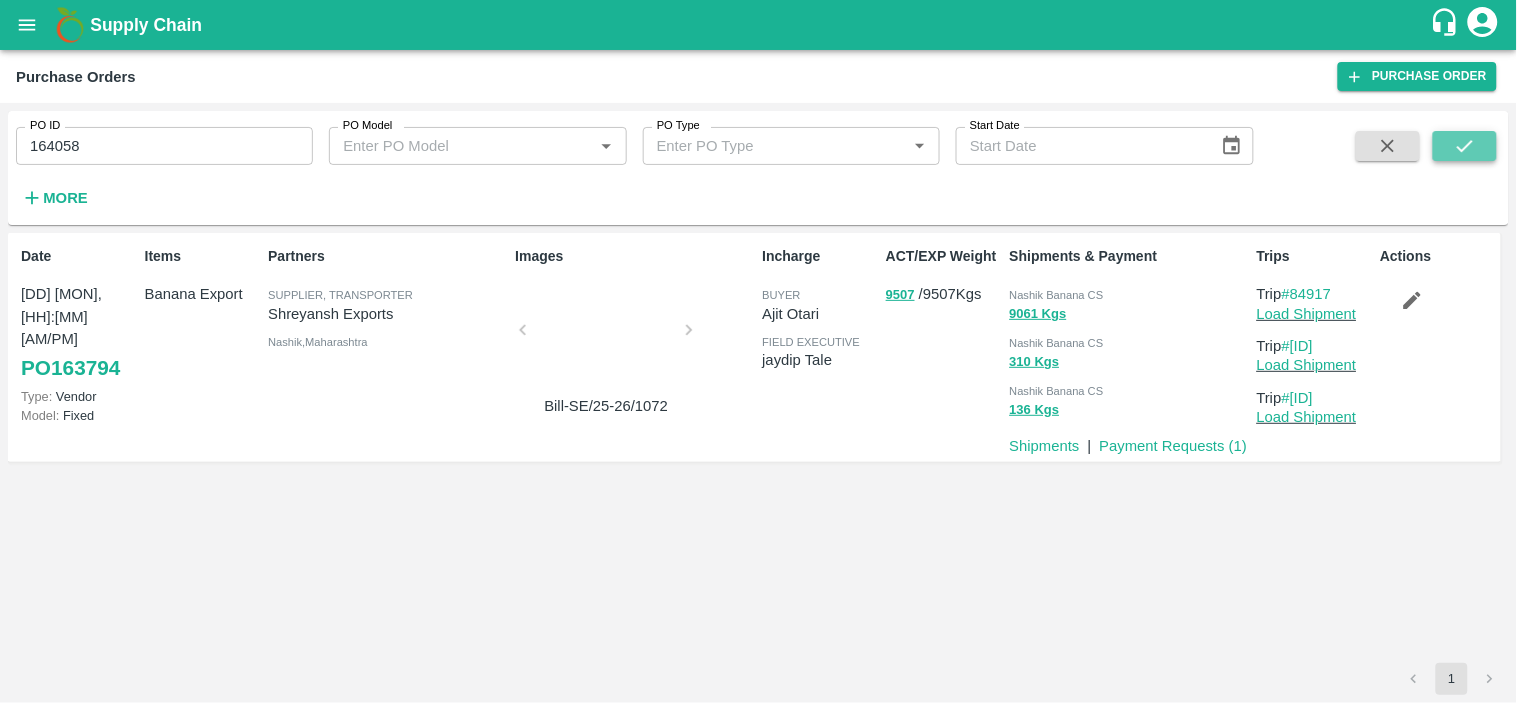 click at bounding box center [1465, 146] 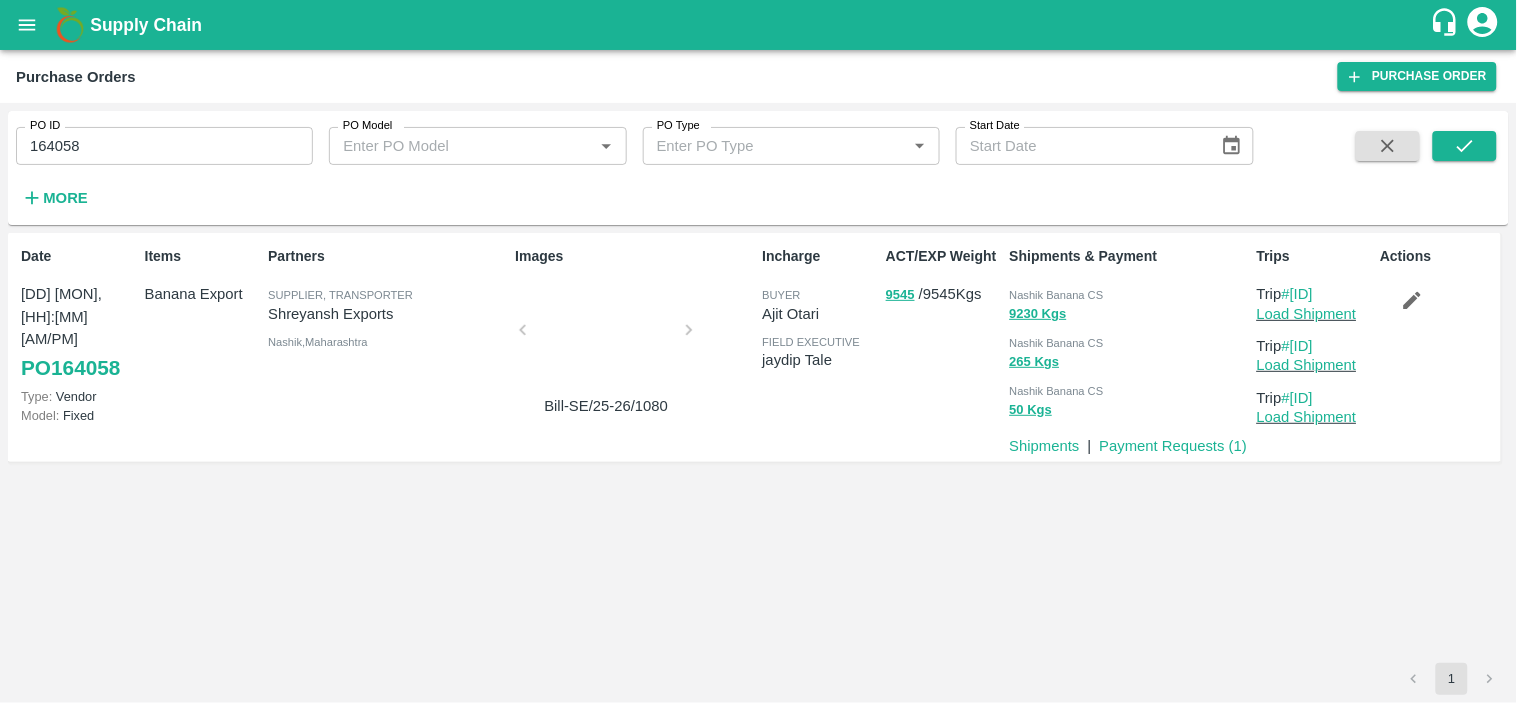 click on "Nashik Banana CS" at bounding box center (1129, 294) 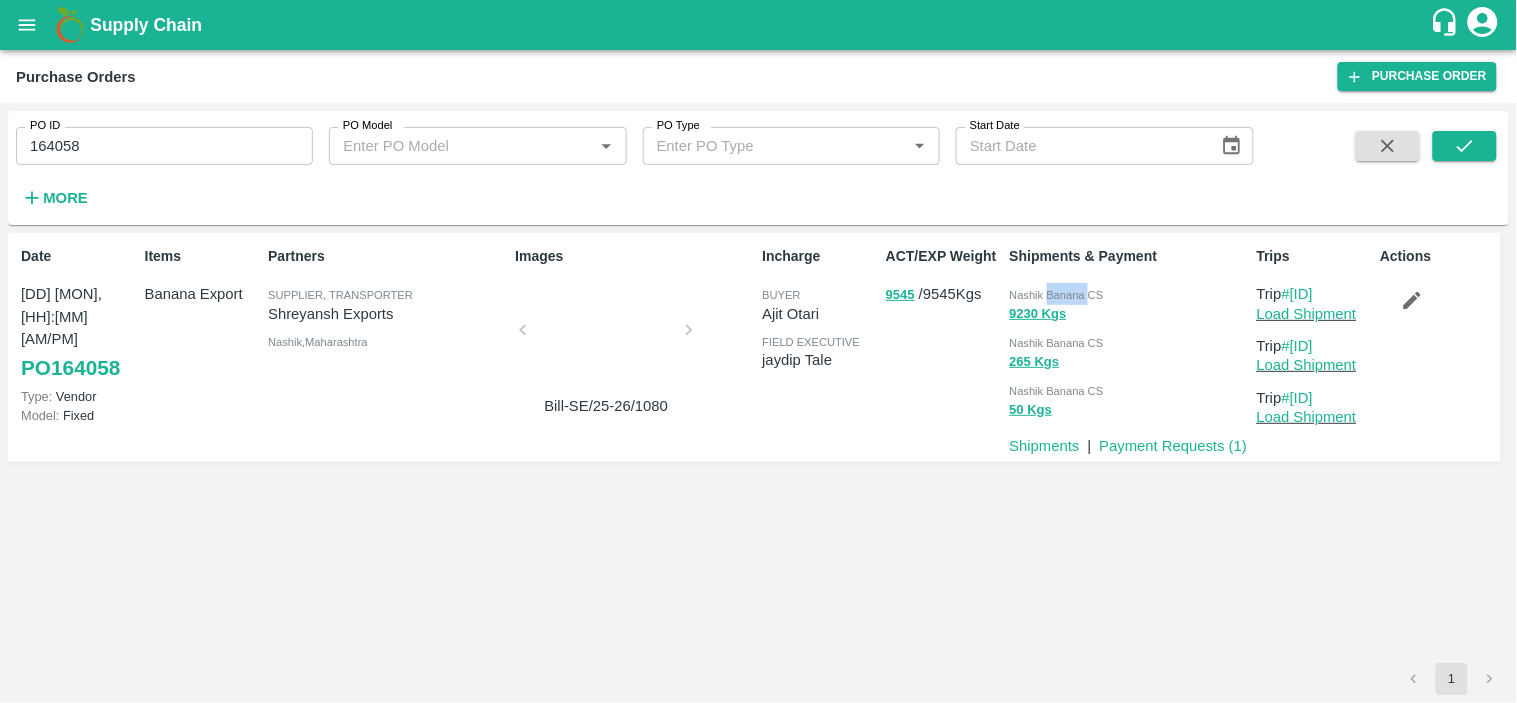 click on "Nashik Banana CS" at bounding box center [1057, 295] 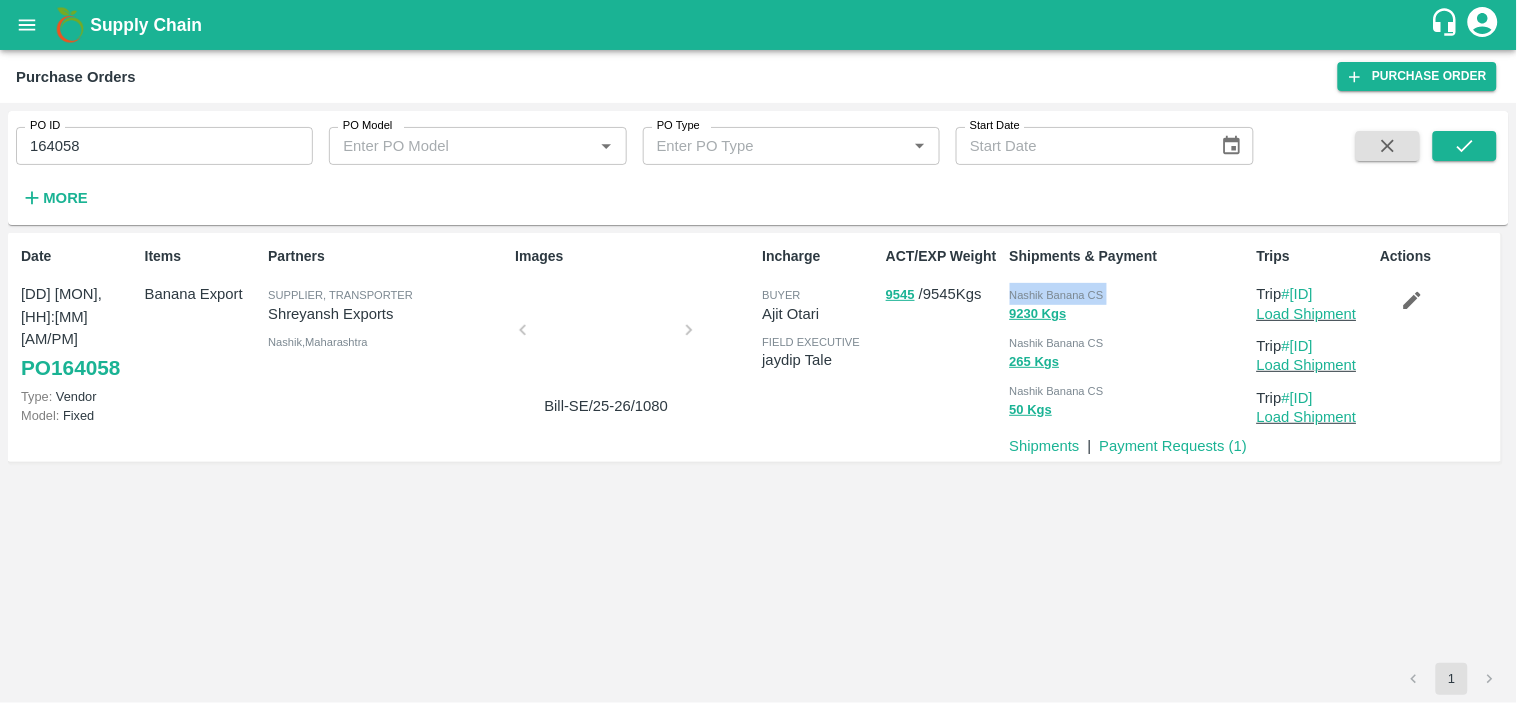 click on "Nashik Banana CS" at bounding box center [1057, 295] 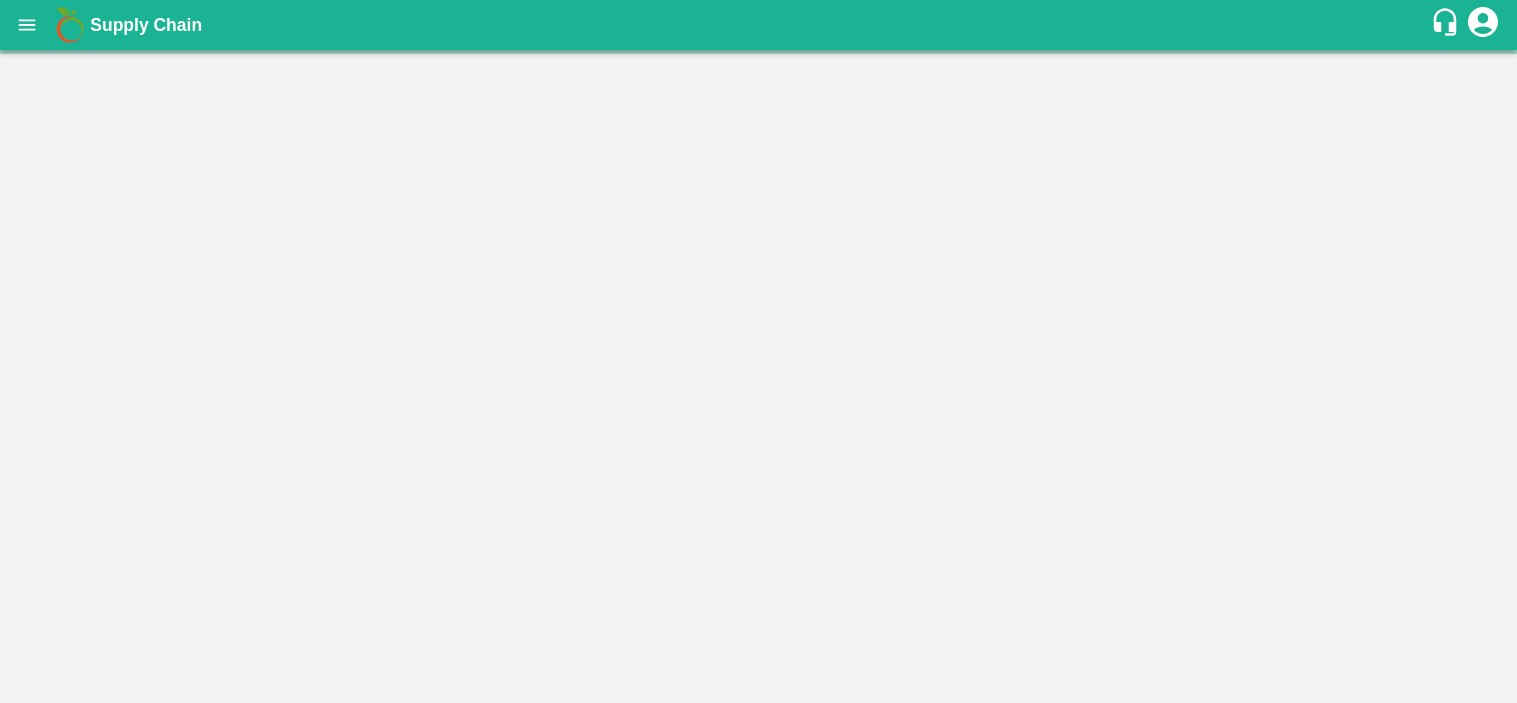 scroll, scrollTop: 0, scrollLeft: 0, axis: both 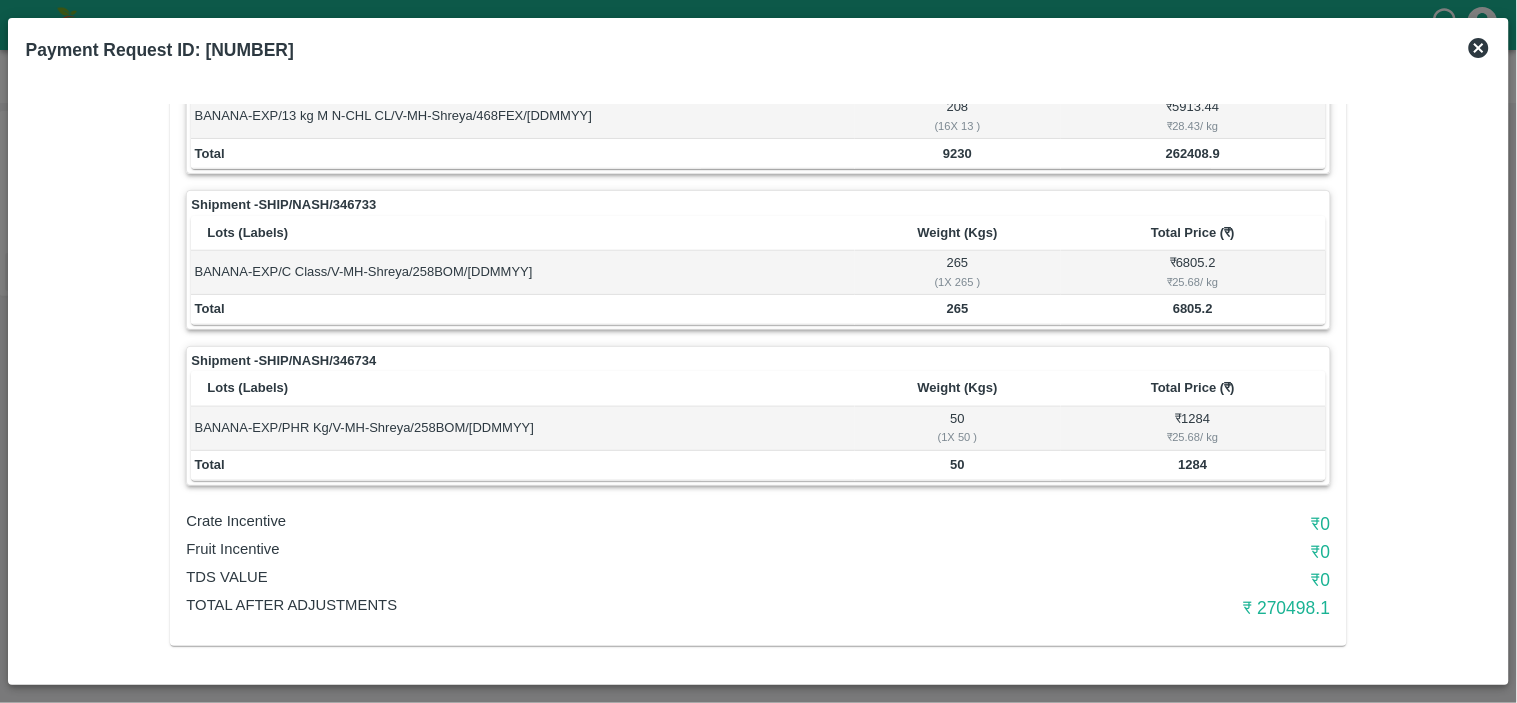 click 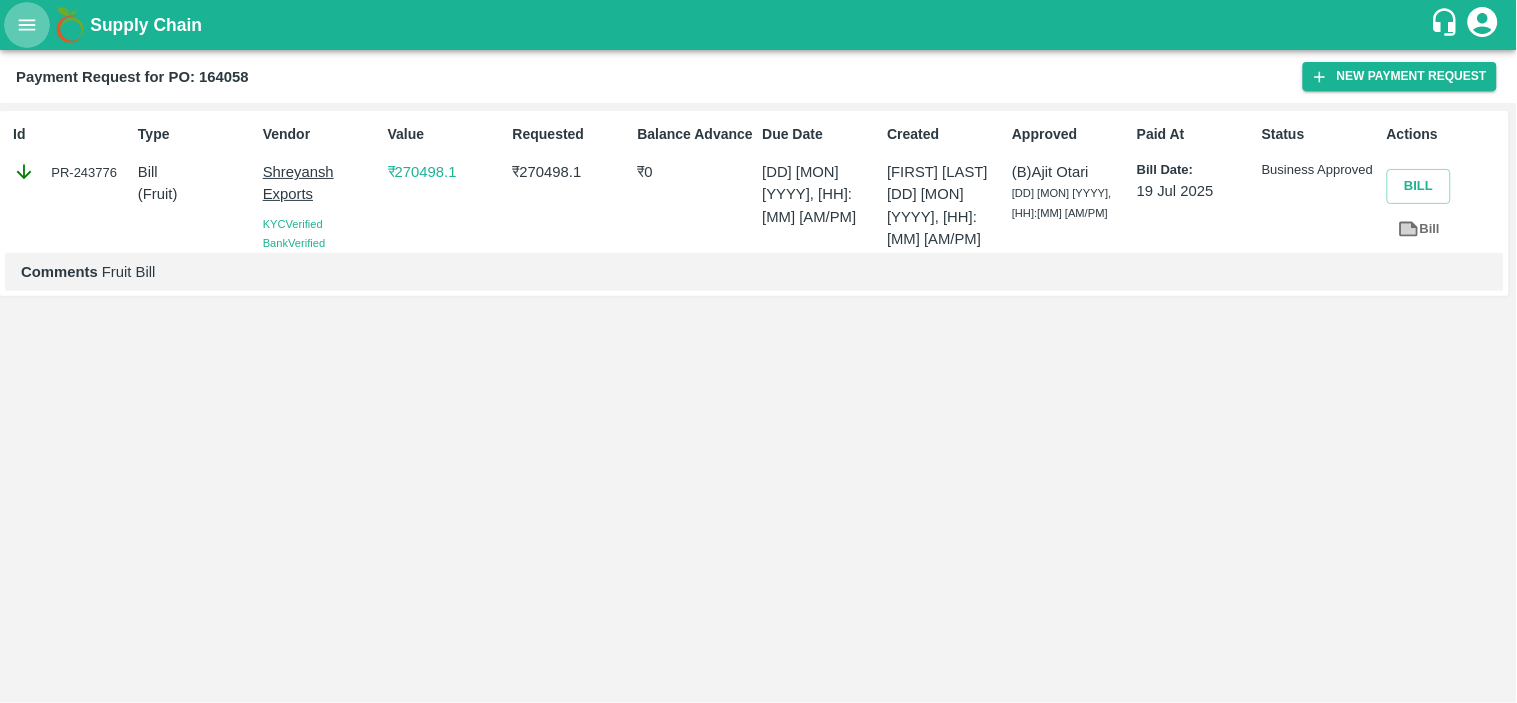 click at bounding box center (27, 25) 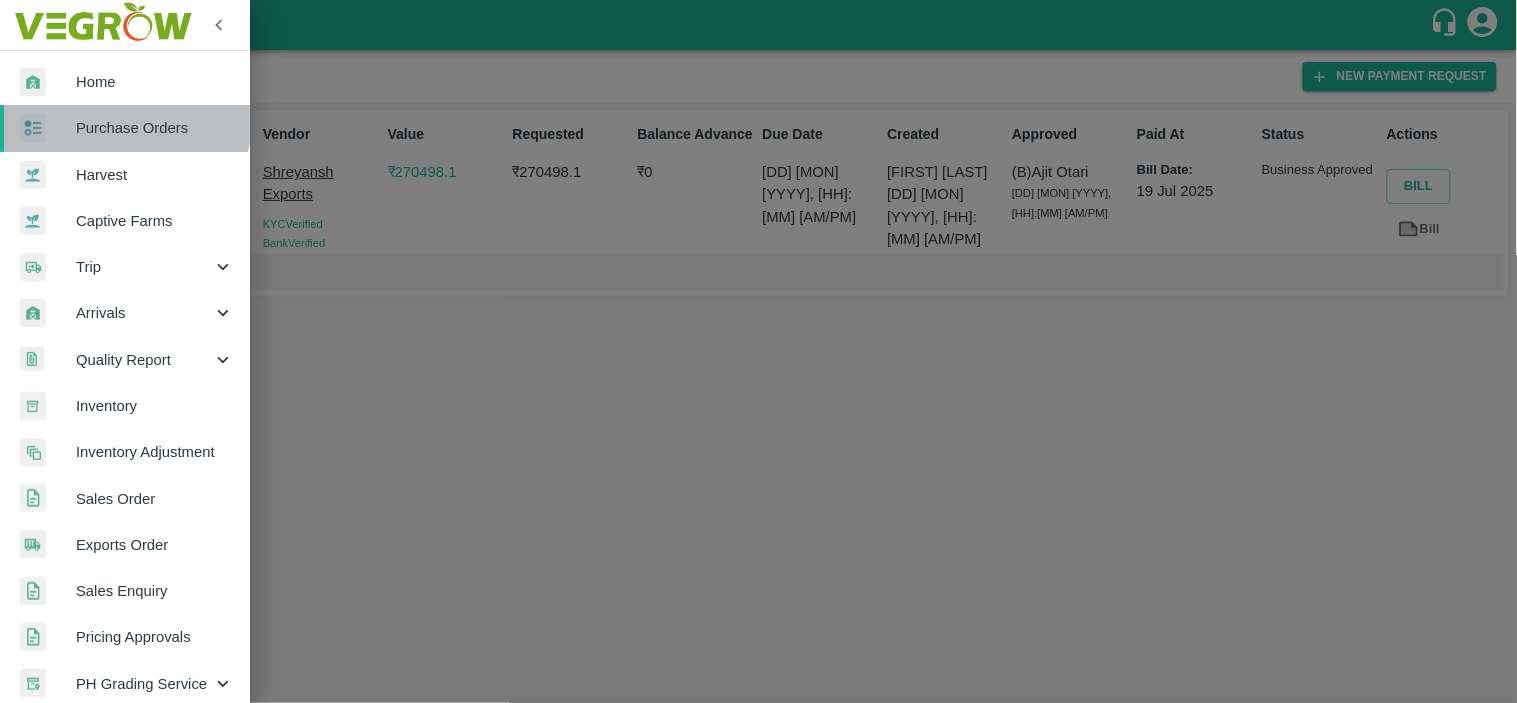 click on "Purchase Orders" at bounding box center [125, 128] 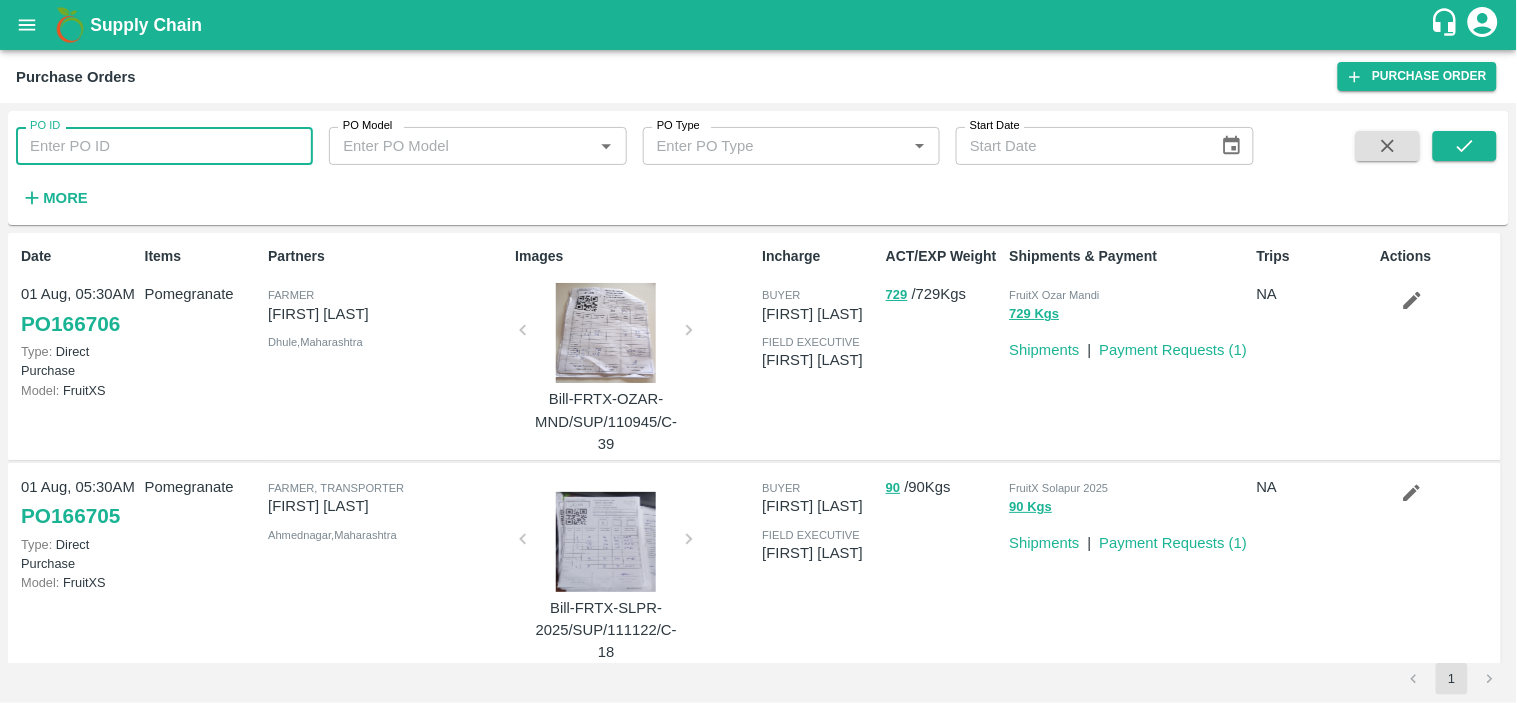 click on "PO ID" at bounding box center (164, 146) 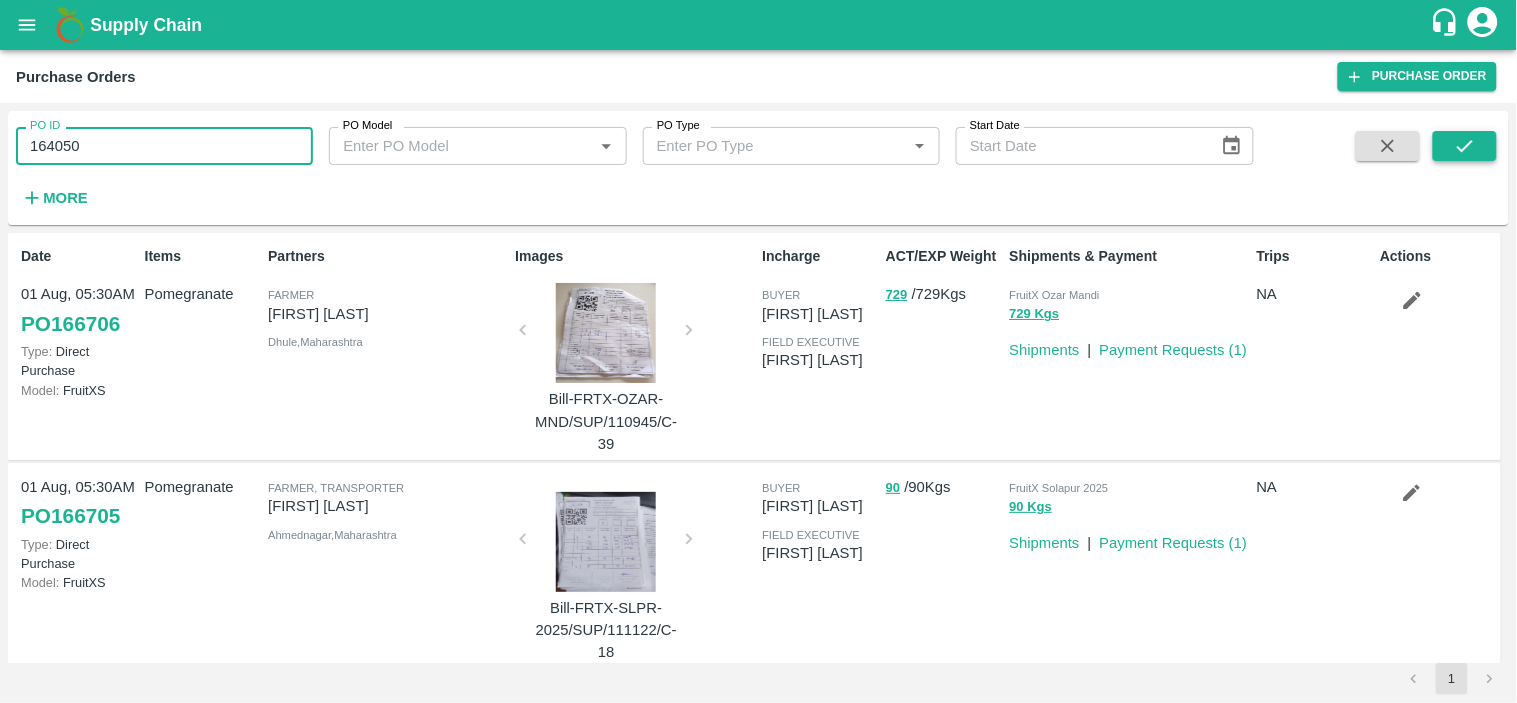 type on "164050" 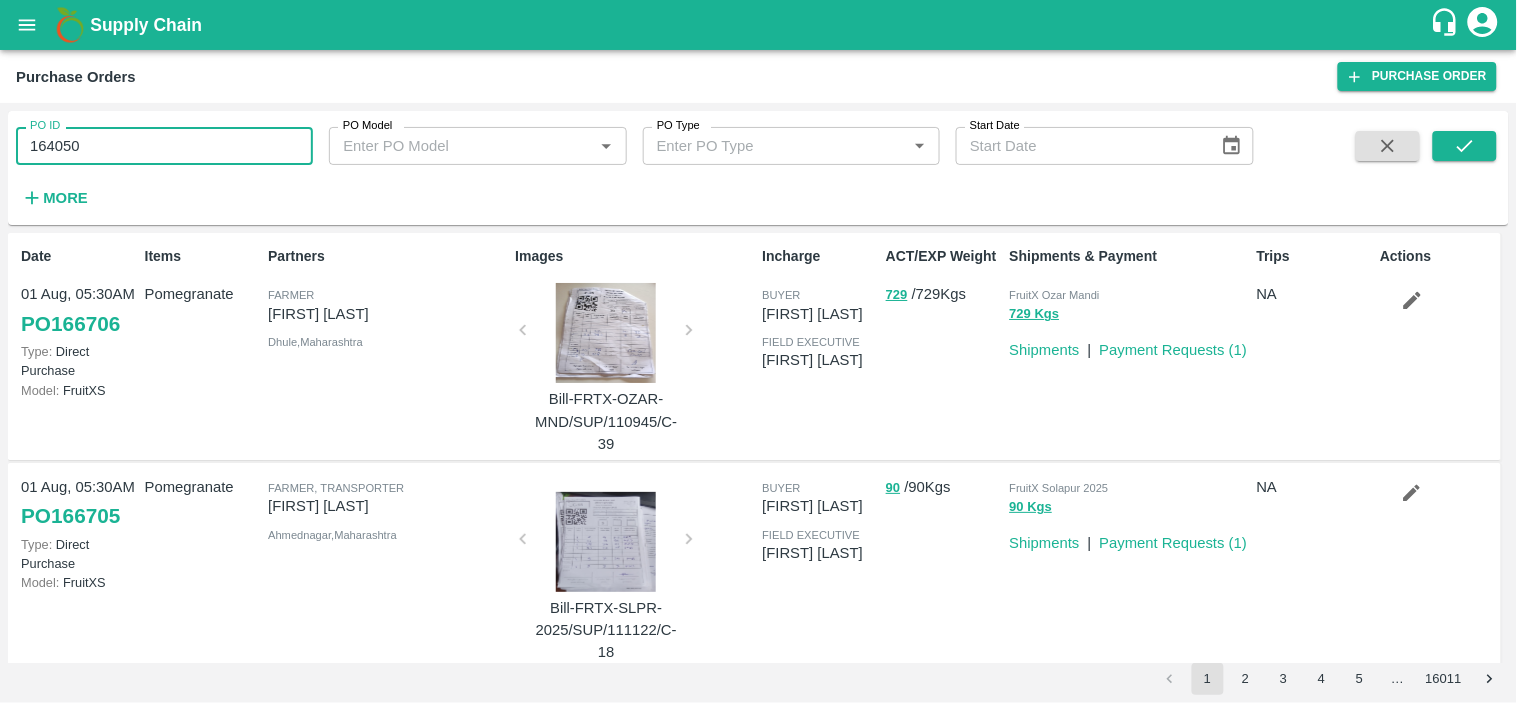 click on "164050" at bounding box center [164, 146] 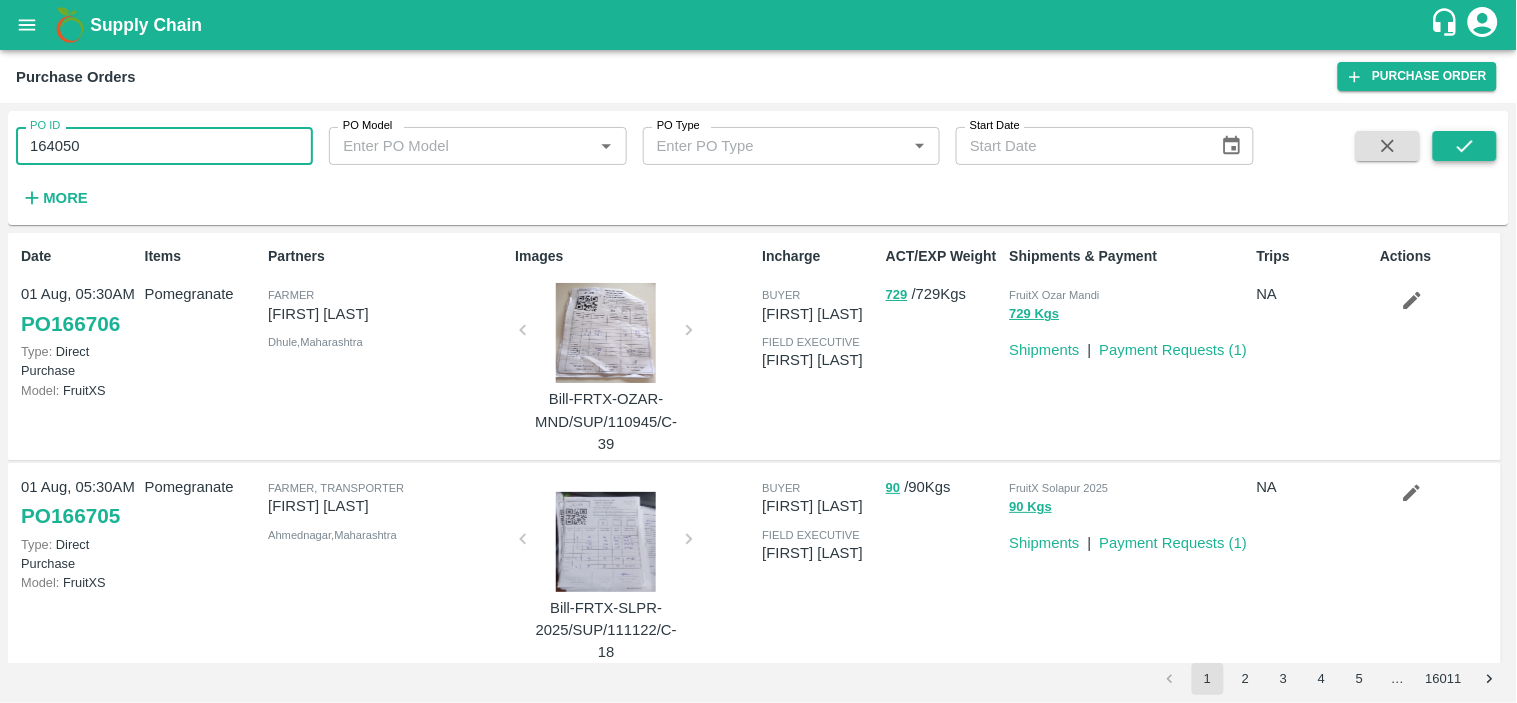 click at bounding box center (1465, 146) 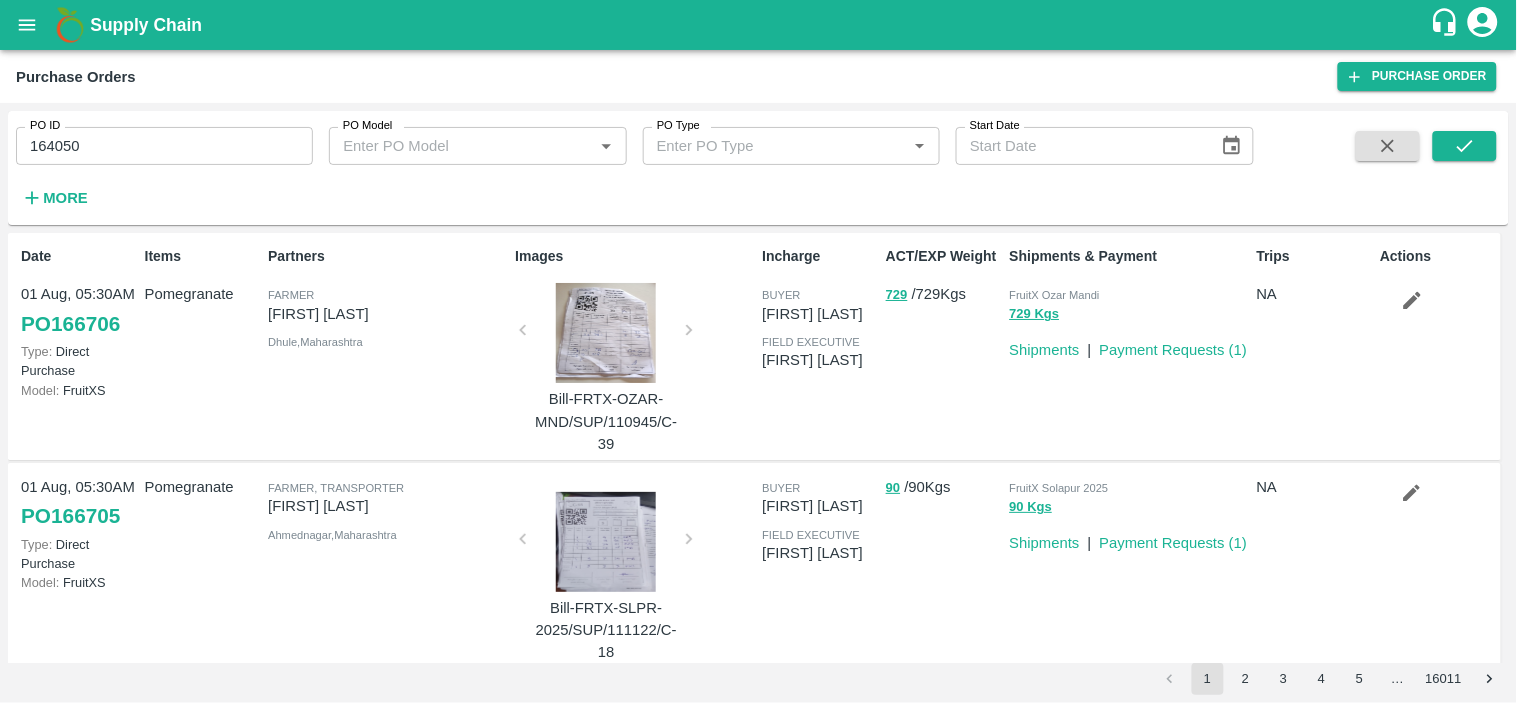 type 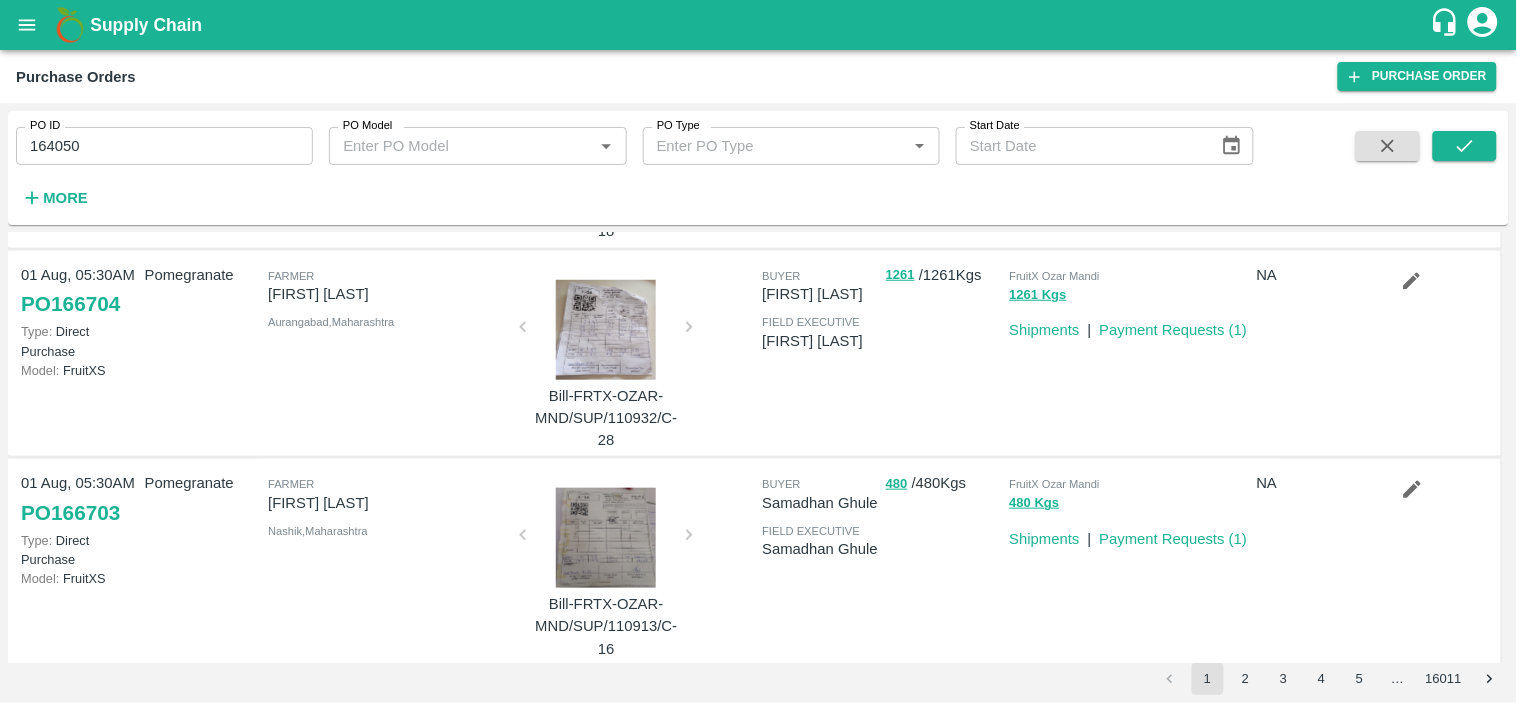 scroll, scrollTop: 0, scrollLeft: 0, axis: both 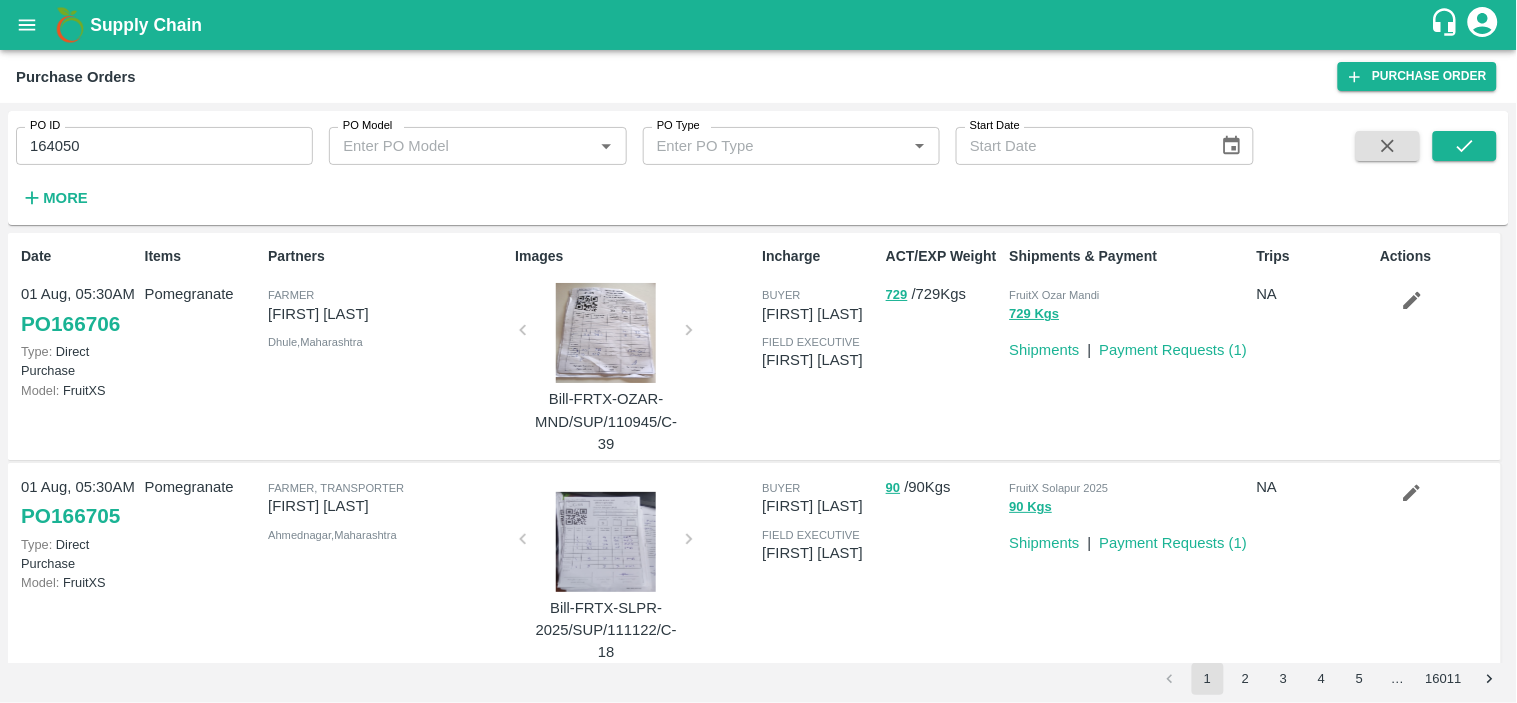 click on "164050" at bounding box center [164, 146] 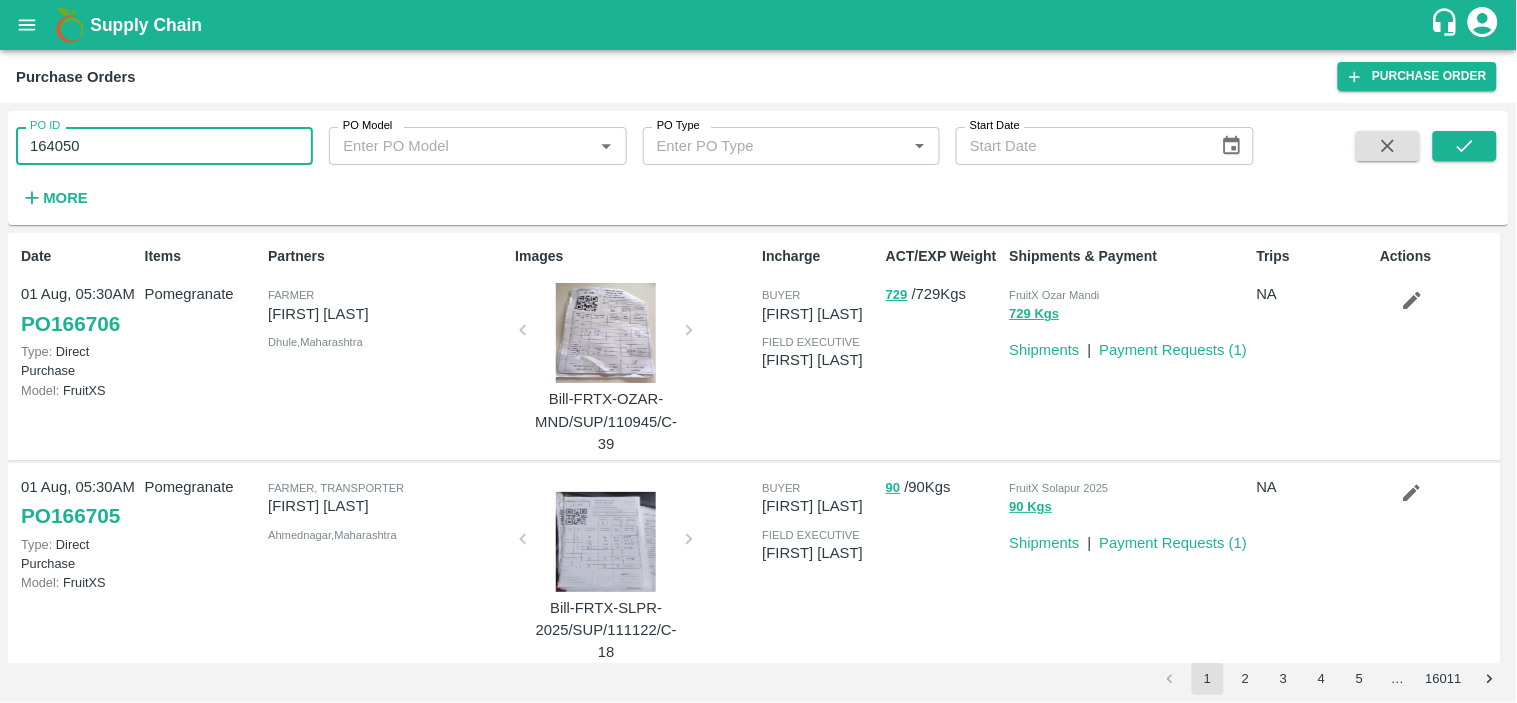click on "164050" at bounding box center (164, 146) 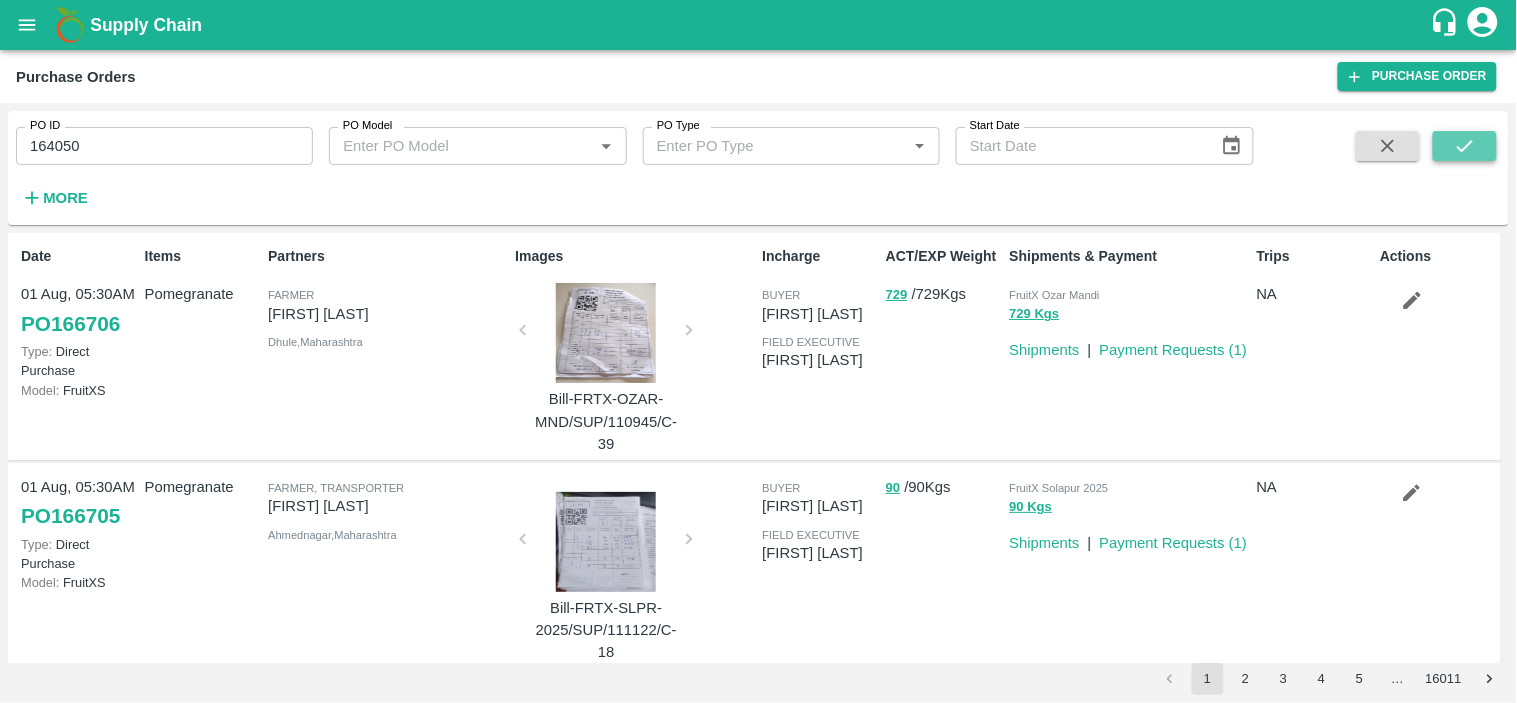 click at bounding box center [1465, 146] 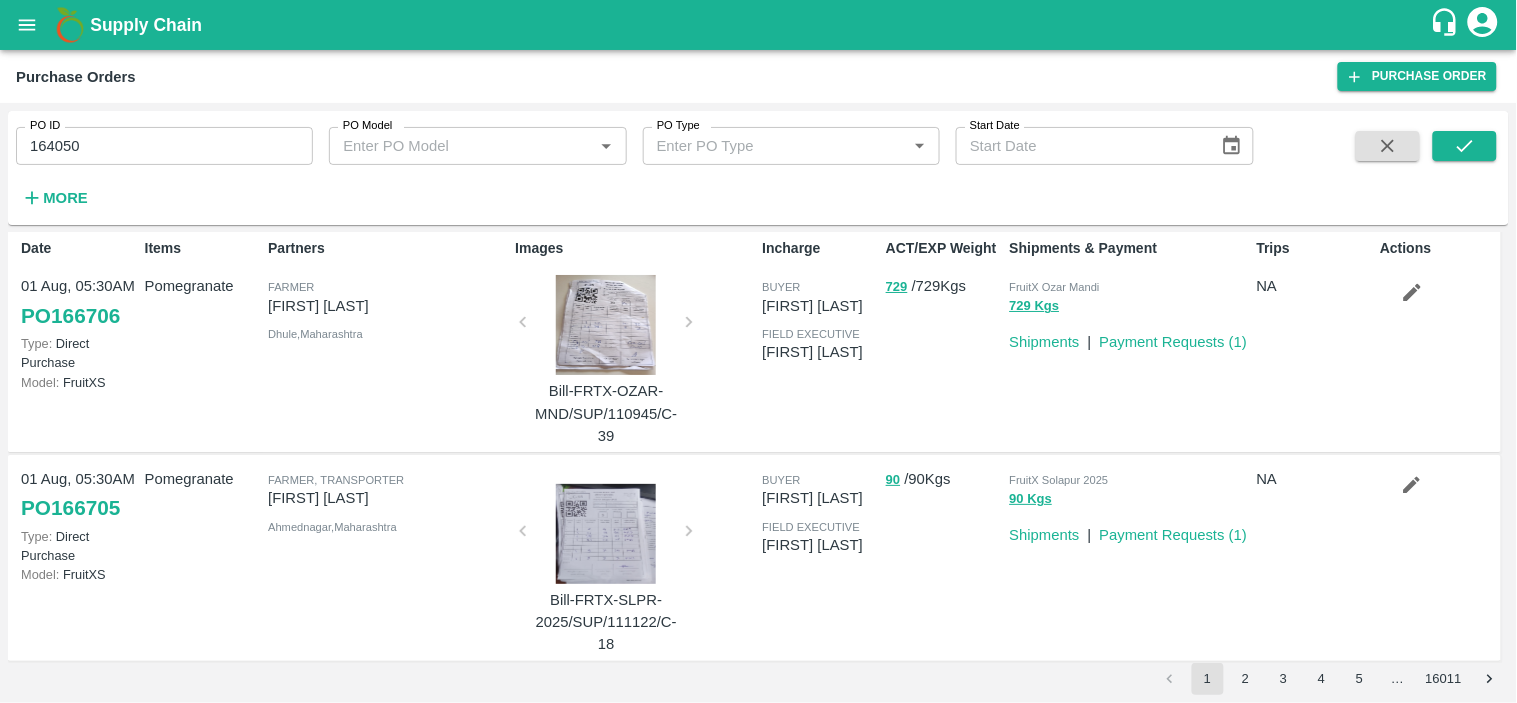 scroll, scrollTop: 0, scrollLeft: 0, axis: both 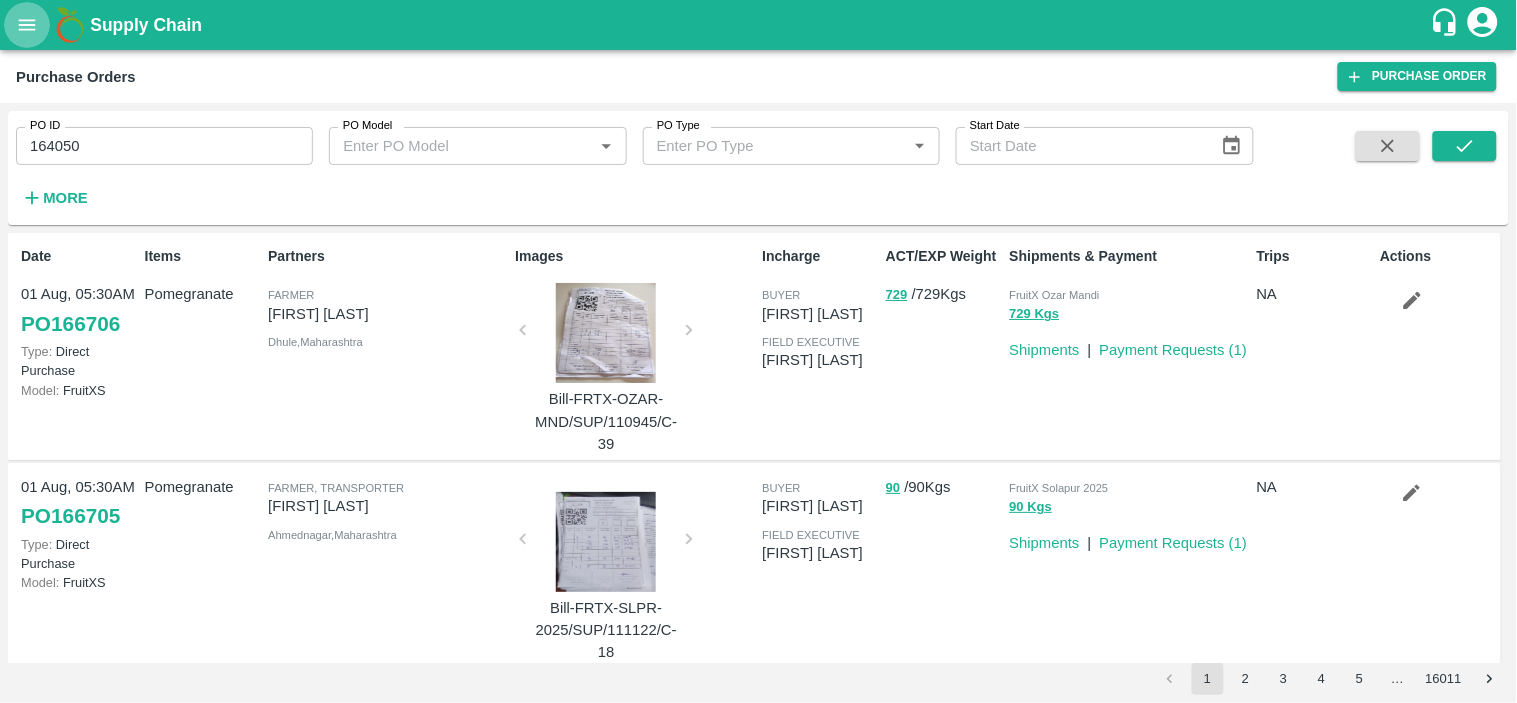 click 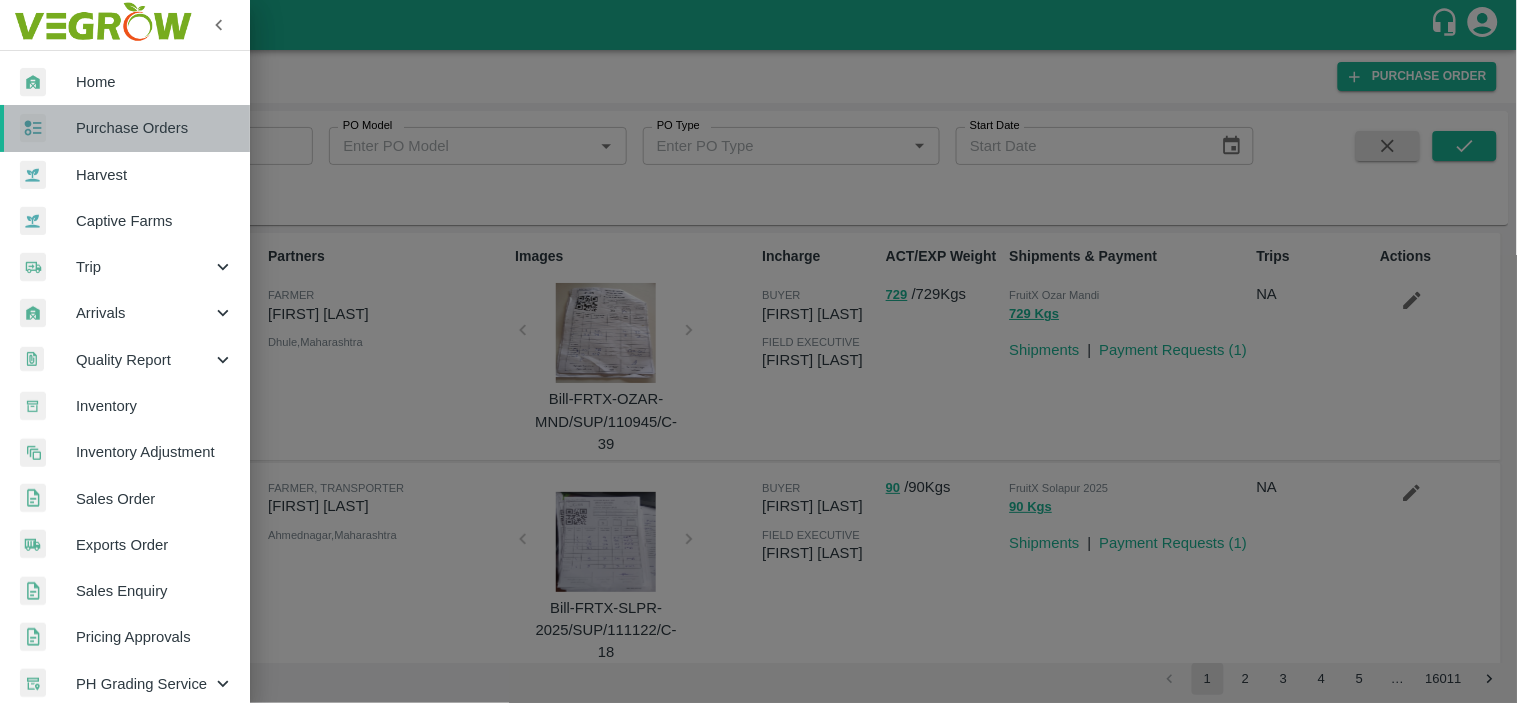 click on "Purchase Orders" at bounding box center [155, 128] 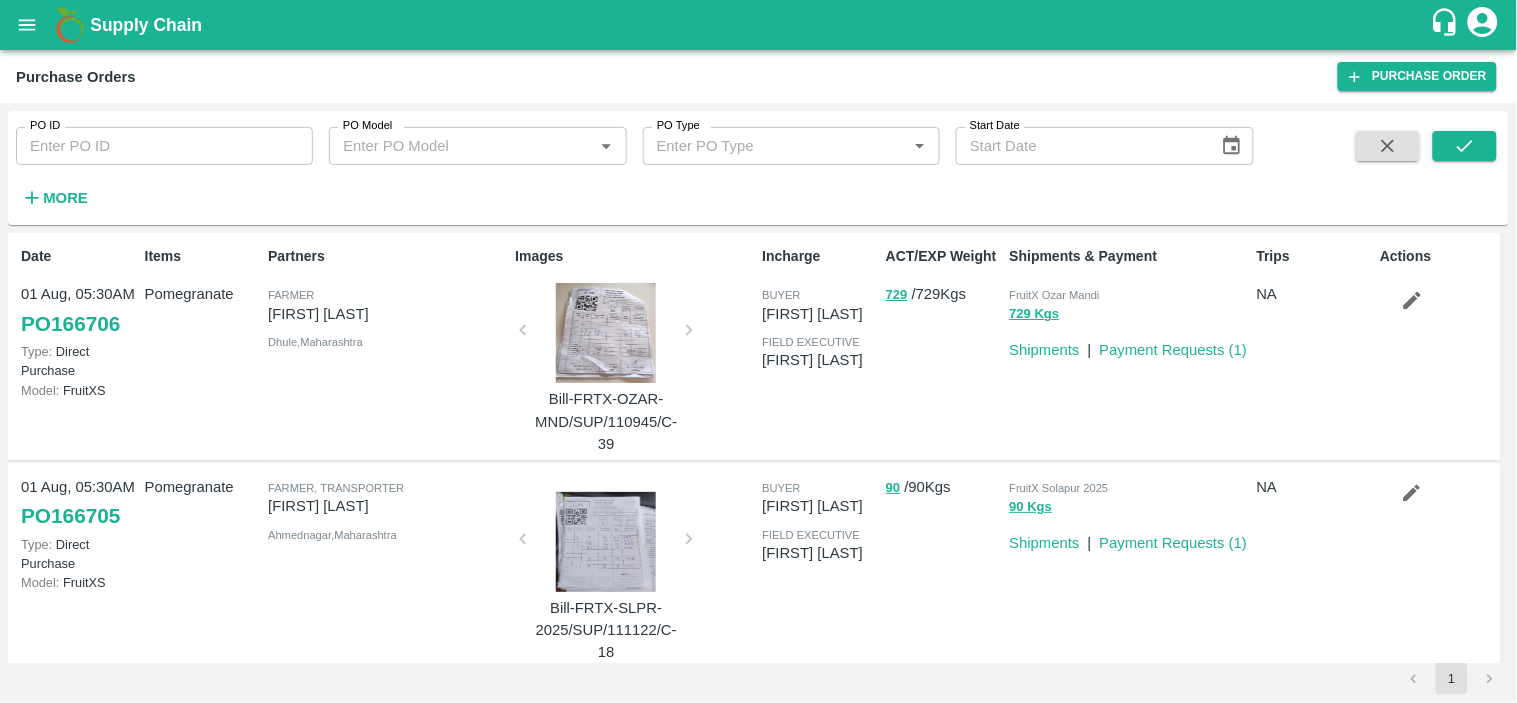 click on "PO ID" at bounding box center [164, 146] 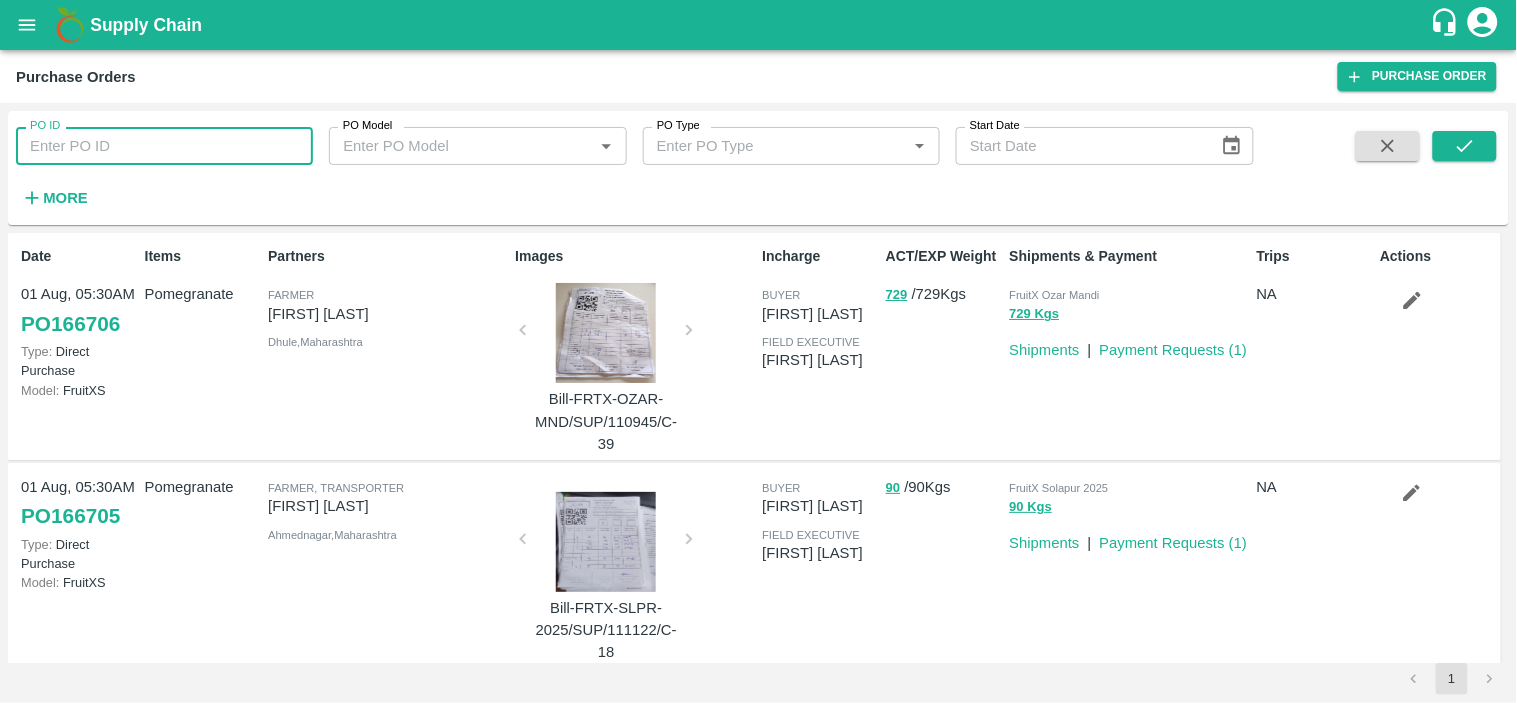 click on "PO ID" at bounding box center (164, 146) 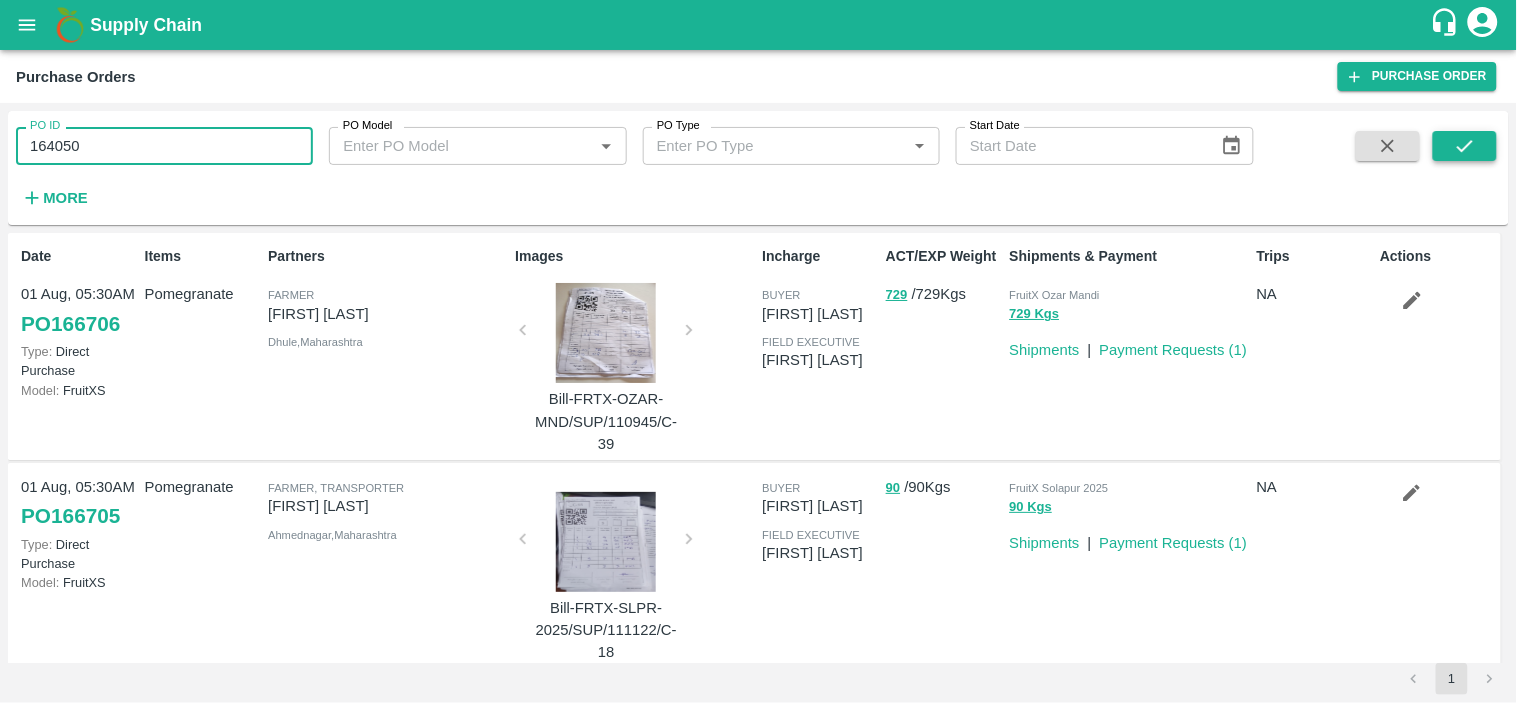 click 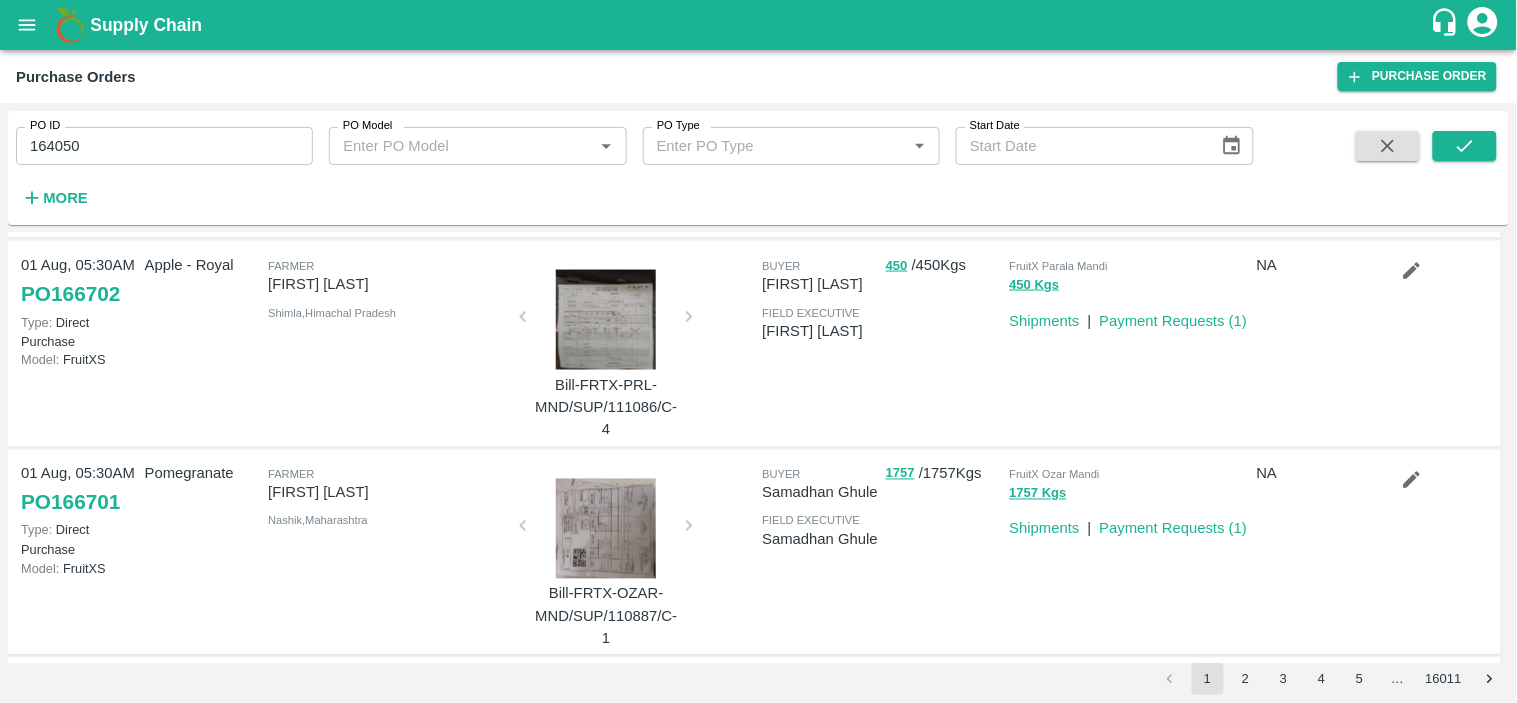 scroll, scrollTop: 888, scrollLeft: 0, axis: vertical 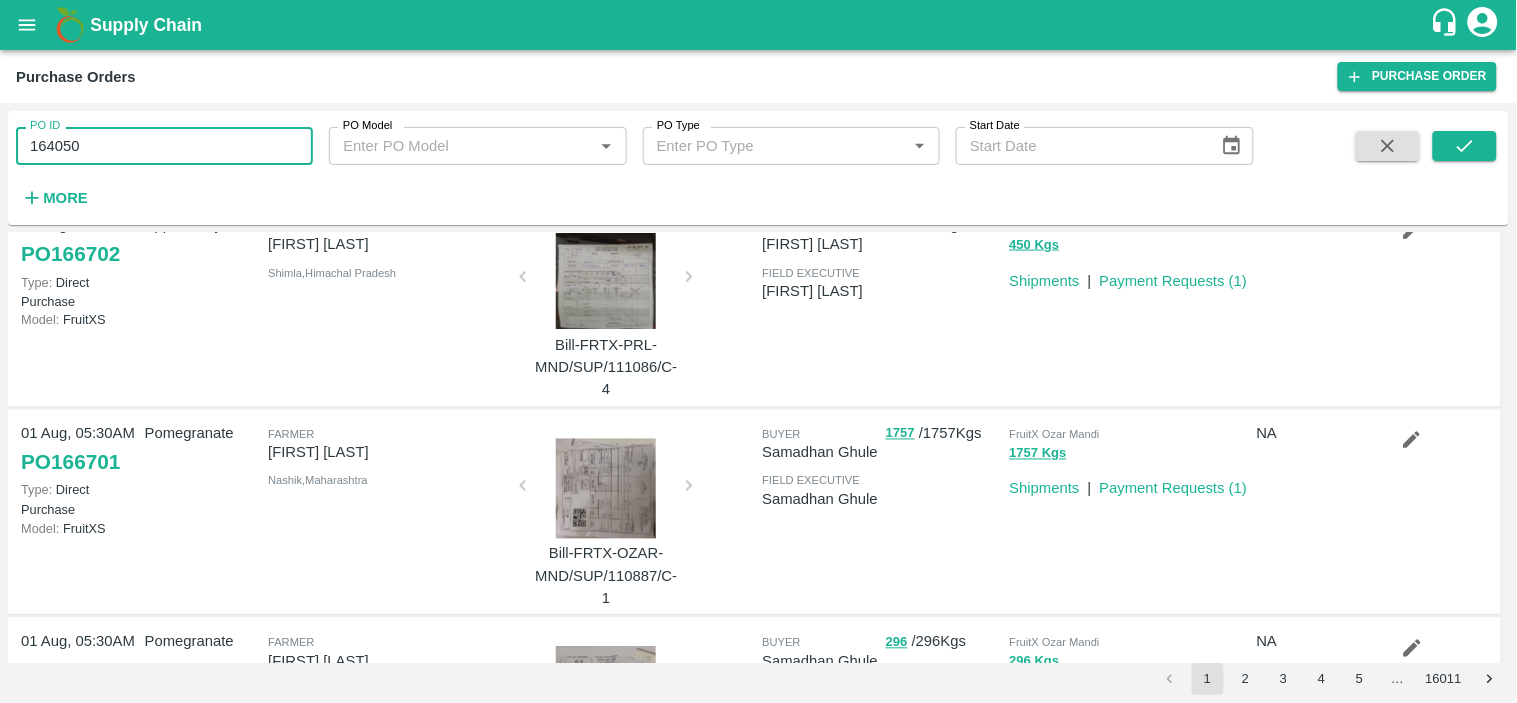click on "164050" at bounding box center (164, 146) 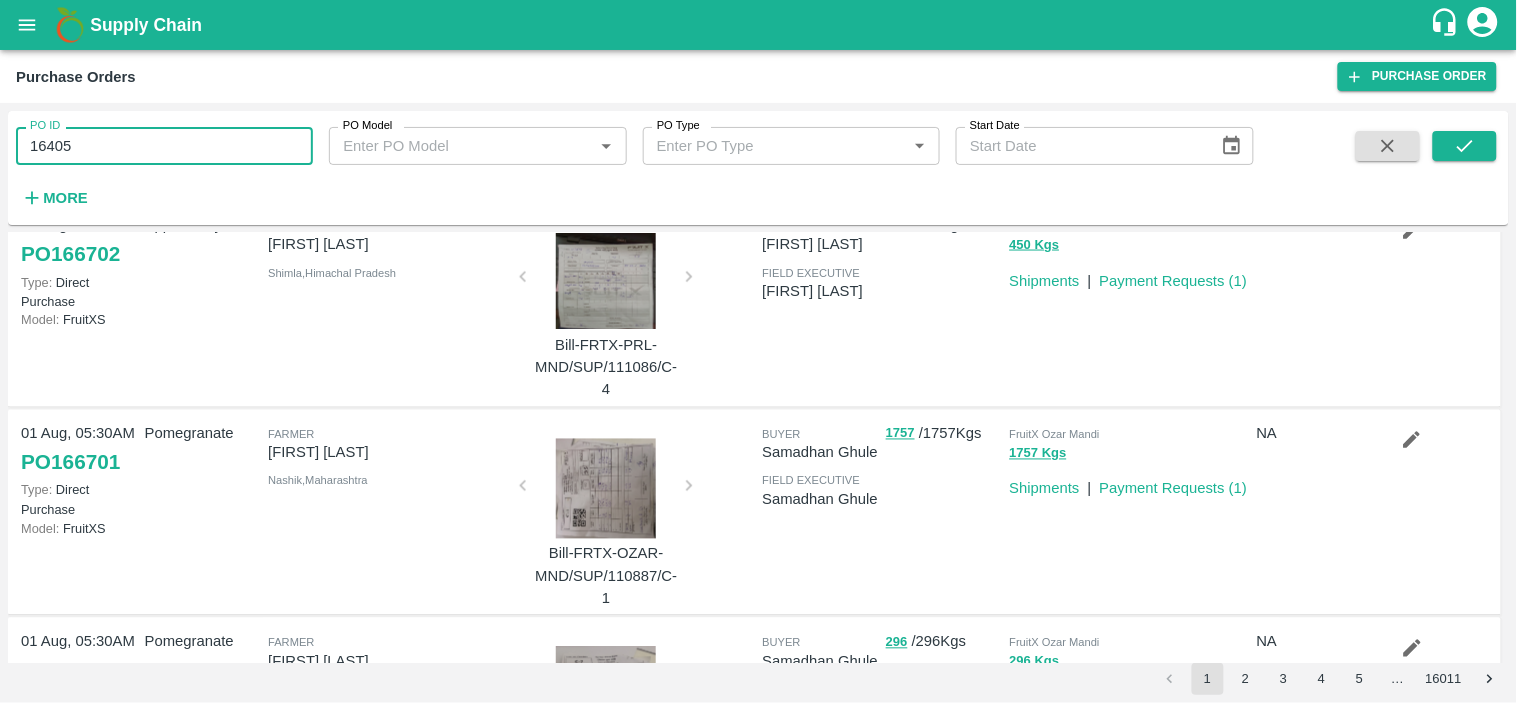 type on "164050" 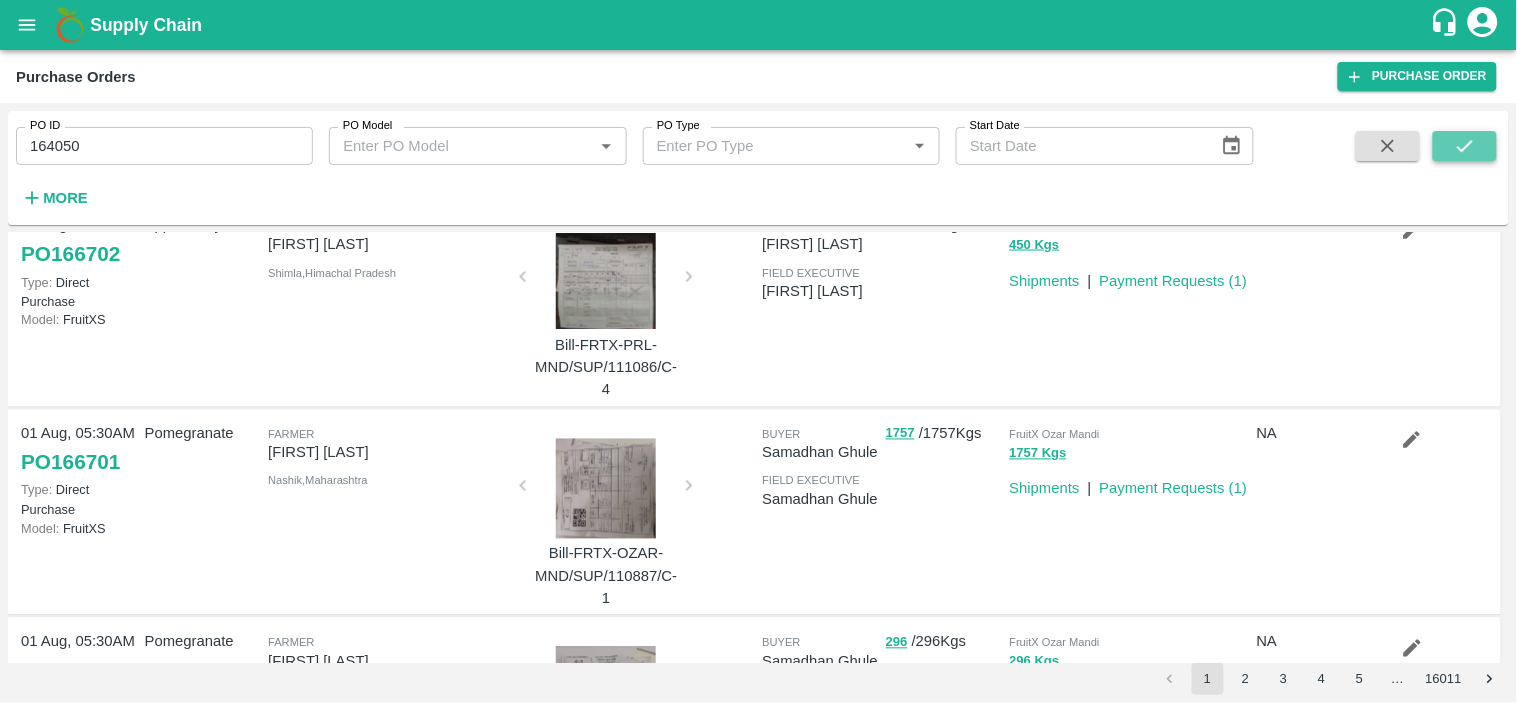 click 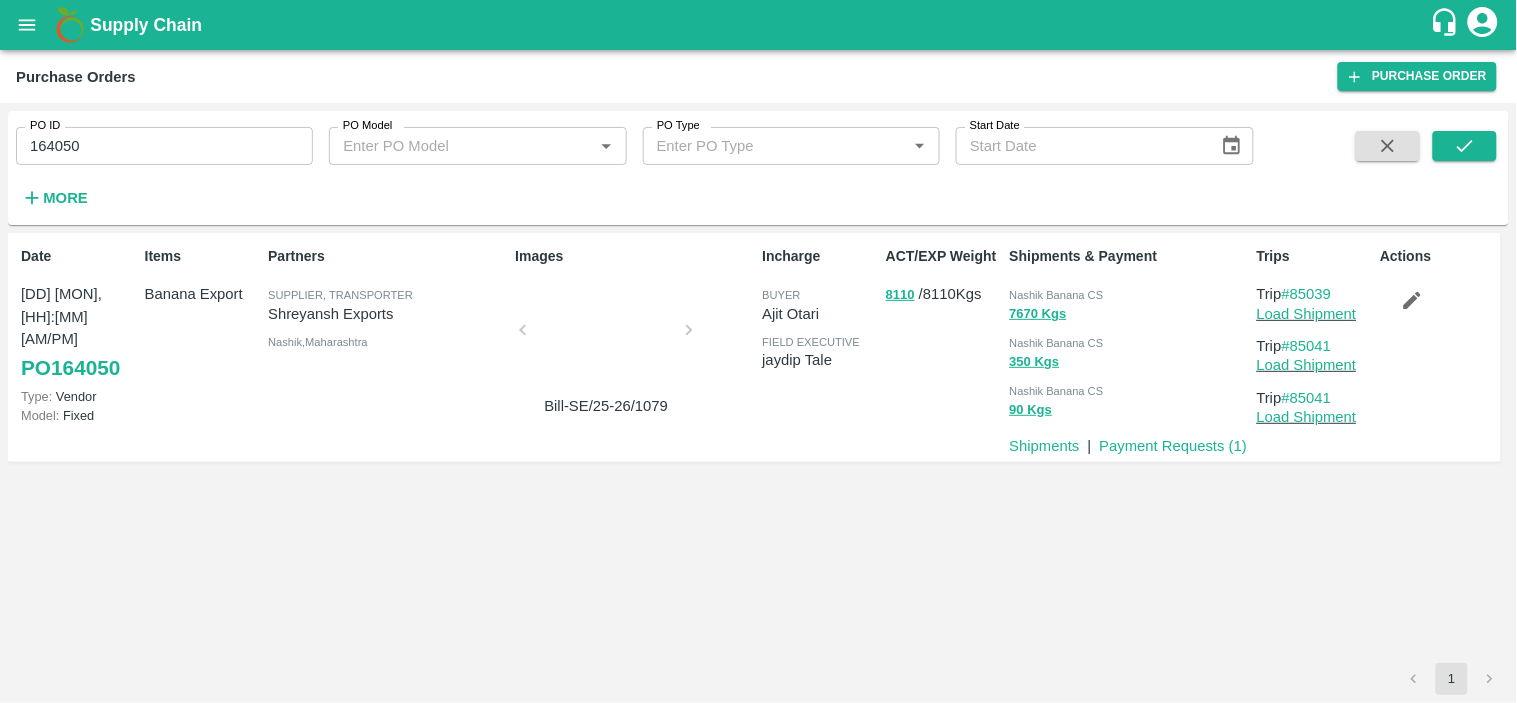 type 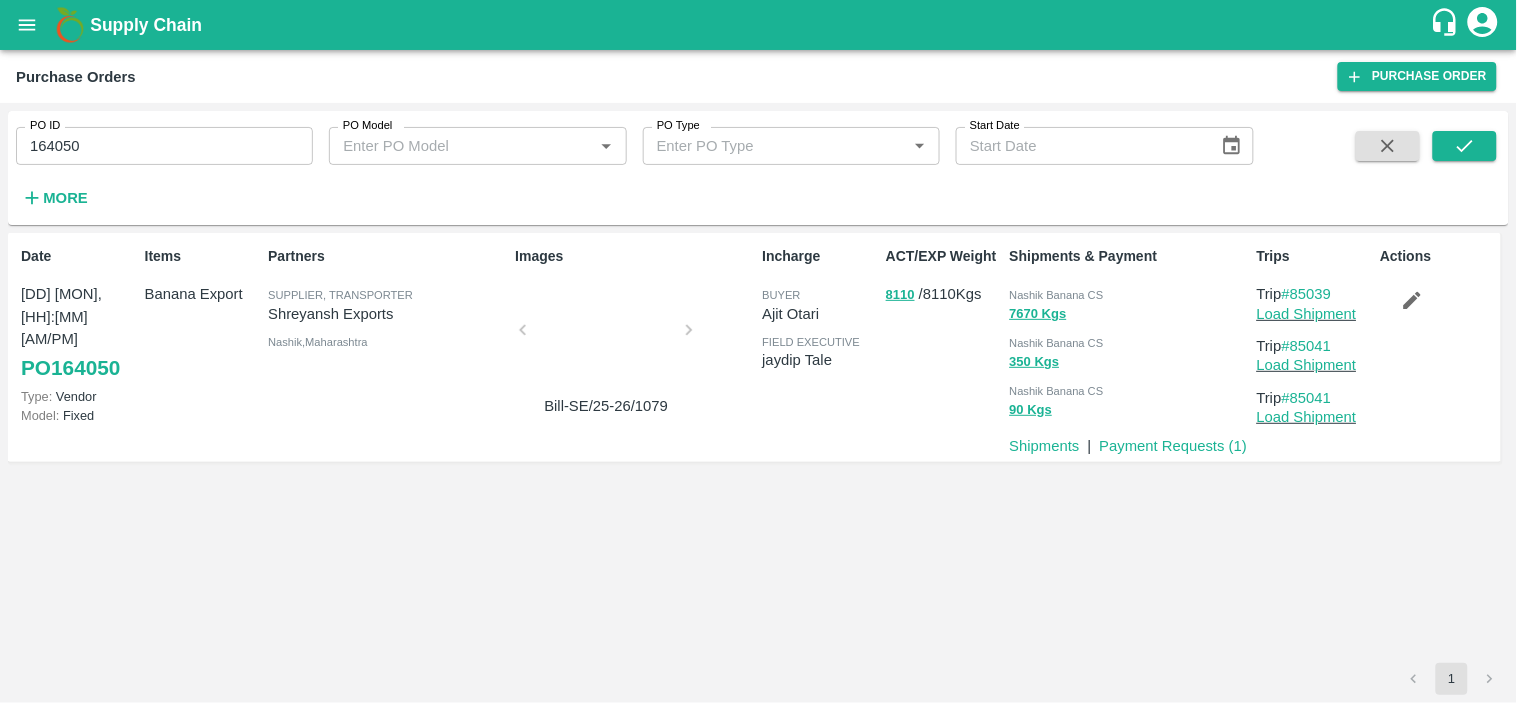 click on "Nashik Banana CS" at bounding box center (1057, 295) 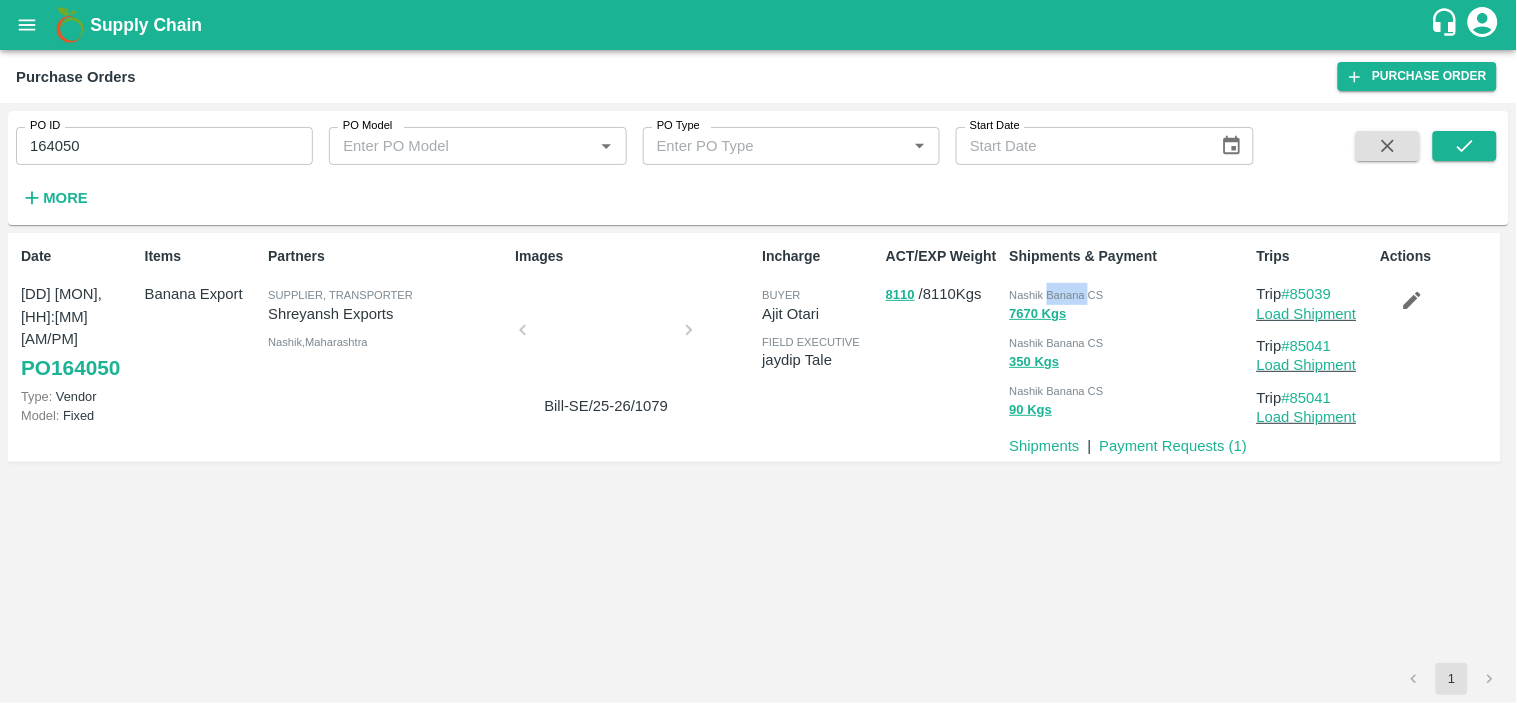 click on "Nashik Banana CS" at bounding box center (1057, 295) 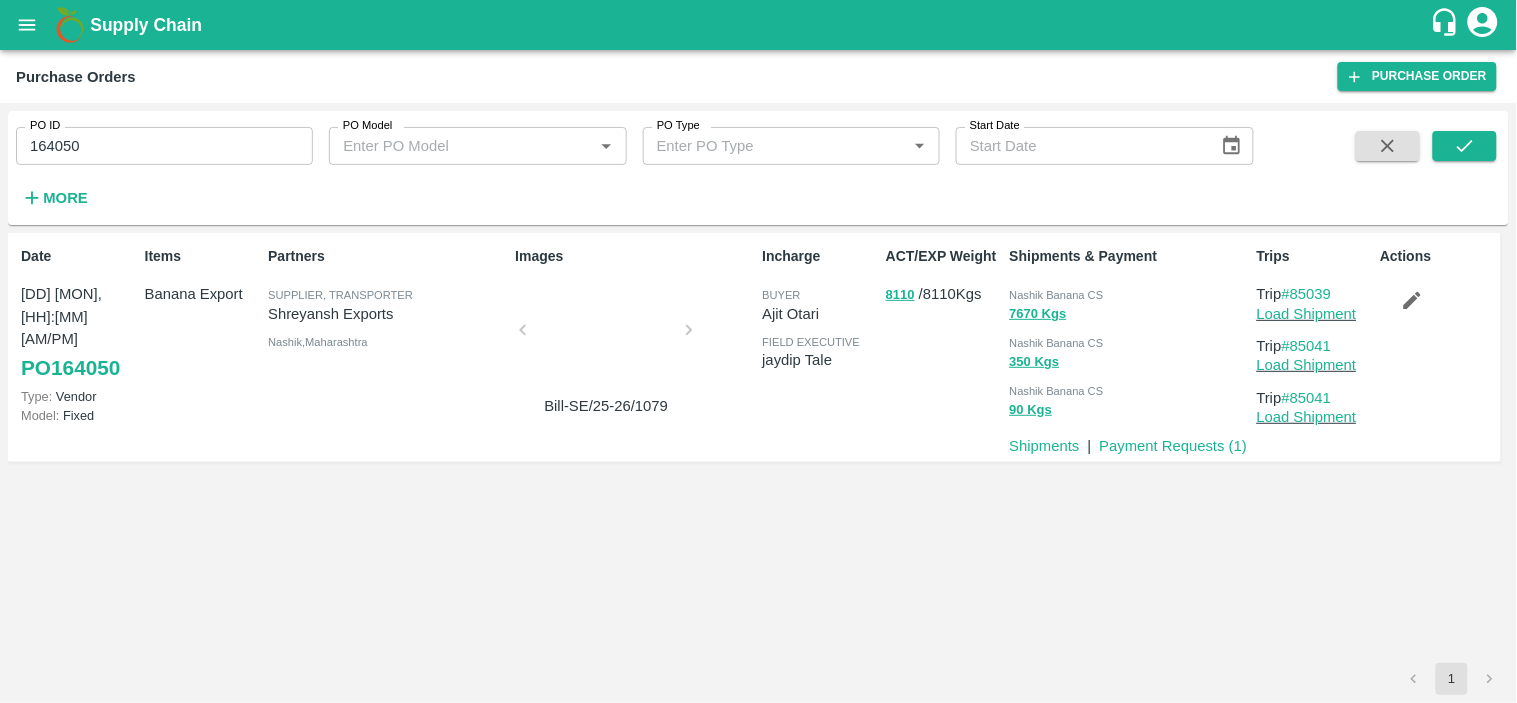 click on "Nashik Banana CS" at bounding box center (1057, 295) 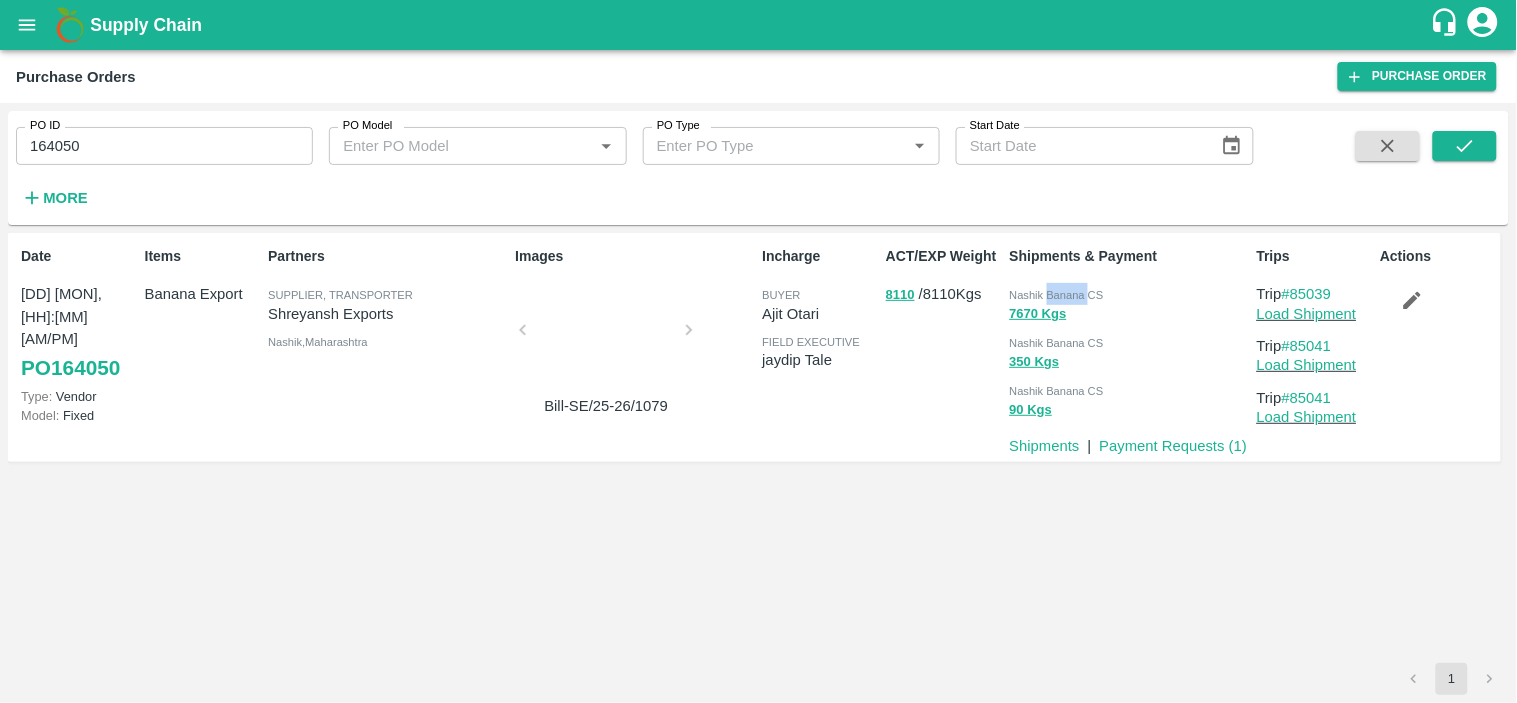 click on "Nashik Banana CS" at bounding box center (1057, 295) 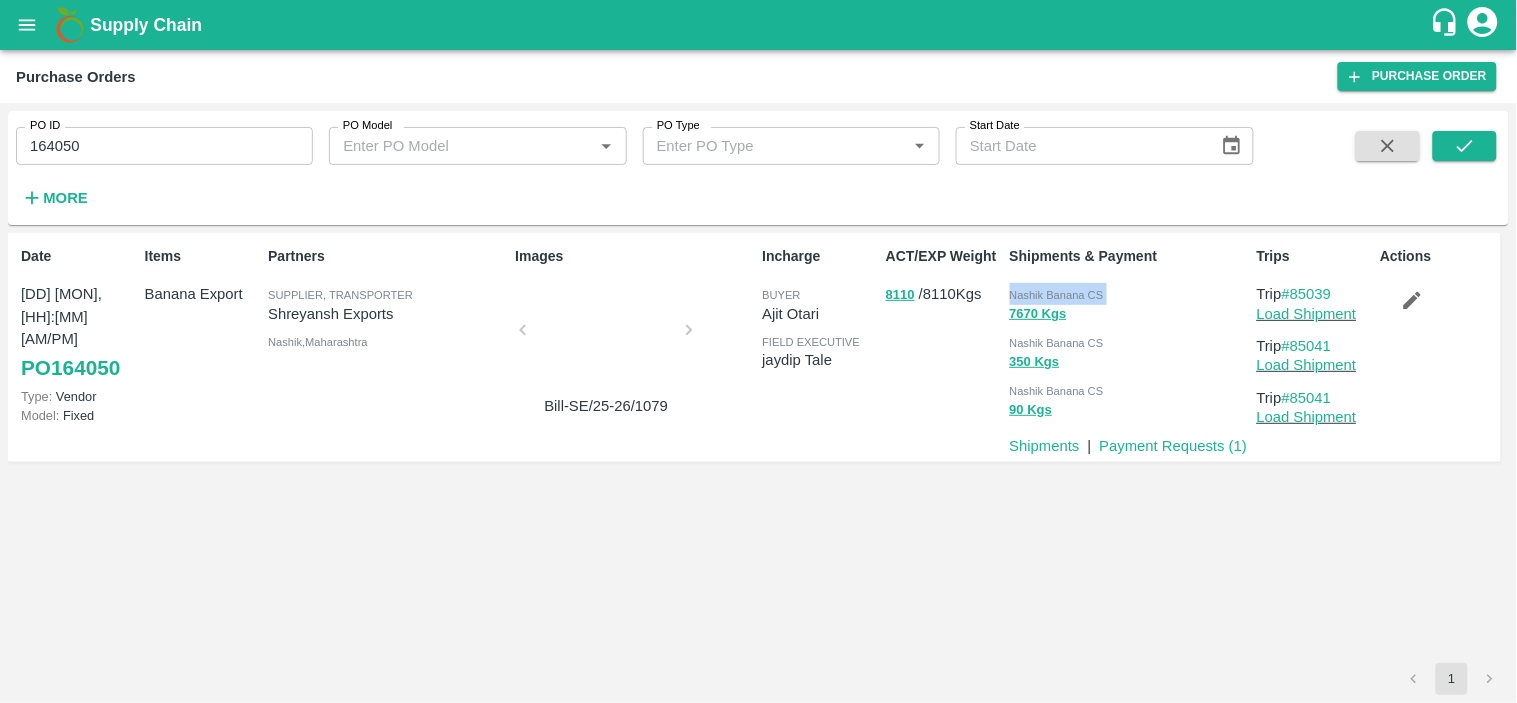 click on "Nashik Banana CS" at bounding box center [1057, 295] 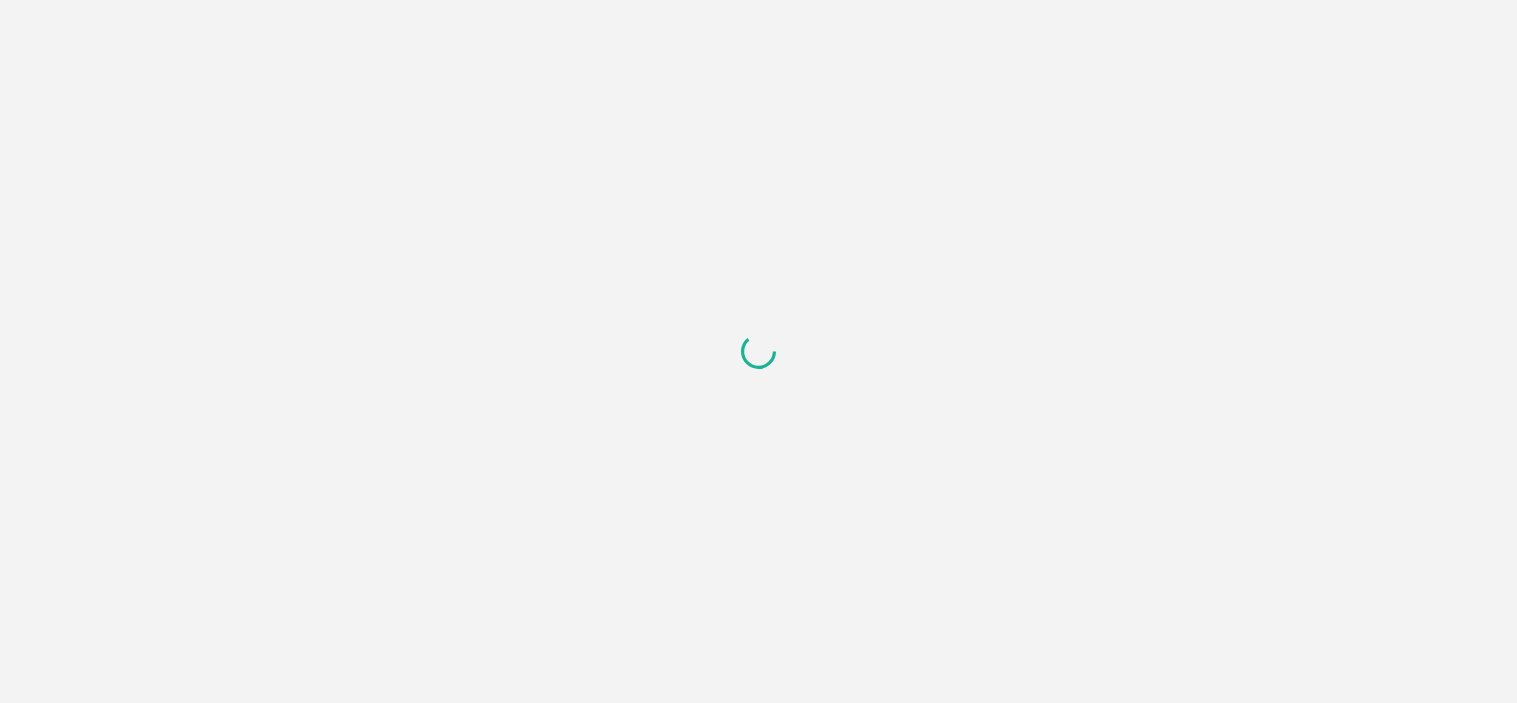 scroll, scrollTop: 0, scrollLeft: 0, axis: both 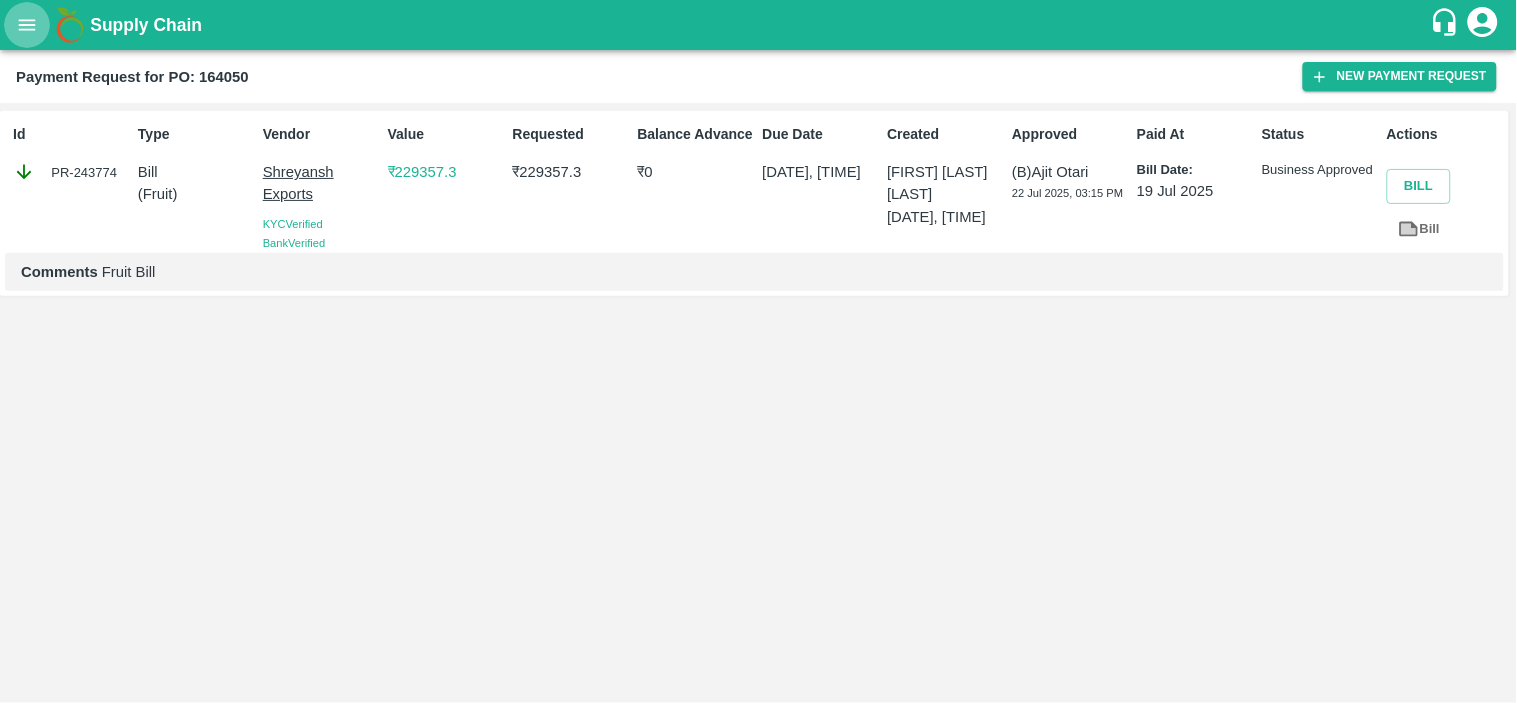 click at bounding box center [27, 25] 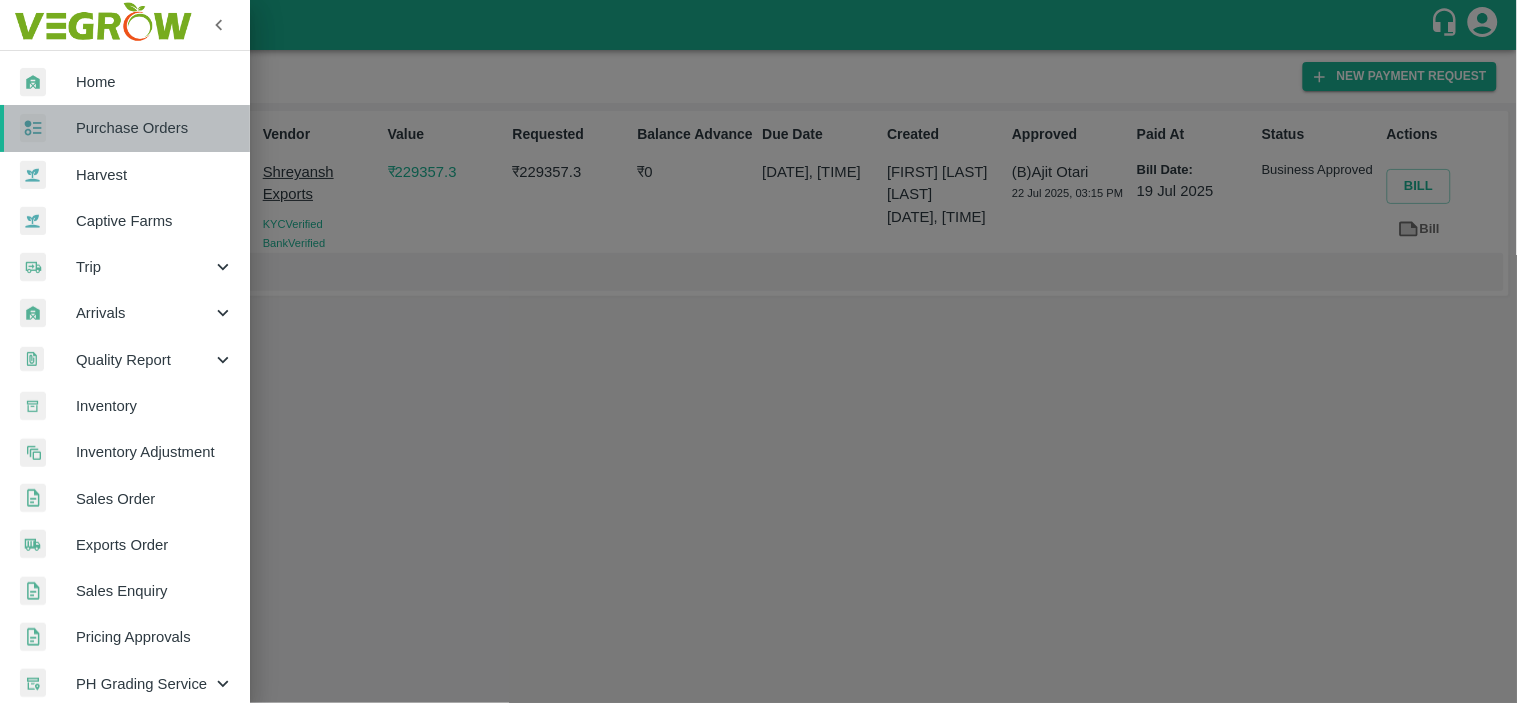 click on "Purchase Orders" at bounding box center [155, 128] 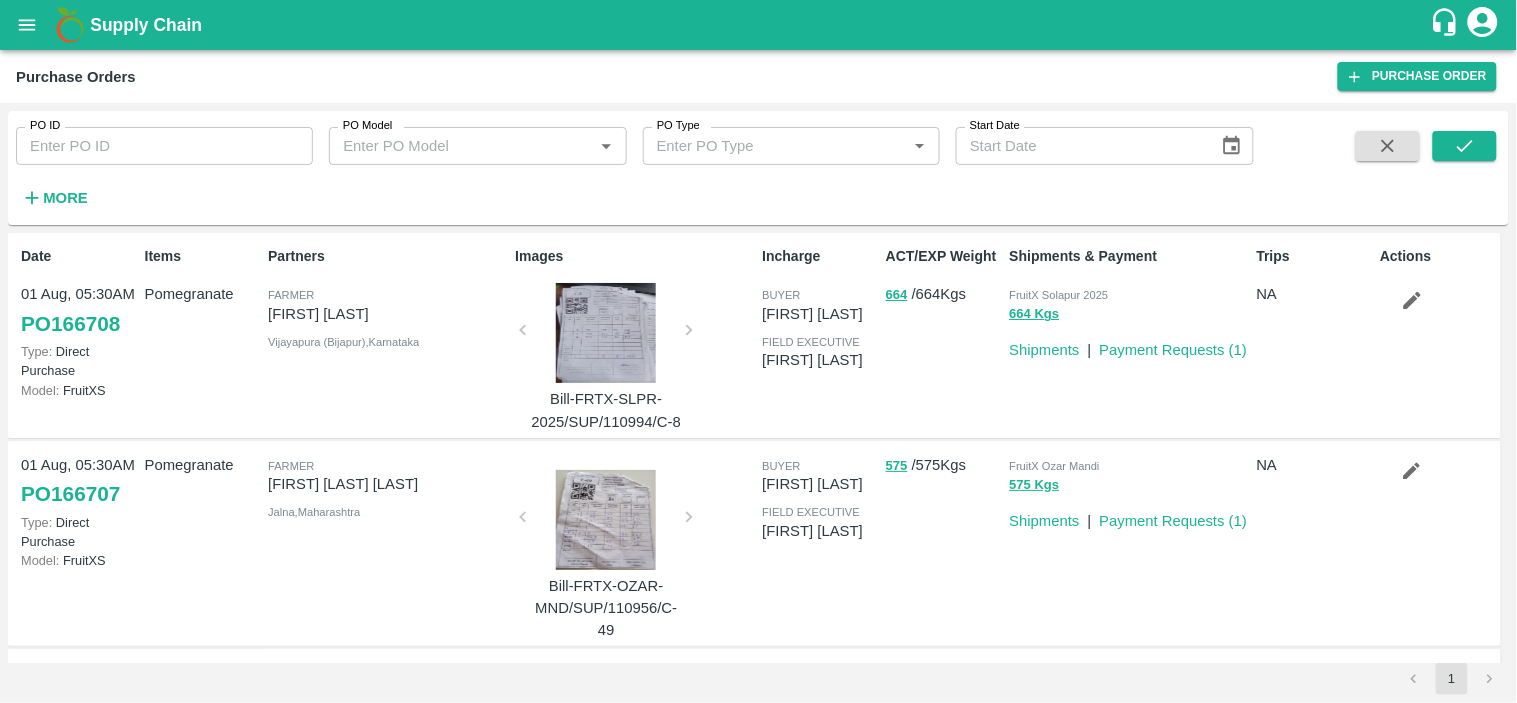 click on "PO ID" at bounding box center [164, 146] 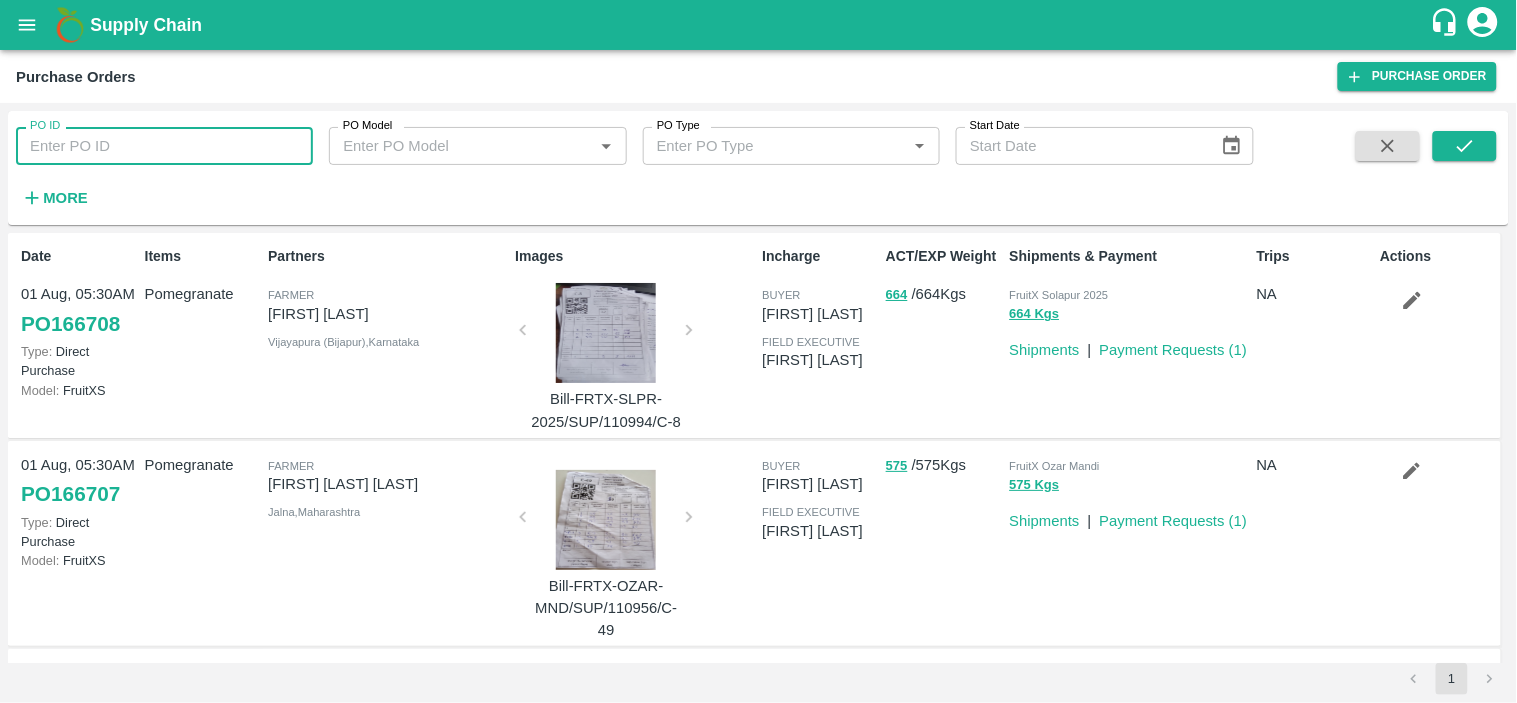 paste on "163945" 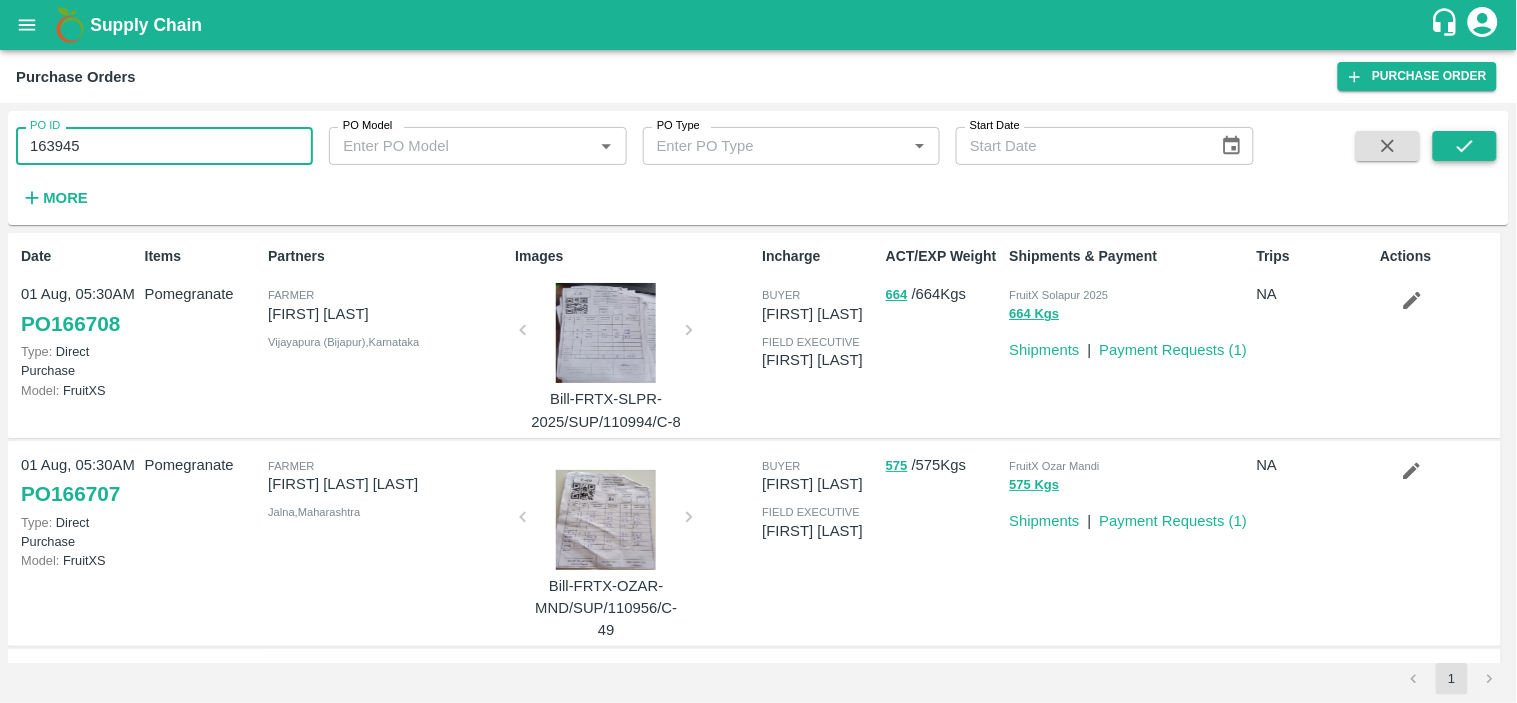 click at bounding box center [1465, 146] 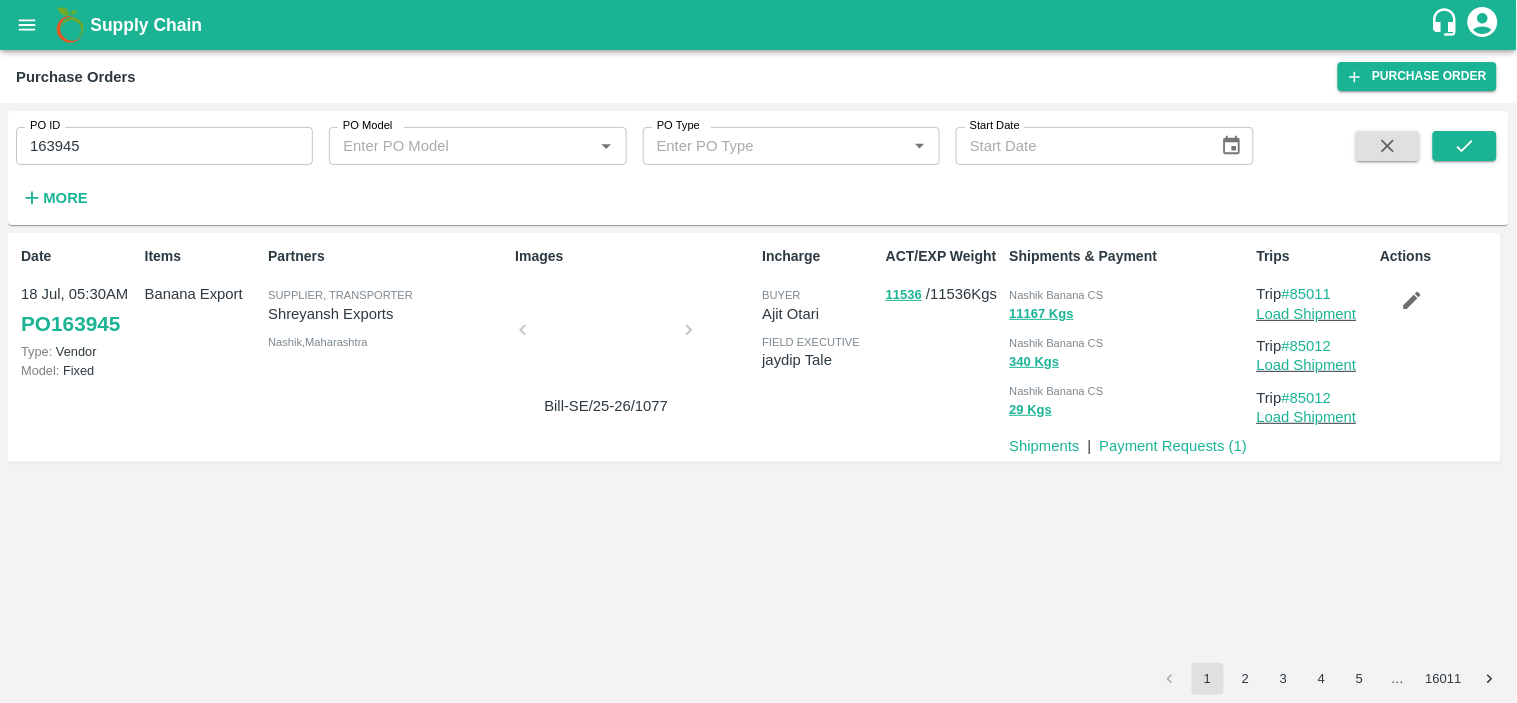 click on "Nashik Banana CS" at bounding box center (1057, 295) 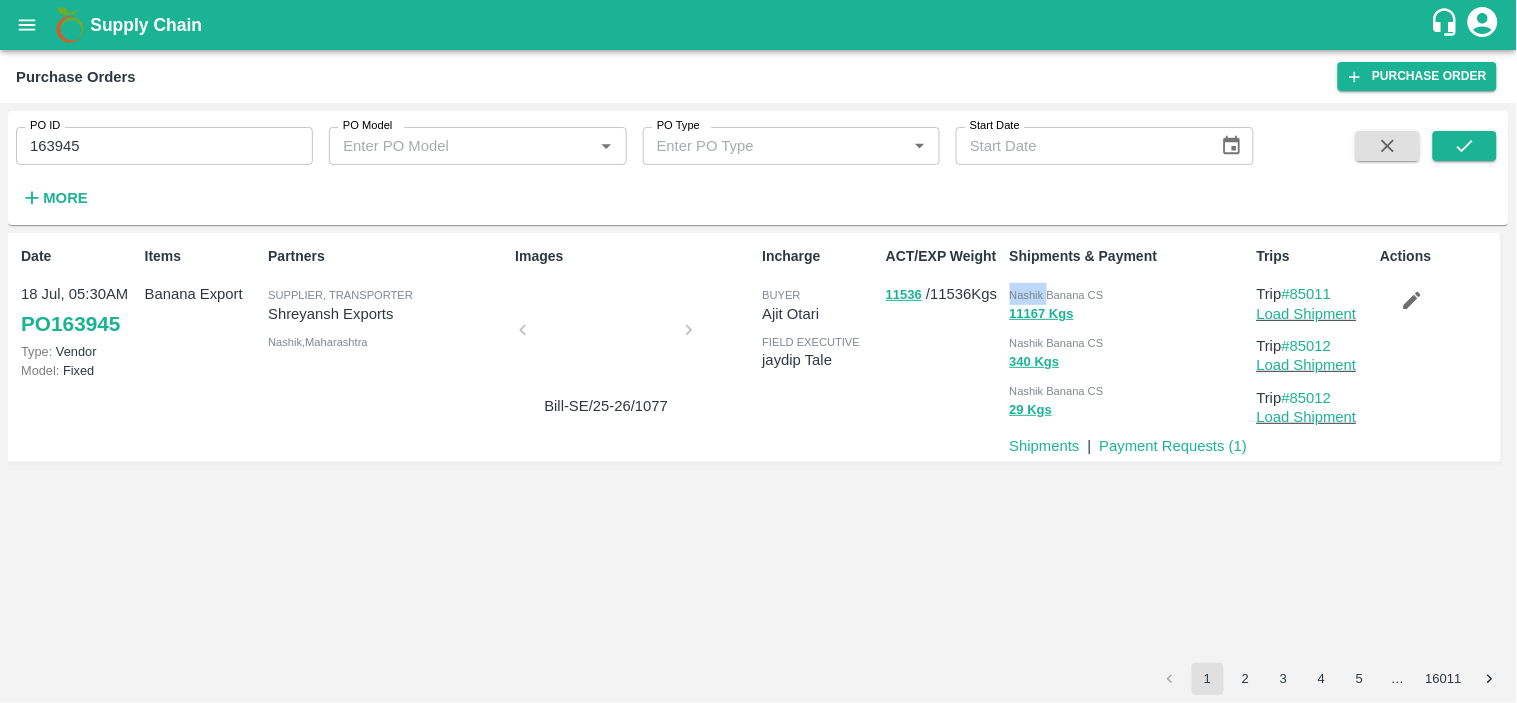 click on "Nashik Banana CS" at bounding box center (1057, 295) 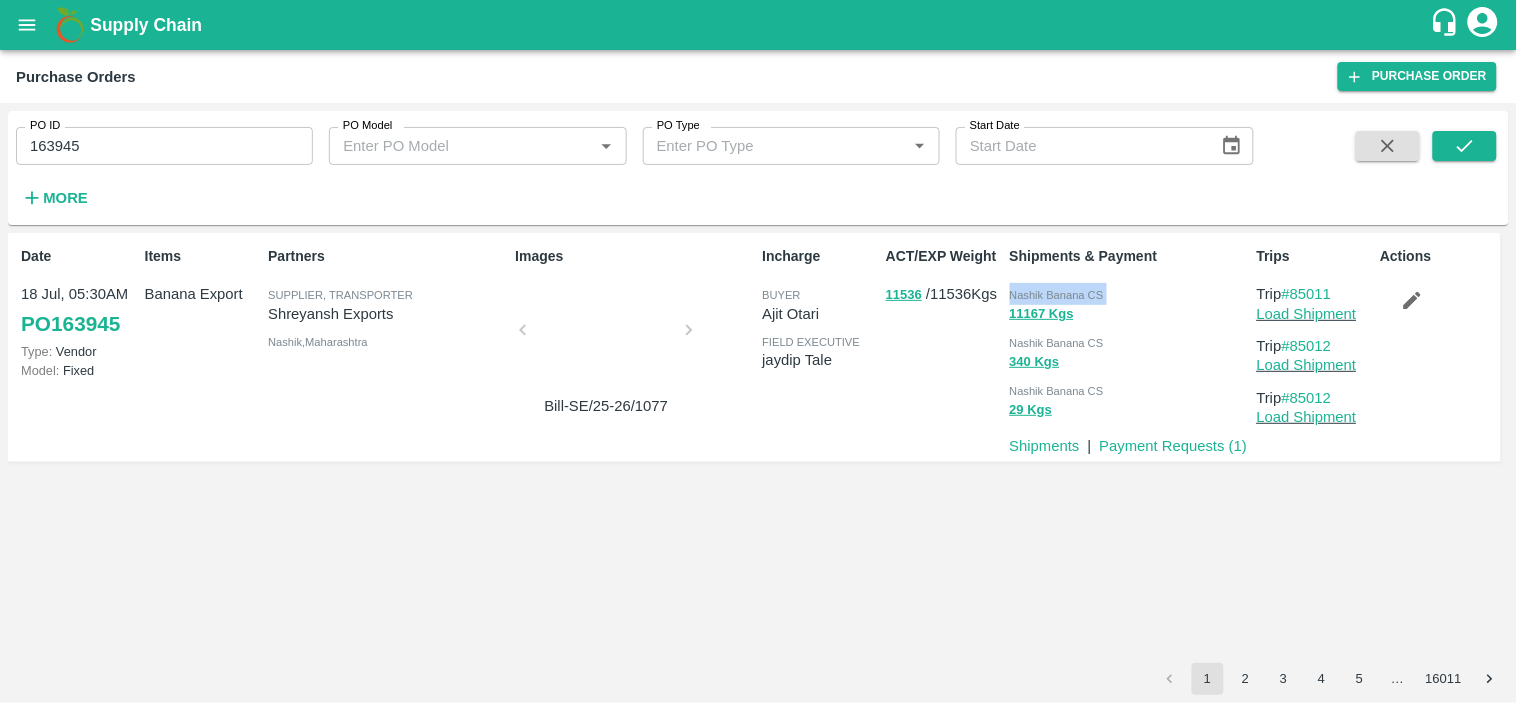 click on "Nashik Banana CS" at bounding box center [1057, 295] 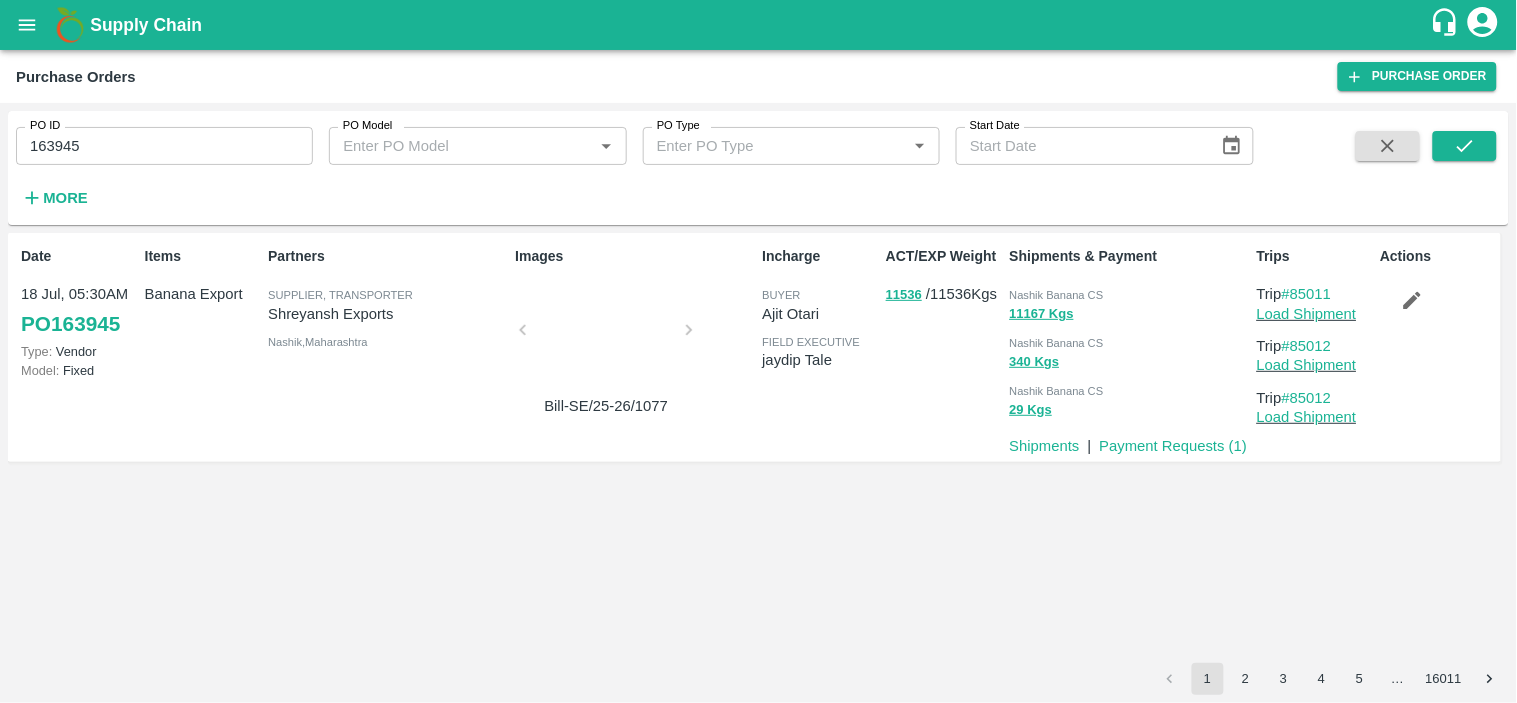 click on "163945" at bounding box center [164, 146] 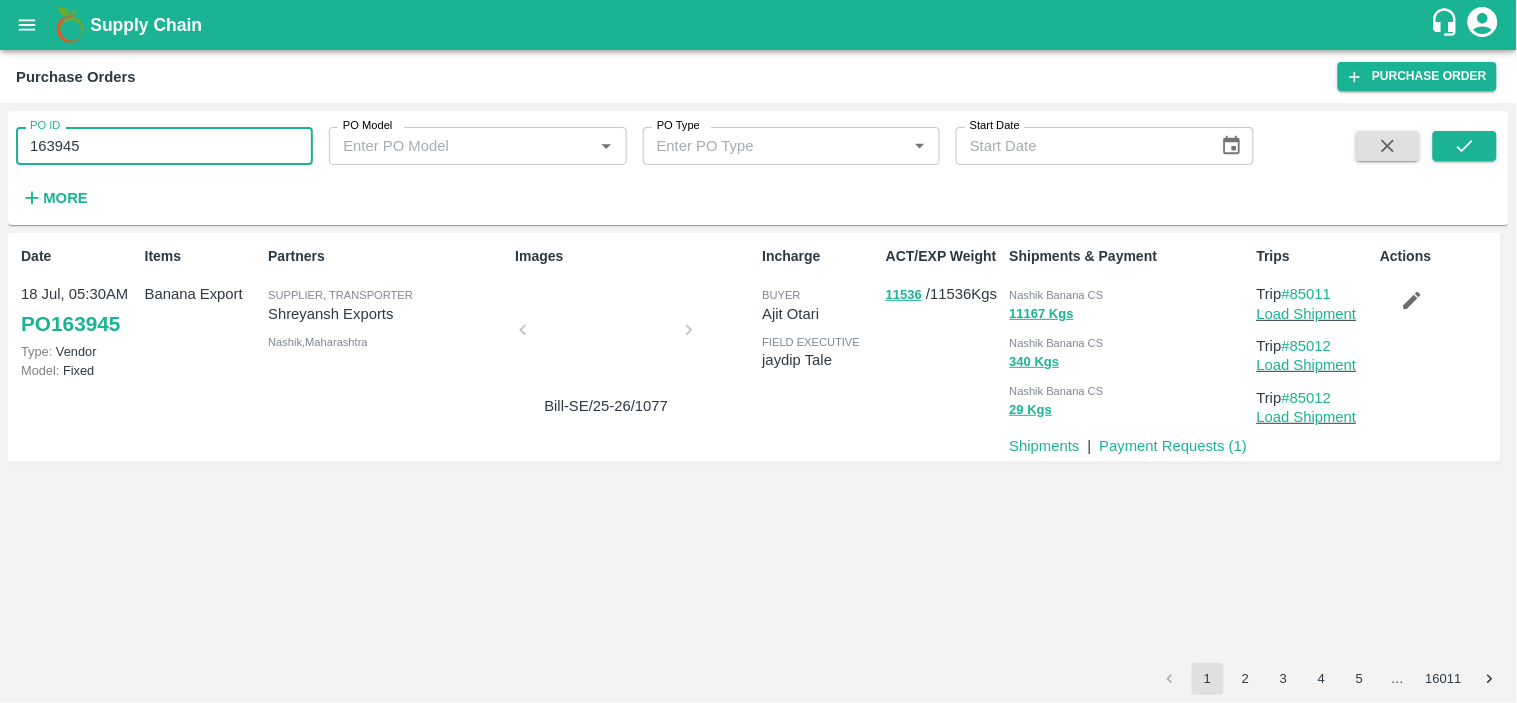 click on "163945" at bounding box center [164, 146] 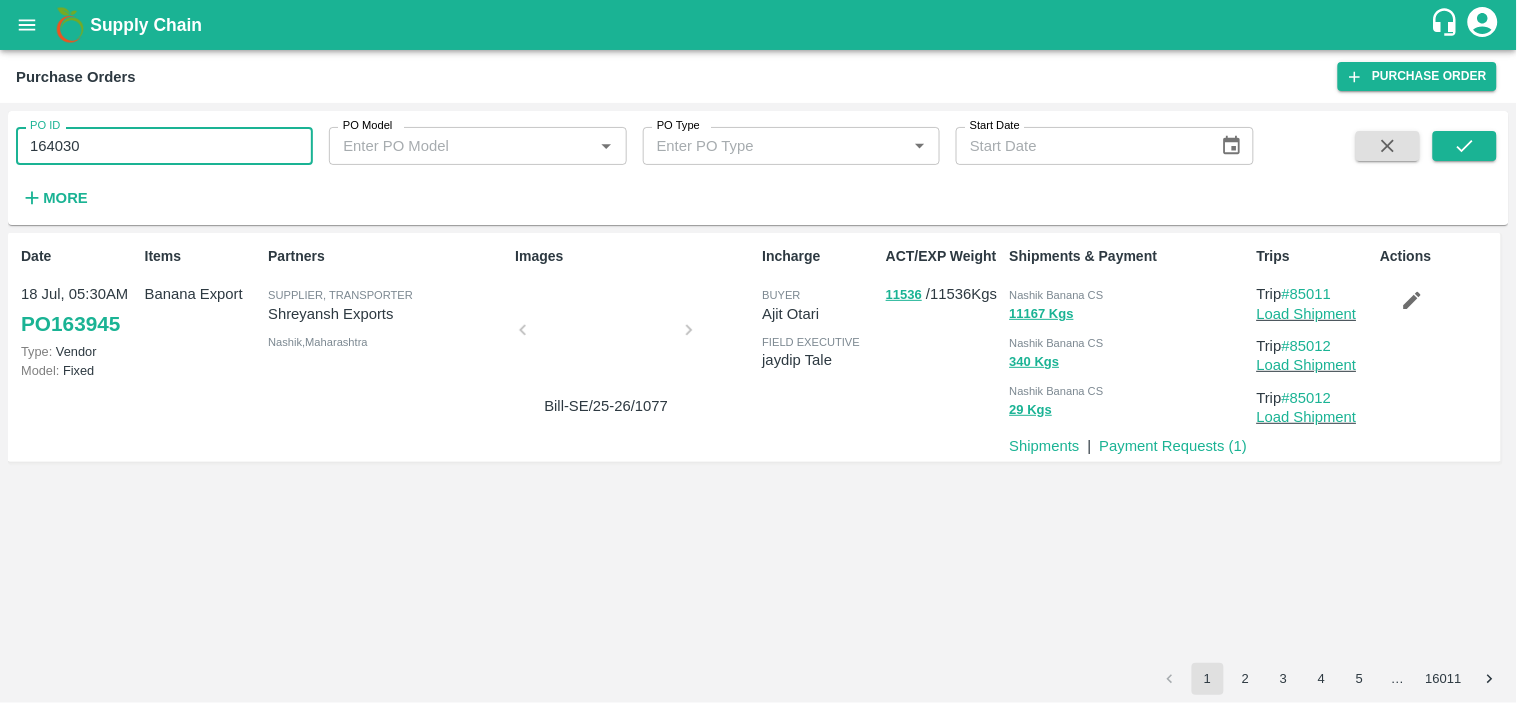 click on "164030" at bounding box center [164, 146] 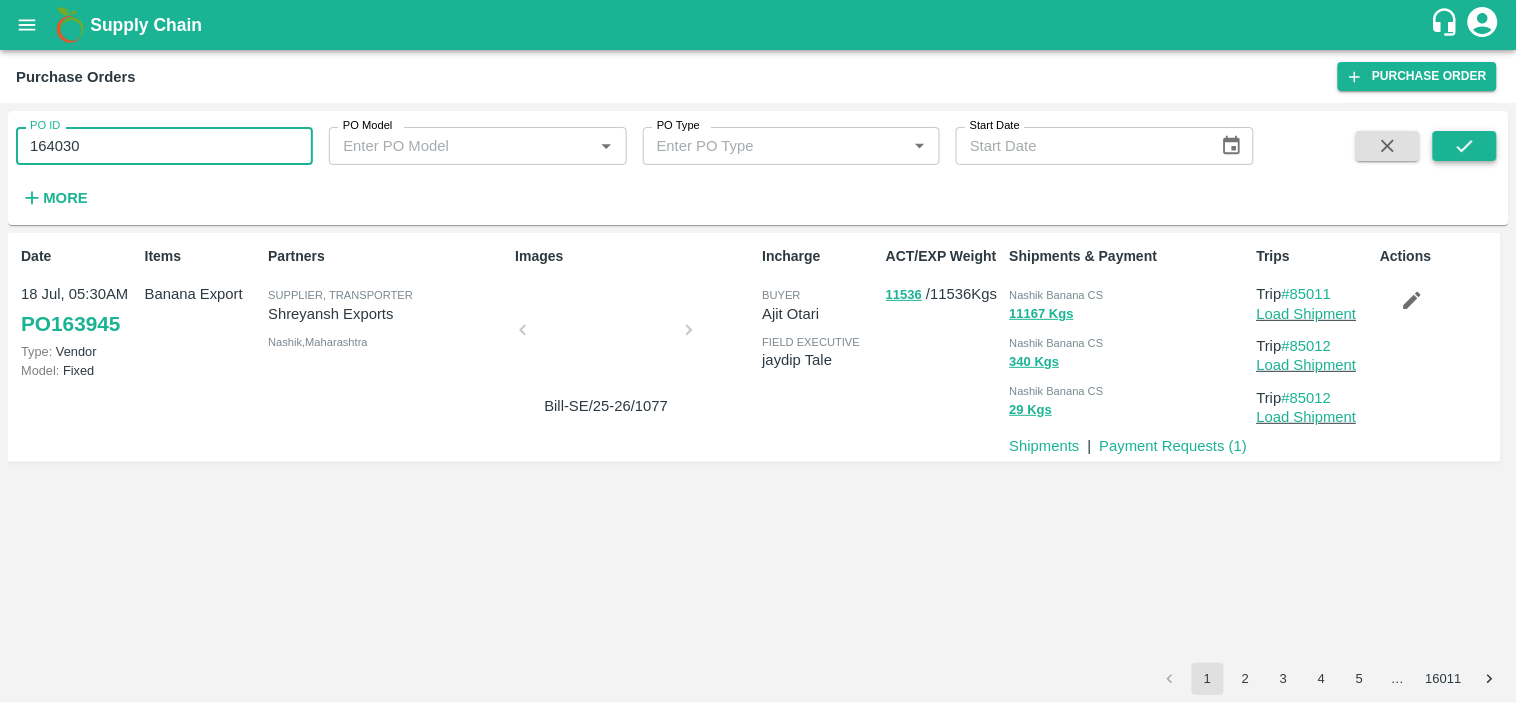 type on "164030" 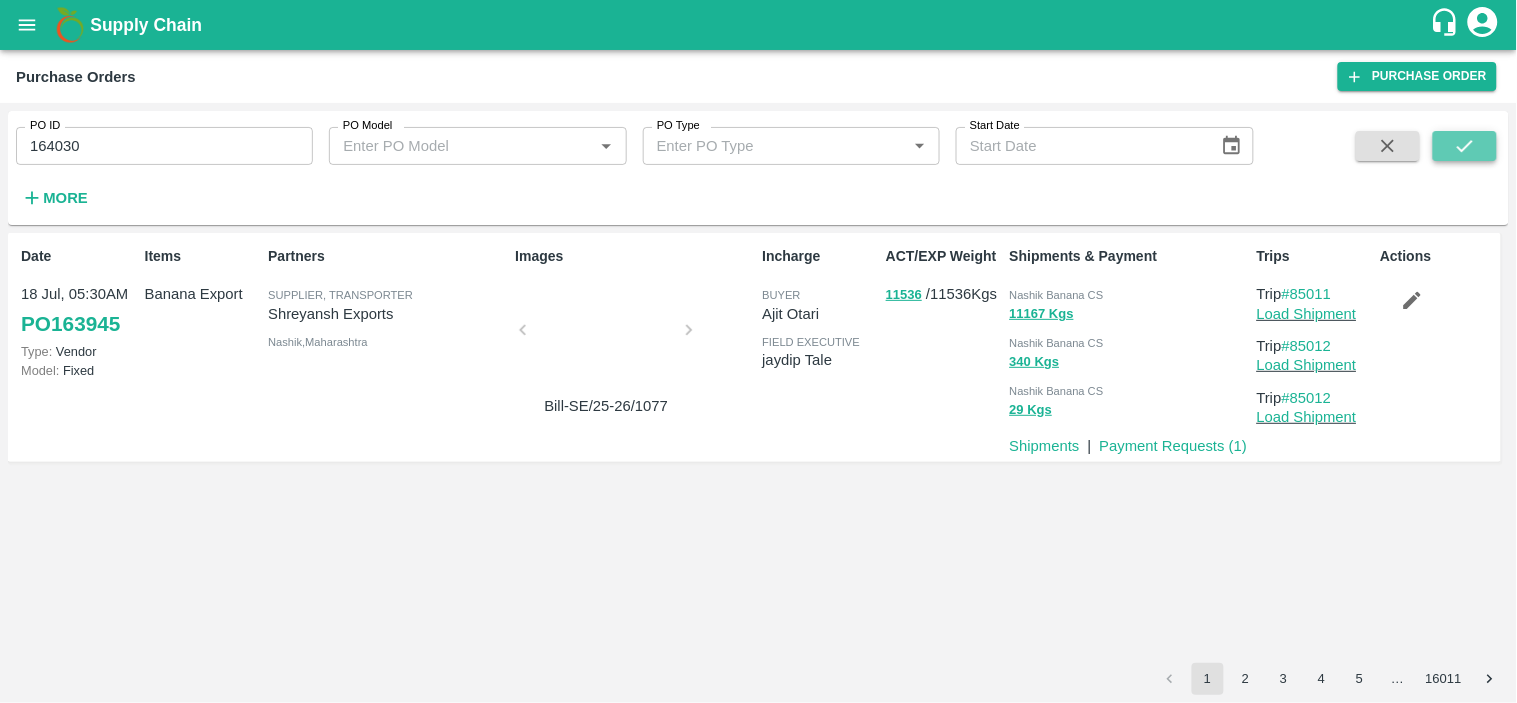 click at bounding box center [1465, 146] 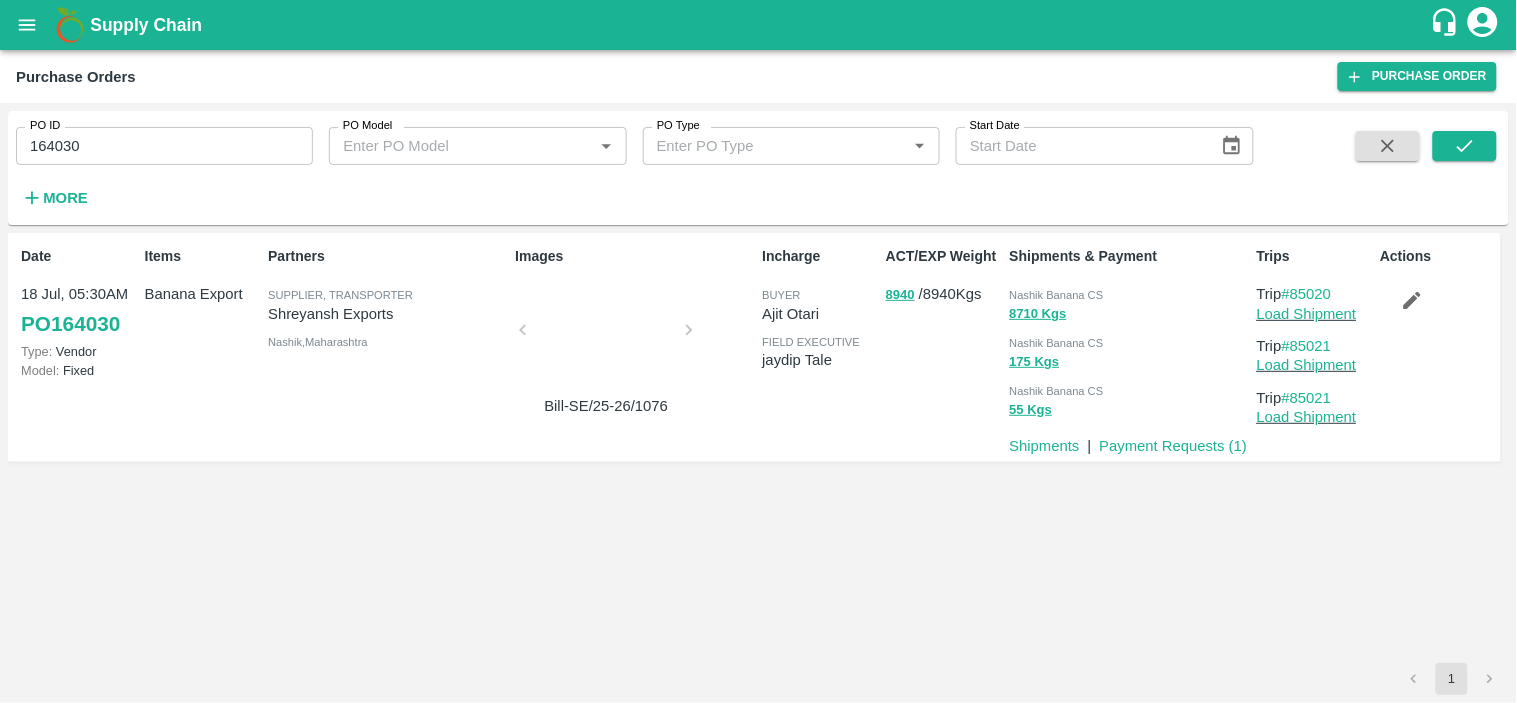 click on "Nashik Banana CS" at bounding box center [1057, 295] 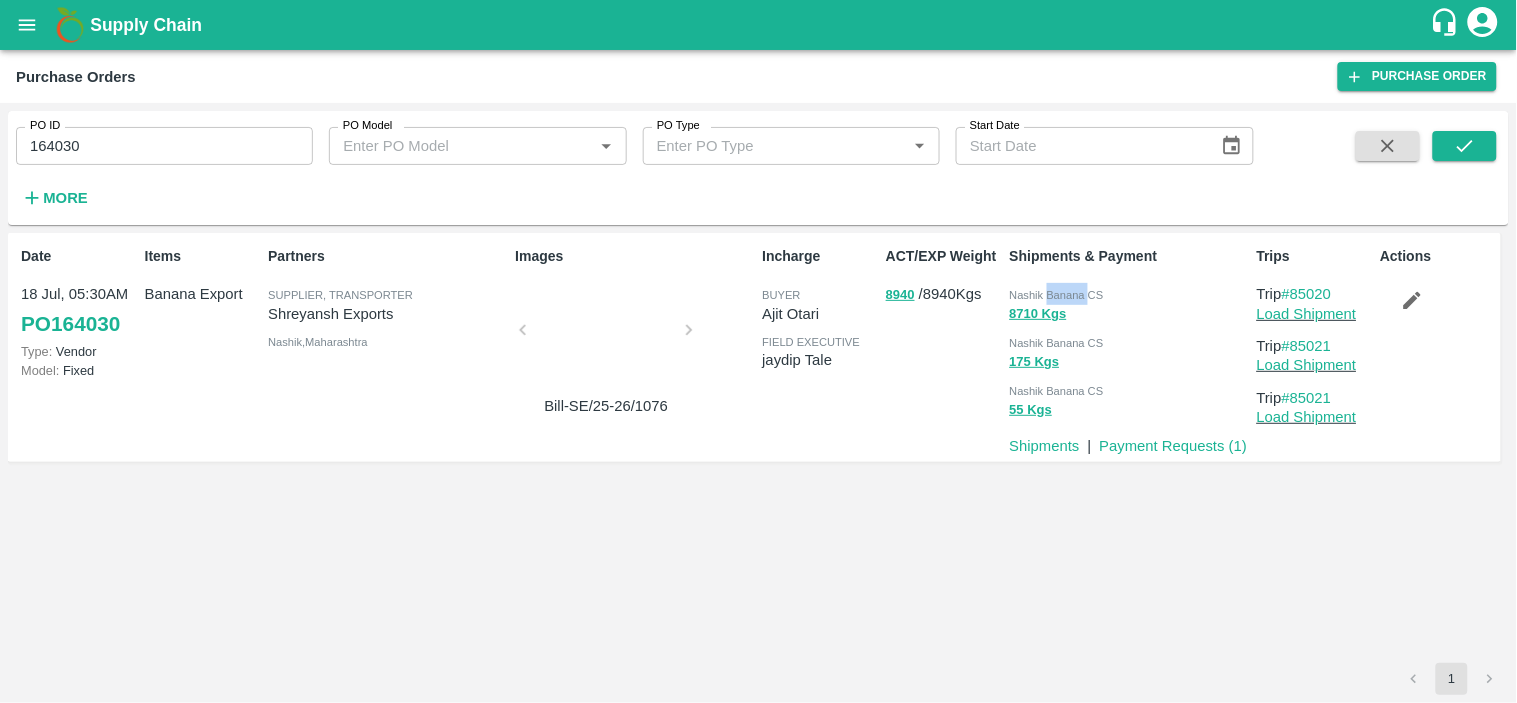 click on "Nashik Banana CS" at bounding box center [1057, 295] 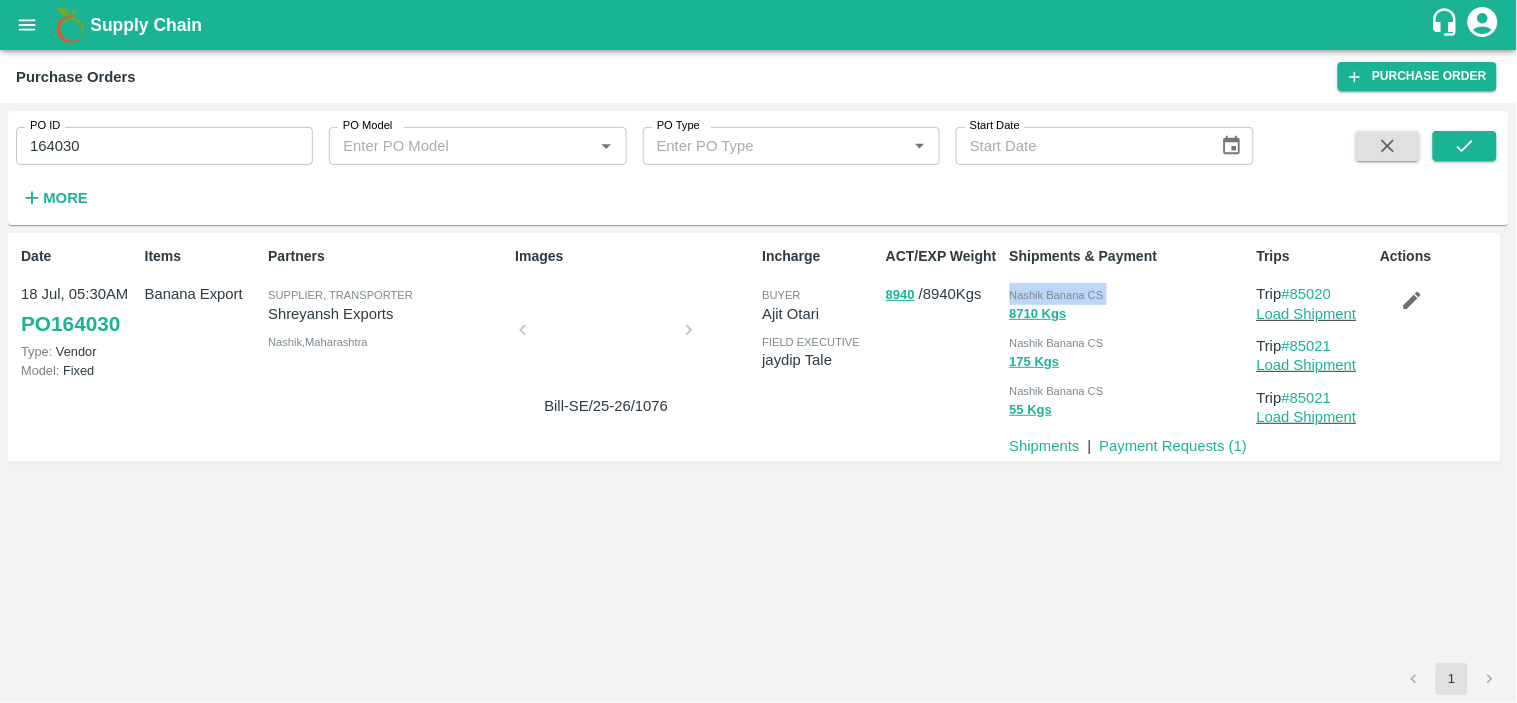click on "Nashik Banana CS" at bounding box center (1057, 295) 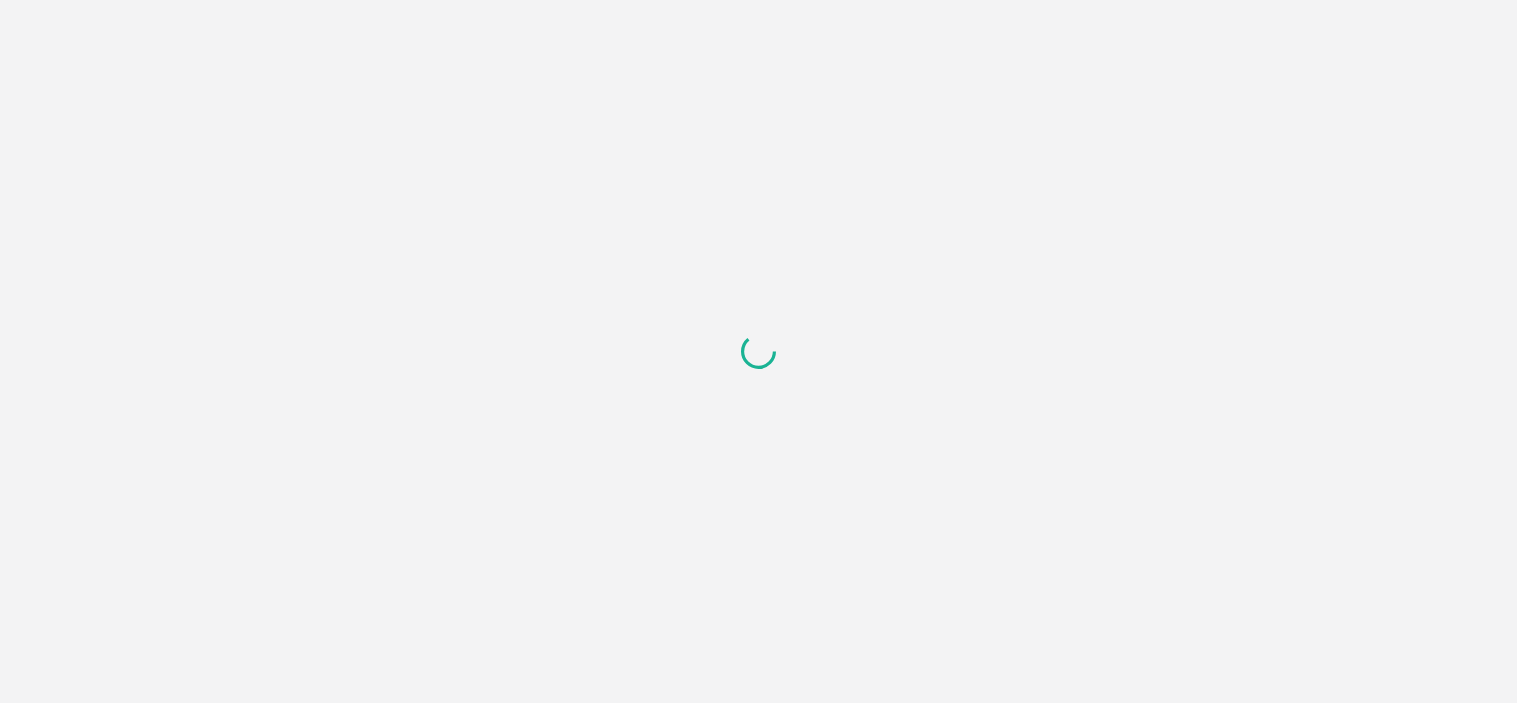 scroll, scrollTop: 0, scrollLeft: 0, axis: both 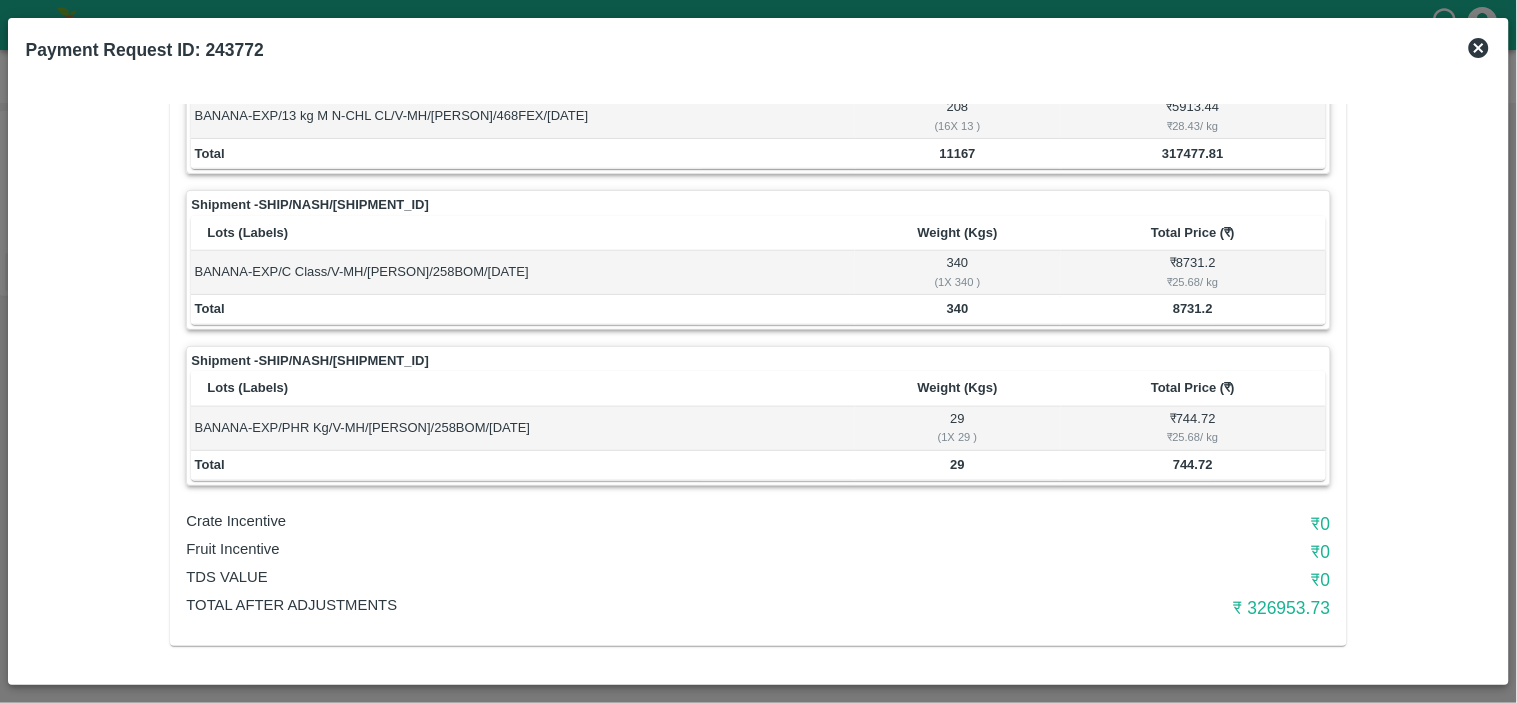 click on "11167" at bounding box center (958, 153) 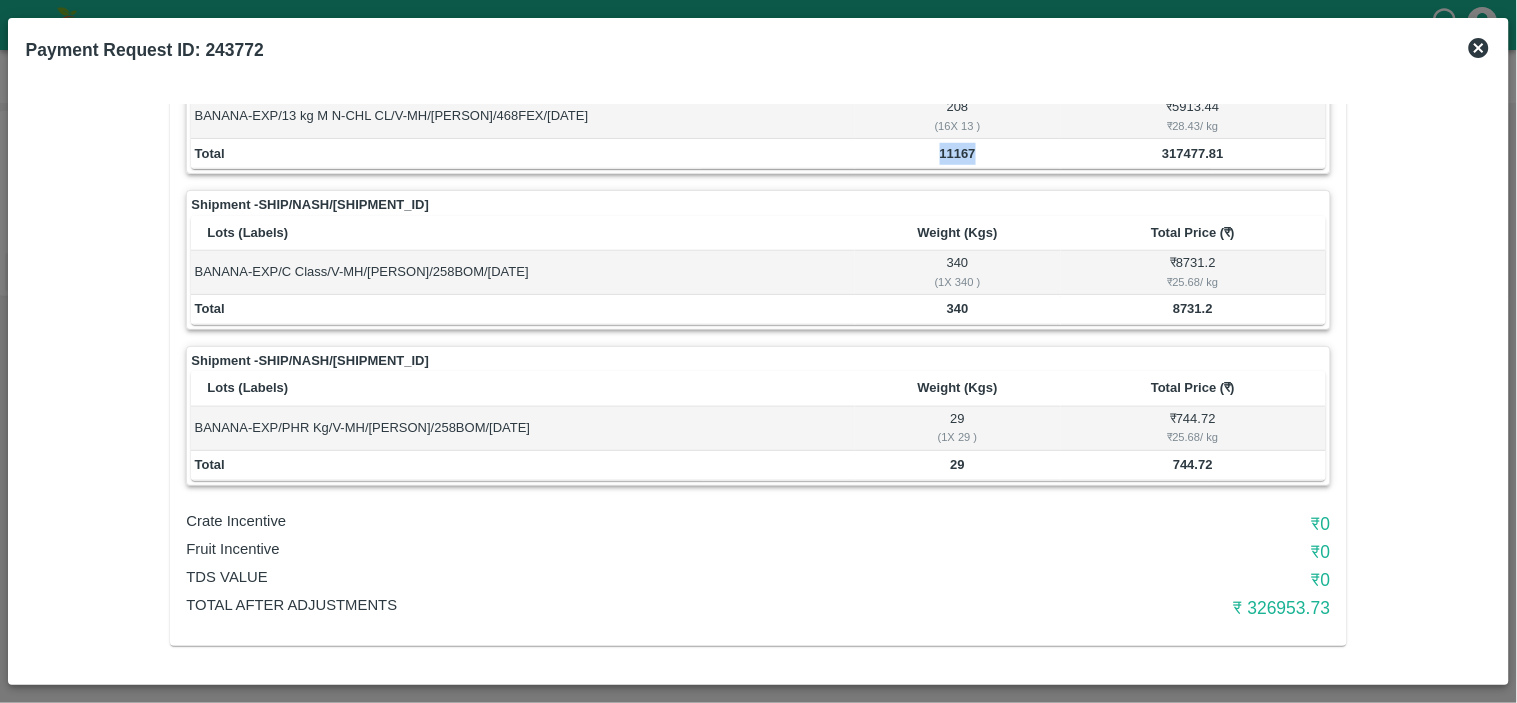 click on "11167" at bounding box center [958, 153] 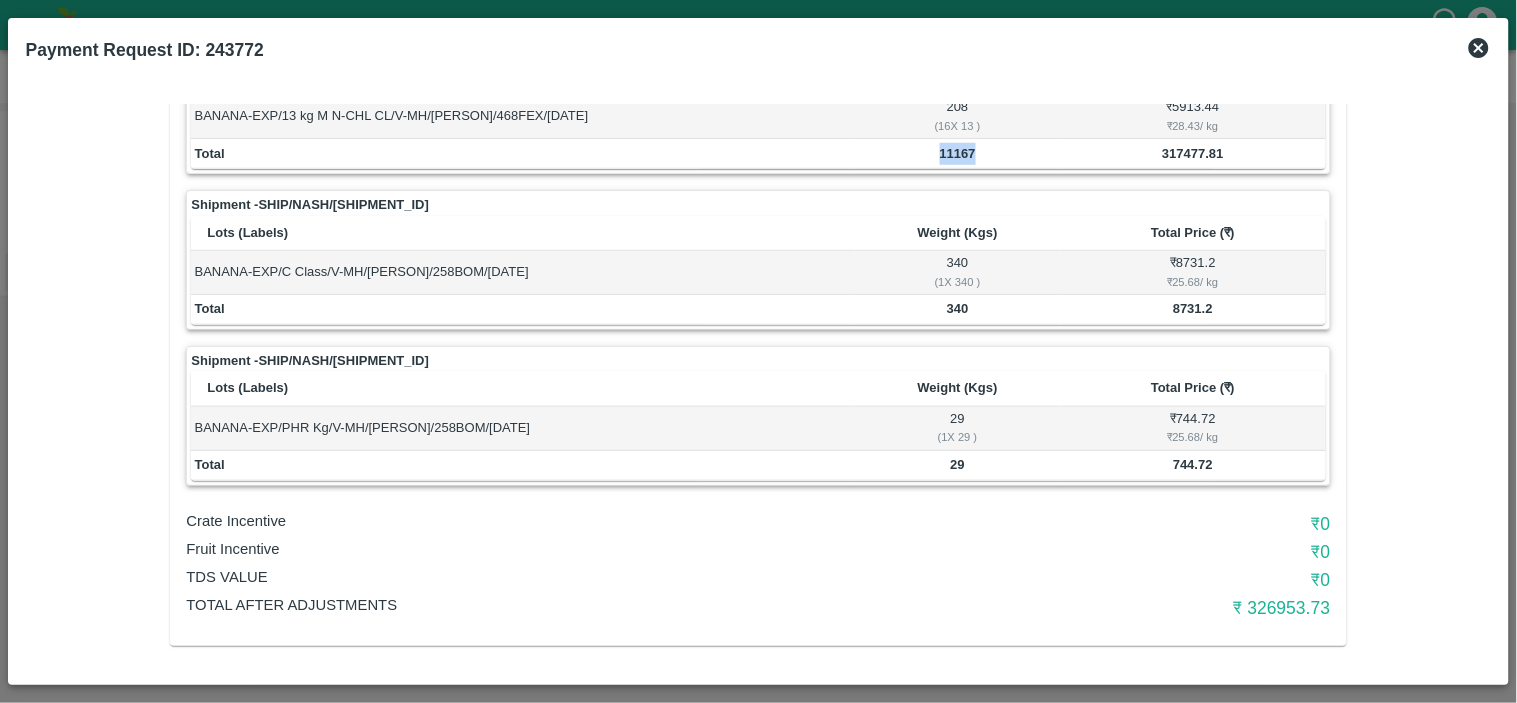 click on "340" at bounding box center [958, 308] 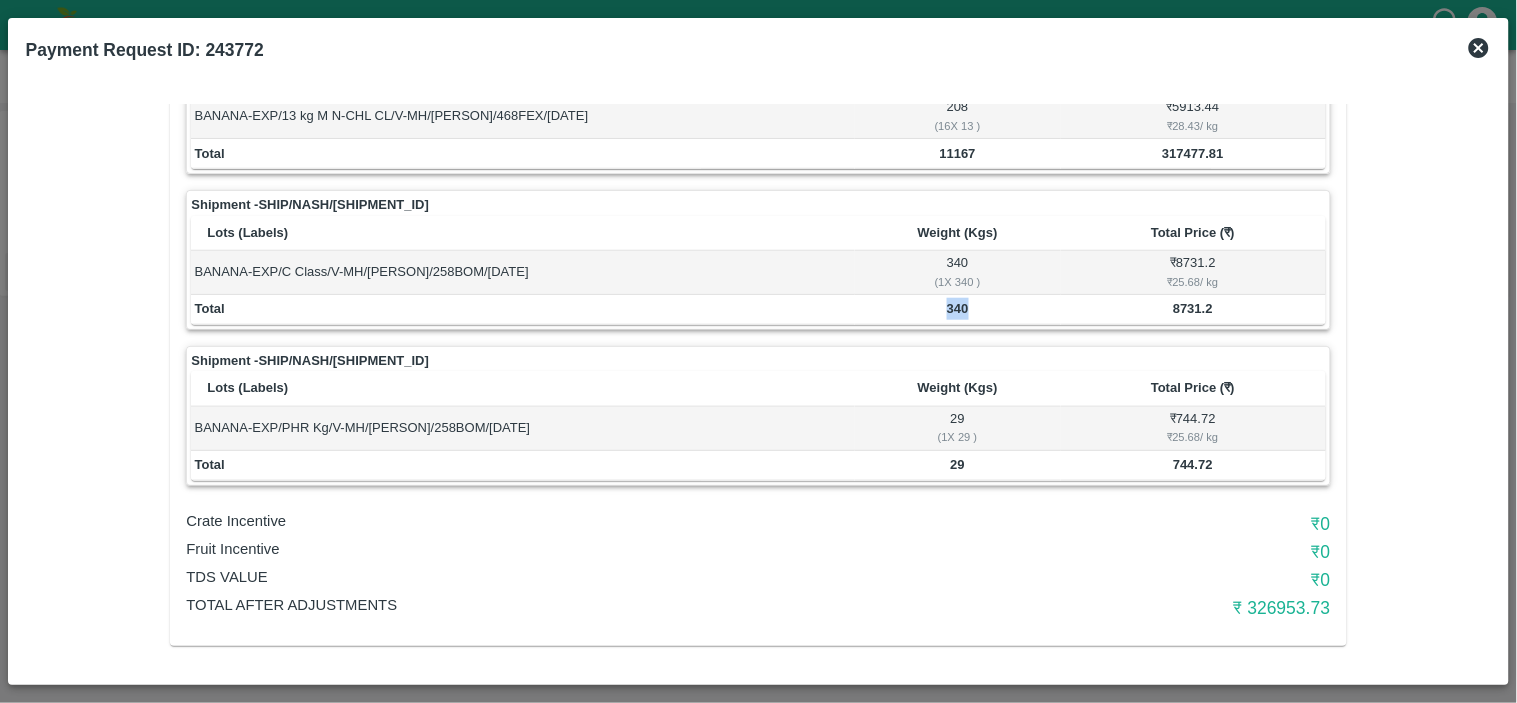 click on "340" at bounding box center (958, 308) 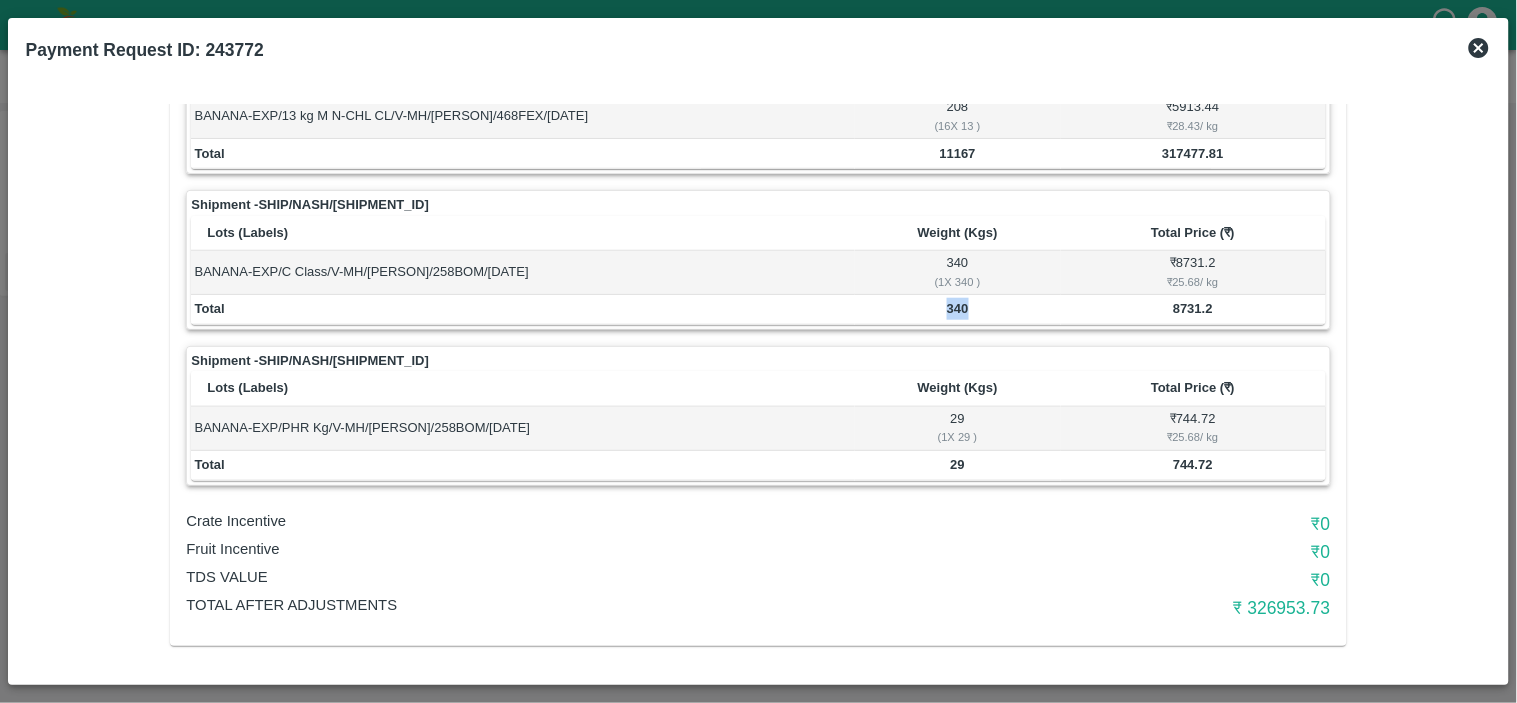copy on "340" 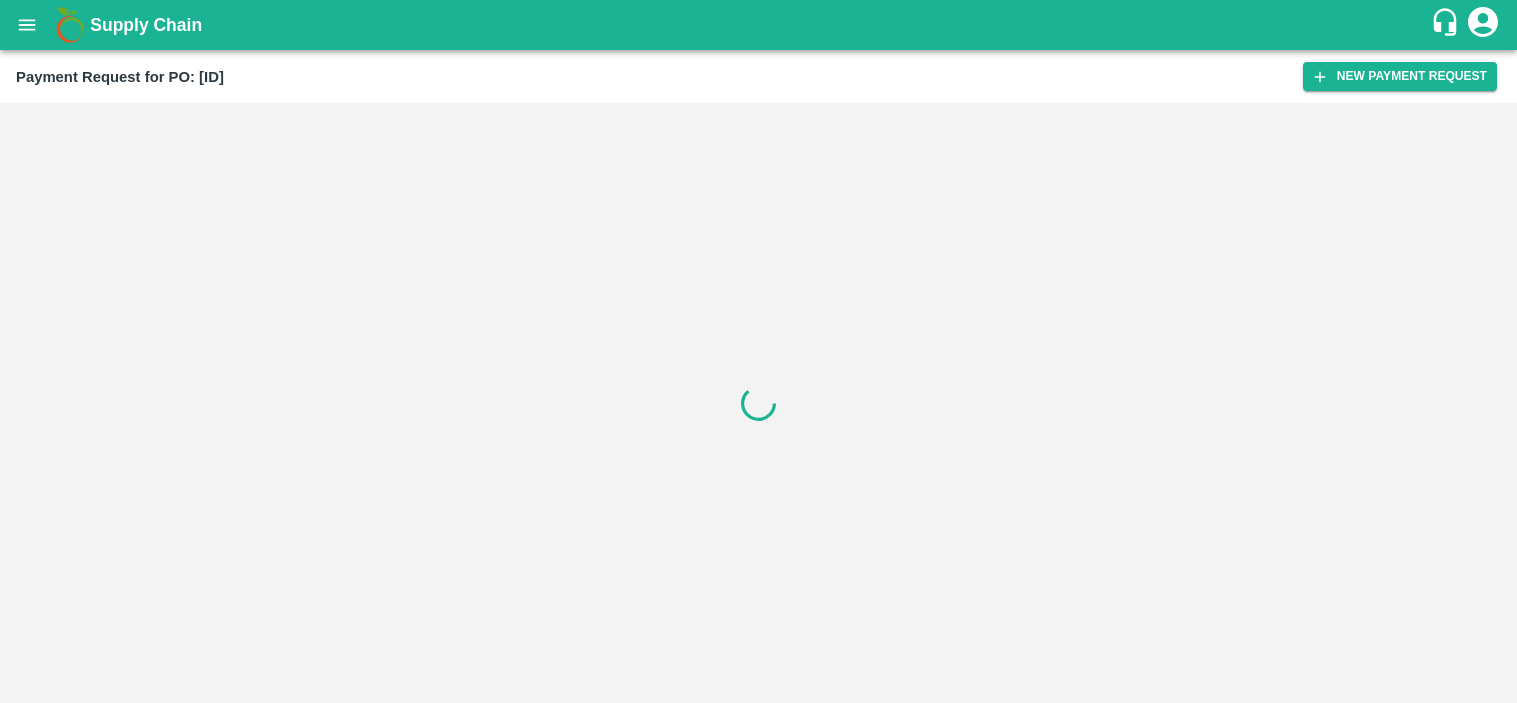scroll, scrollTop: 0, scrollLeft: 0, axis: both 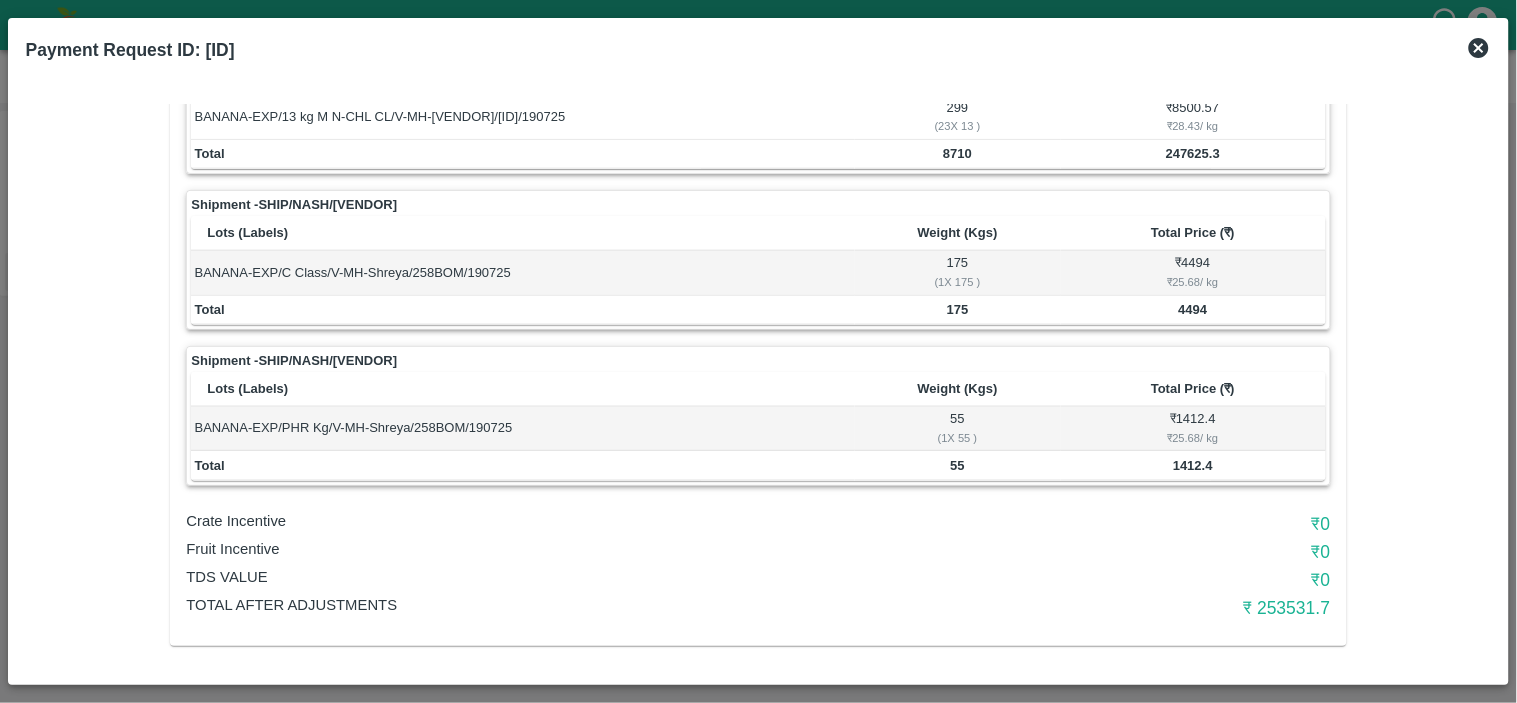 click on "₹   253531.7" at bounding box center (1139, 608) 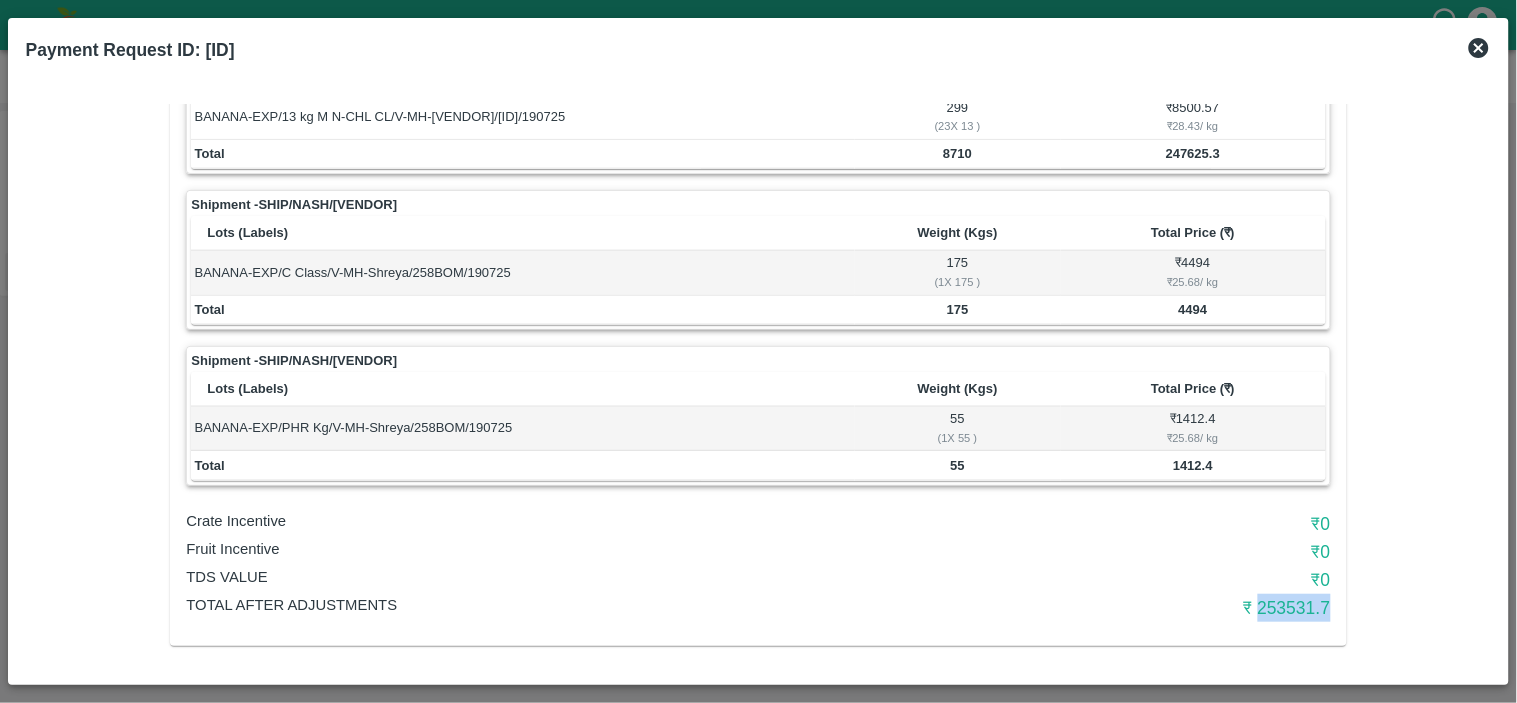 click on "₹   253531.7" at bounding box center [1139, 608] 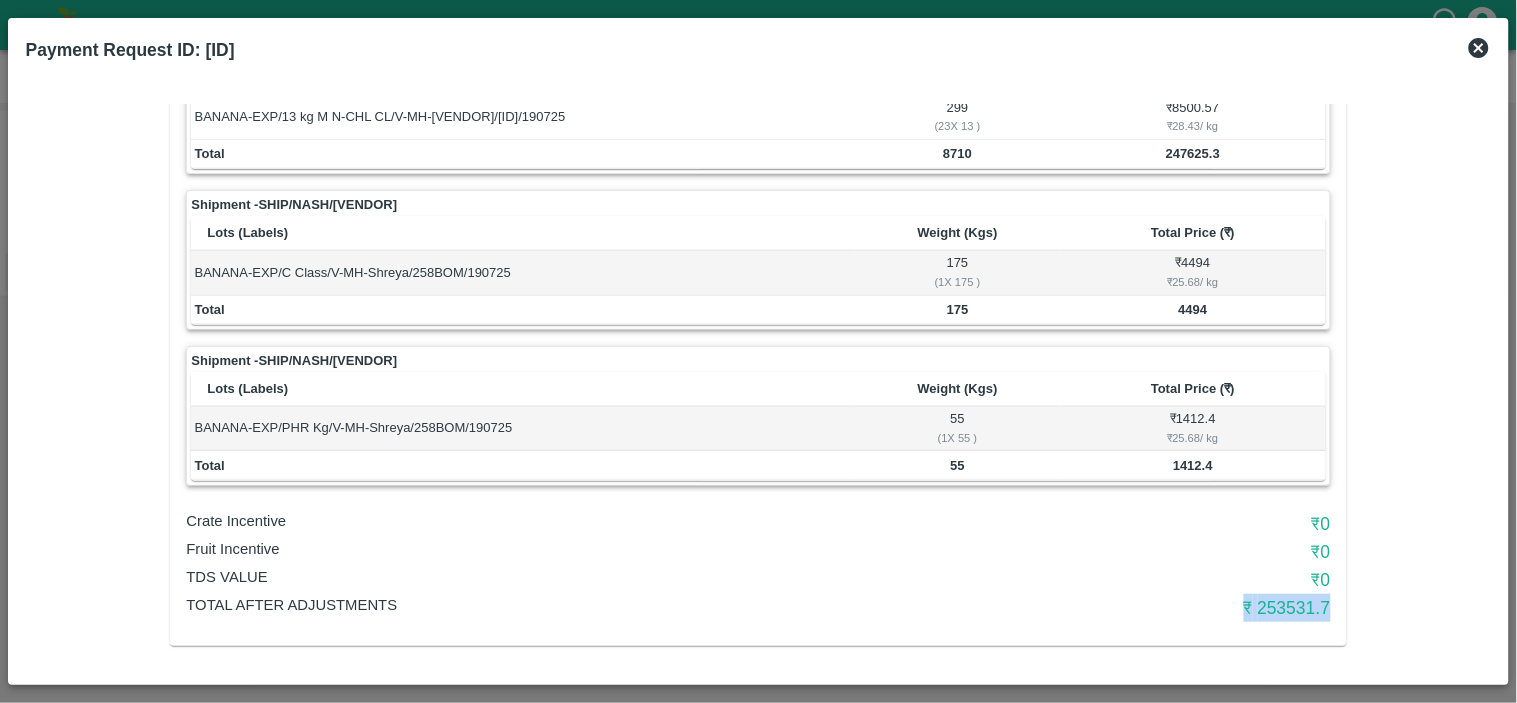 click on "₹   253531.7" at bounding box center [1139, 608] 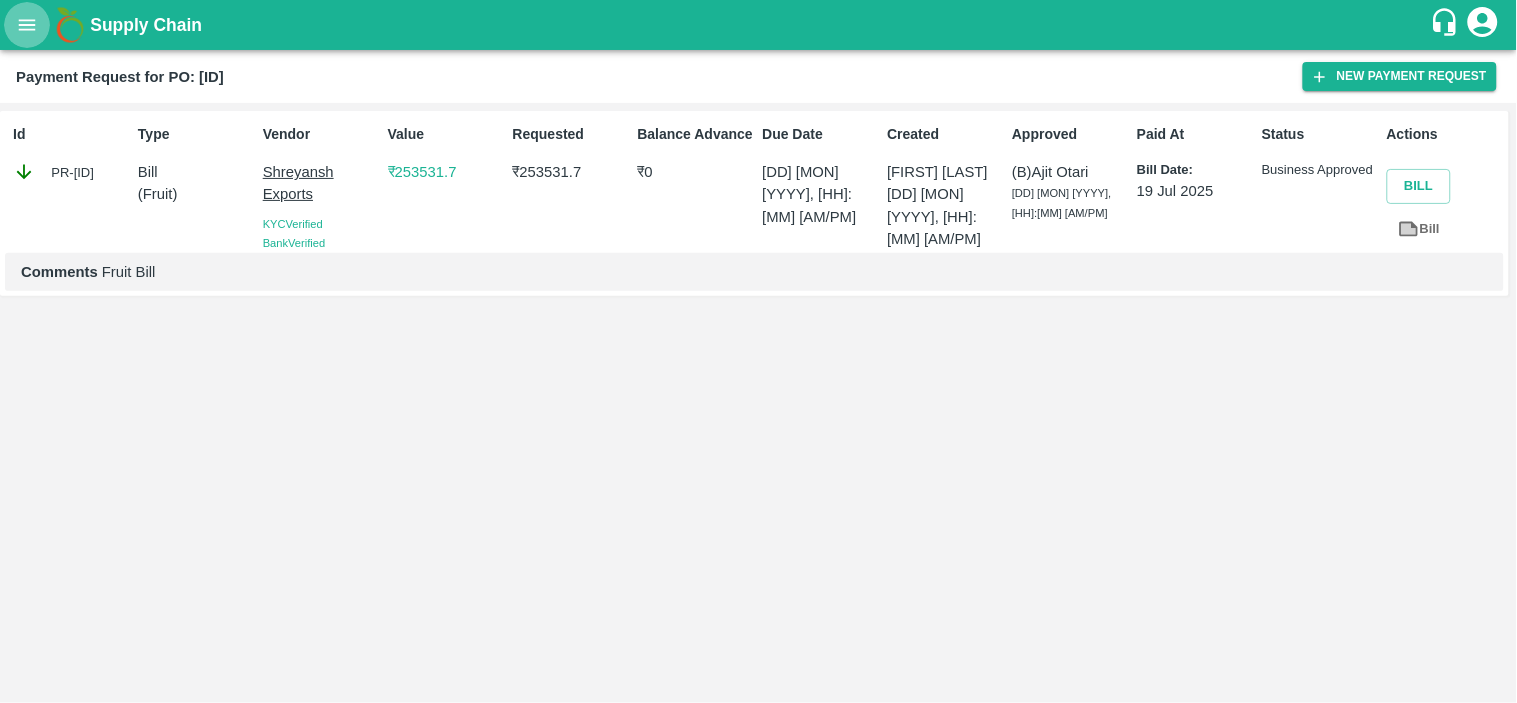 click 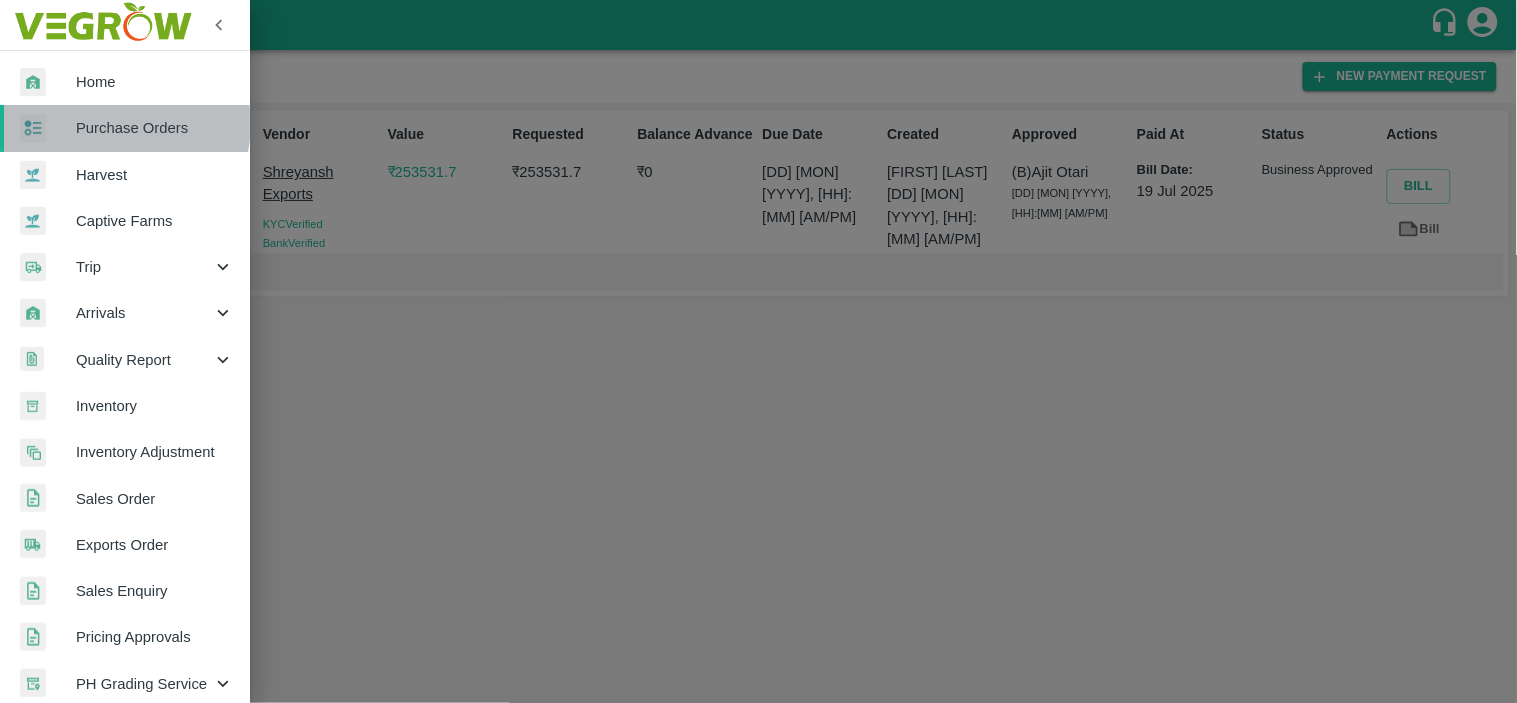 click on "Purchase Orders" at bounding box center [155, 128] 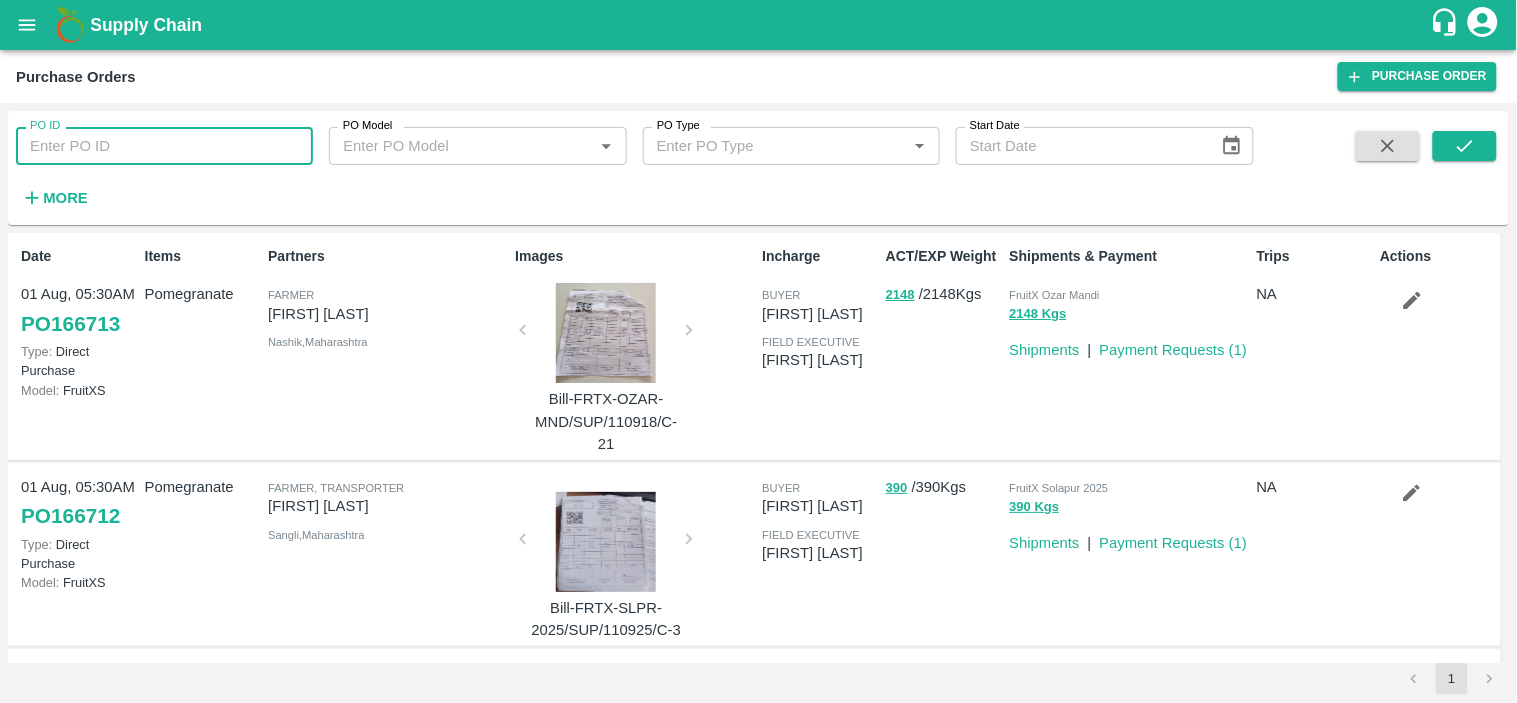 click on "PO ID" at bounding box center [164, 146] 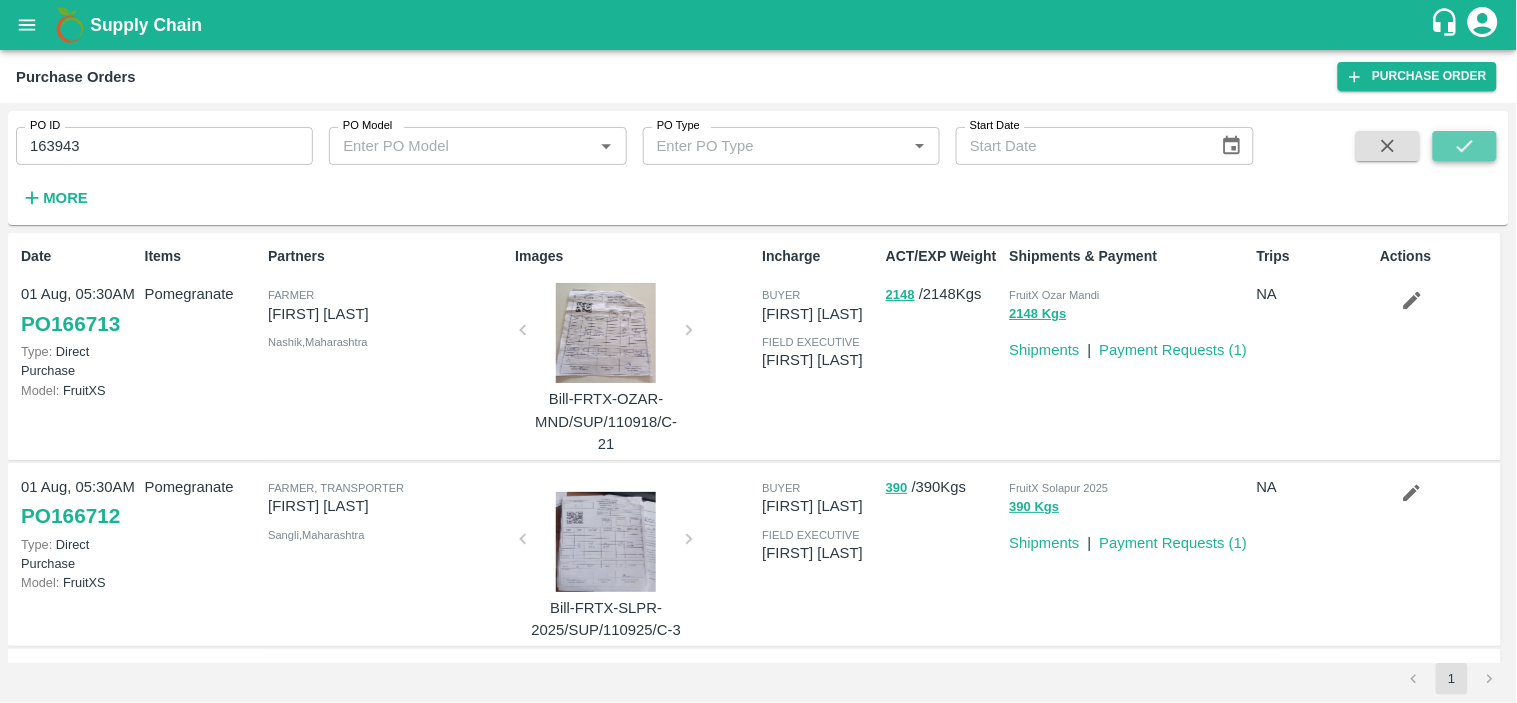 click at bounding box center (1465, 146) 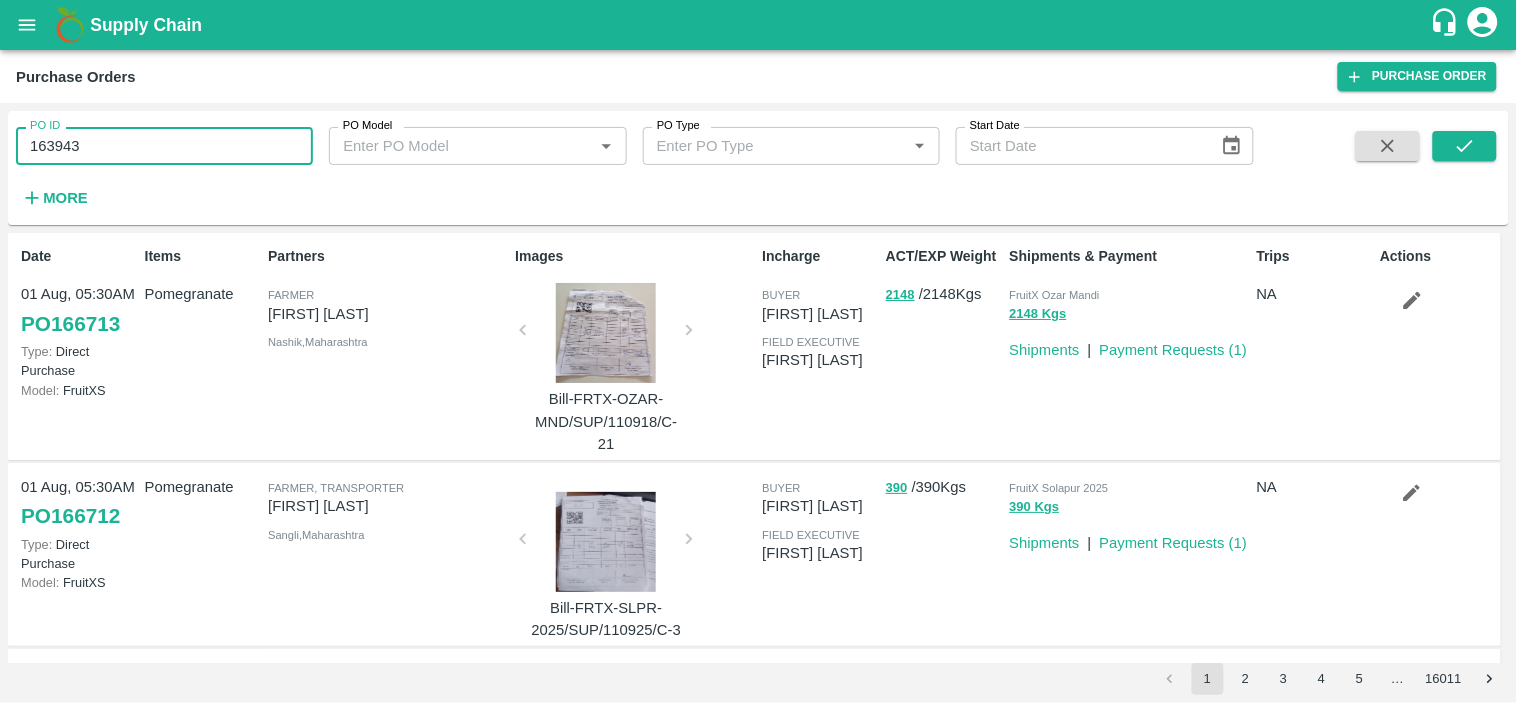 click on "163943" at bounding box center (164, 146) 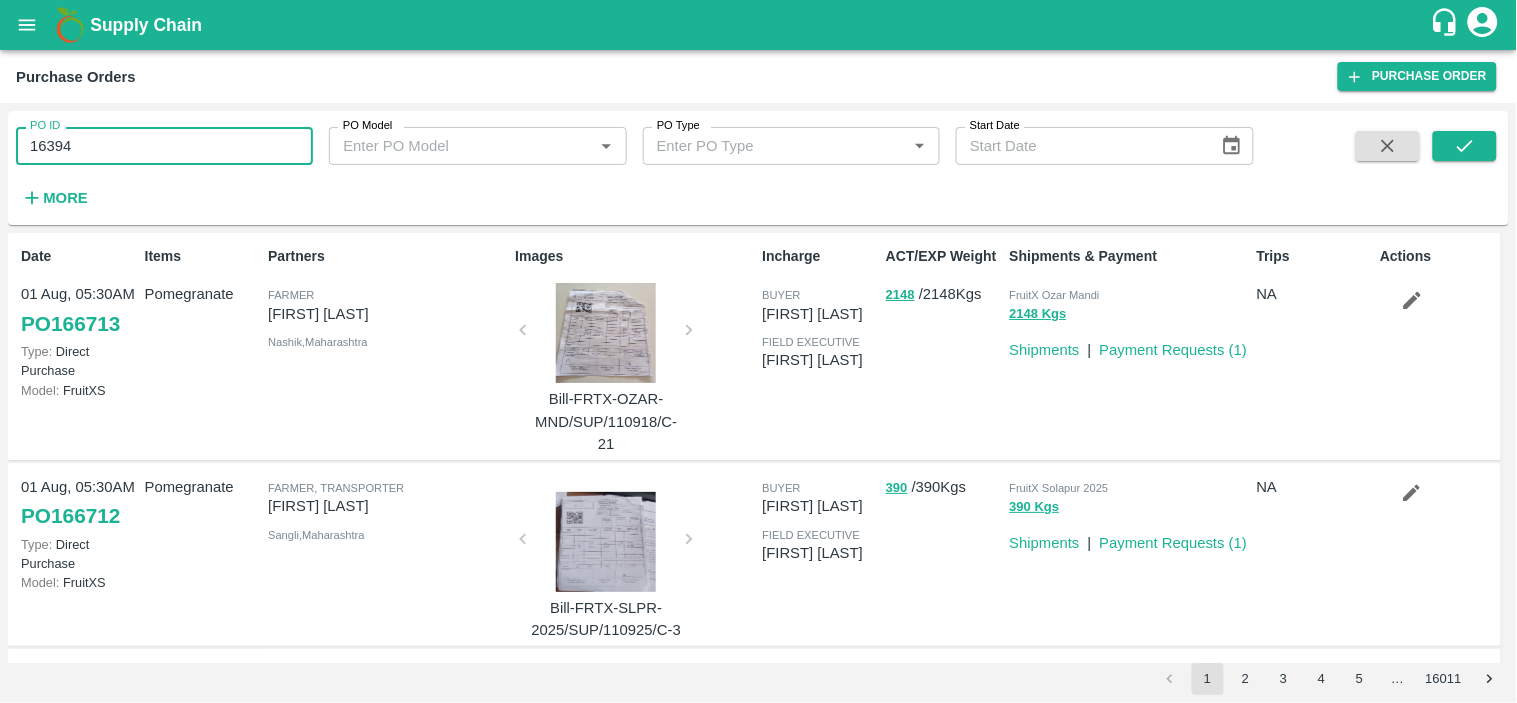 type on "163943" 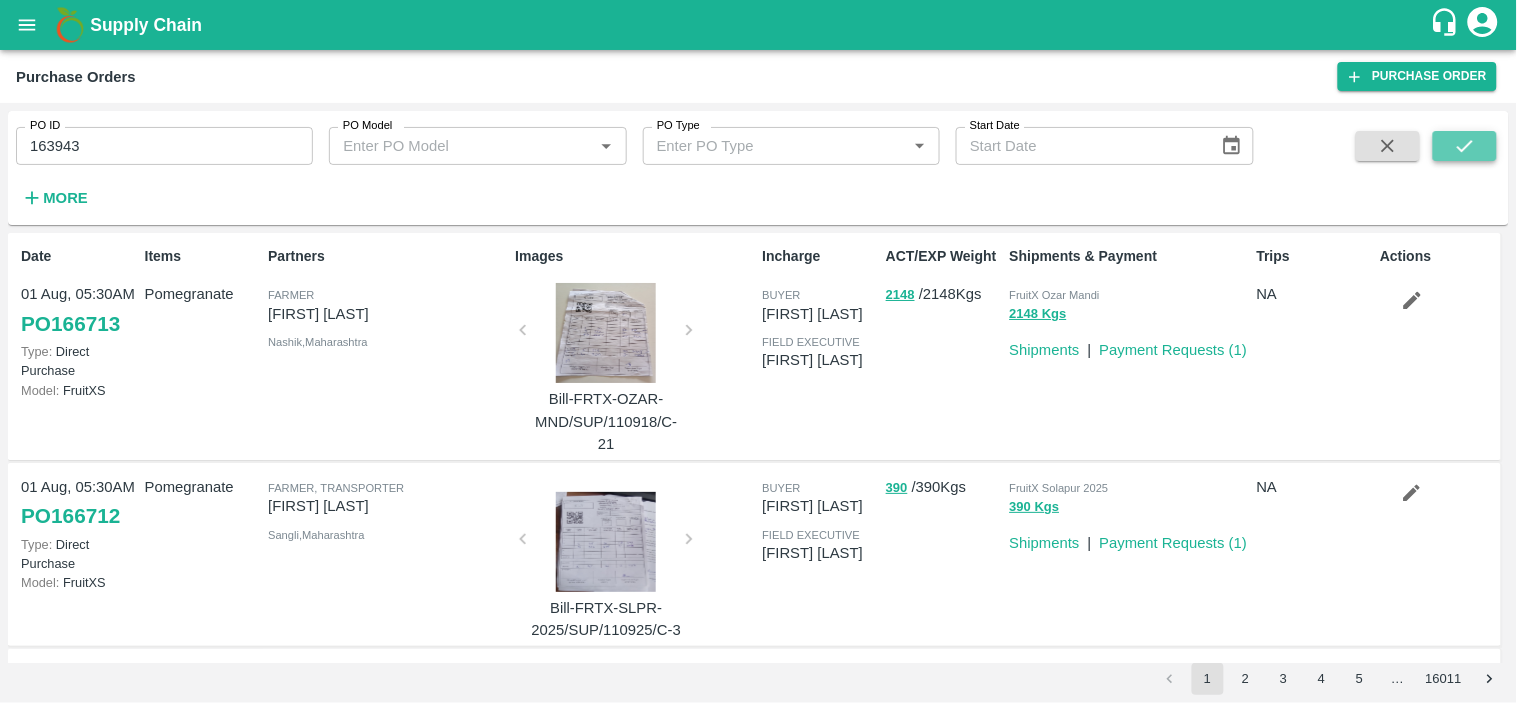 click 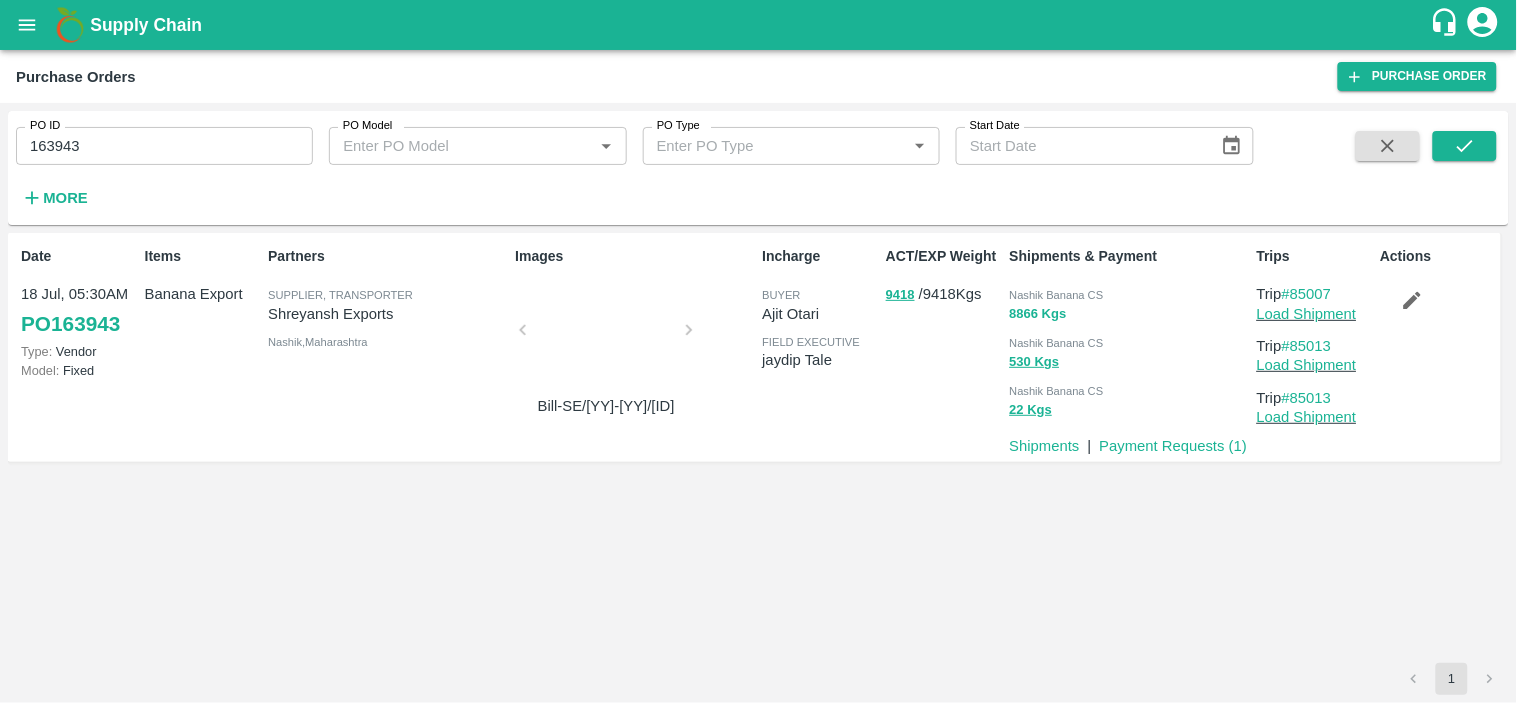 type 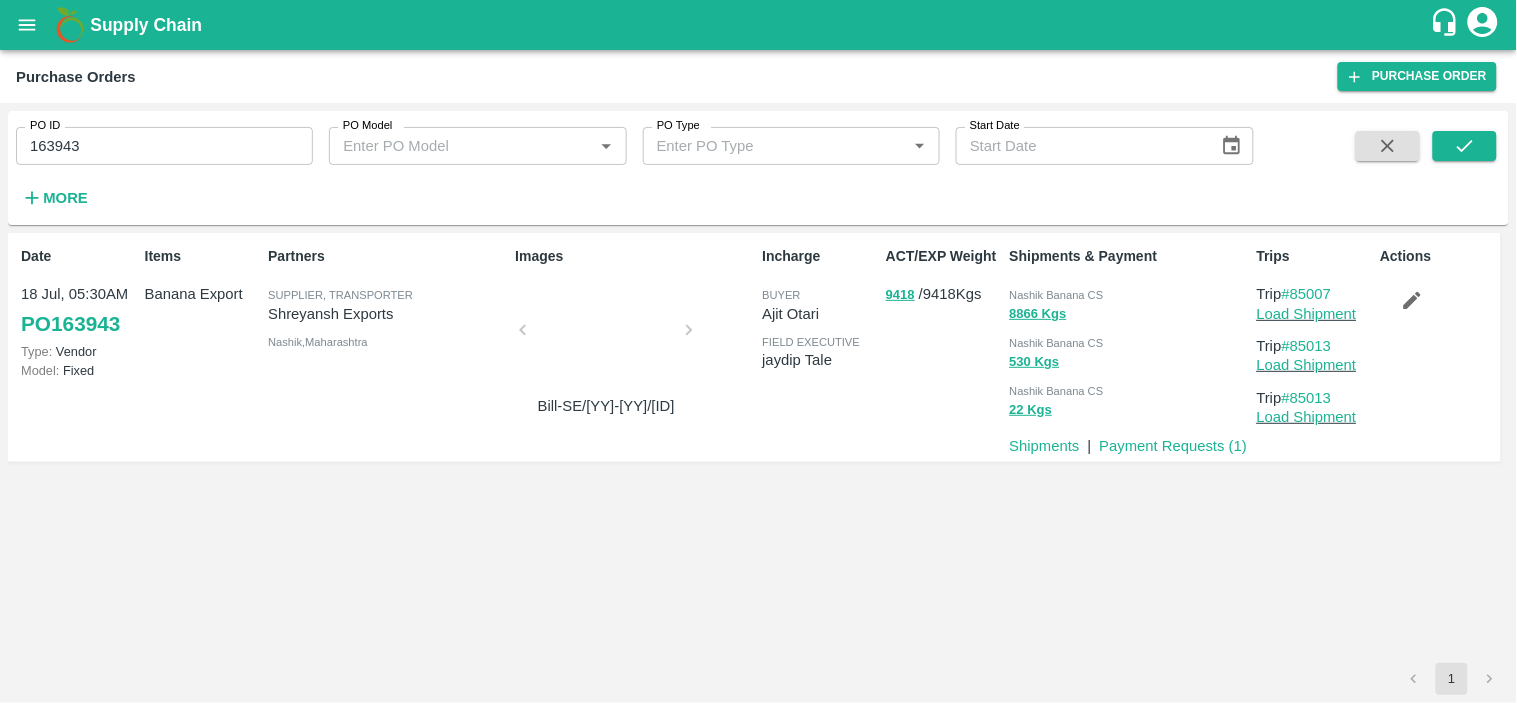 click on "Nashik Banana CS" at bounding box center [1057, 295] 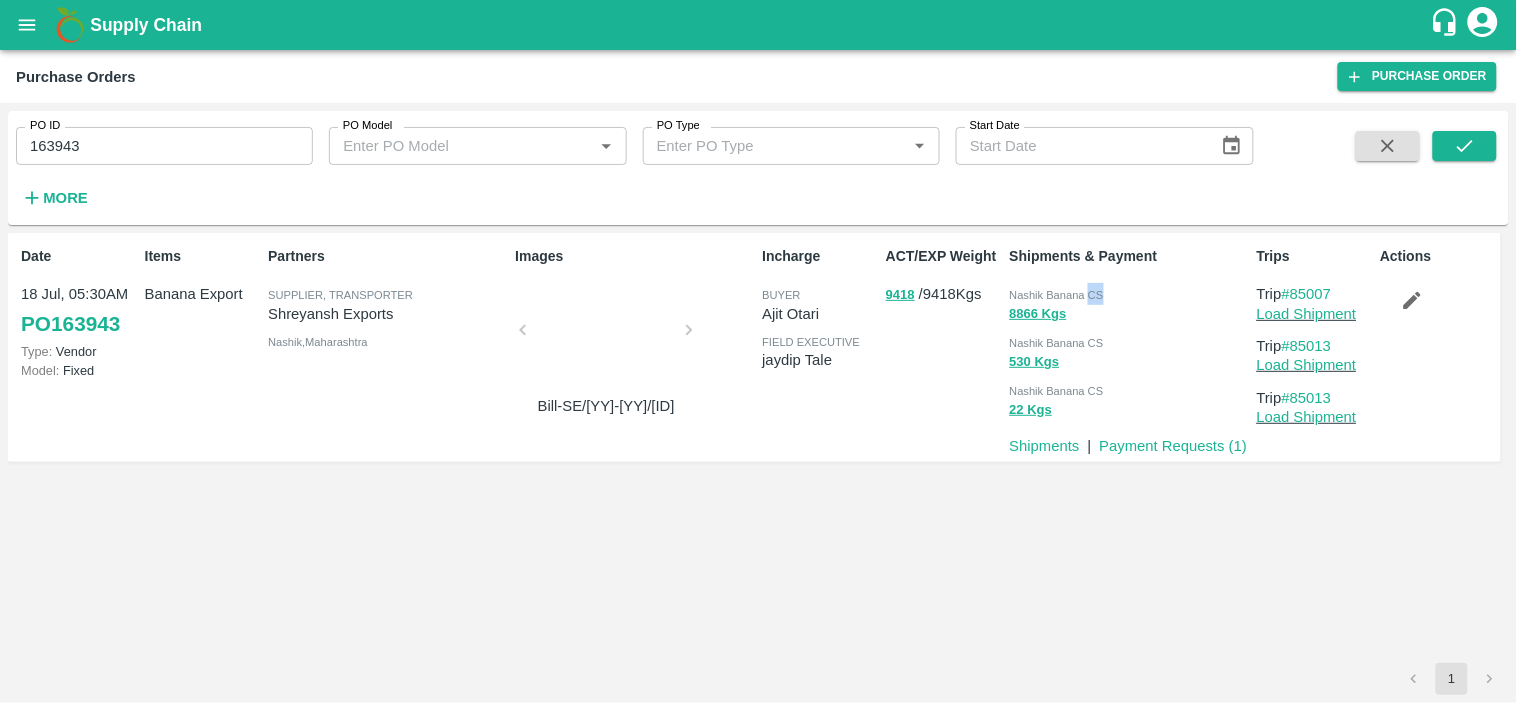 click on "Nashik Banana CS" at bounding box center [1057, 295] 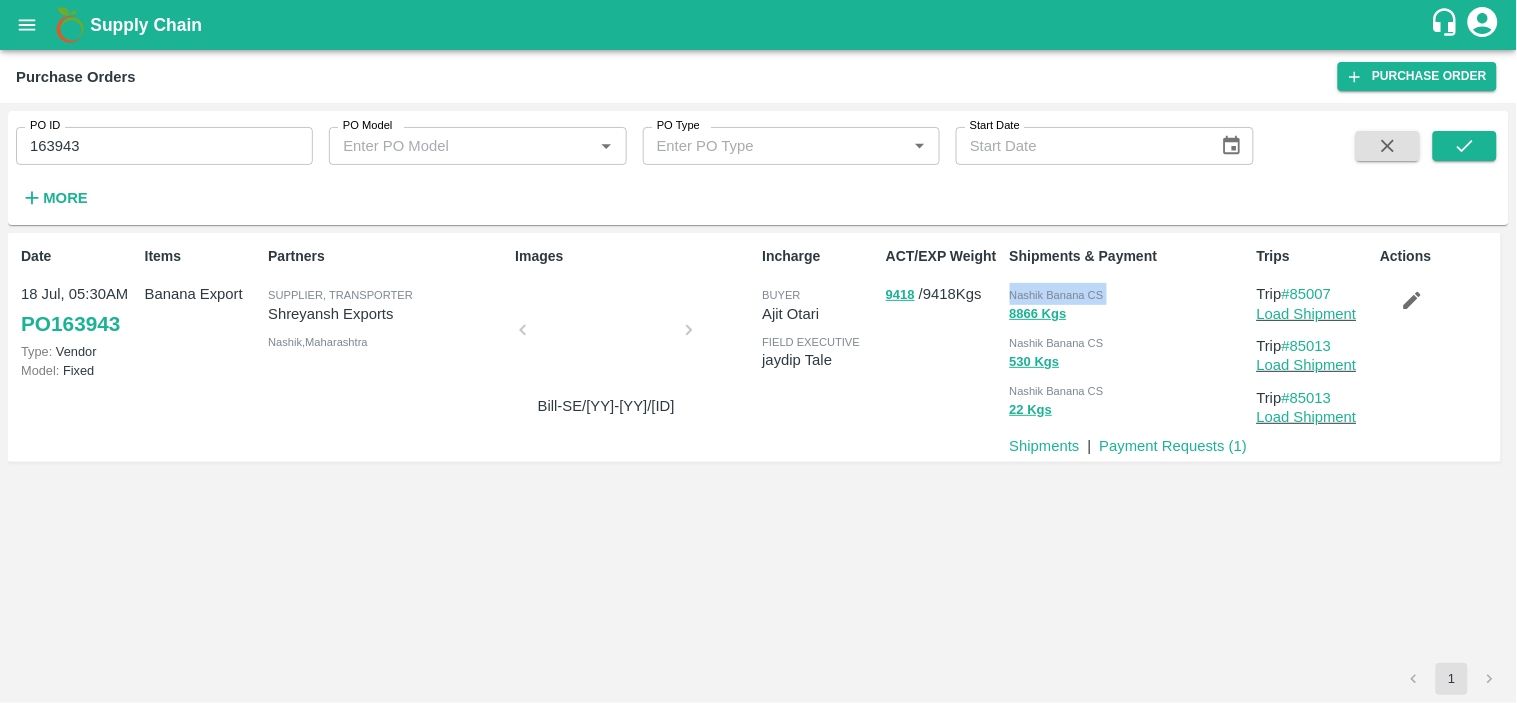 click on "Nashik Banana CS" at bounding box center [1057, 295] 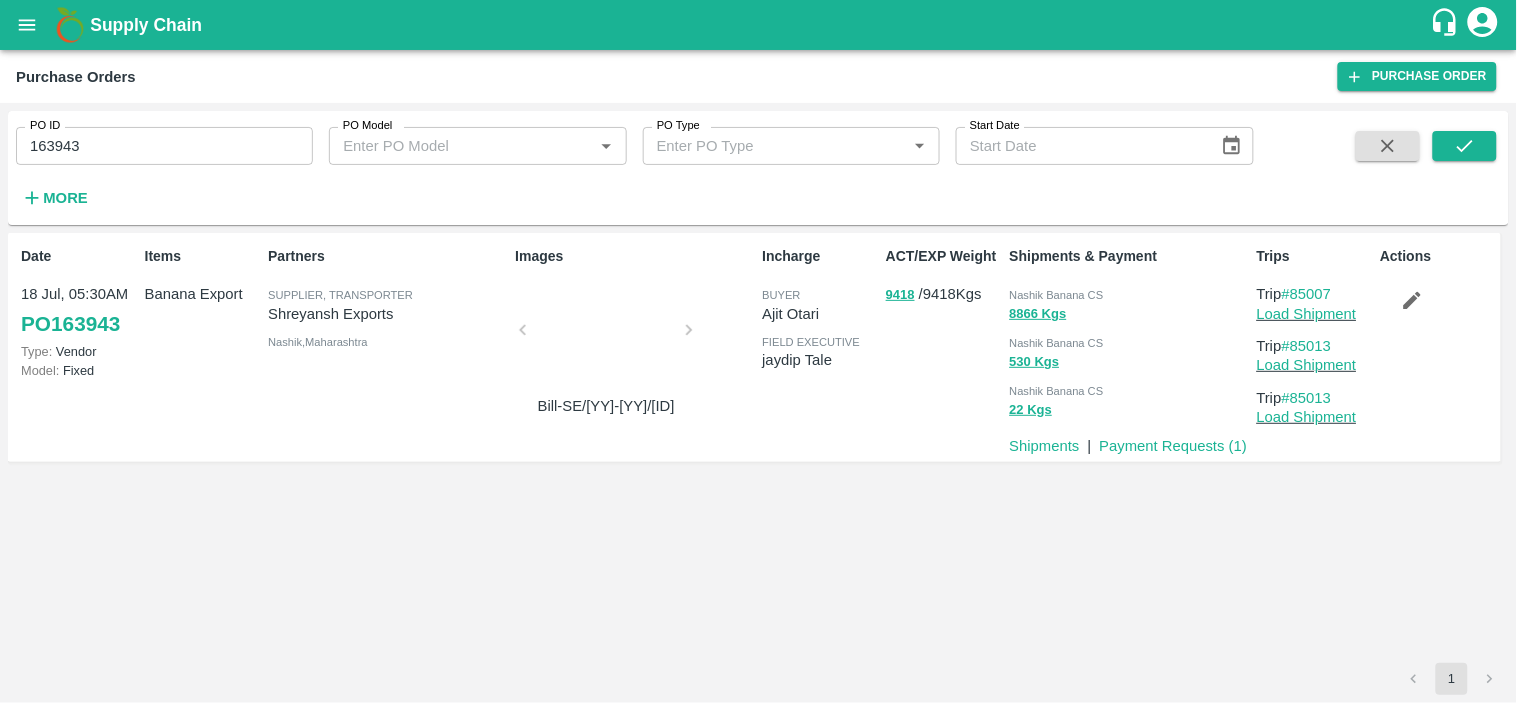 click on "163943" at bounding box center [164, 146] 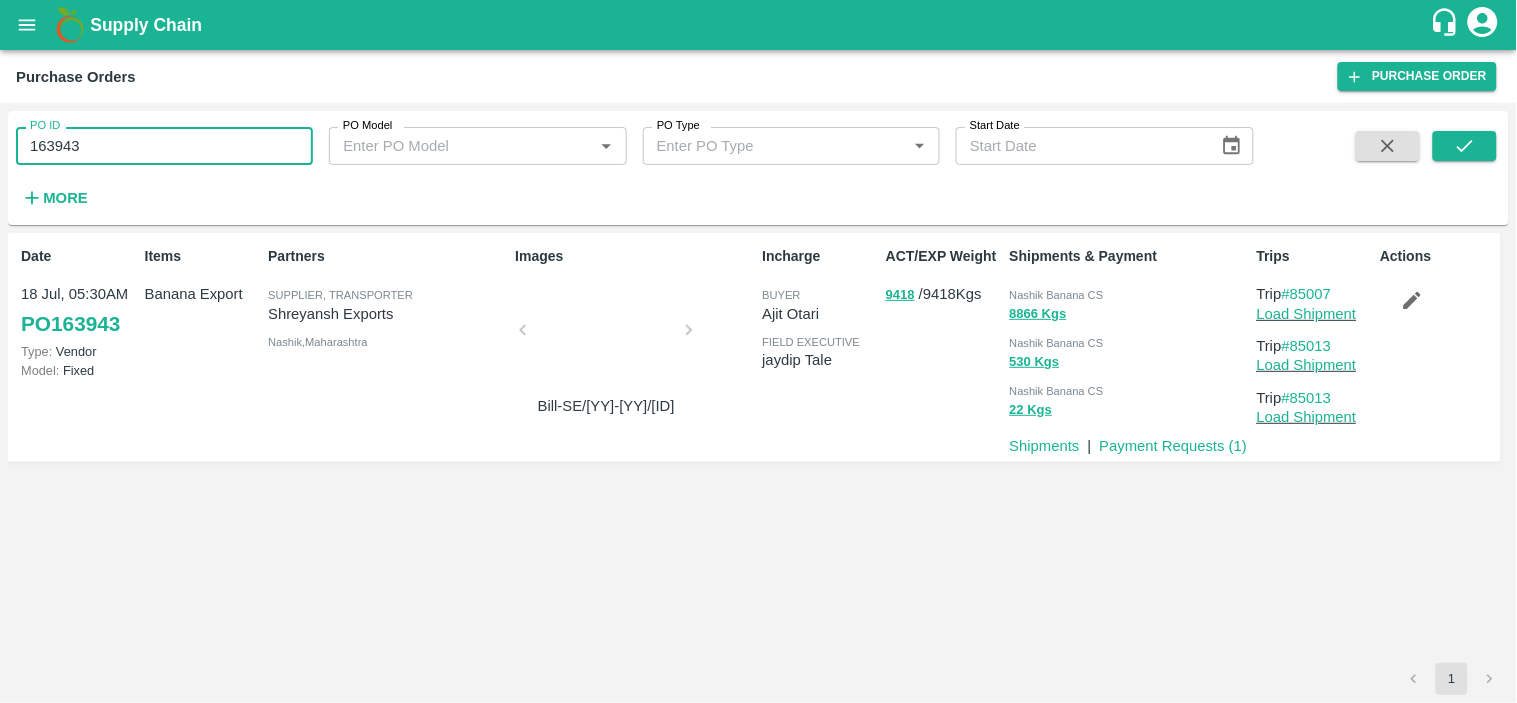 click on "163943" at bounding box center (164, 146) 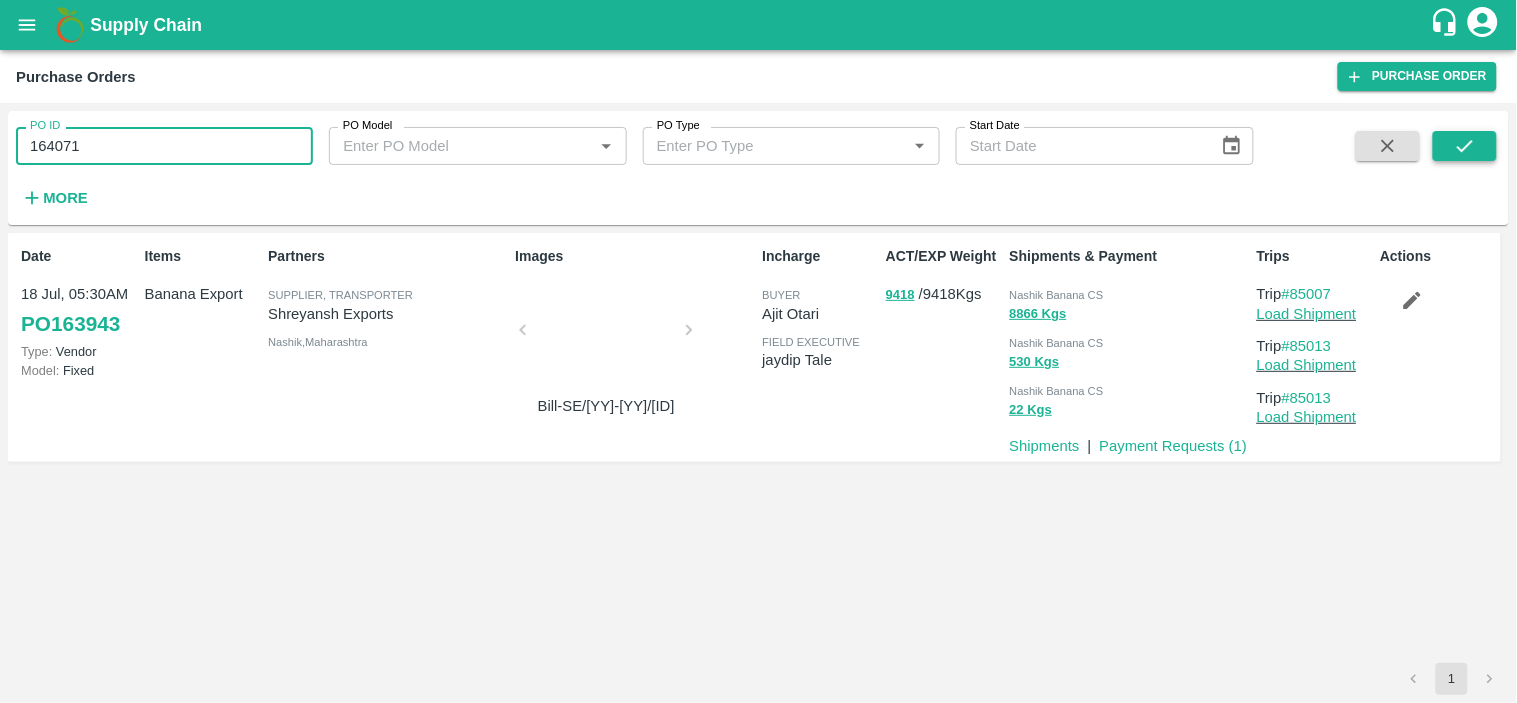 type on "164071" 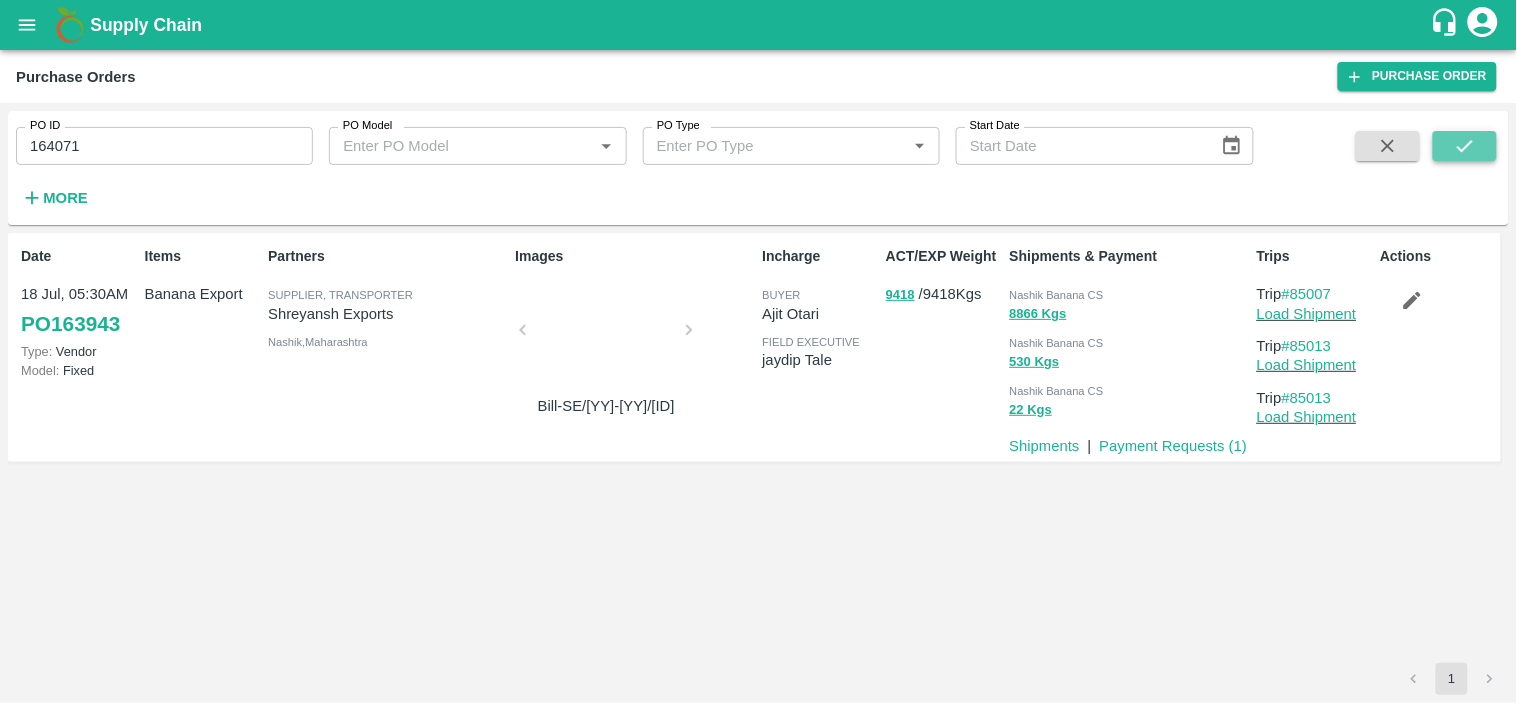 click 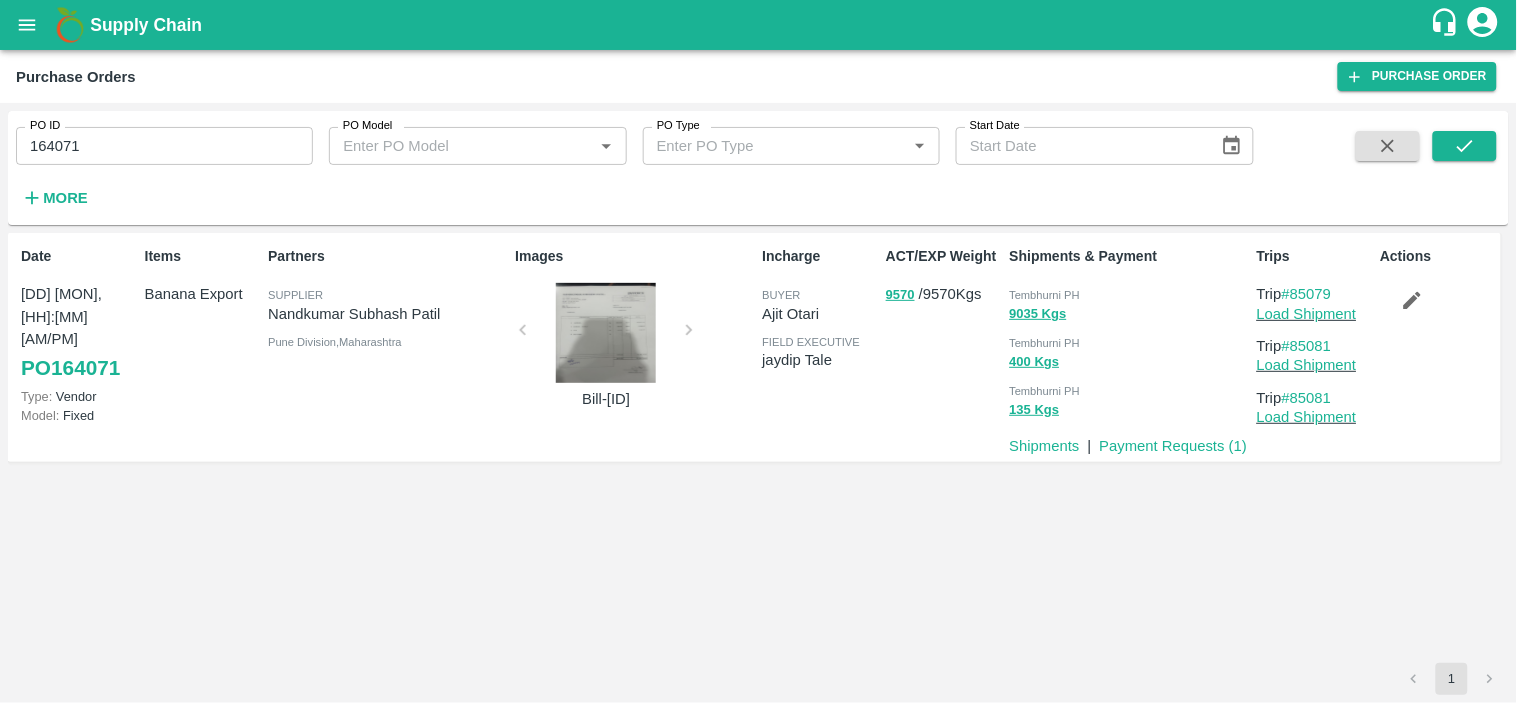 click on "Tembhurni PH" at bounding box center [1045, 295] 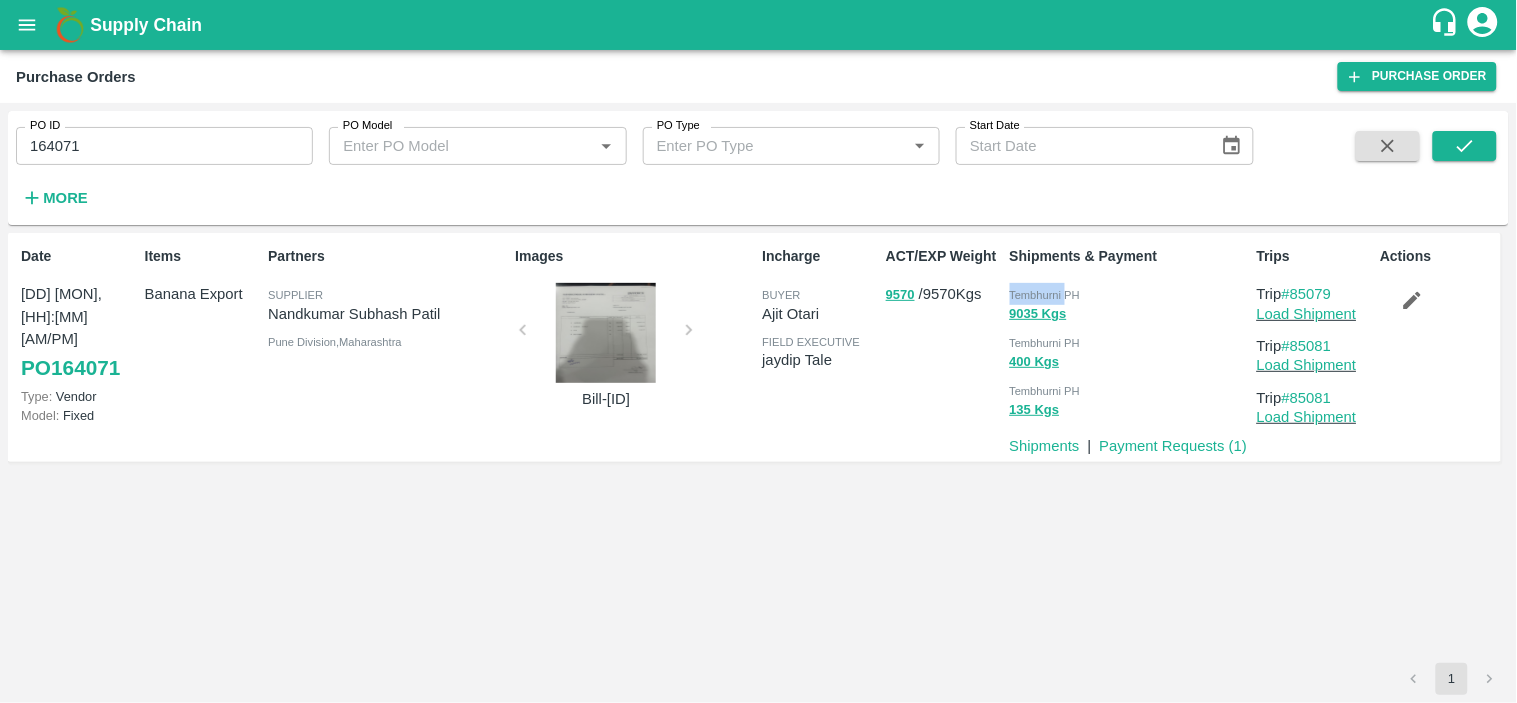 click on "Tembhurni PH" at bounding box center (1045, 295) 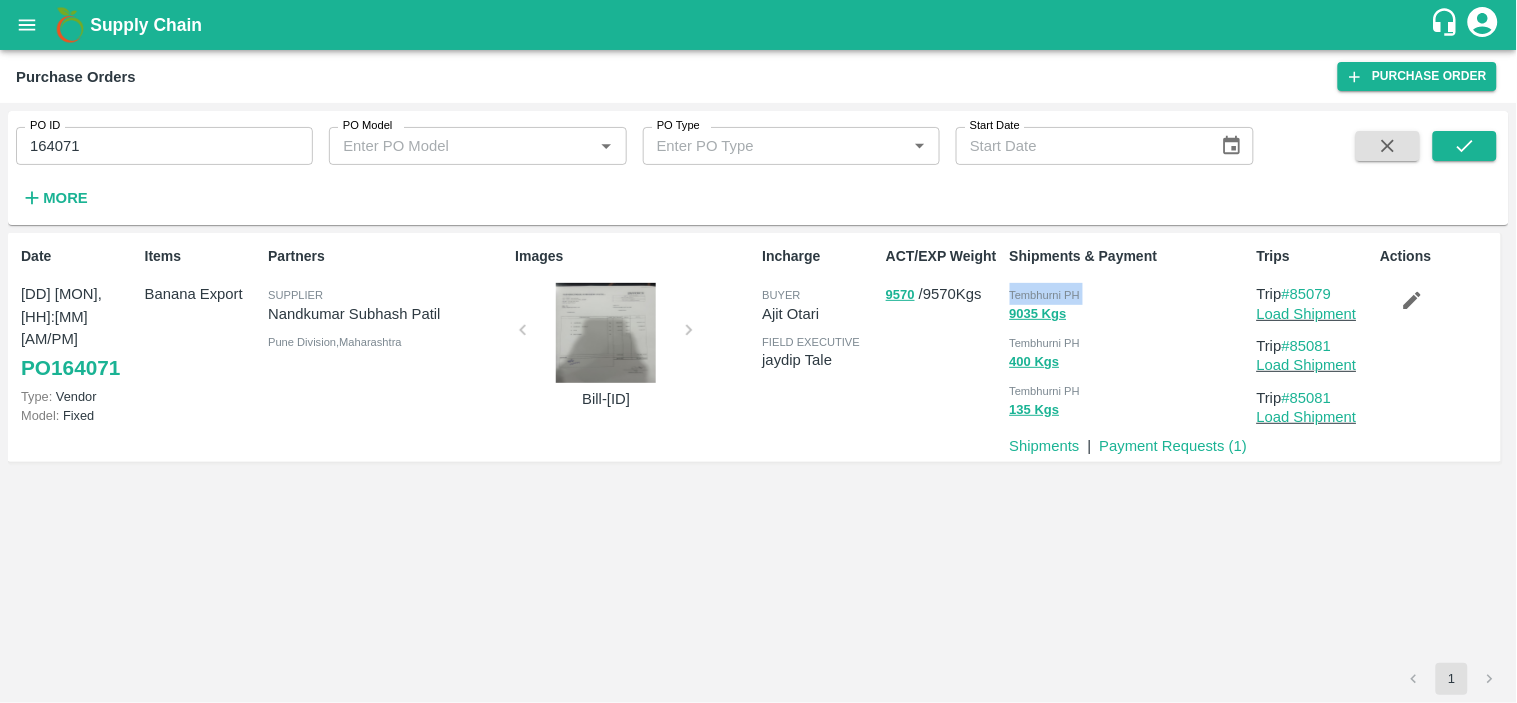click on "Tembhurni PH" at bounding box center (1045, 295) 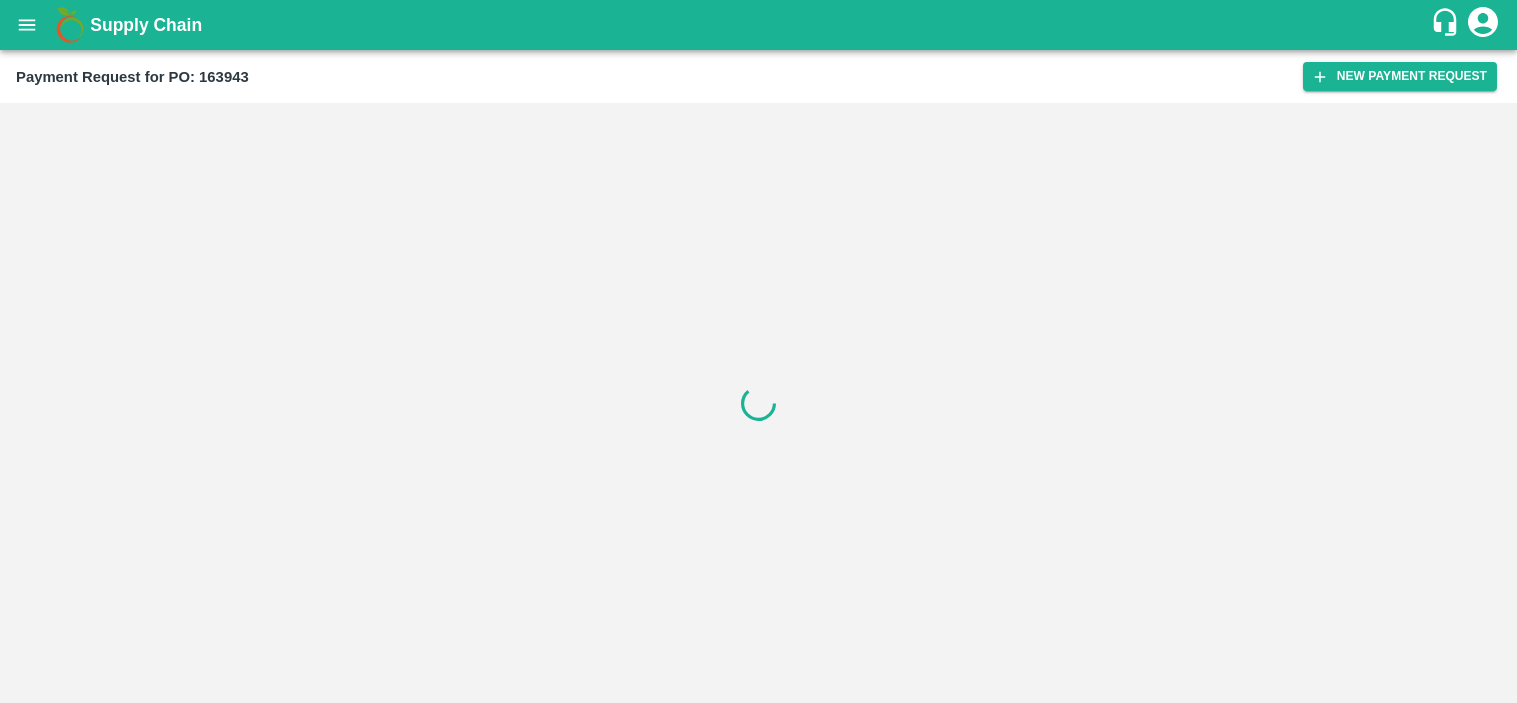 scroll, scrollTop: 0, scrollLeft: 0, axis: both 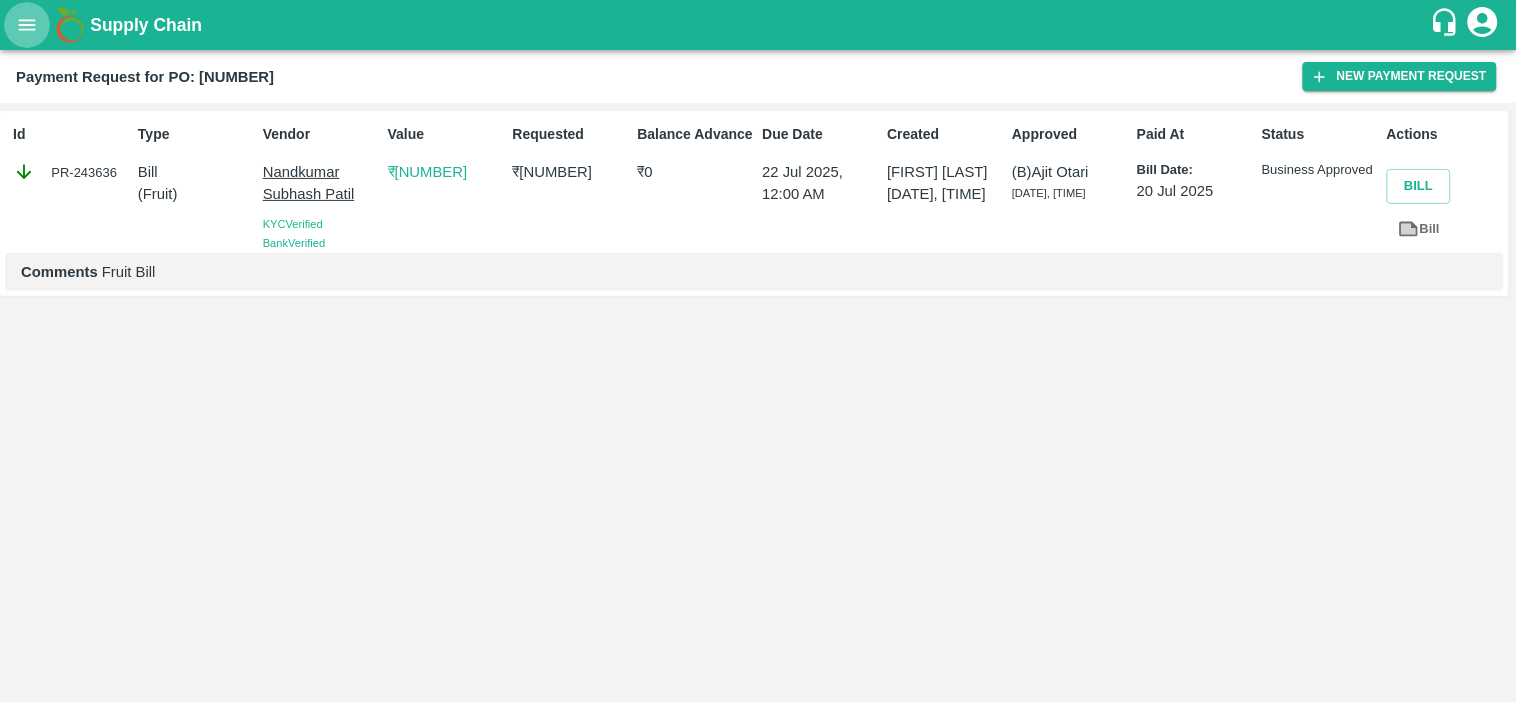 click at bounding box center [27, 25] 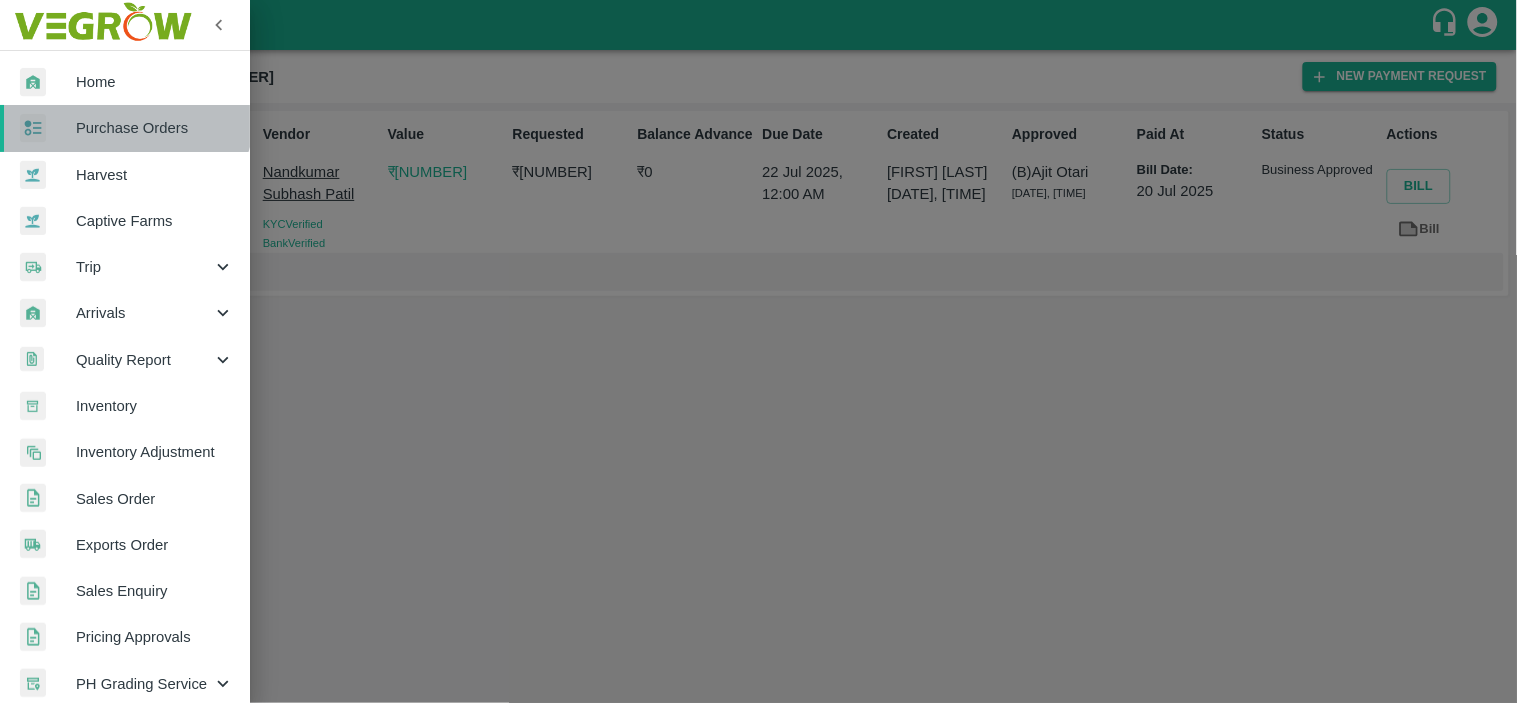 click on "Purchase Orders" at bounding box center [125, 128] 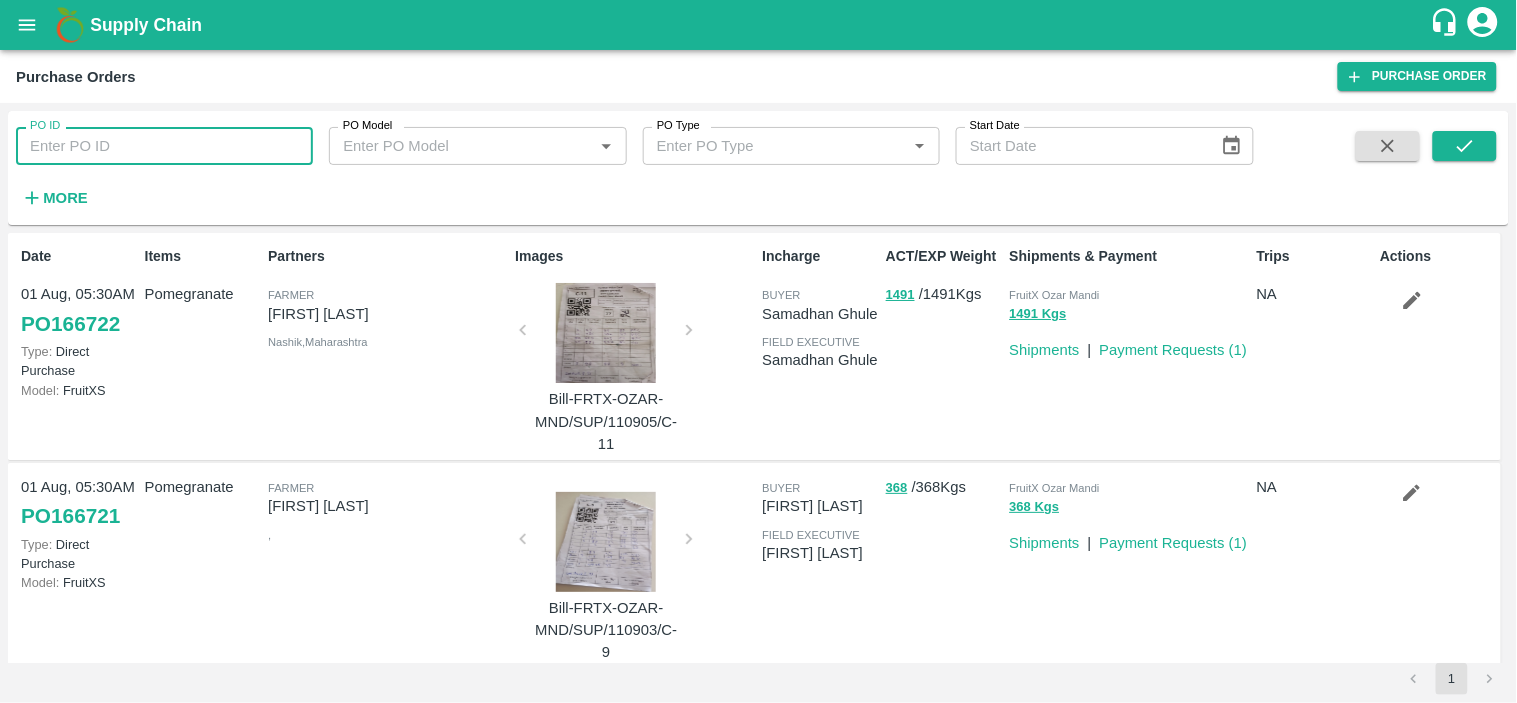 paste on "165231" 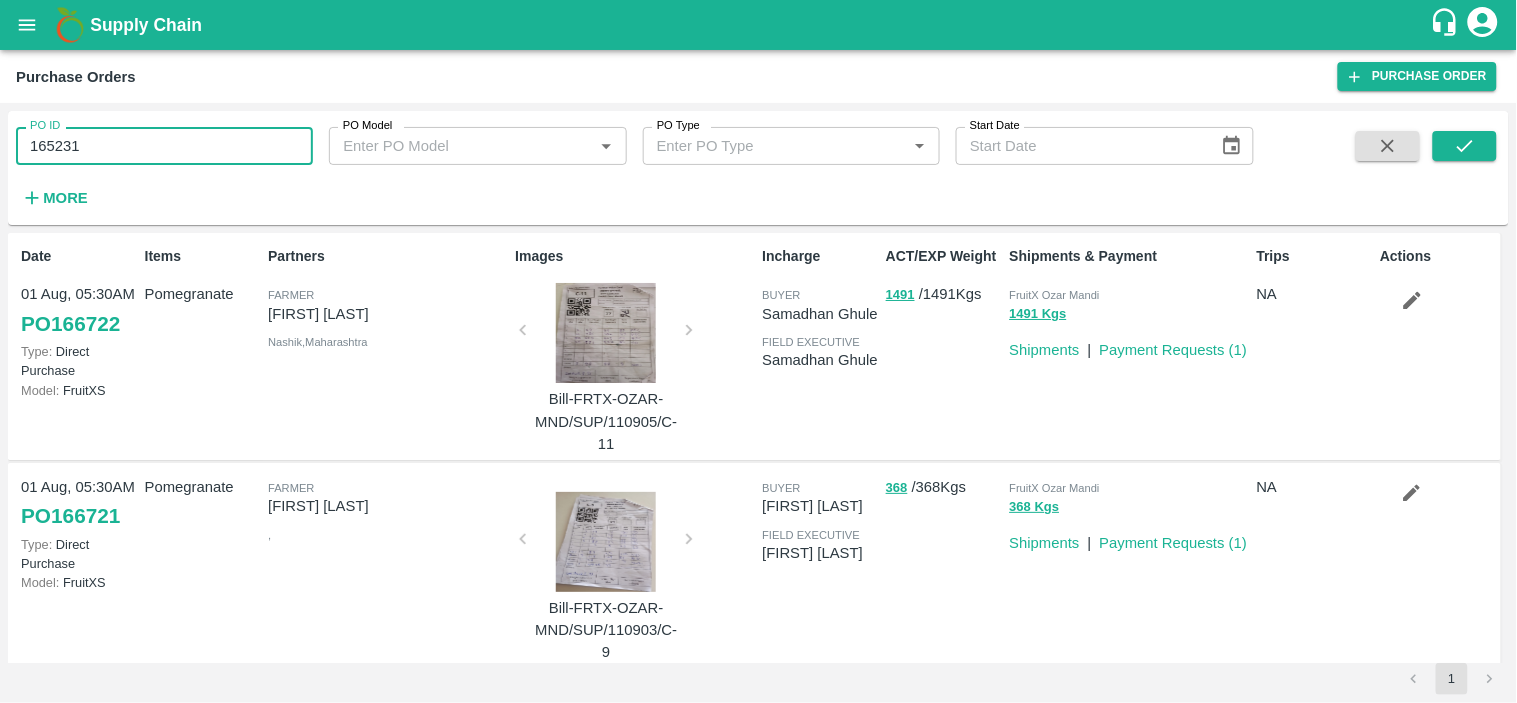 click on "165231" at bounding box center (164, 146) 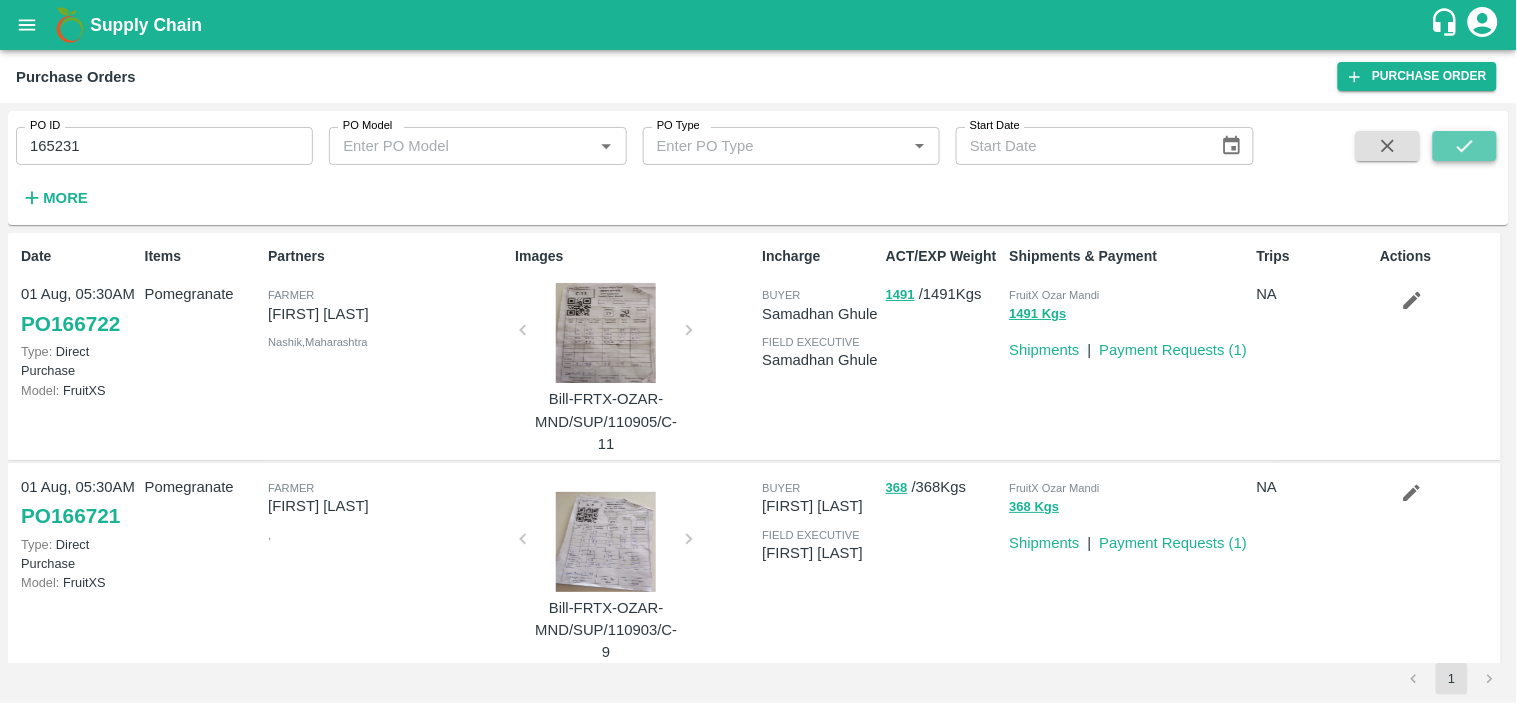click at bounding box center [1465, 146] 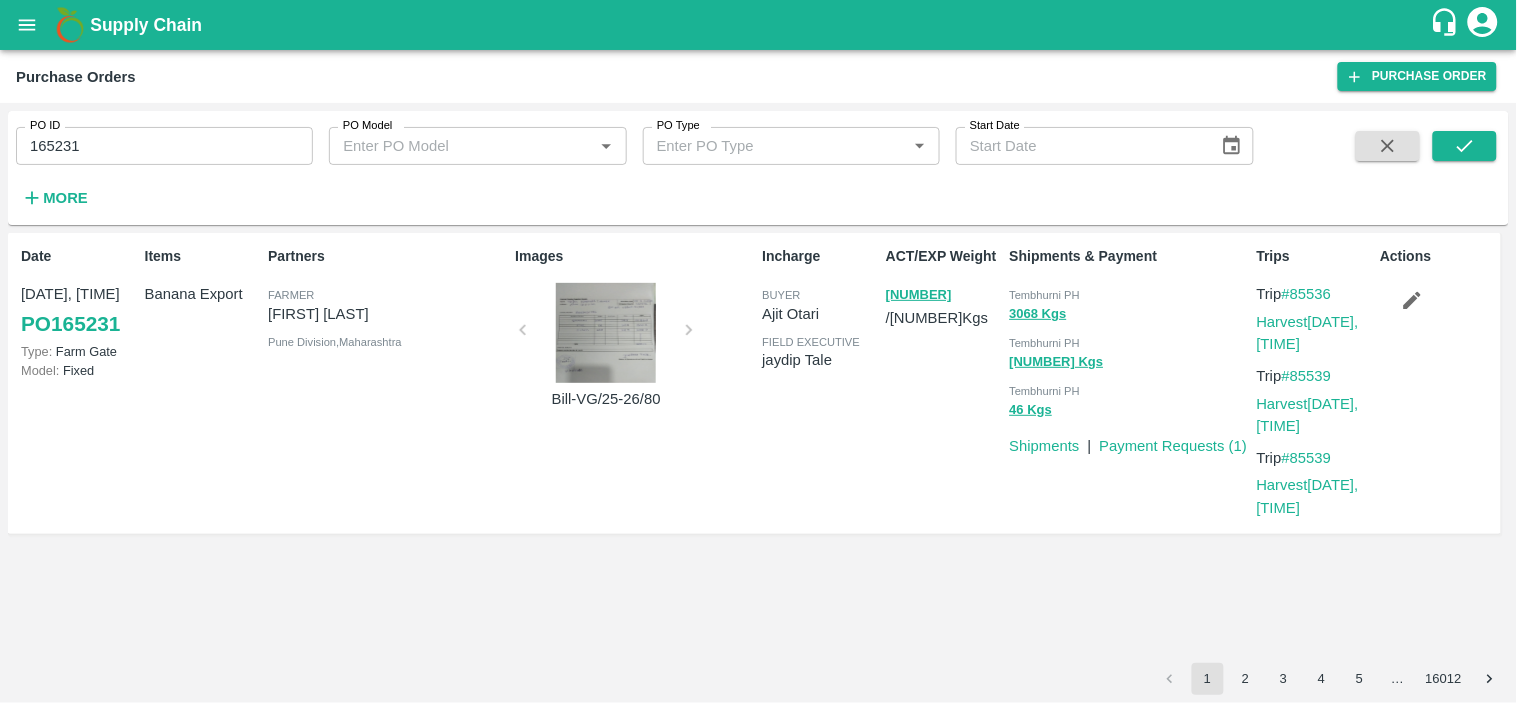 click on "Tembhurni PH" at bounding box center [1045, 295] 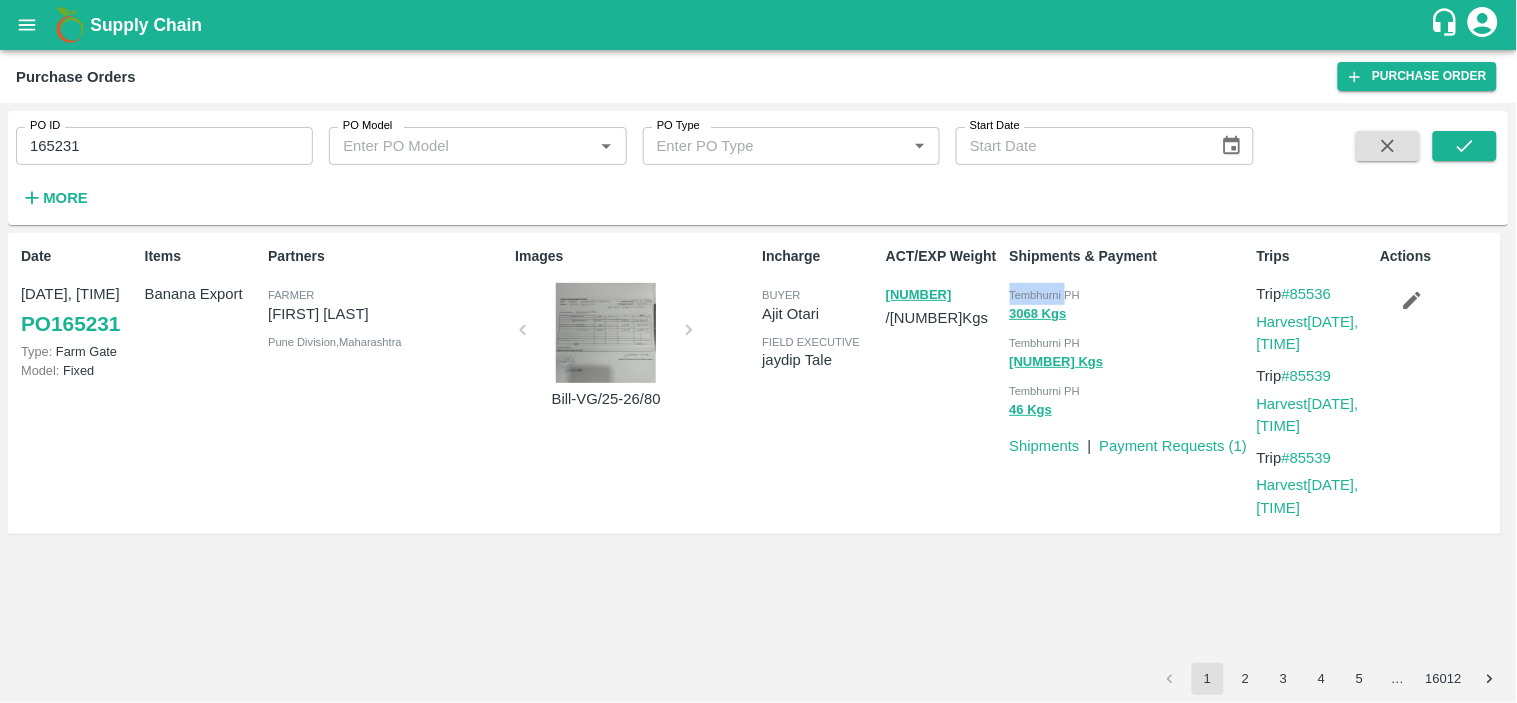 click on "Tembhurni PH" at bounding box center [1045, 295] 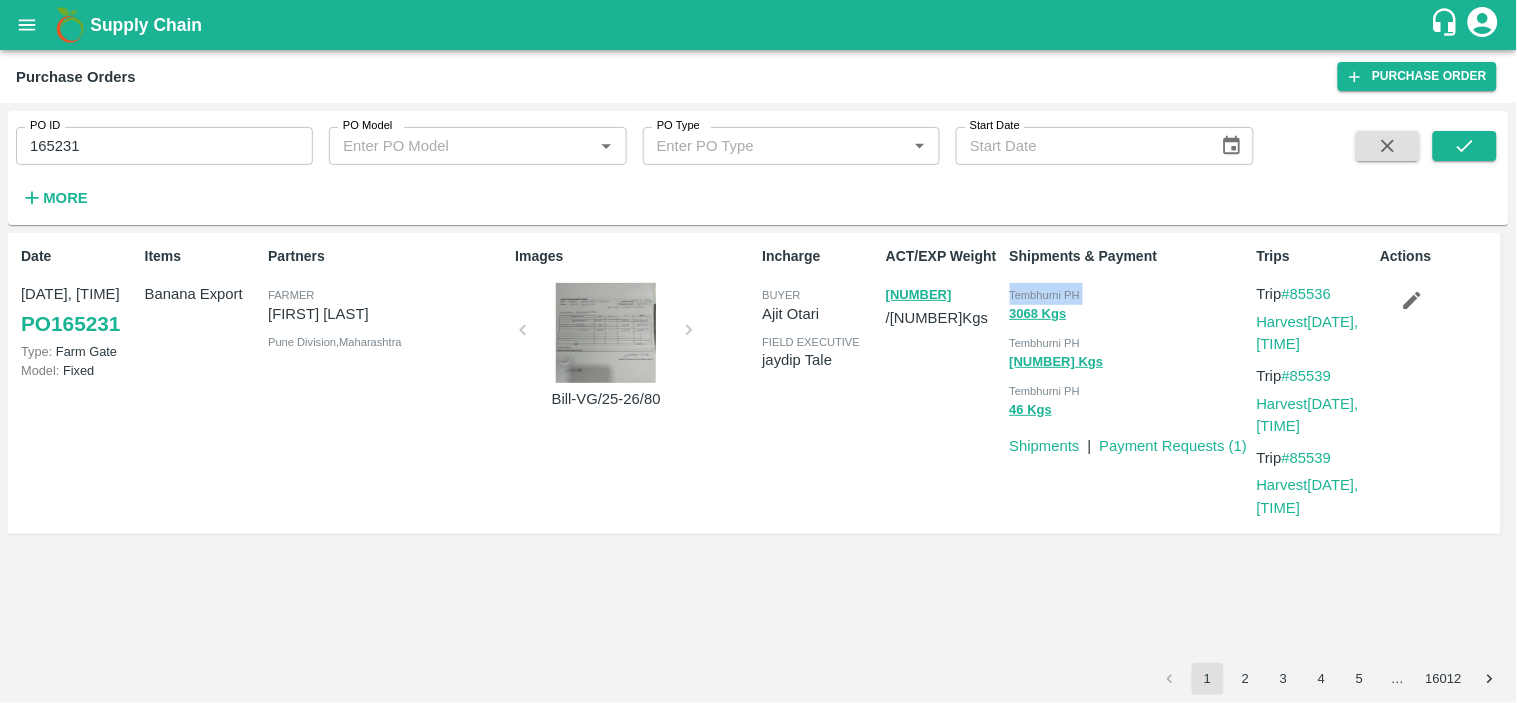 click on "Tembhurni PH" at bounding box center (1045, 295) 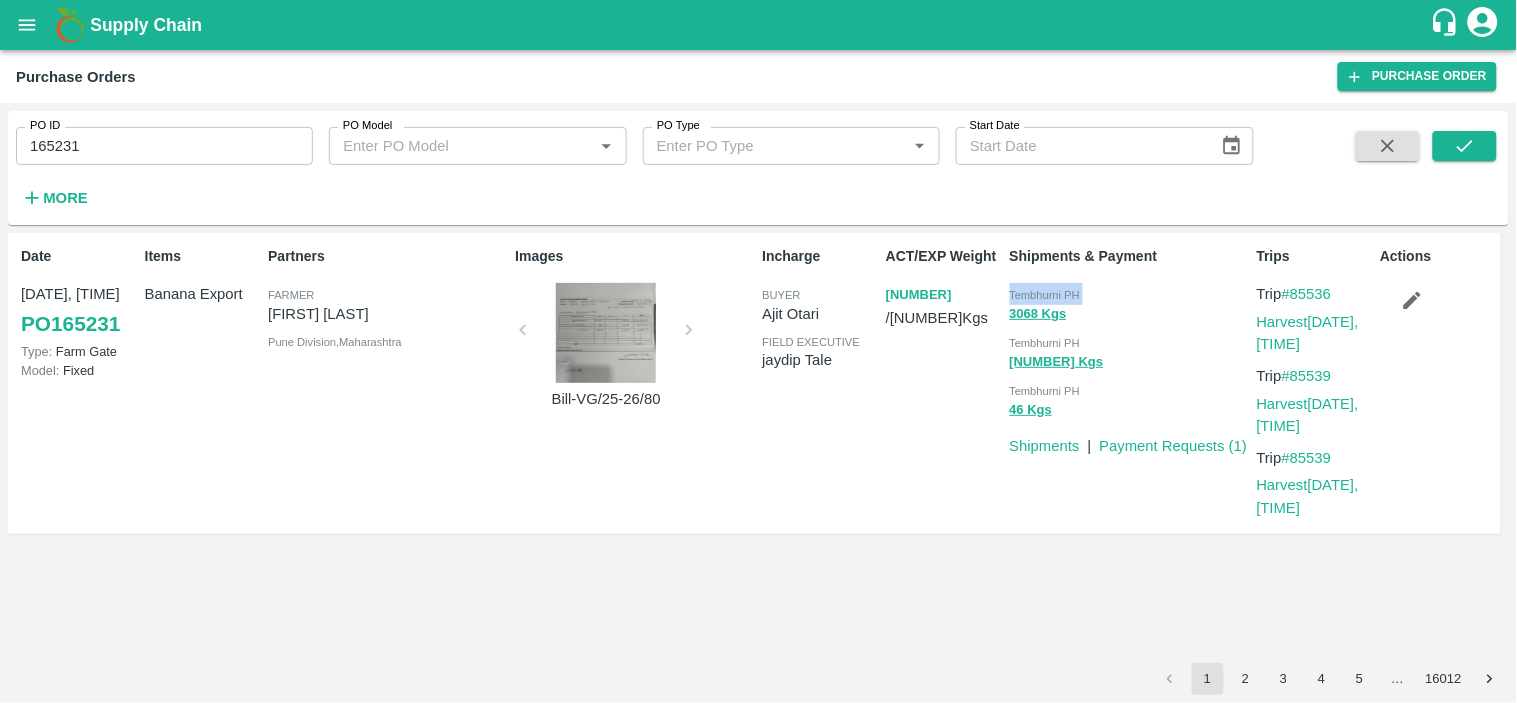 copy on "Tembhurni PH 3068  Kgs" 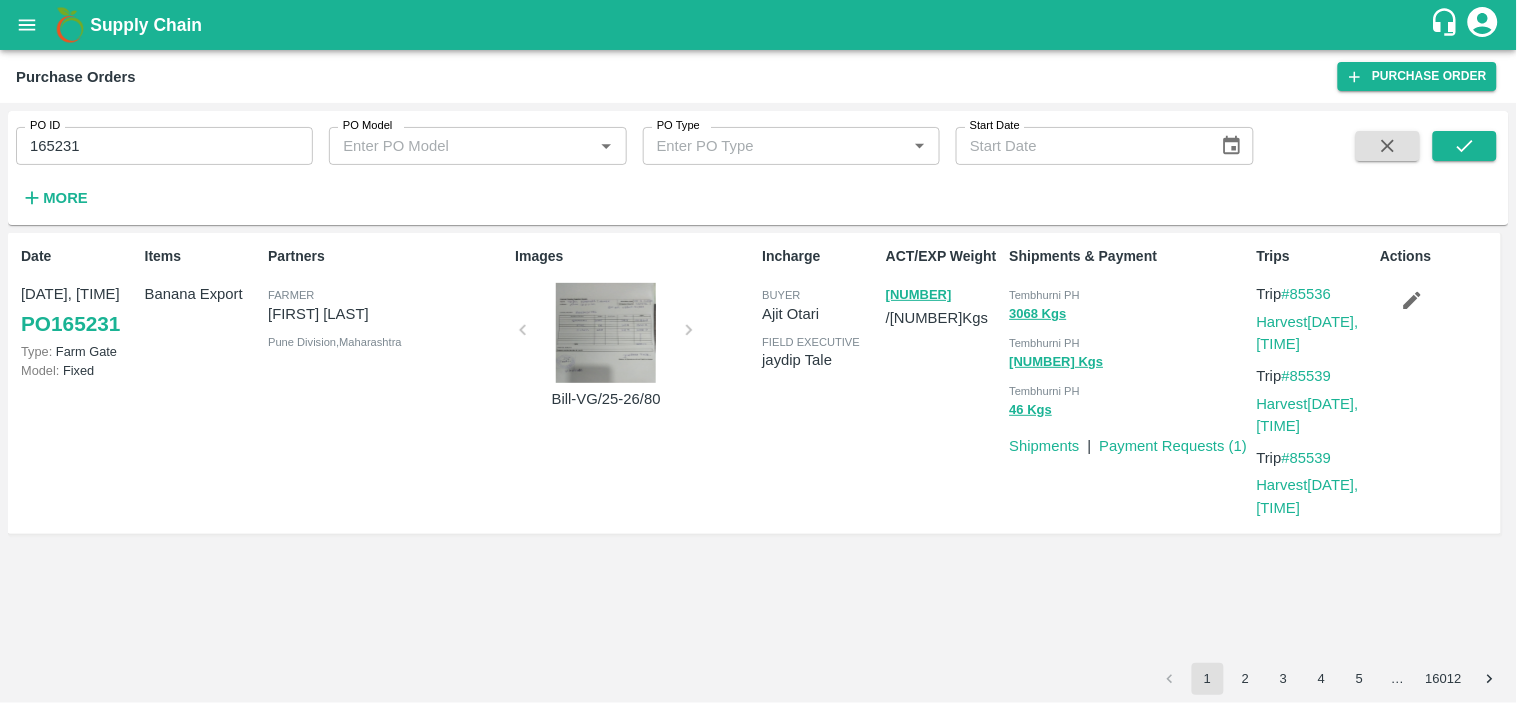 click on "165231" at bounding box center (164, 146) 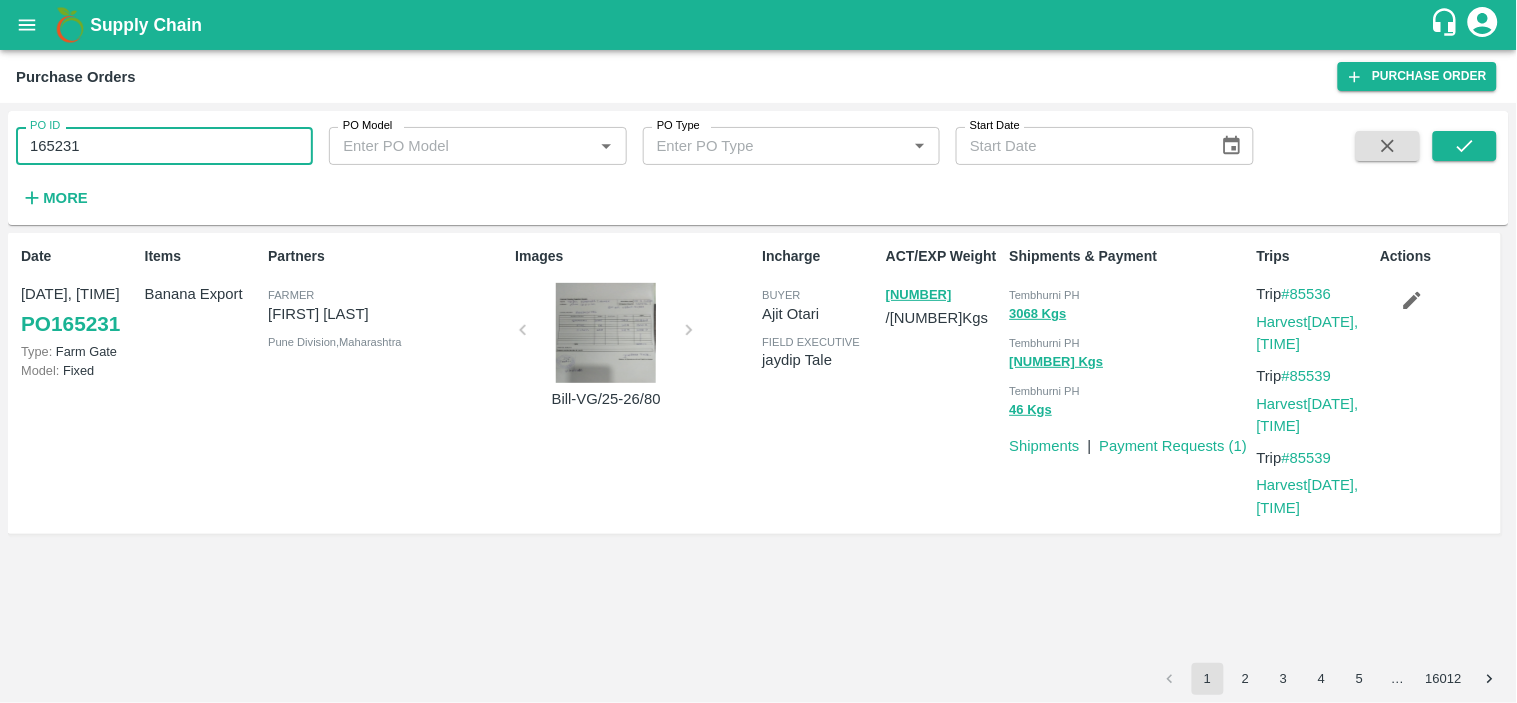 click on "165231" at bounding box center (164, 146) 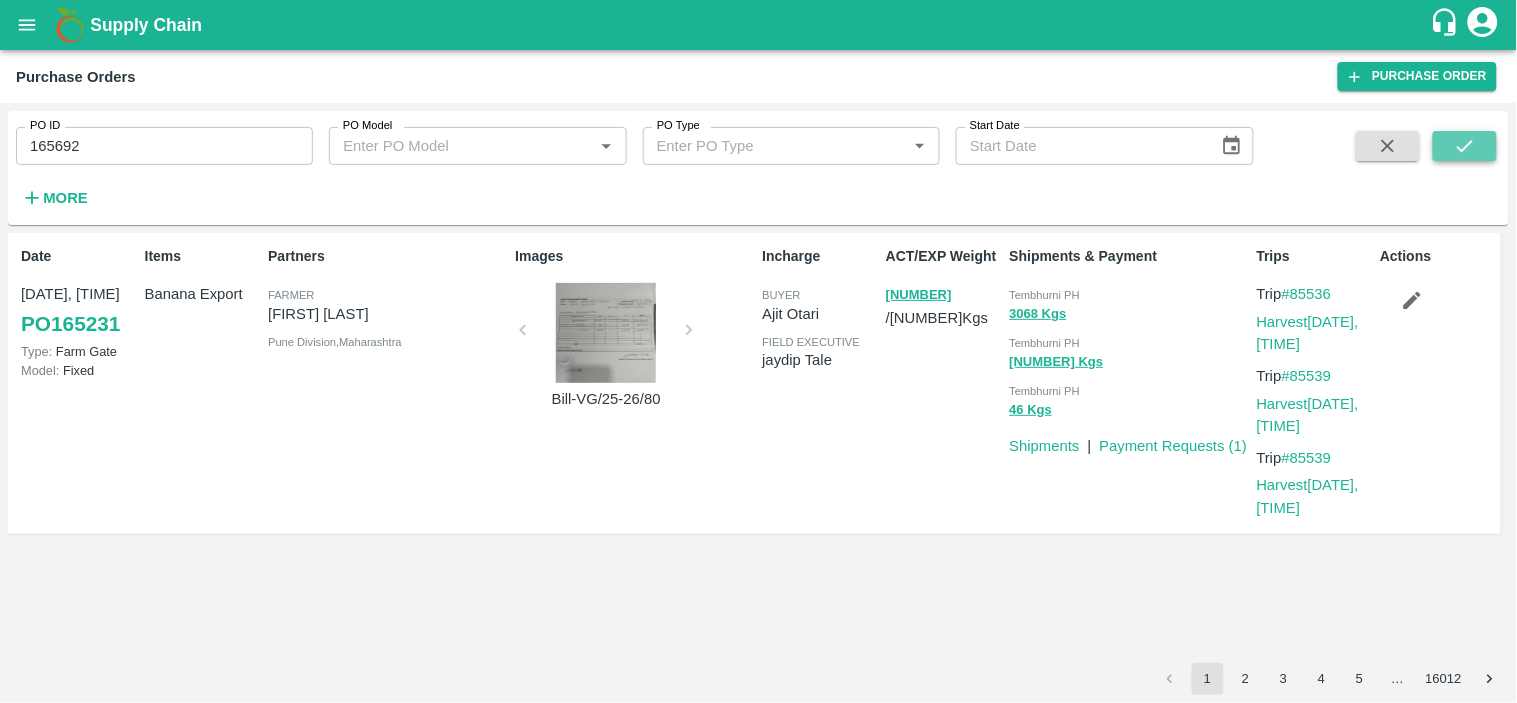click at bounding box center [1465, 146] 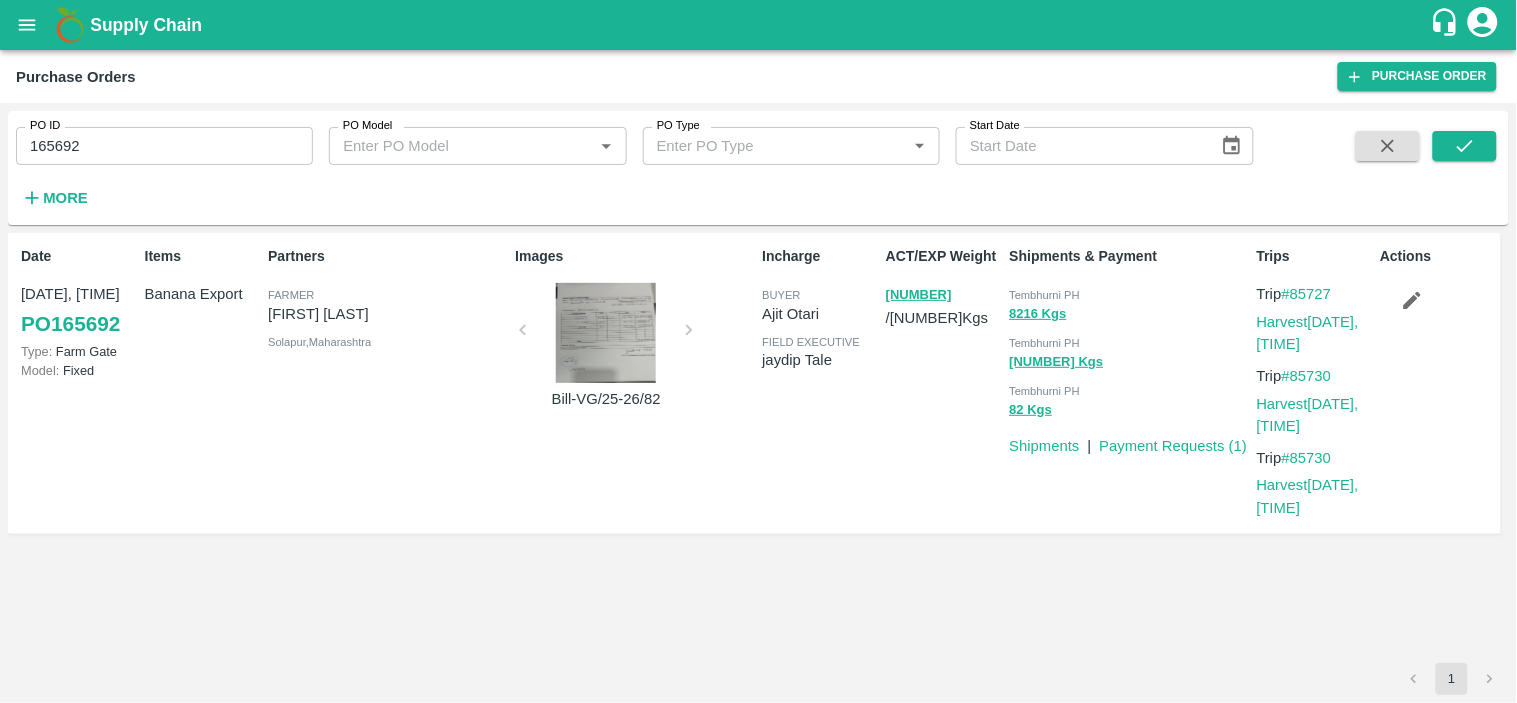 click on "Tembhurni PH" at bounding box center [1045, 295] 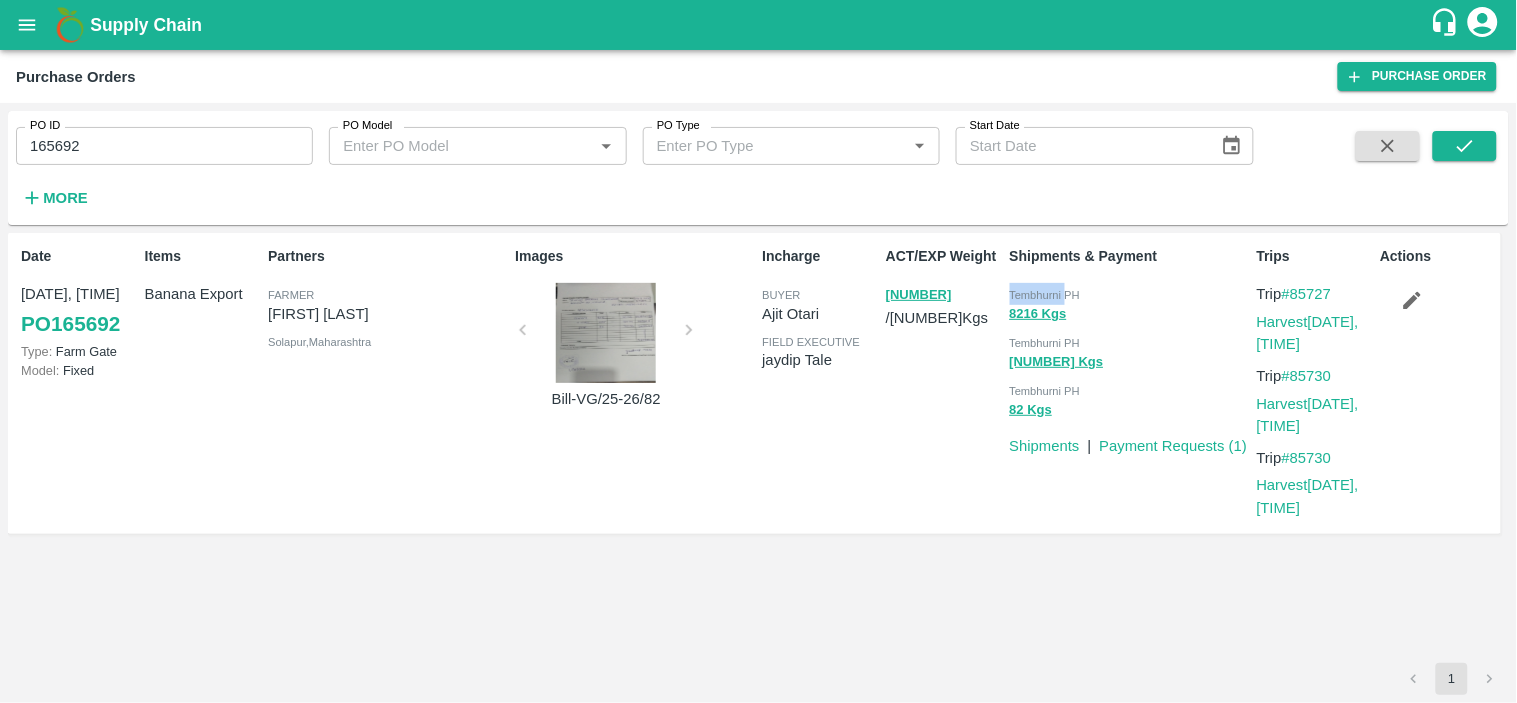 click on "Tembhurni PH" at bounding box center [1045, 295] 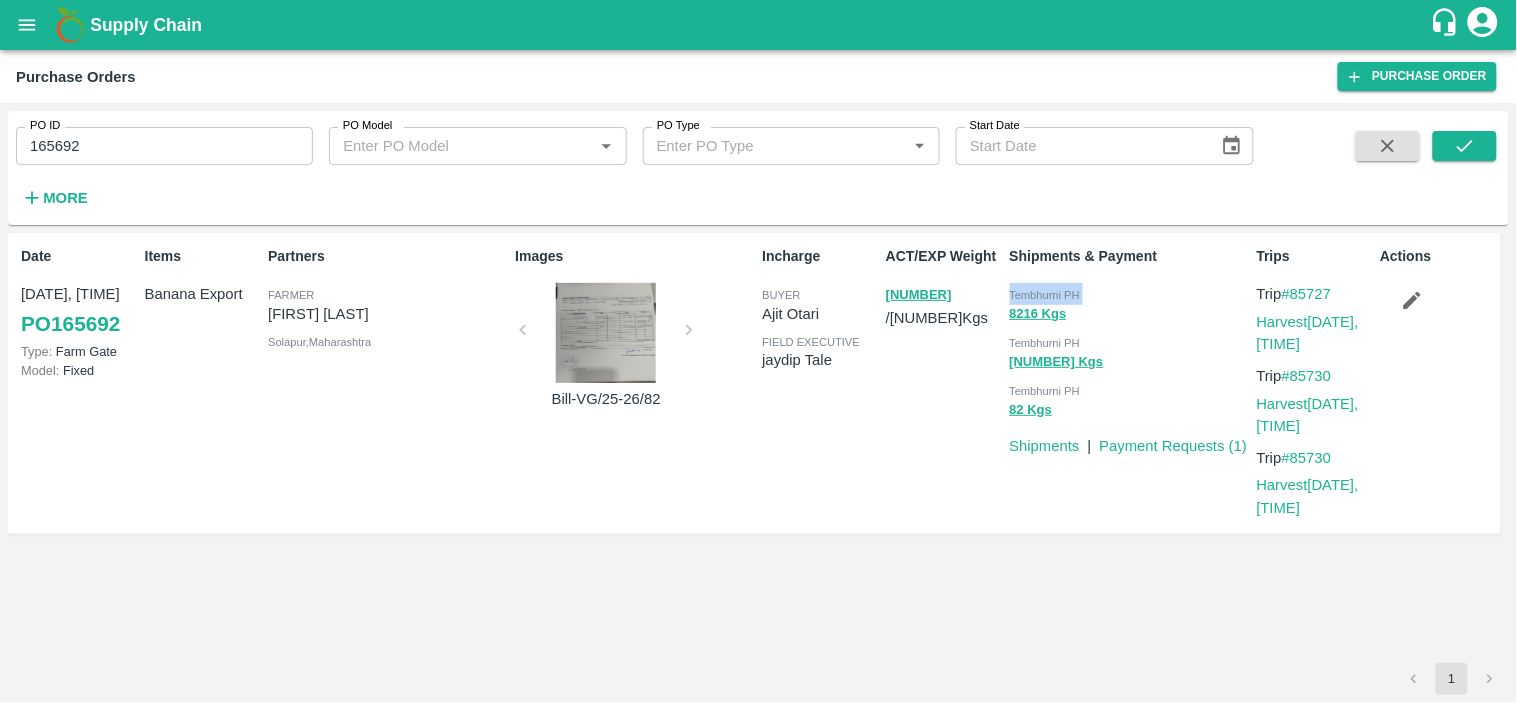click on "Tembhurni PH" at bounding box center (1045, 295) 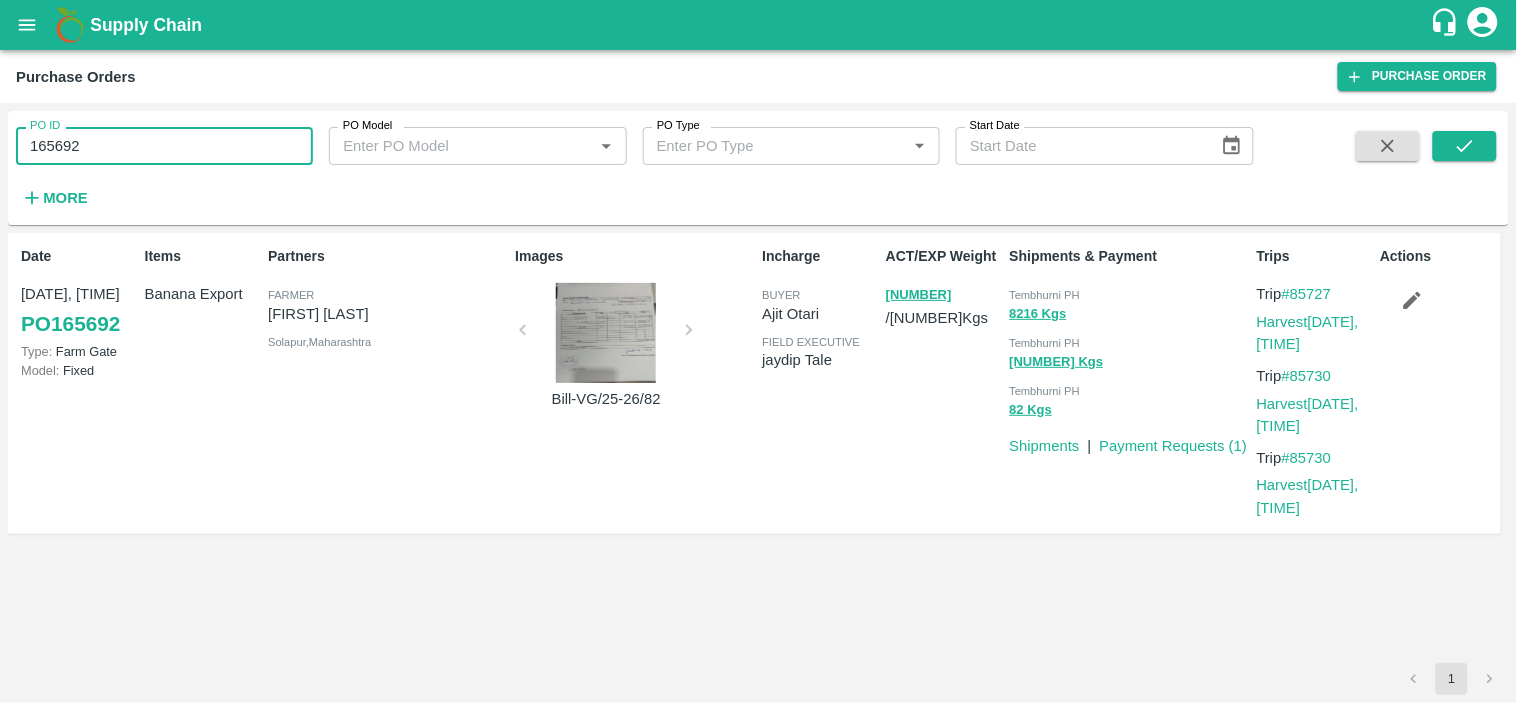 click on "165692" at bounding box center [164, 146] 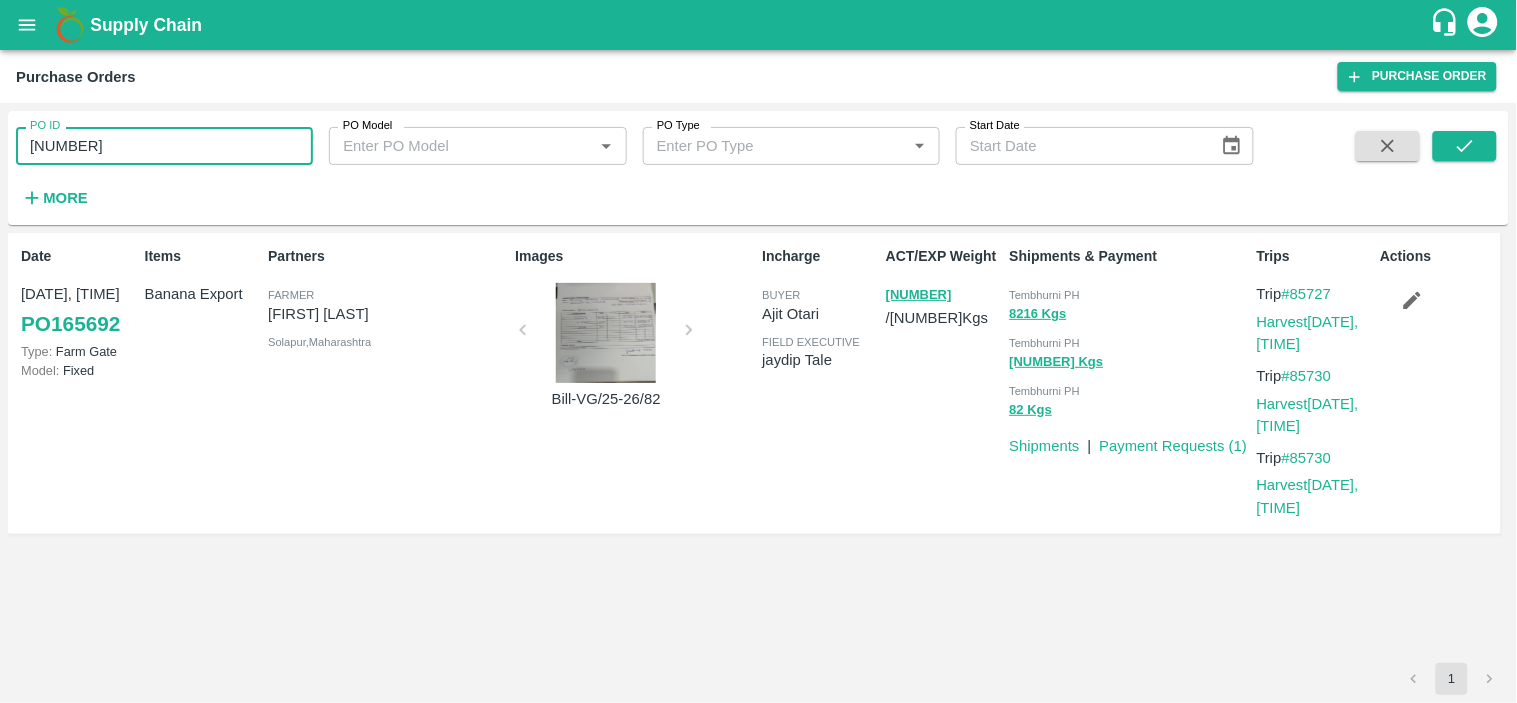 click on "164102" at bounding box center [164, 146] 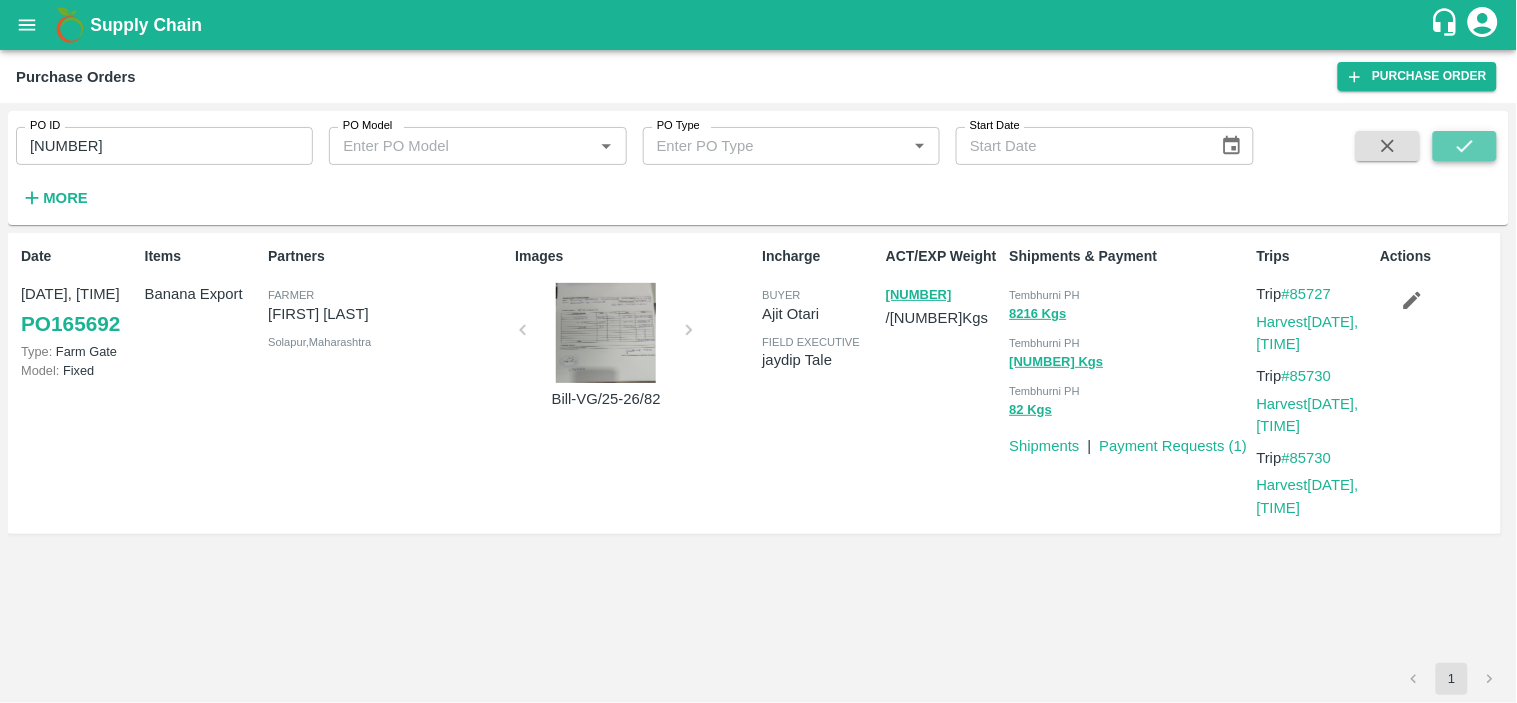 click 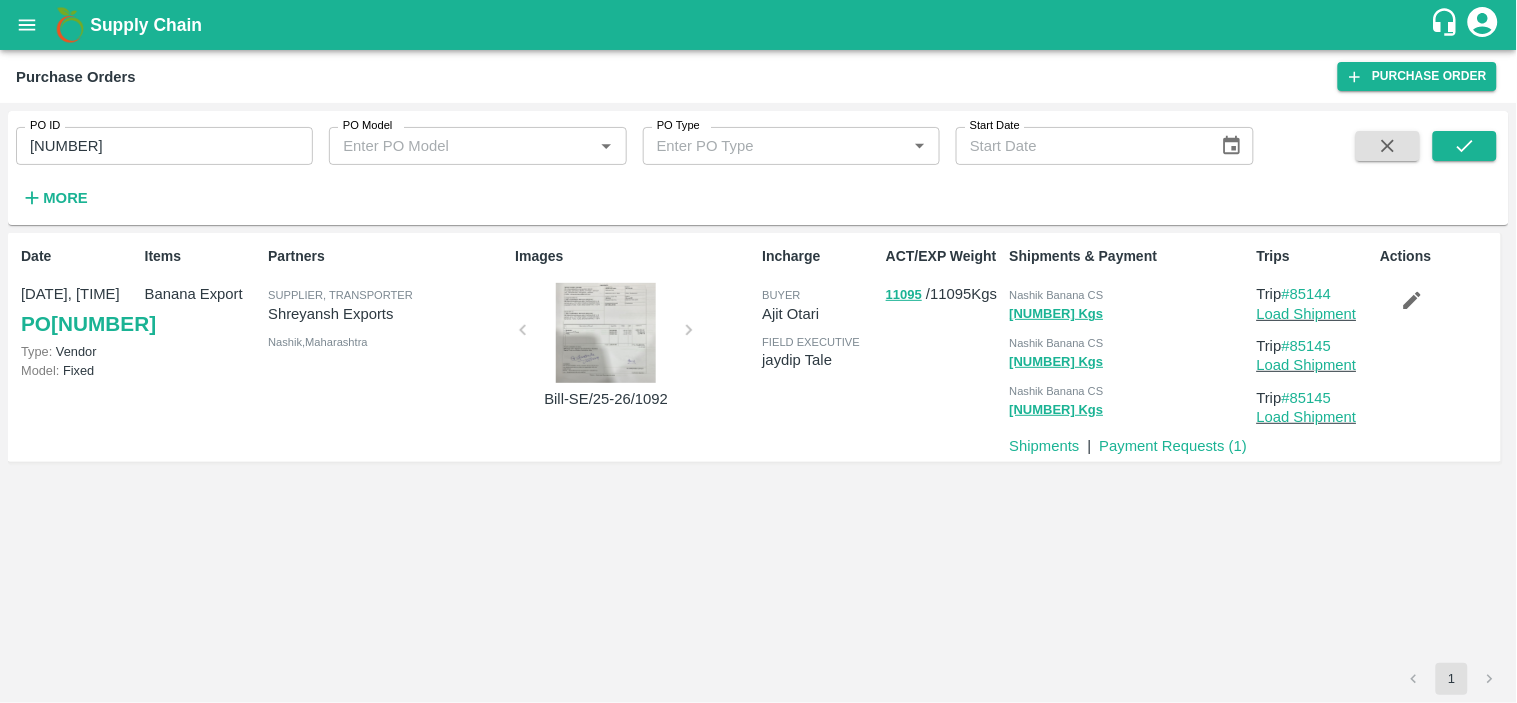 click on "Nashik Banana CS" at bounding box center [1057, 295] 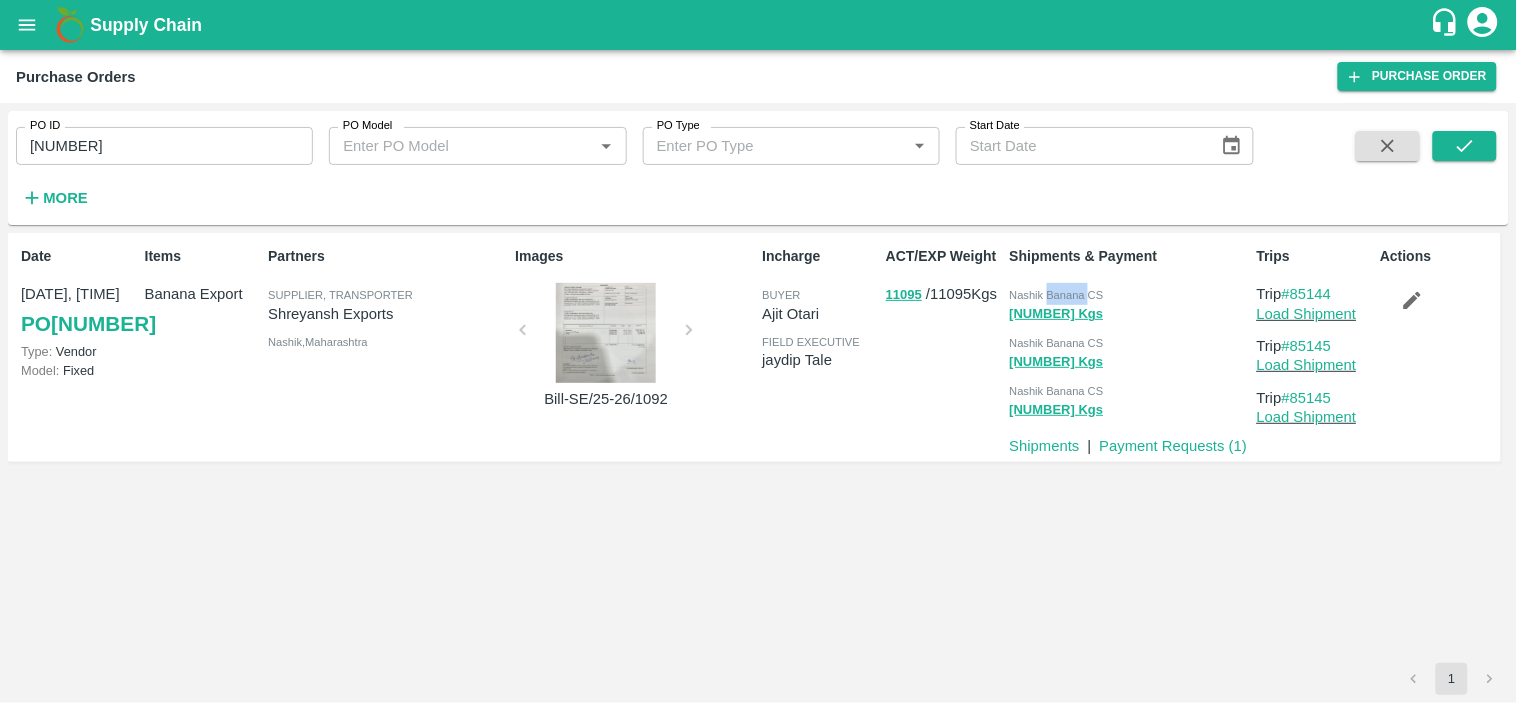 click on "Nashik Banana CS" at bounding box center [1057, 295] 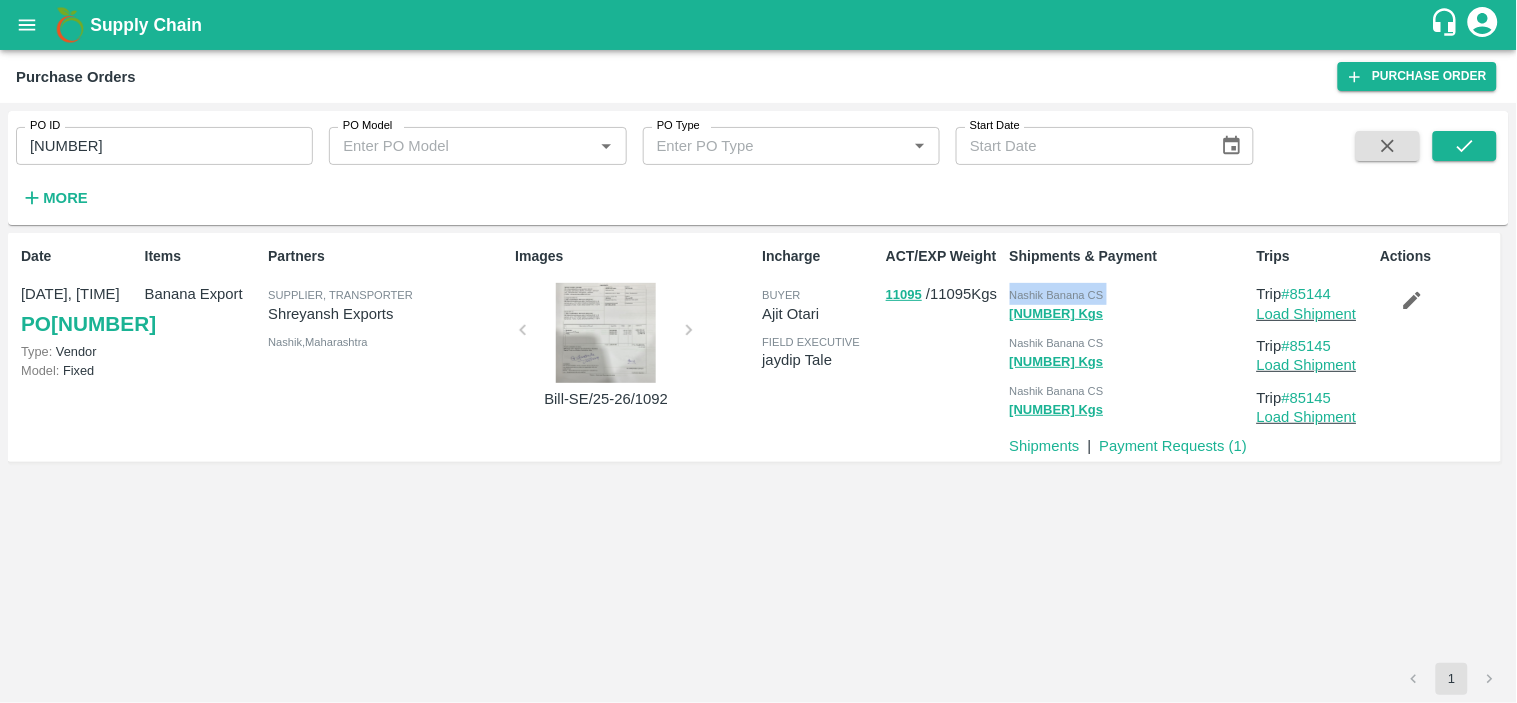 click on "Nashik Banana CS" at bounding box center (1057, 295) 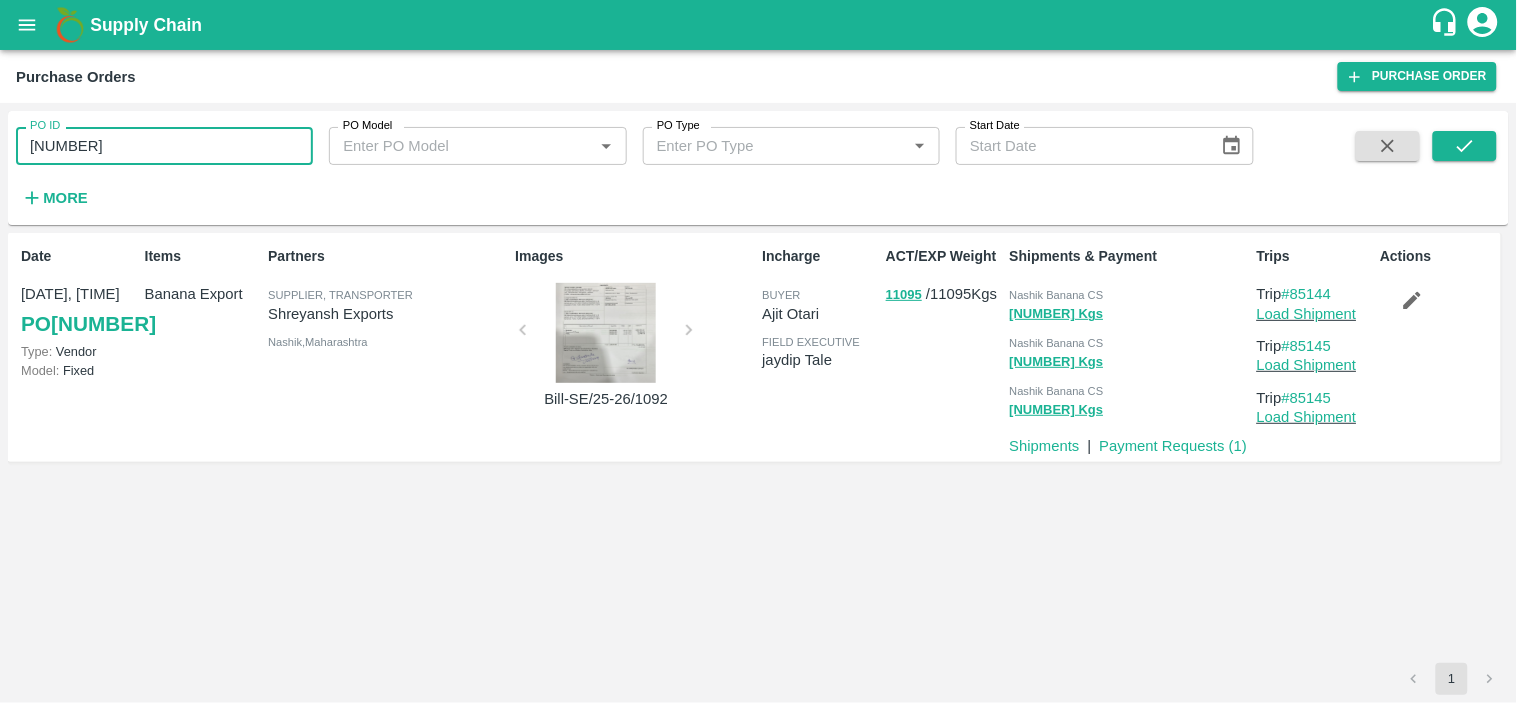 click on "164102" at bounding box center [164, 146] 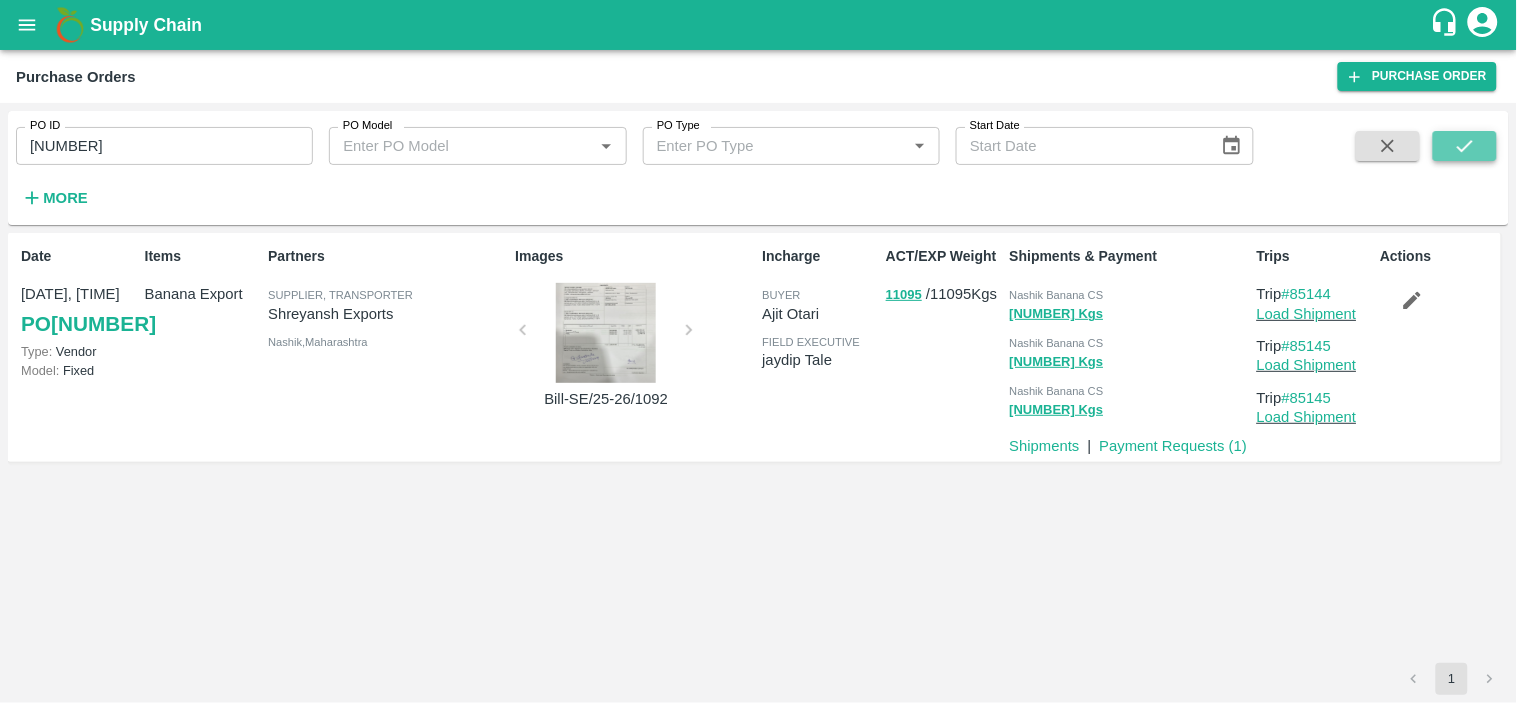 click 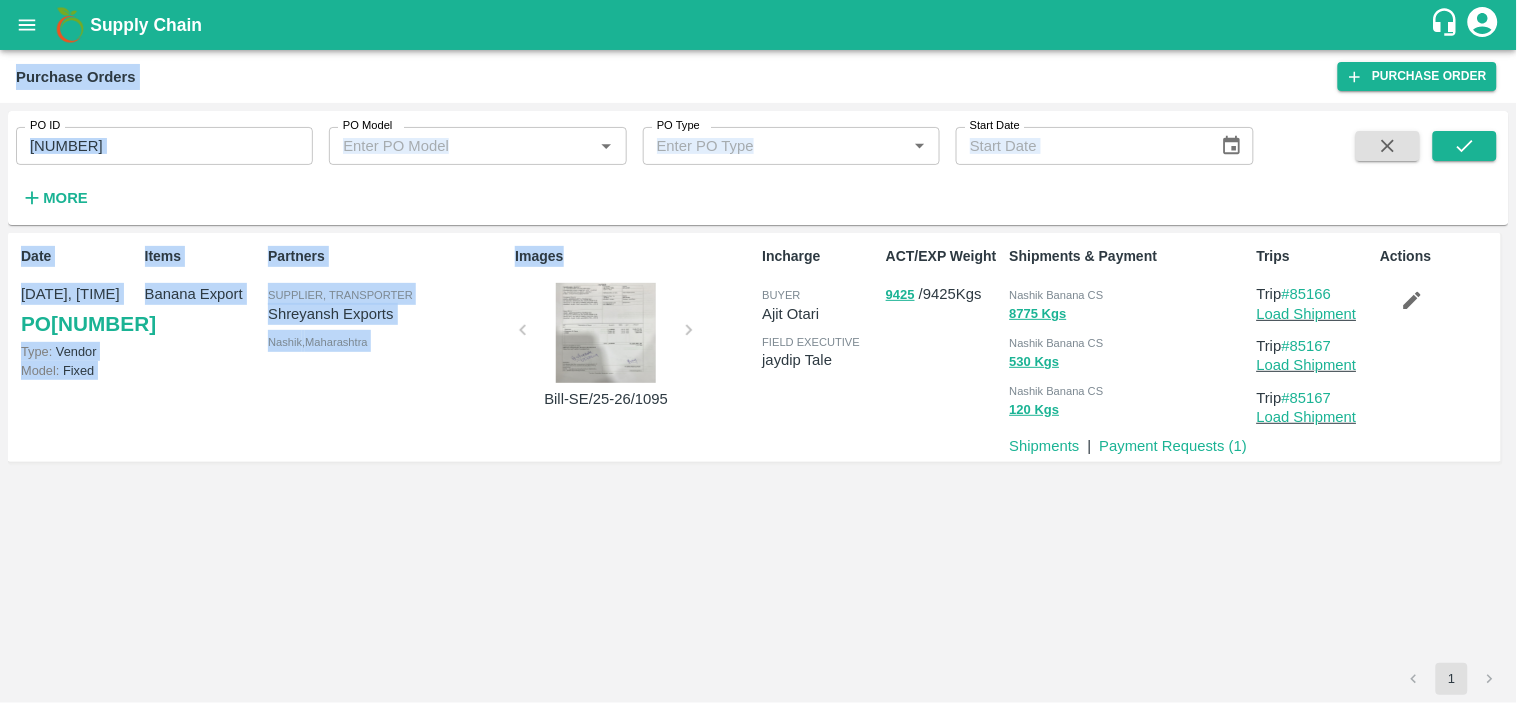 drag, startPoint x: 577, startPoint y: 251, endPoint x: 596, endPoint y: -69, distance: 320.56357 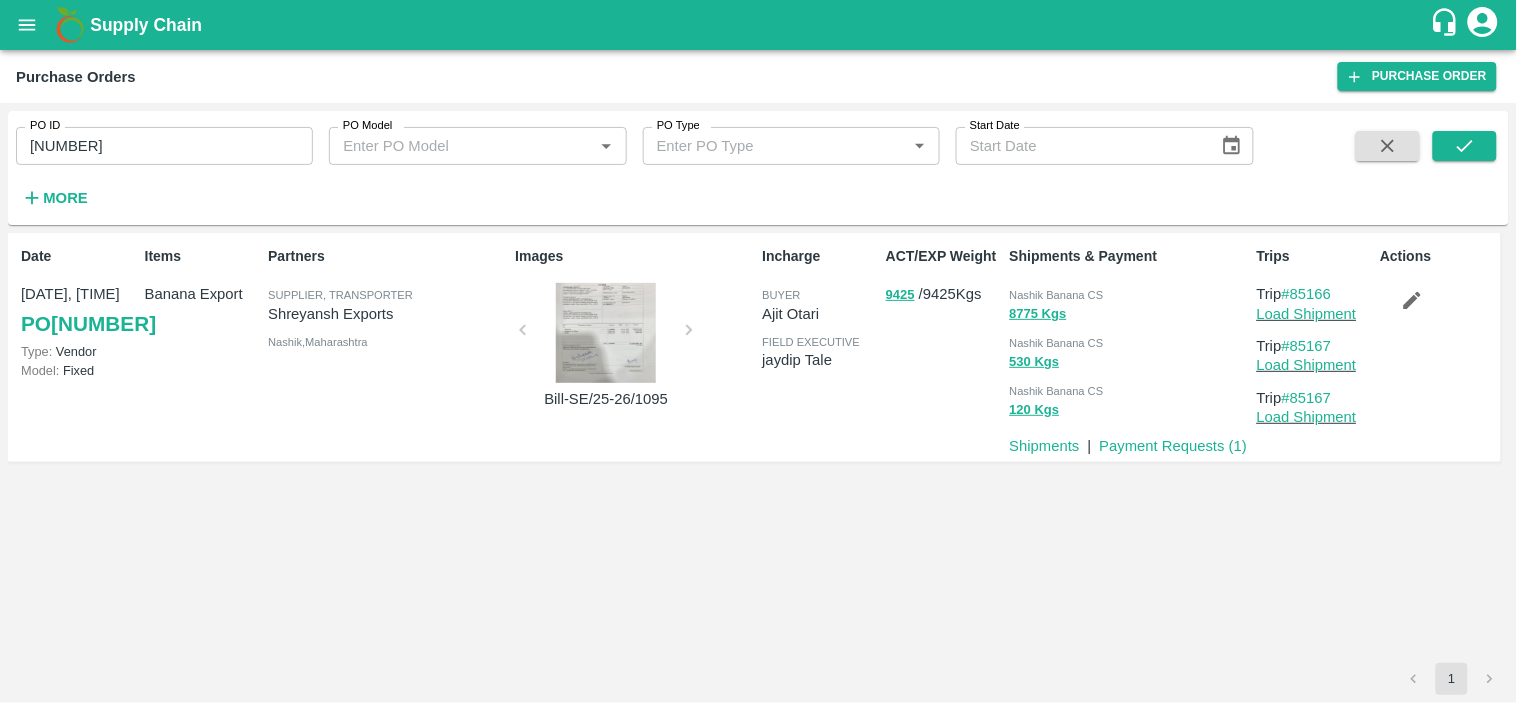 click on "Nashik Banana CS" at bounding box center (1057, 295) 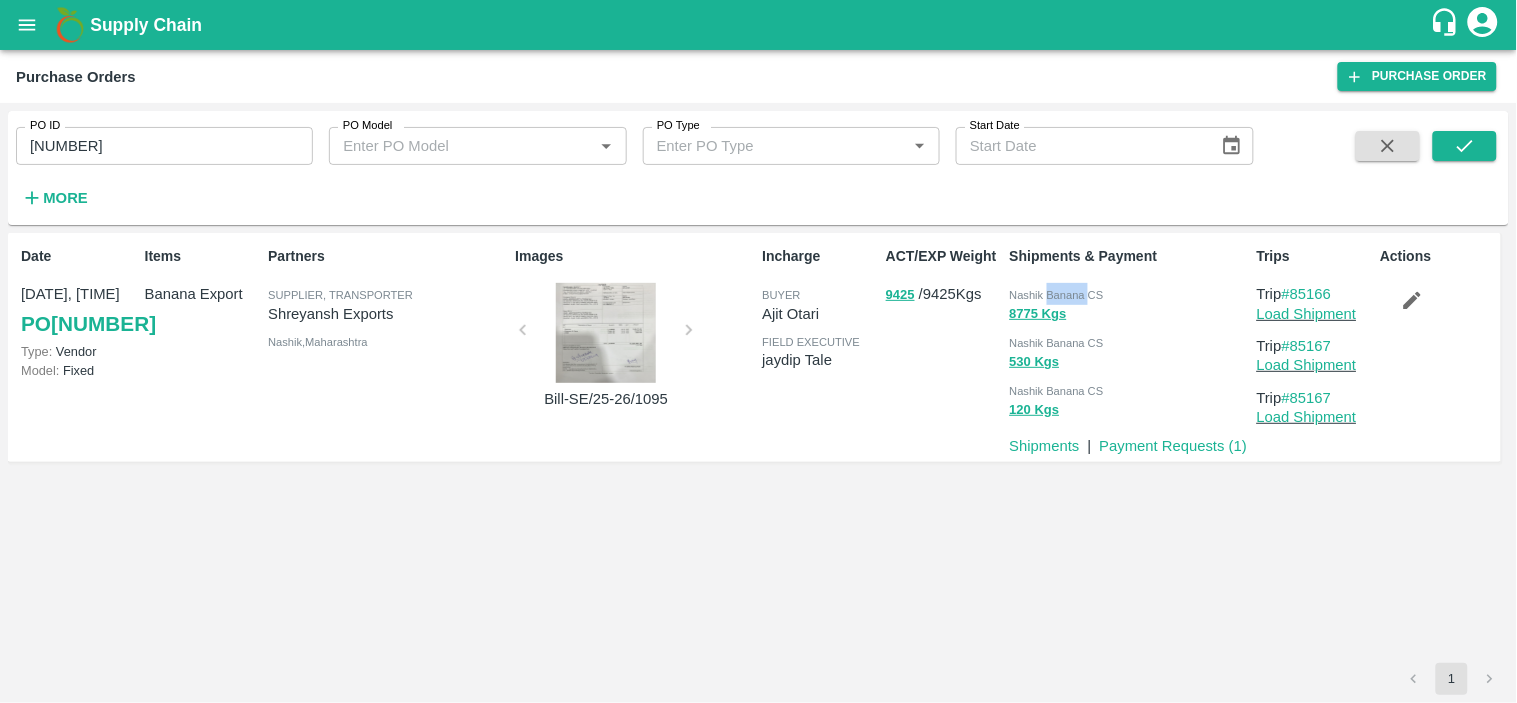 click on "Nashik Banana CS" at bounding box center [1057, 295] 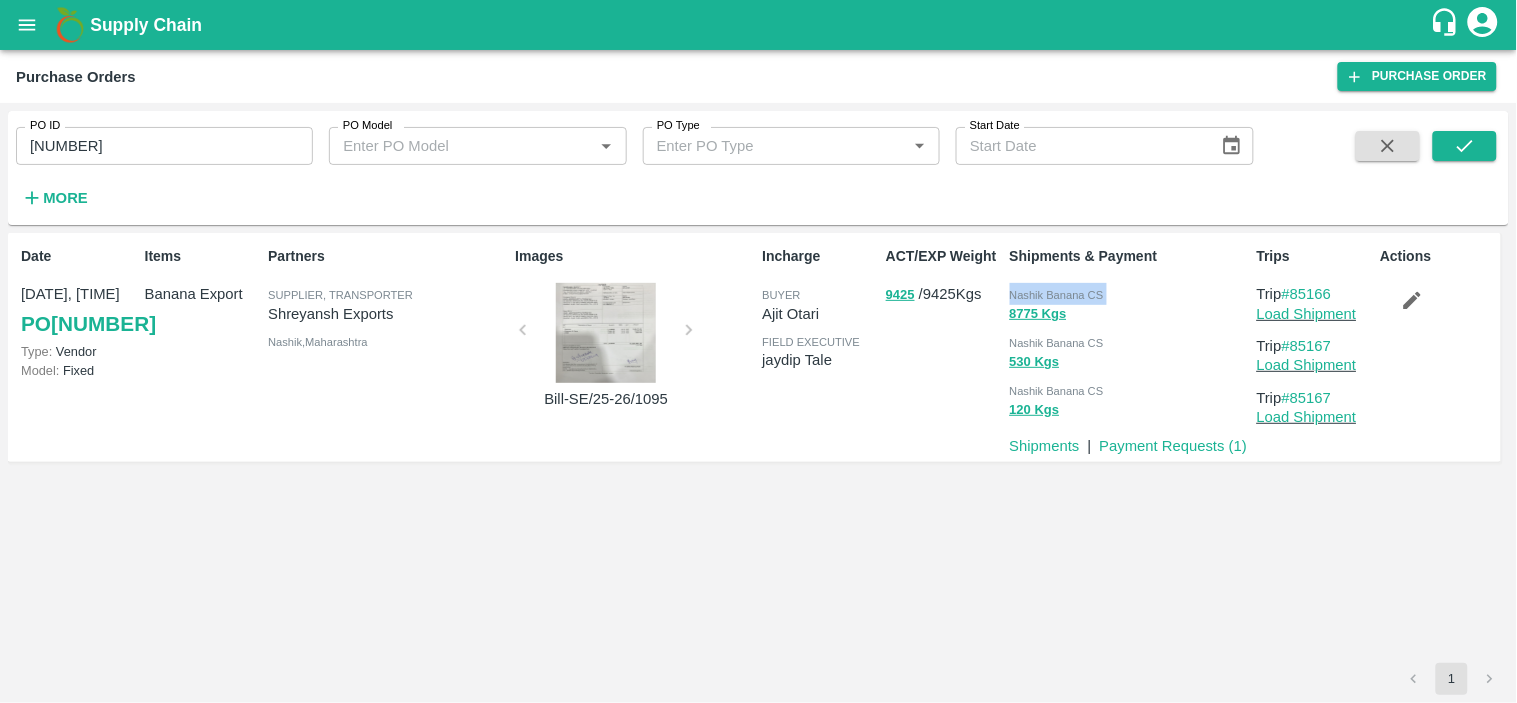 click on "Nashik Banana CS" at bounding box center [1057, 295] 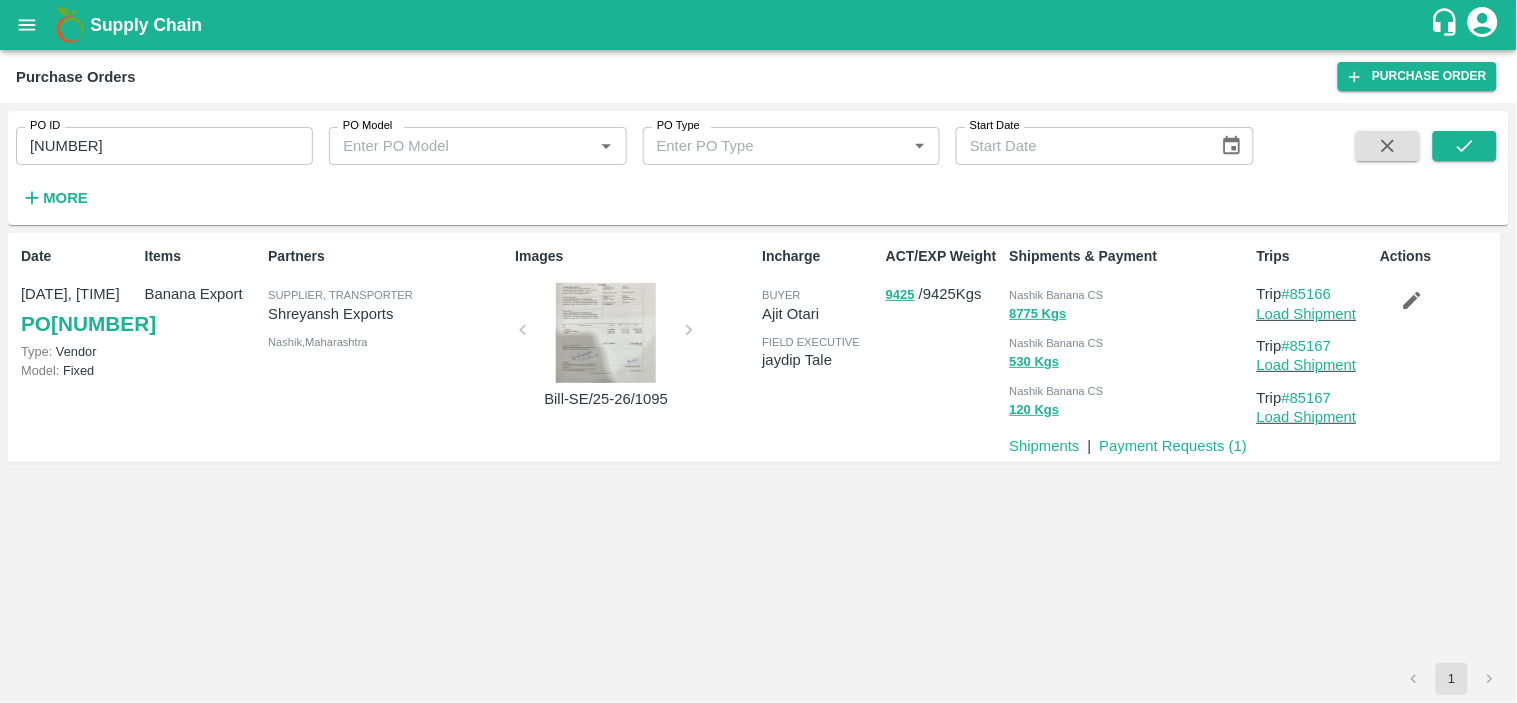 click on "164313" at bounding box center (164, 146) 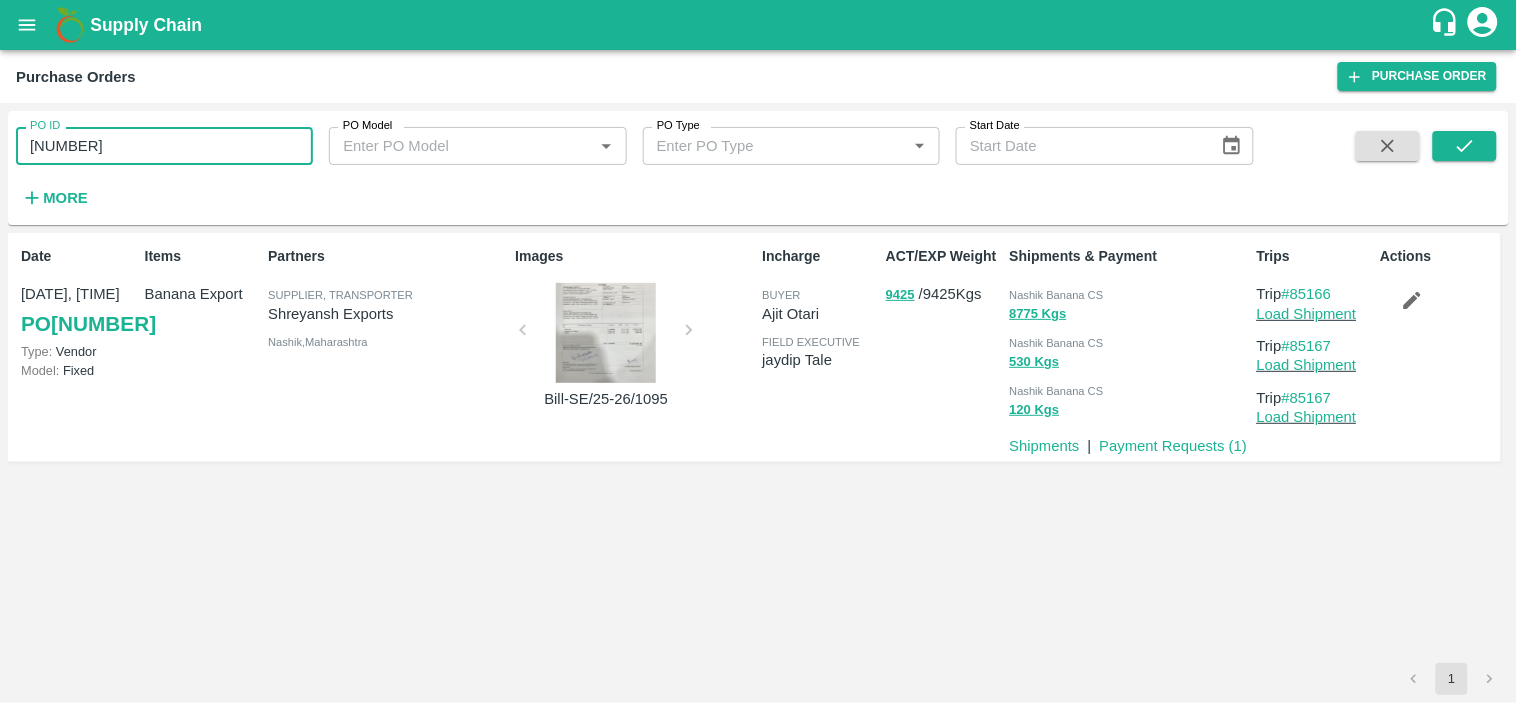 click on "164313" at bounding box center (164, 146) 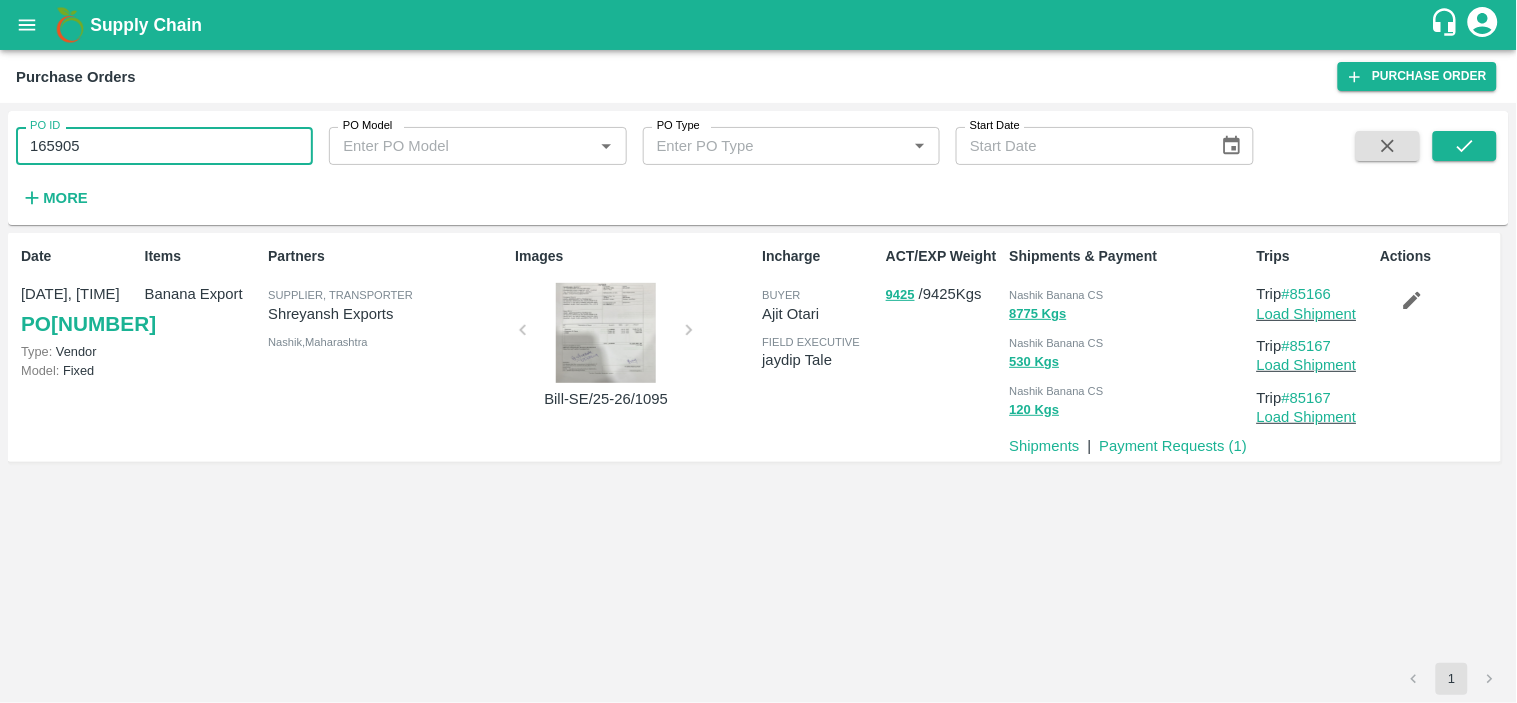 click on "165905" at bounding box center [164, 146] 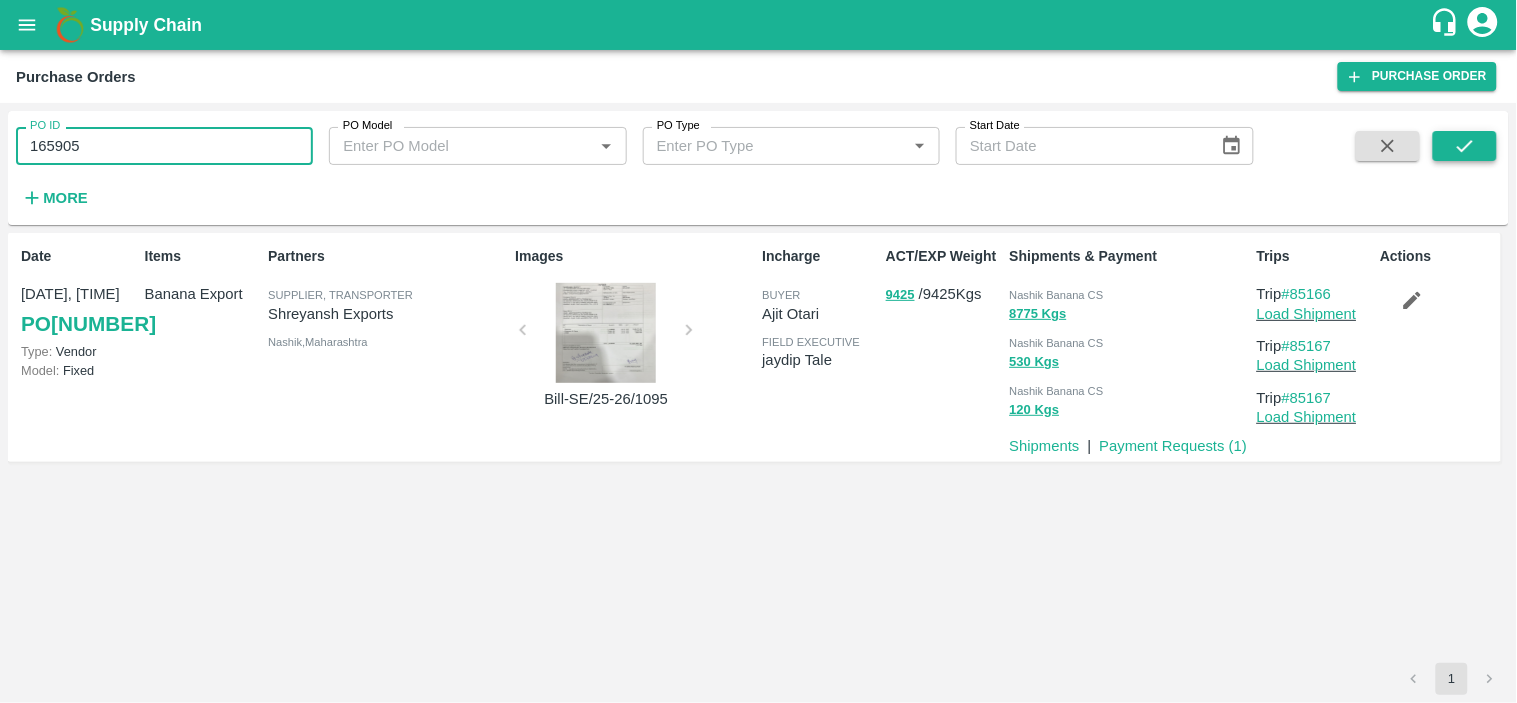 type on "165905" 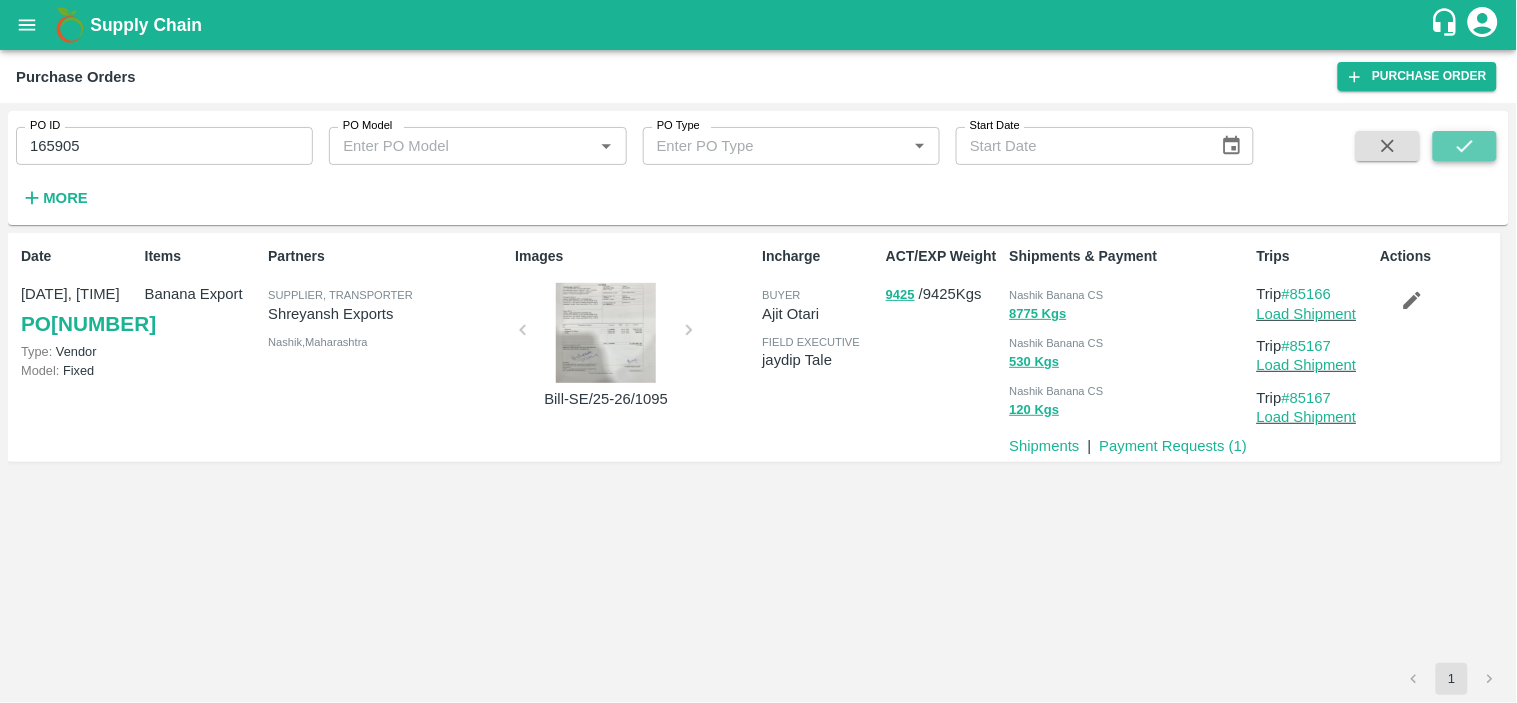 click 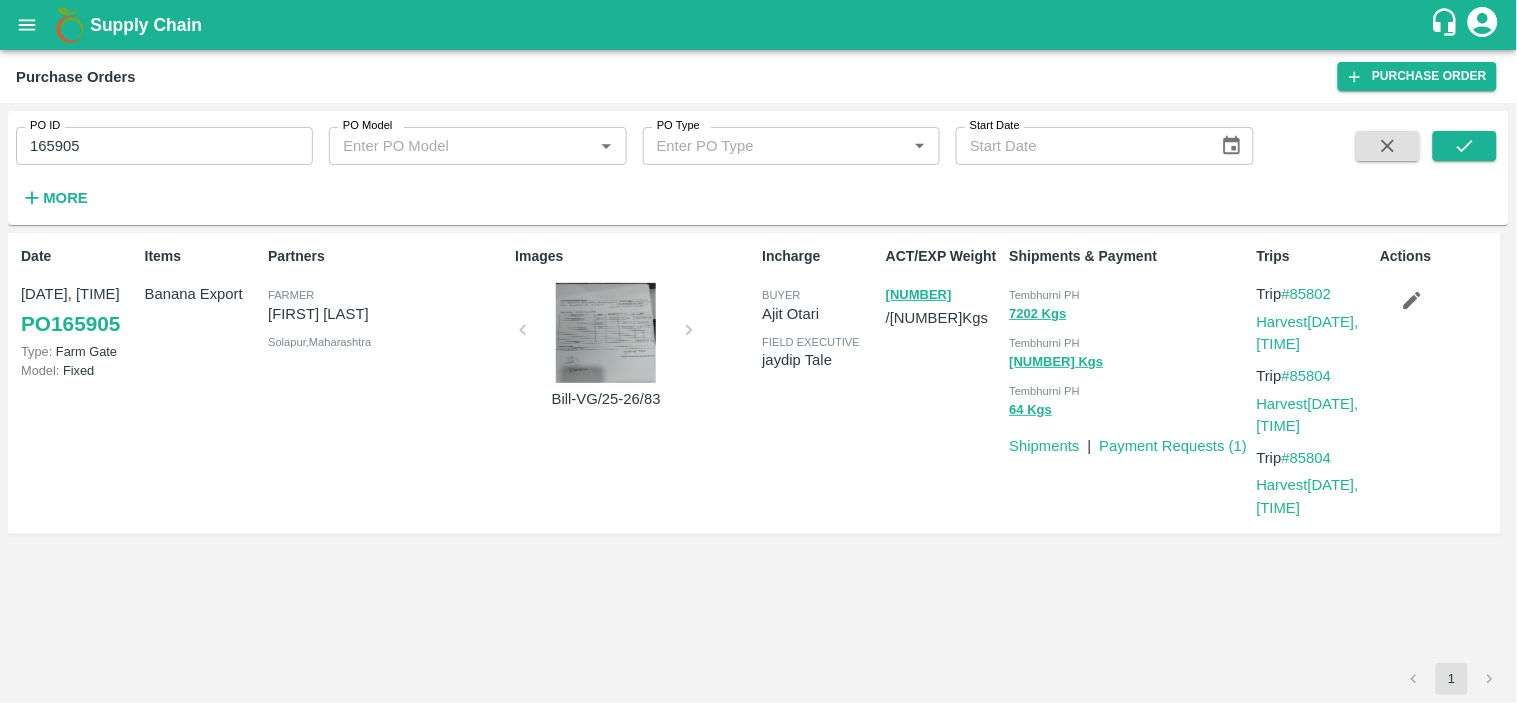 click on "Tembhurni PH" at bounding box center [1045, 295] 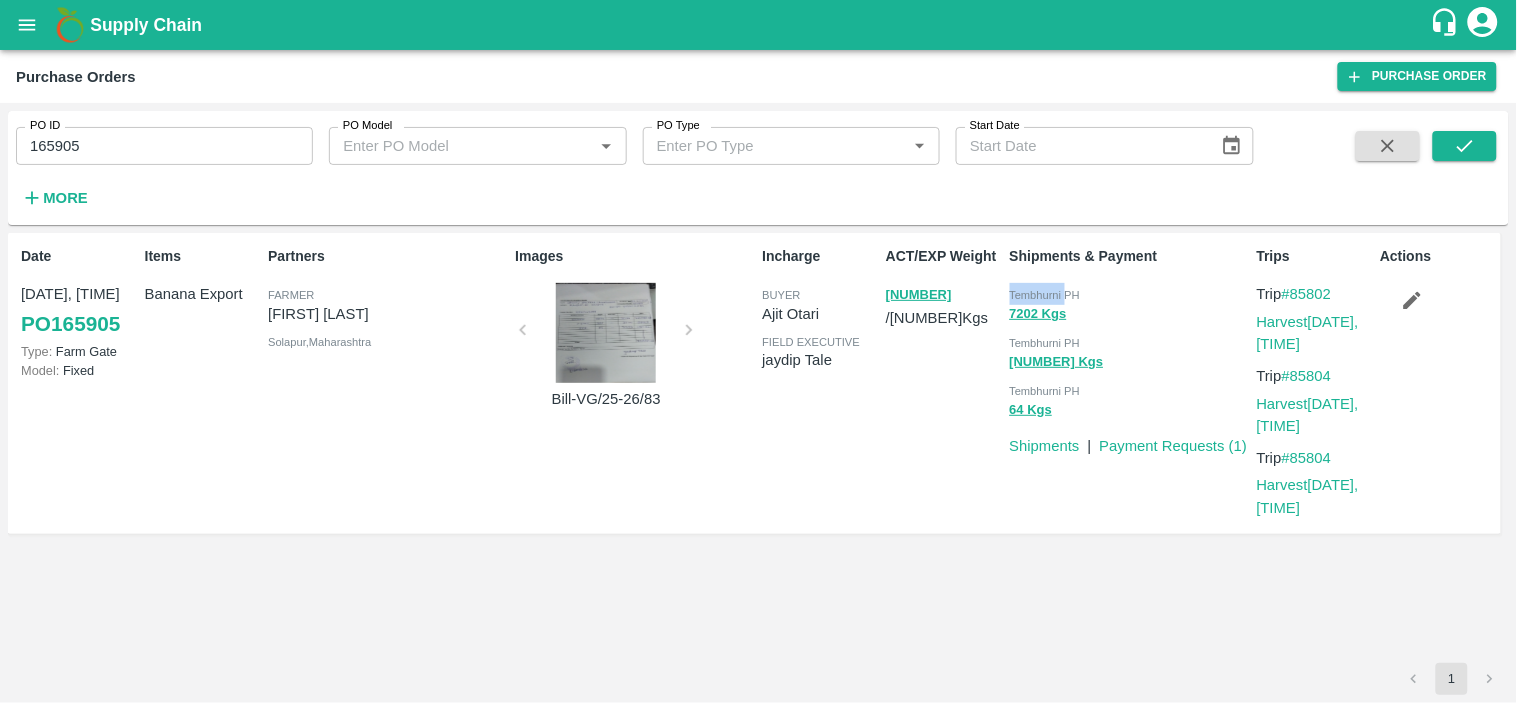click on "Tembhurni PH" at bounding box center (1045, 295) 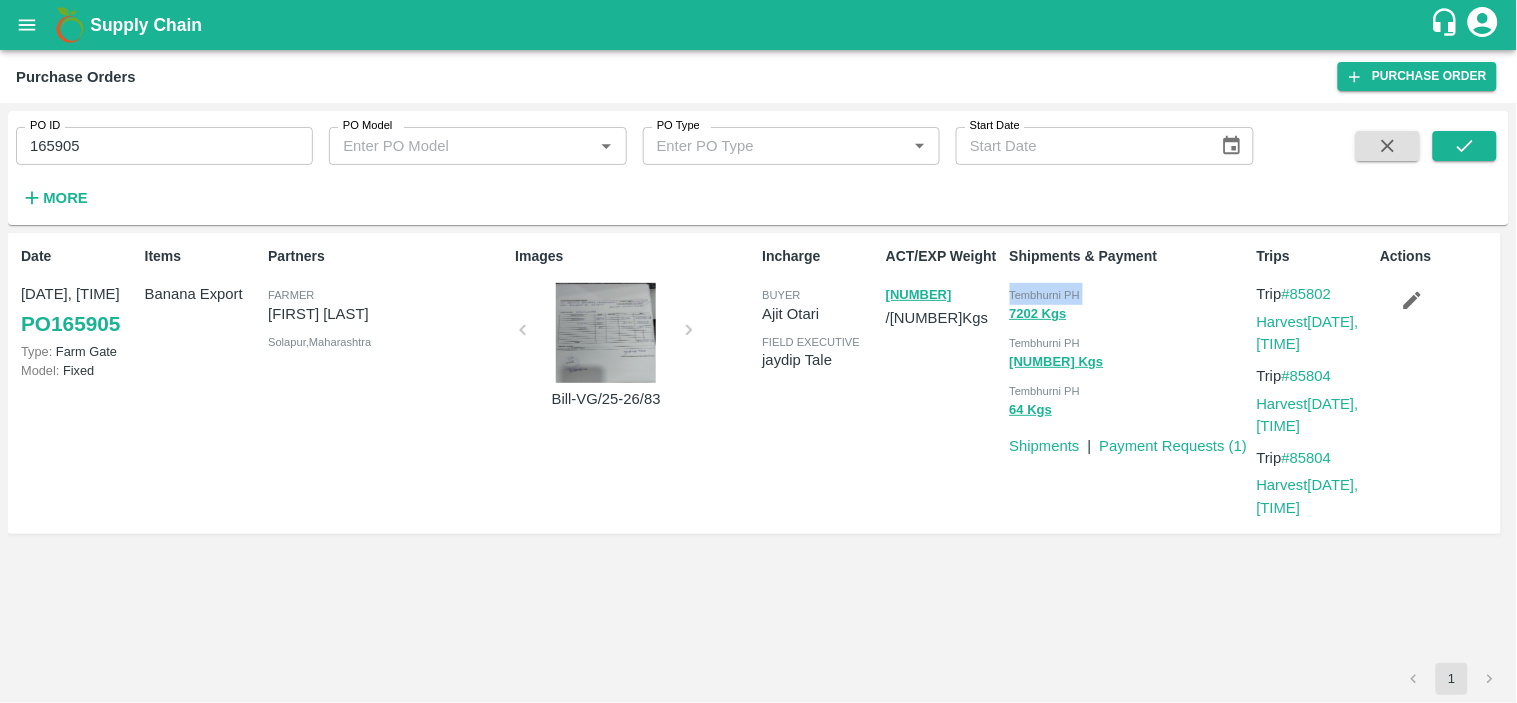 click on "Tembhurni PH" at bounding box center (1045, 295) 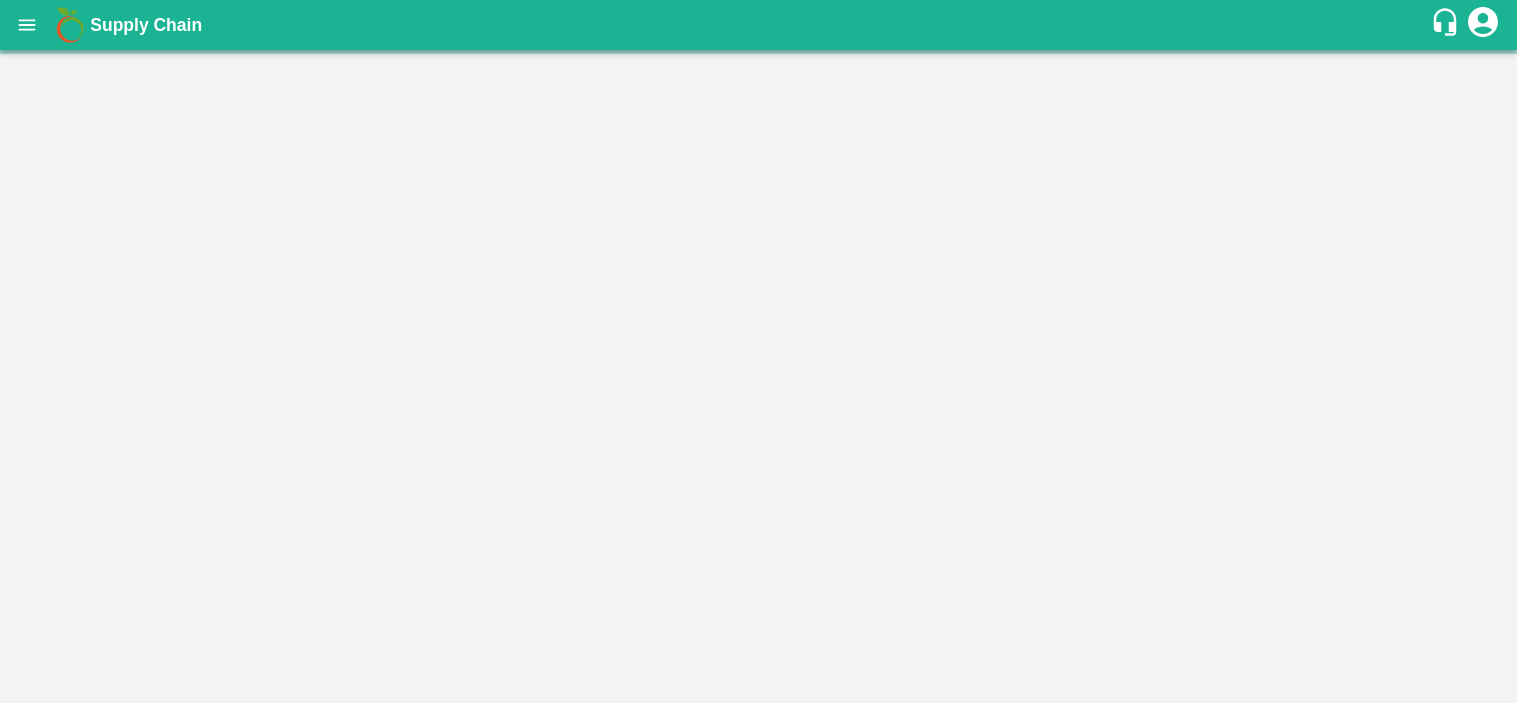 scroll, scrollTop: 0, scrollLeft: 0, axis: both 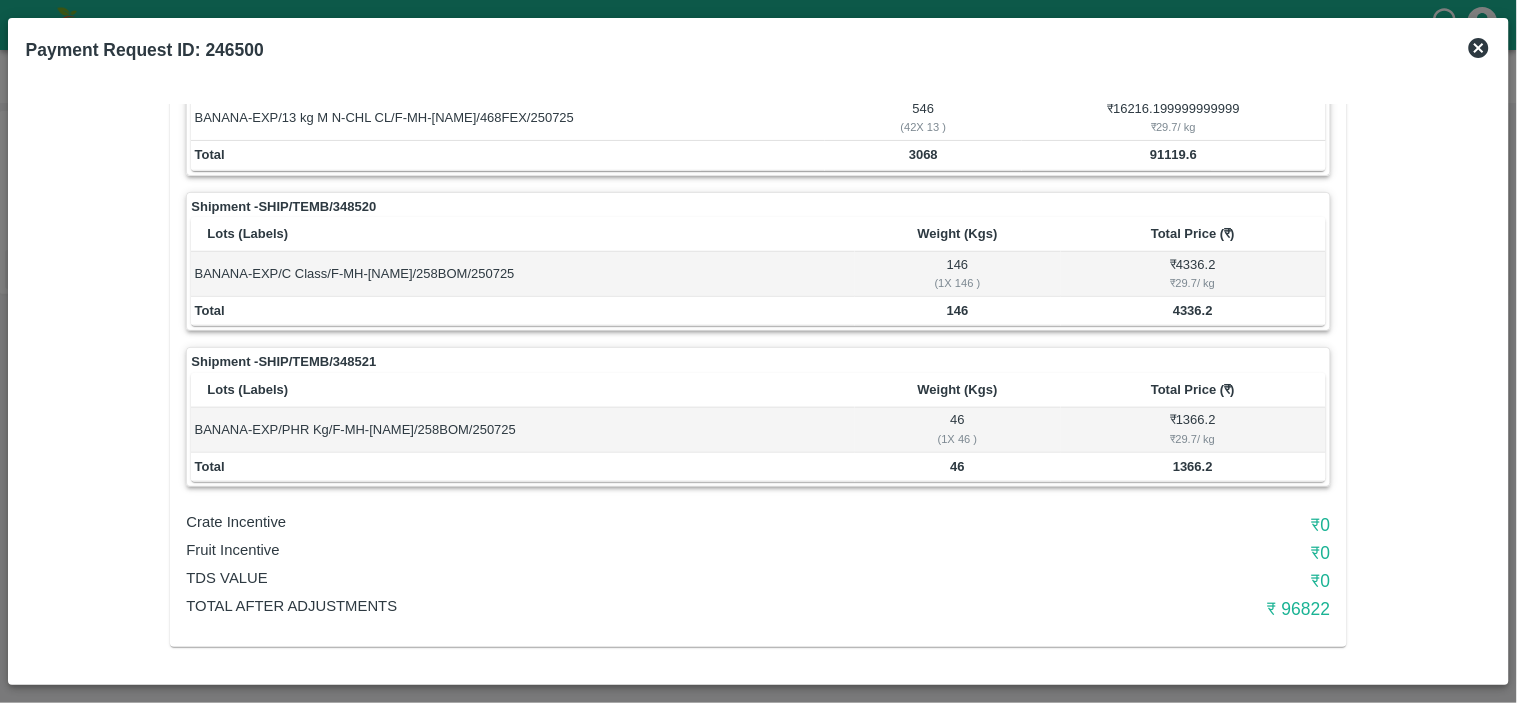click on "₹   96822" at bounding box center [1139, 609] 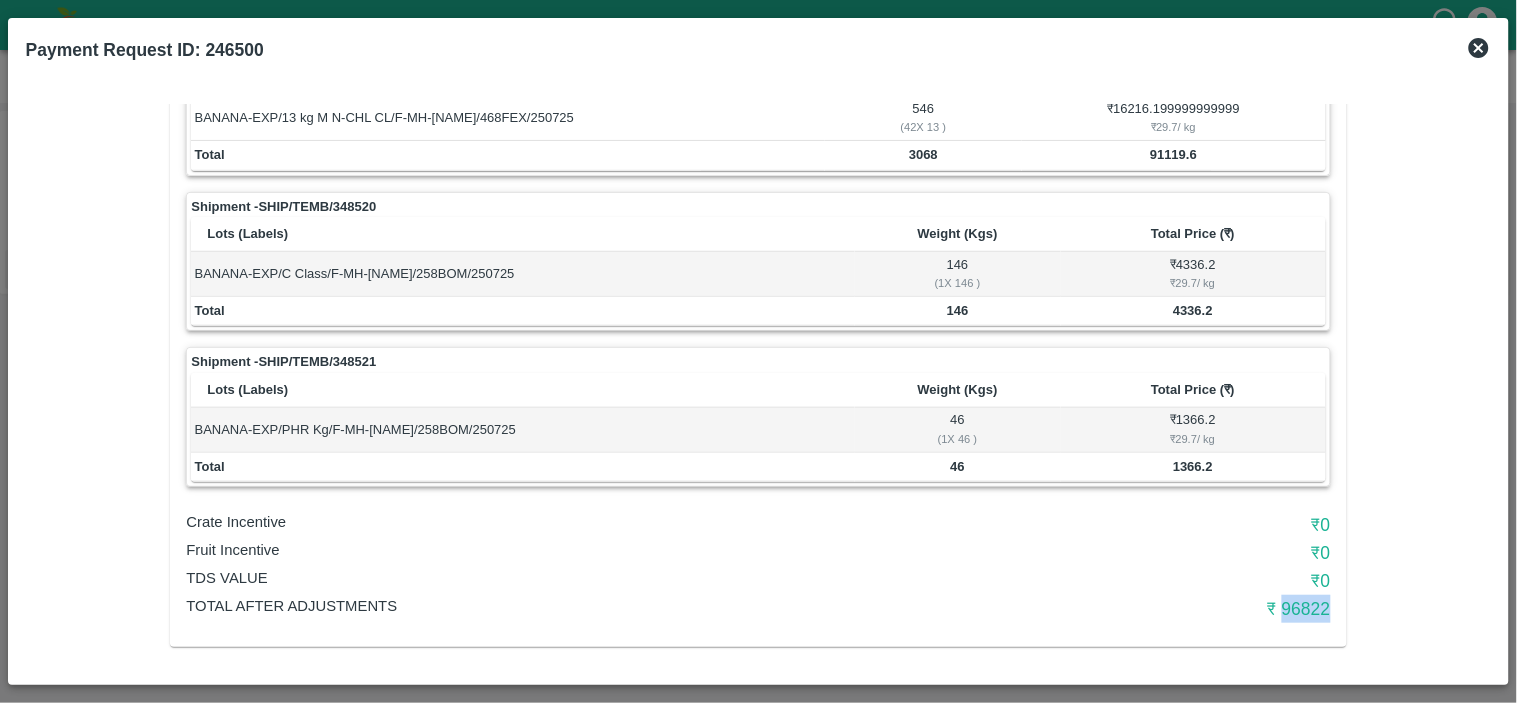 click on "₹   96822" at bounding box center (1139, 609) 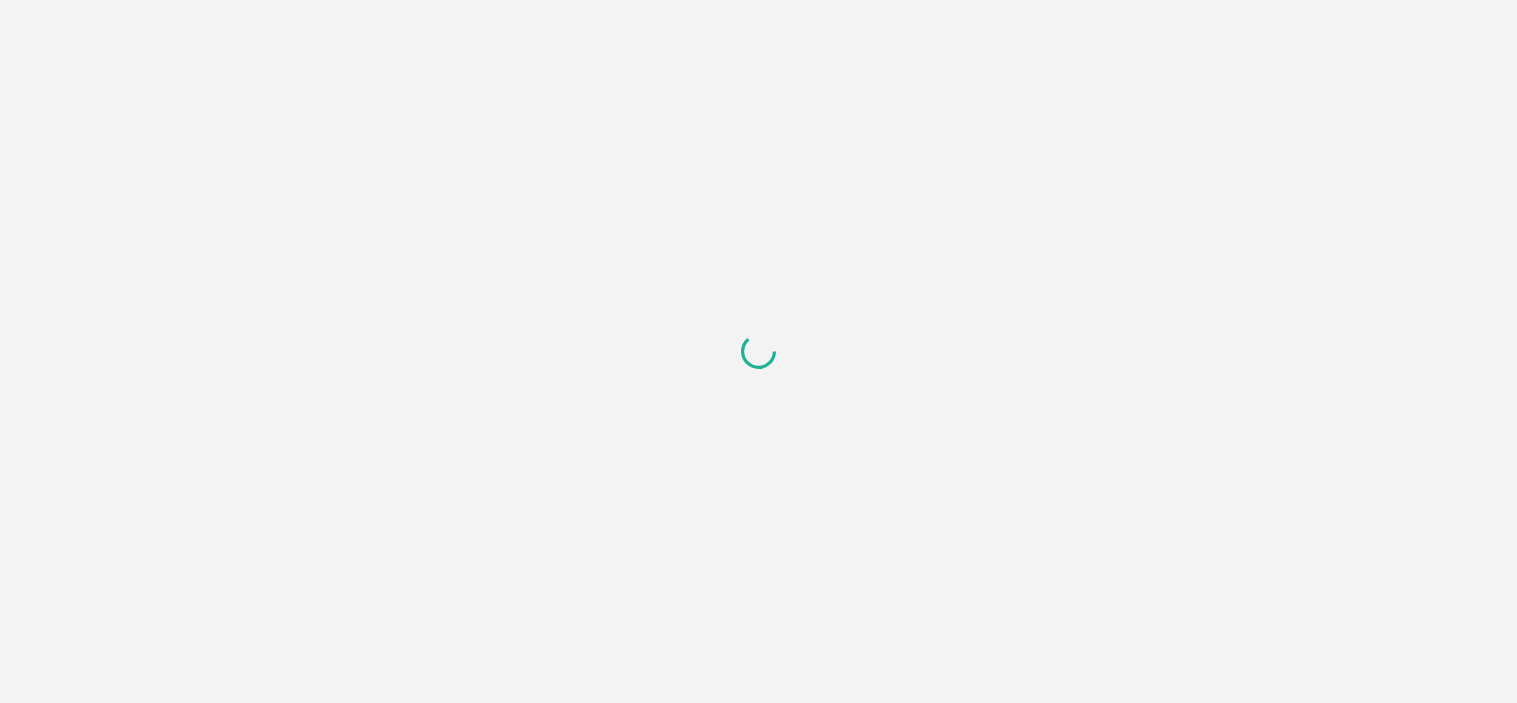 scroll, scrollTop: 0, scrollLeft: 0, axis: both 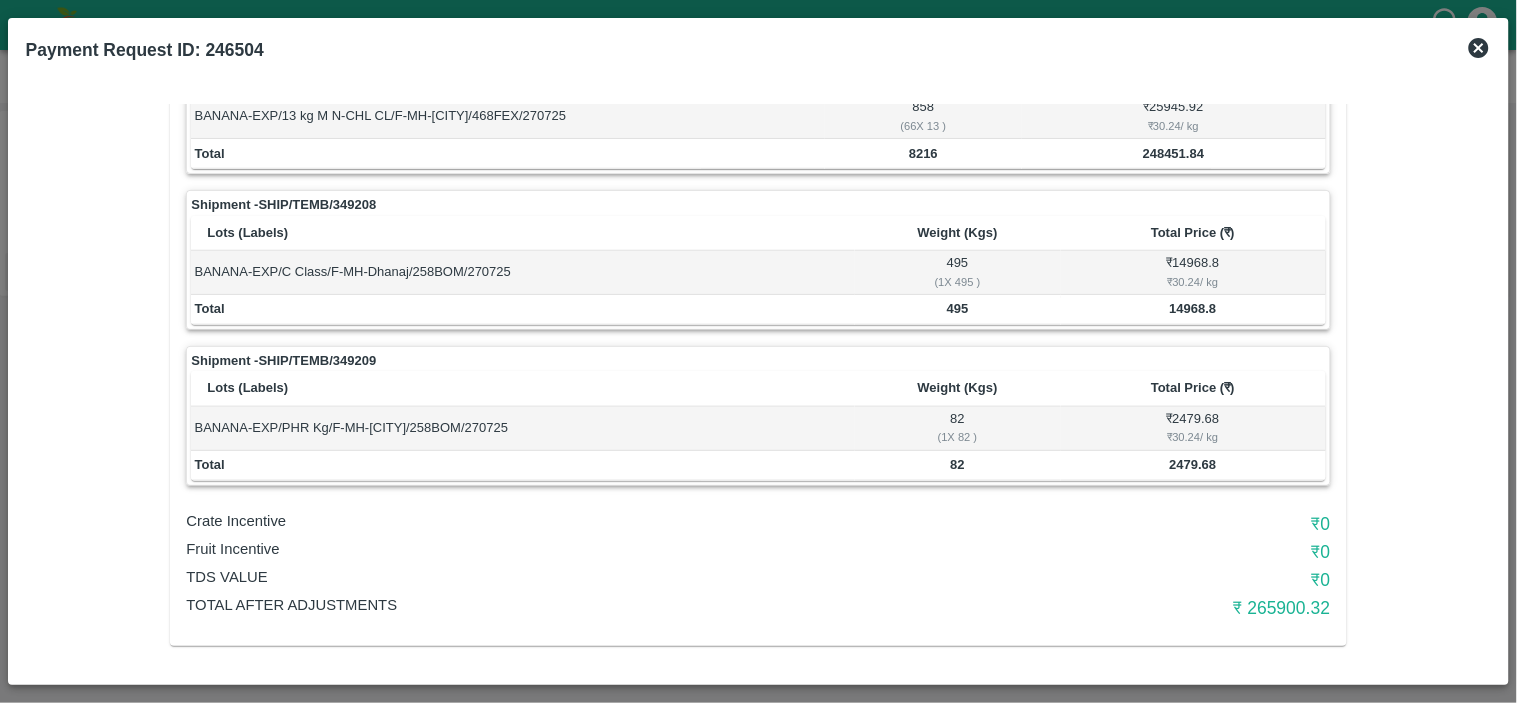 click on "₹   265900.32" at bounding box center [1139, 608] 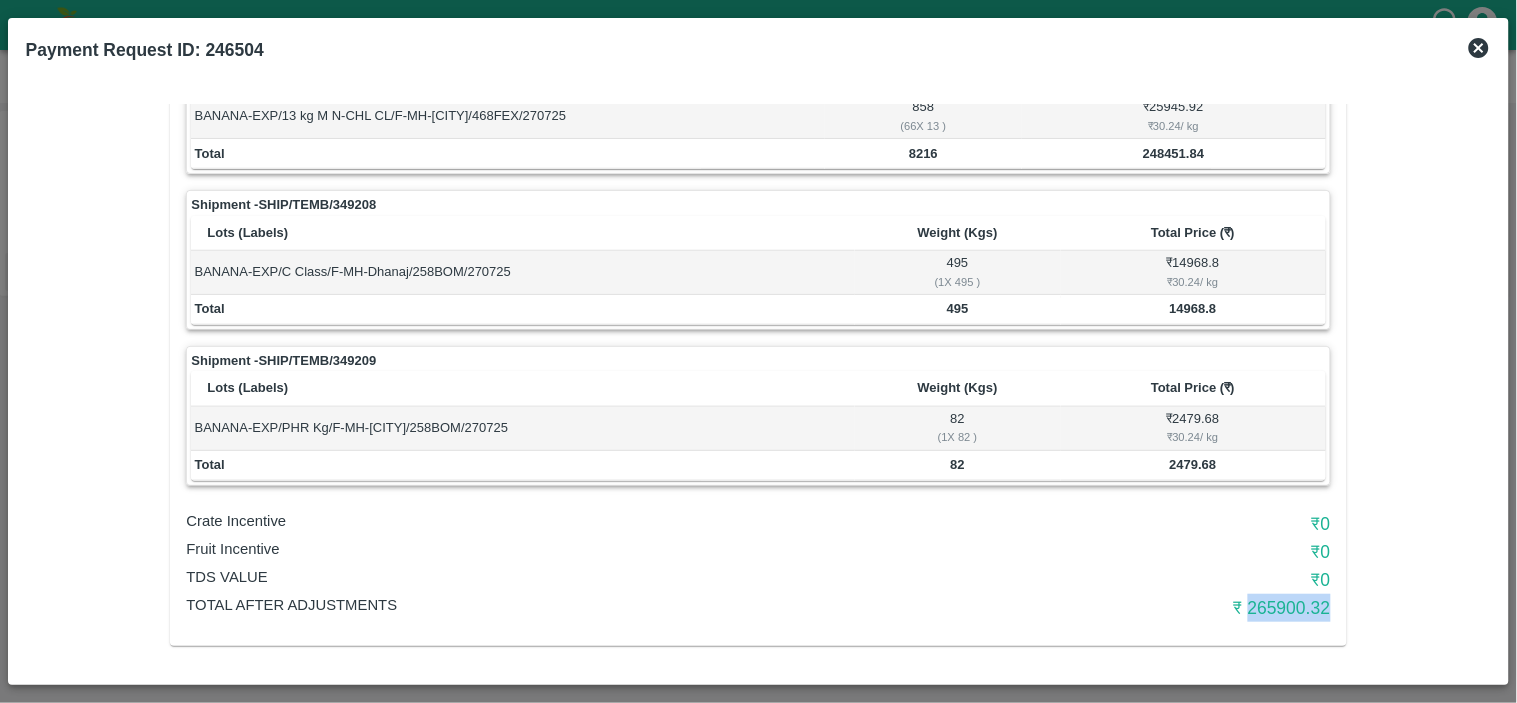 click on "₹   265900.32" at bounding box center (1139, 608) 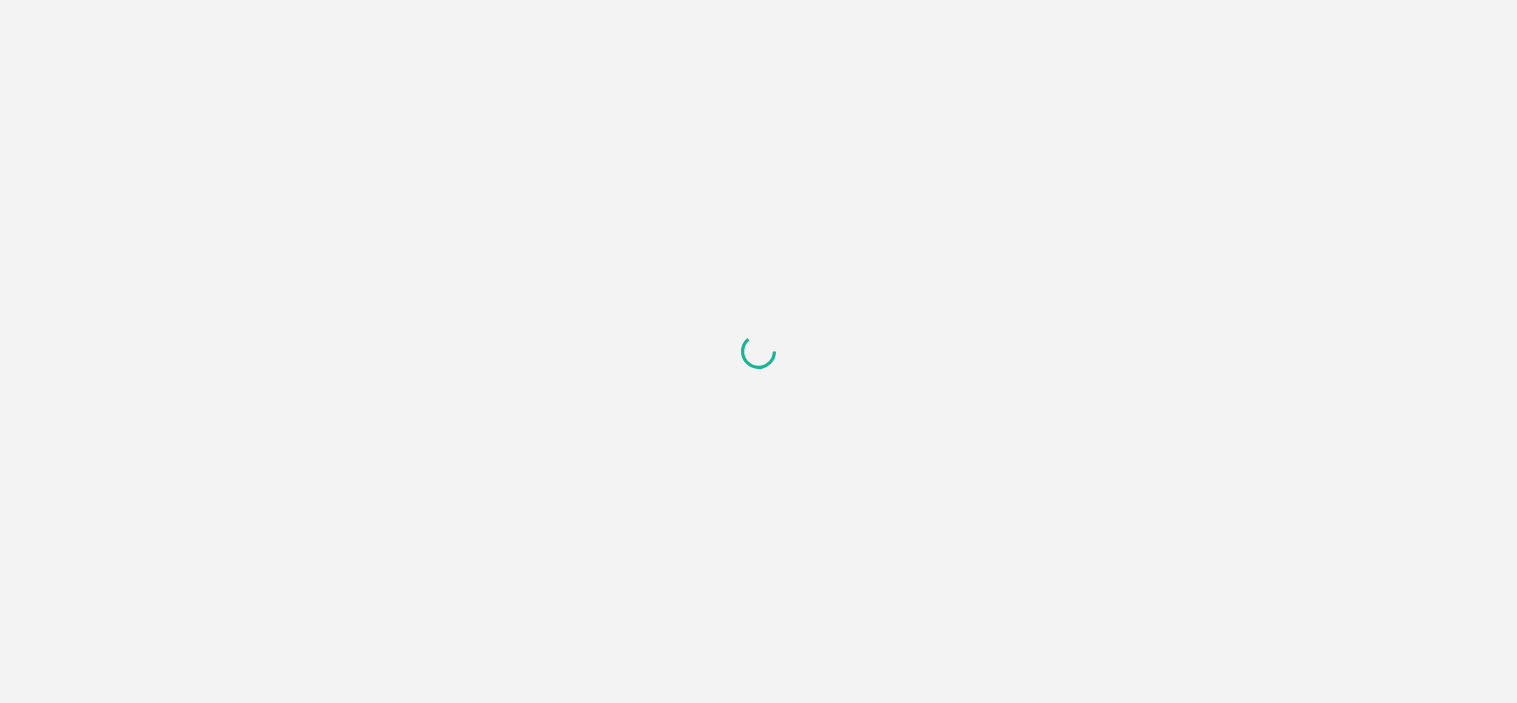 scroll, scrollTop: 0, scrollLeft: 0, axis: both 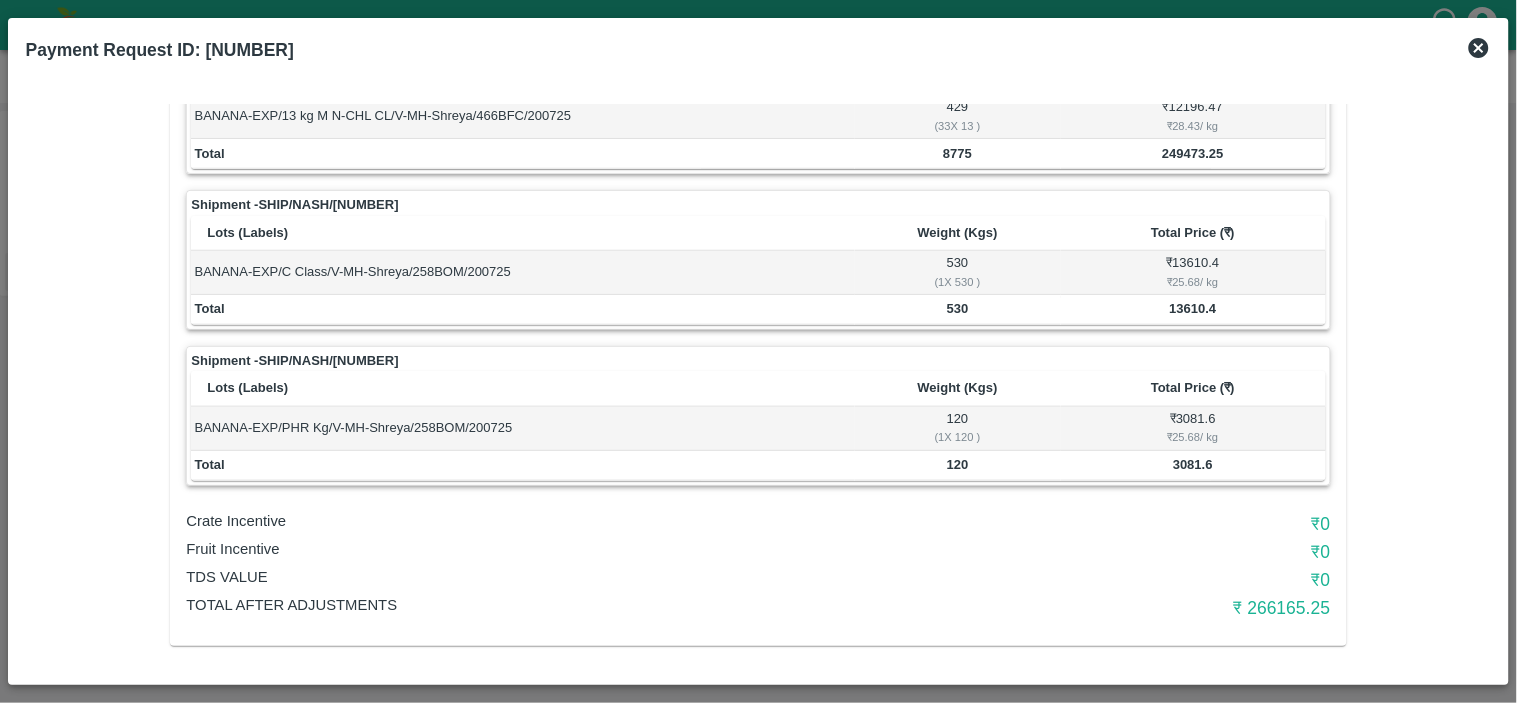 click on "₹   266165.25" at bounding box center [1139, 608] 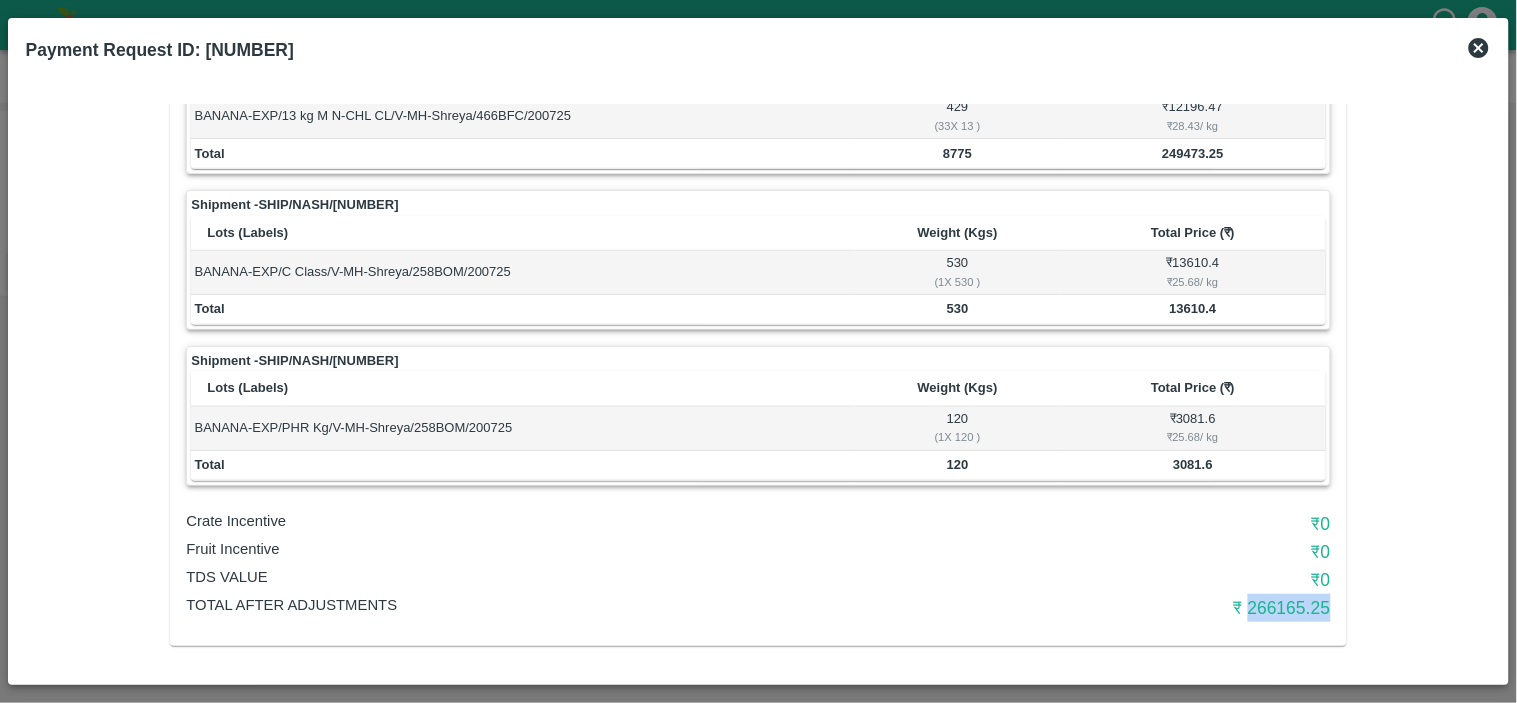 click on "₹   266165.25" at bounding box center (1139, 608) 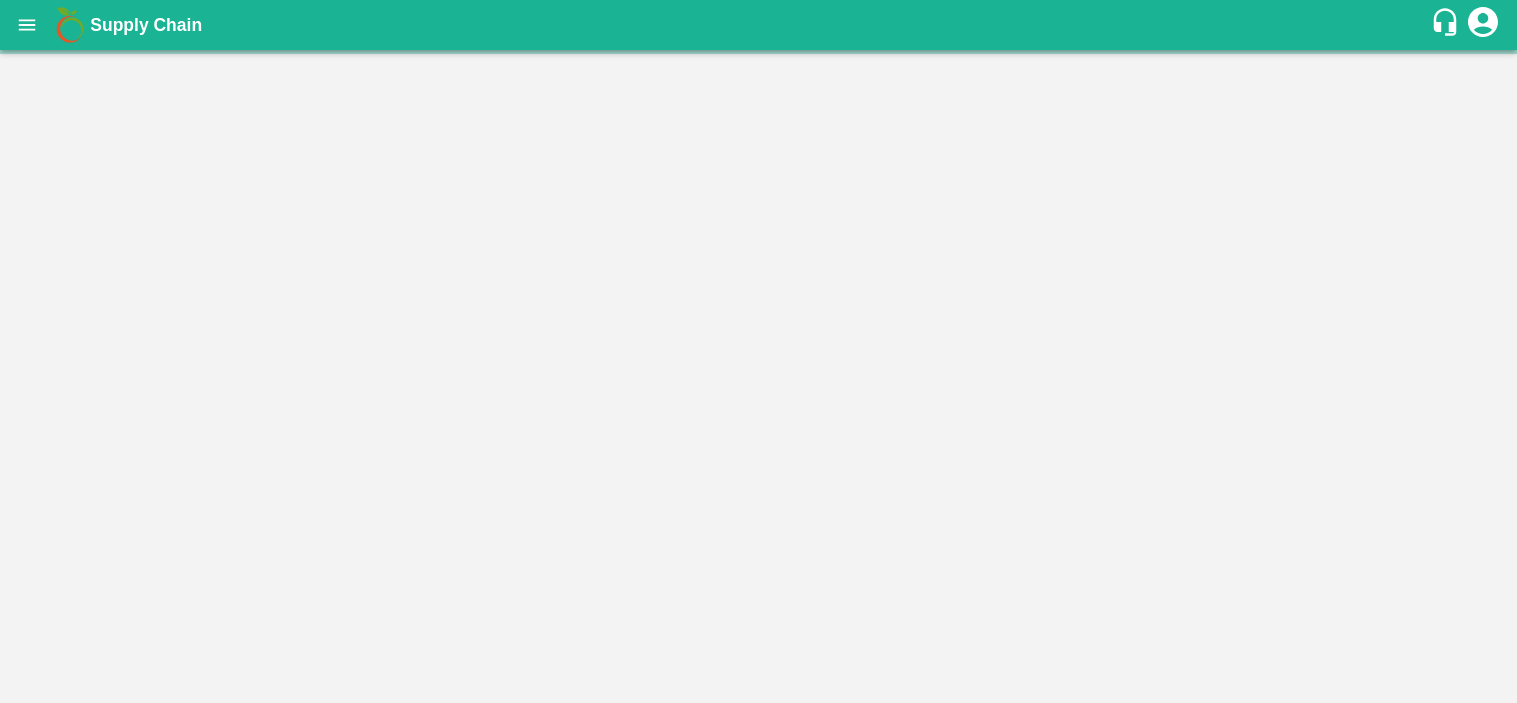 scroll, scrollTop: 0, scrollLeft: 0, axis: both 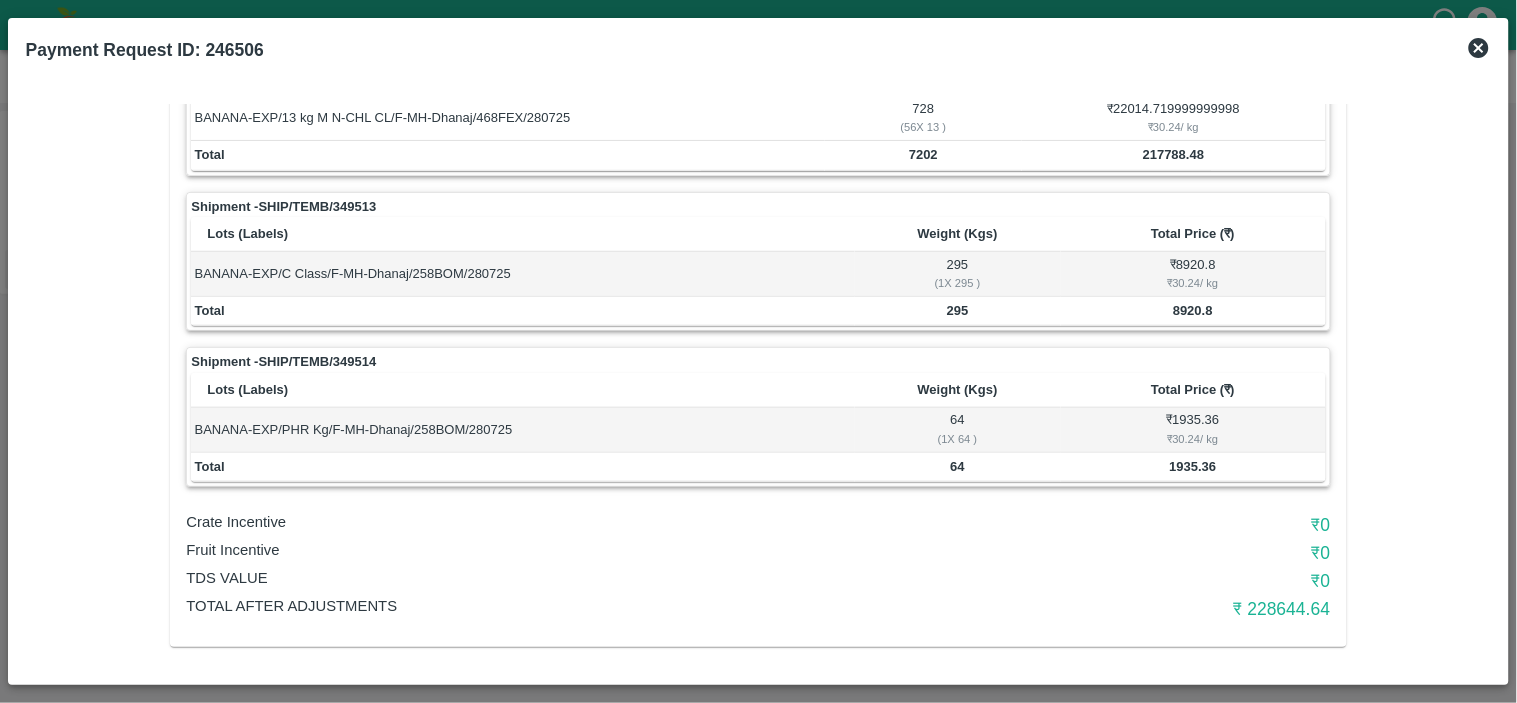 click on "₹   228644.64" at bounding box center [1139, 609] 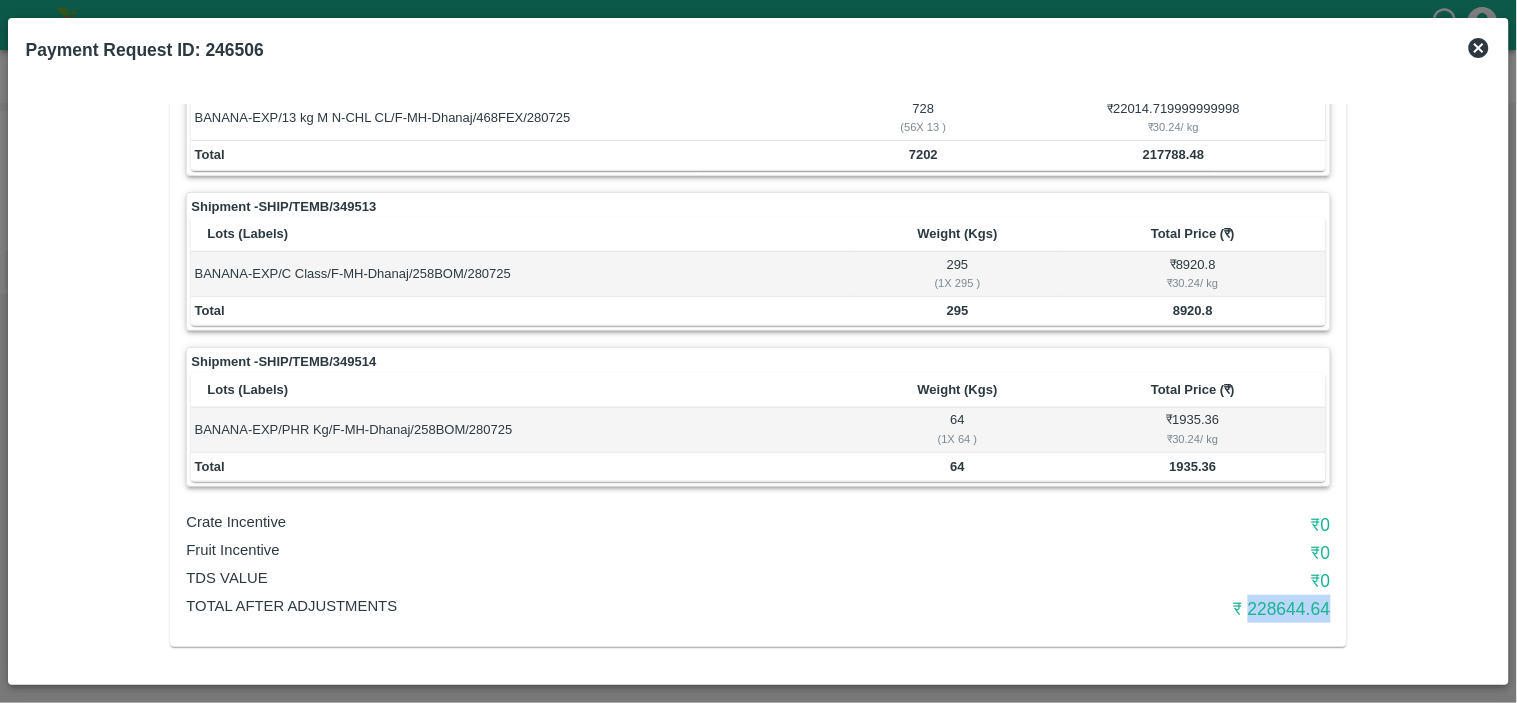 click on "₹   228644.64" at bounding box center [1139, 609] 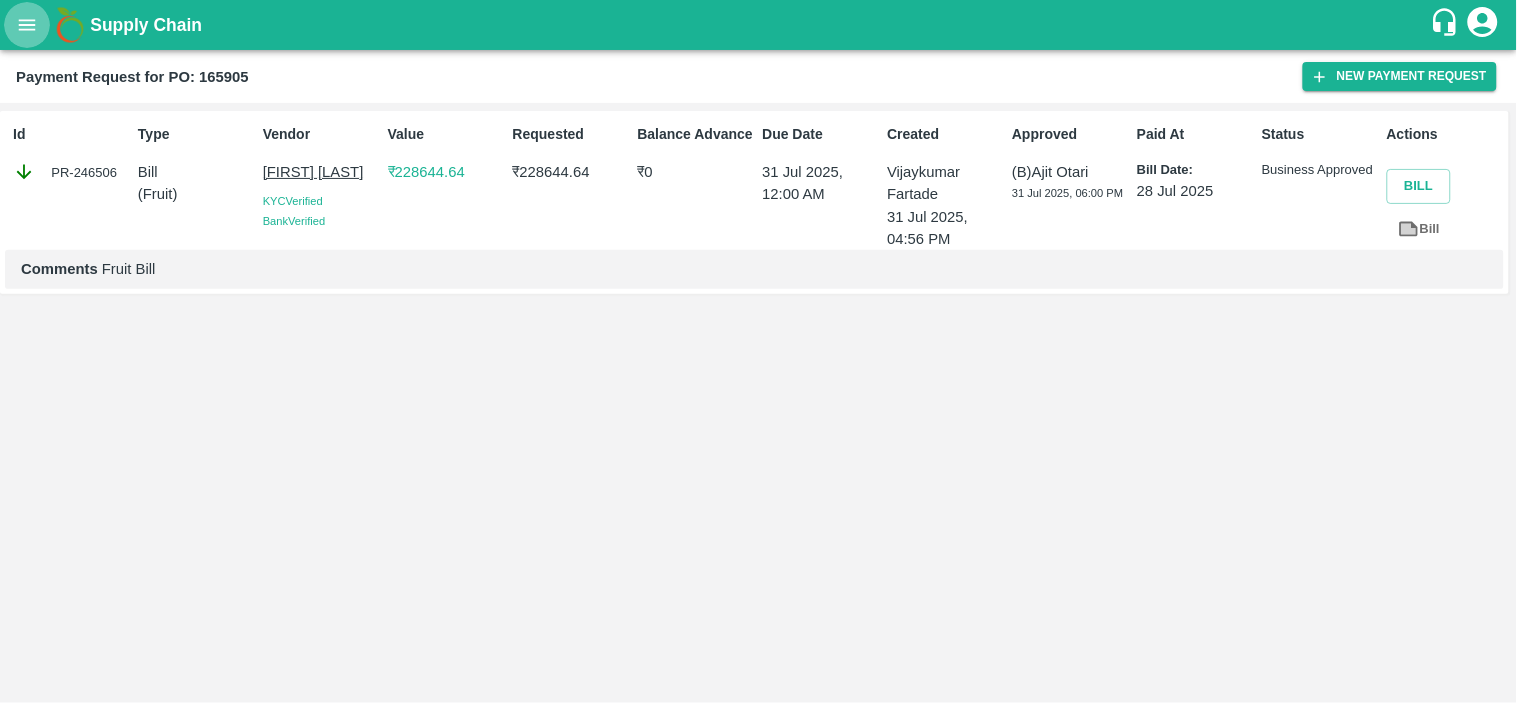 click 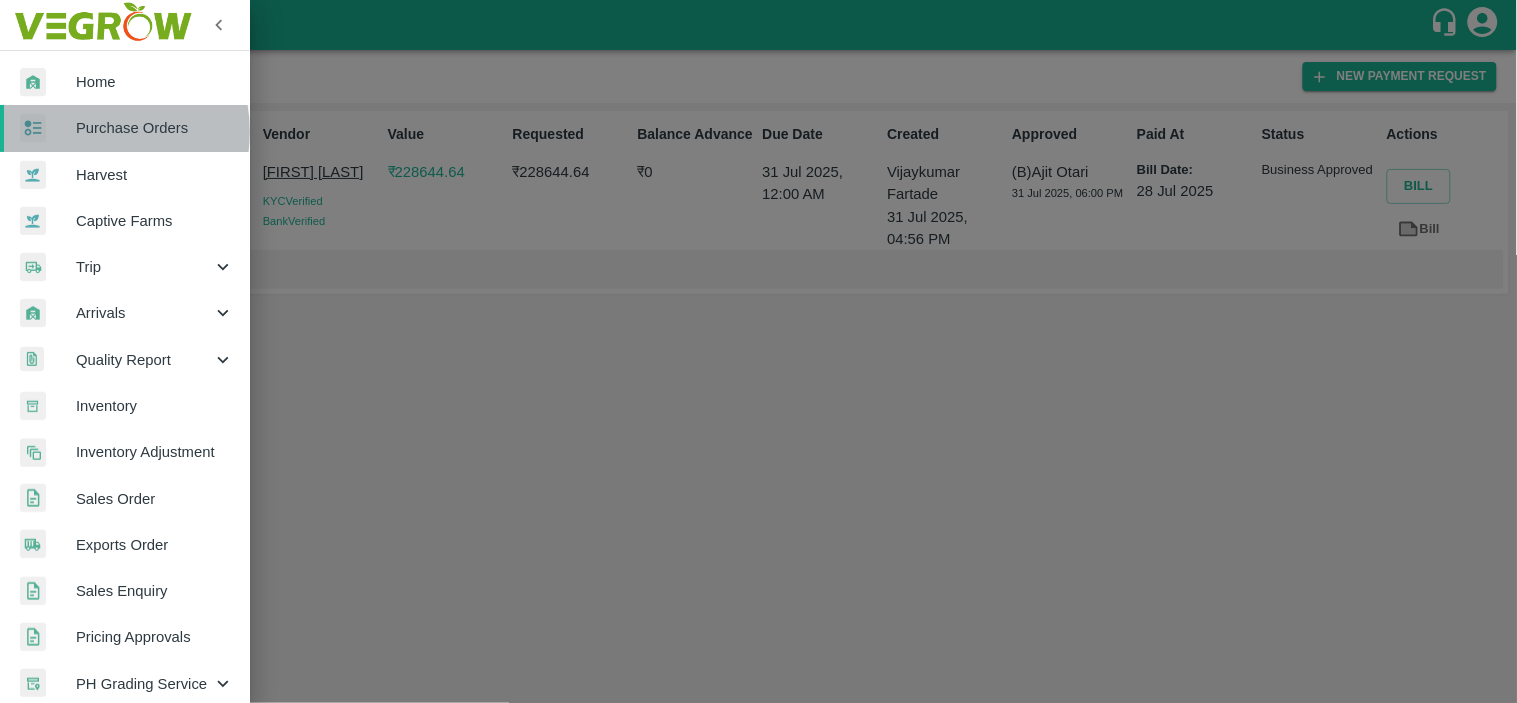 click on "Purchase Orders" at bounding box center (155, 128) 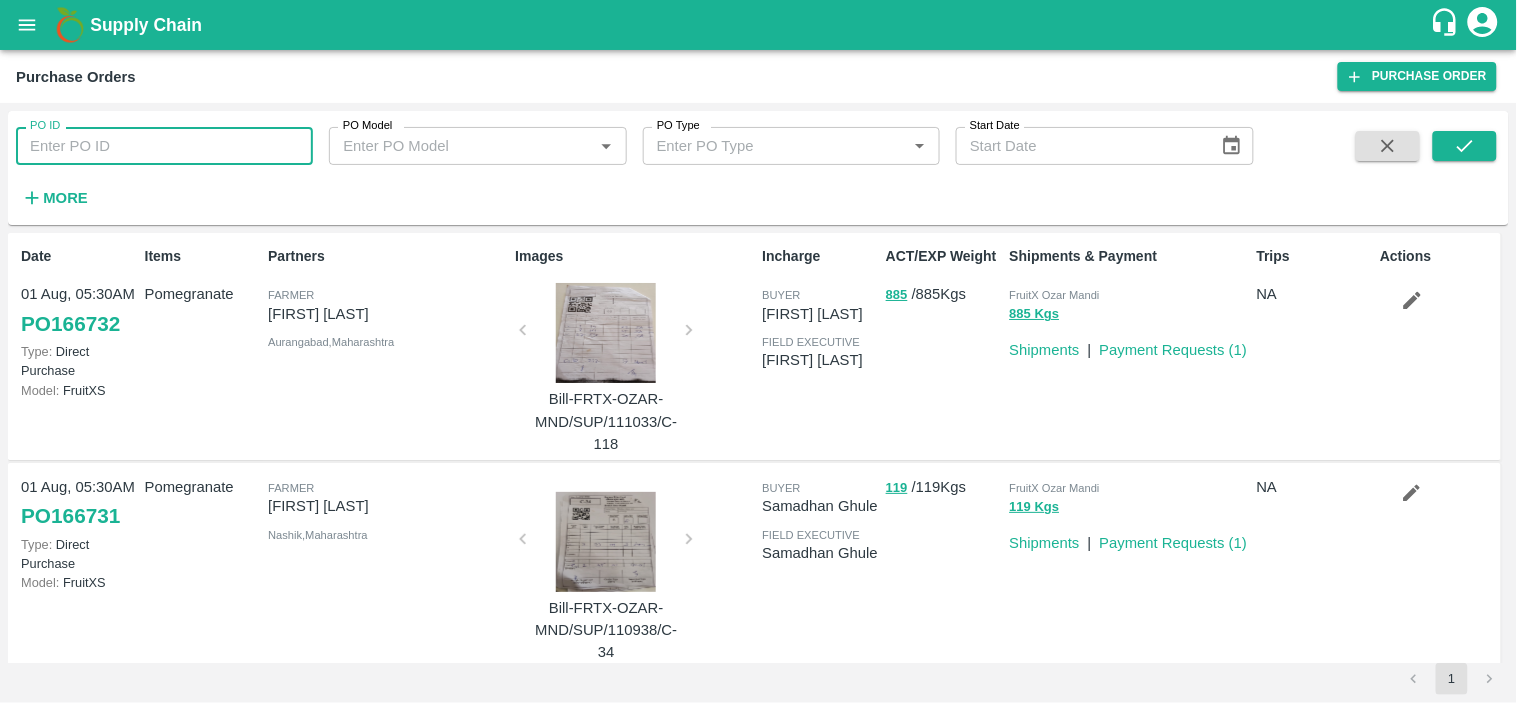 click on "PO ID" at bounding box center (164, 146) 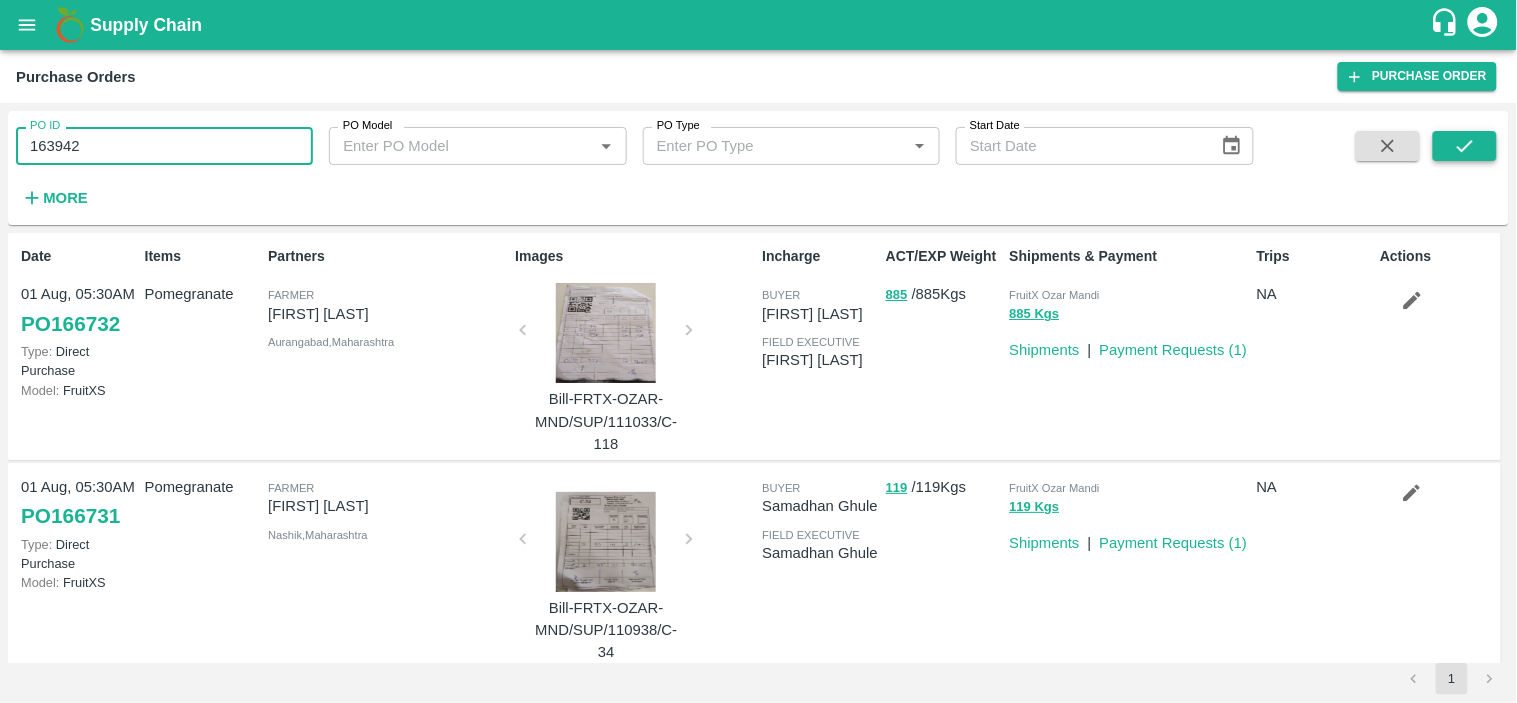 type on "163942" 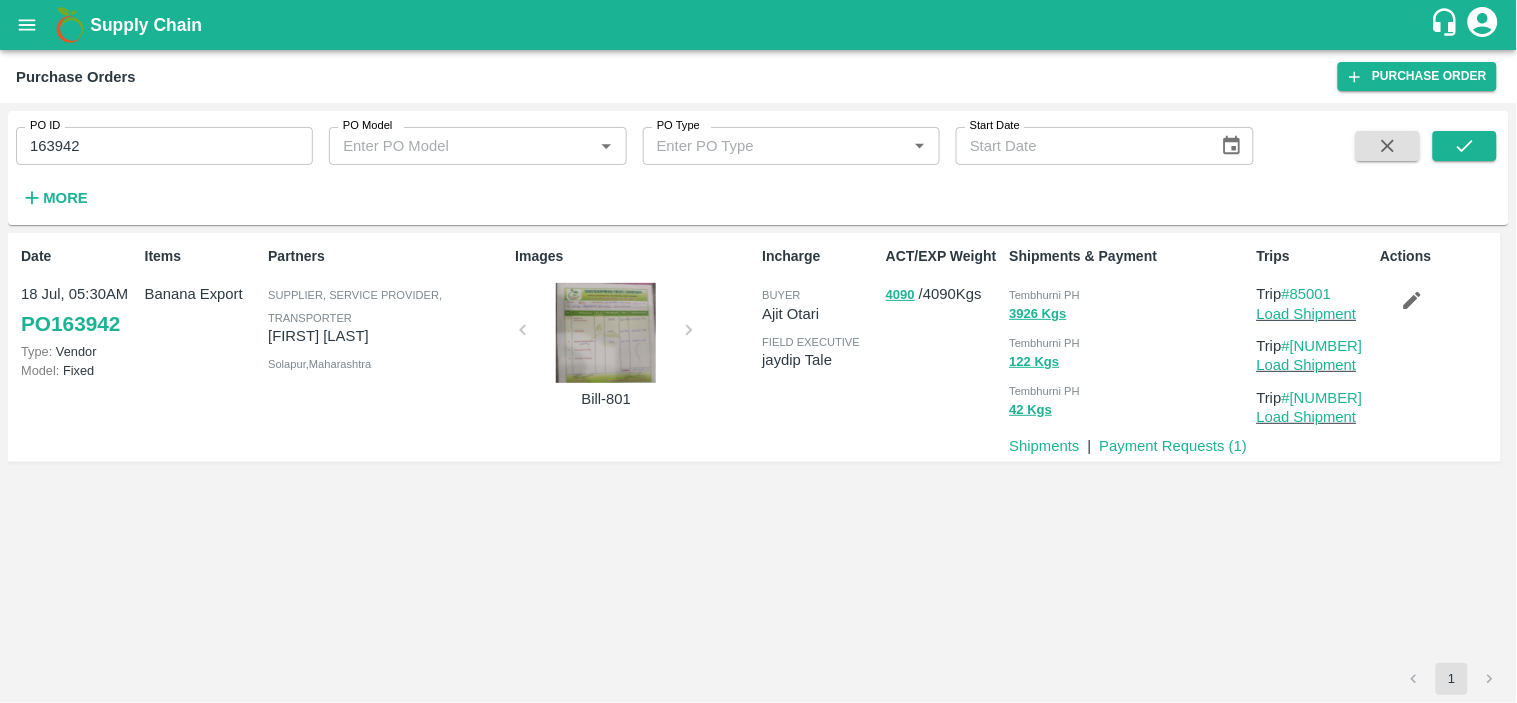 click on "Tembhurni PH" at bounding box center (1129, 294) 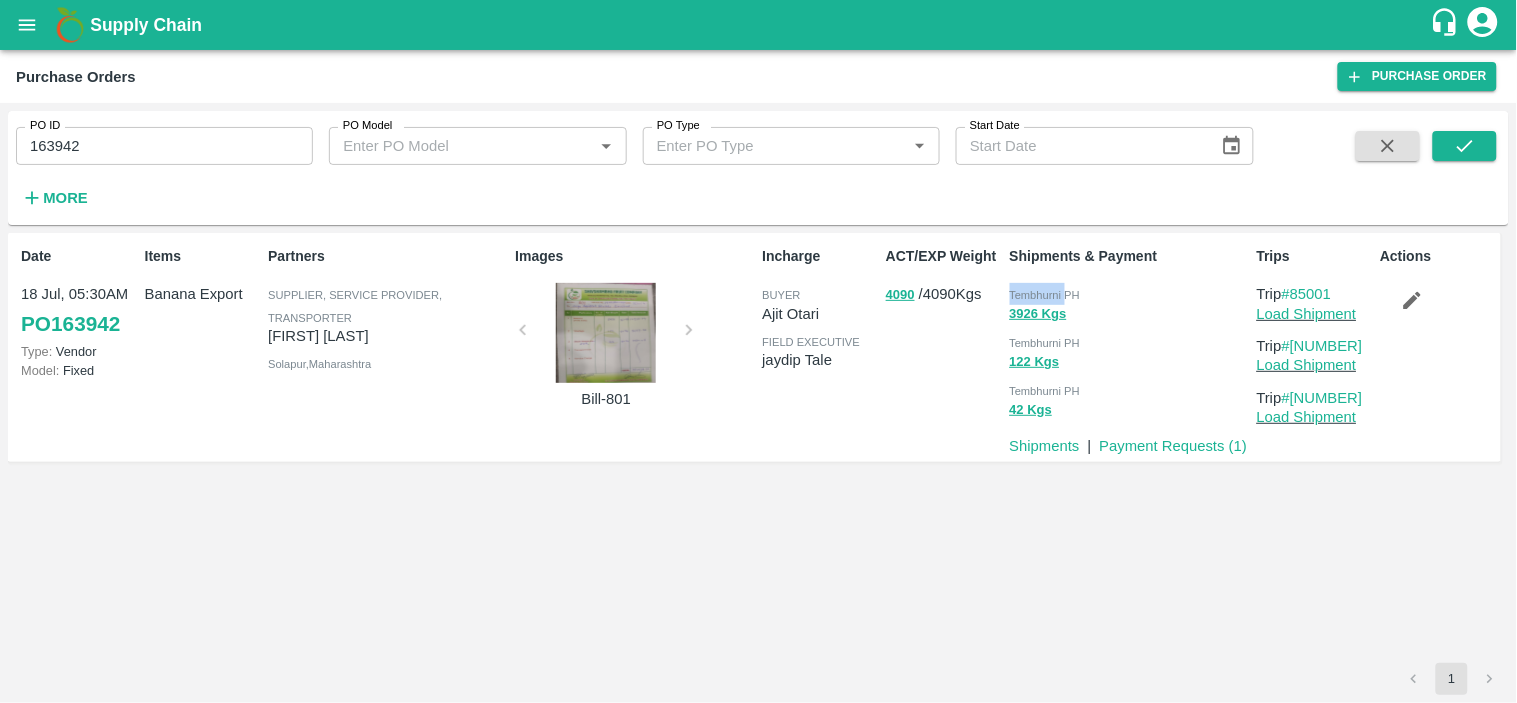 click on "Tembhurni PH" at bounding box center (1129, 294) 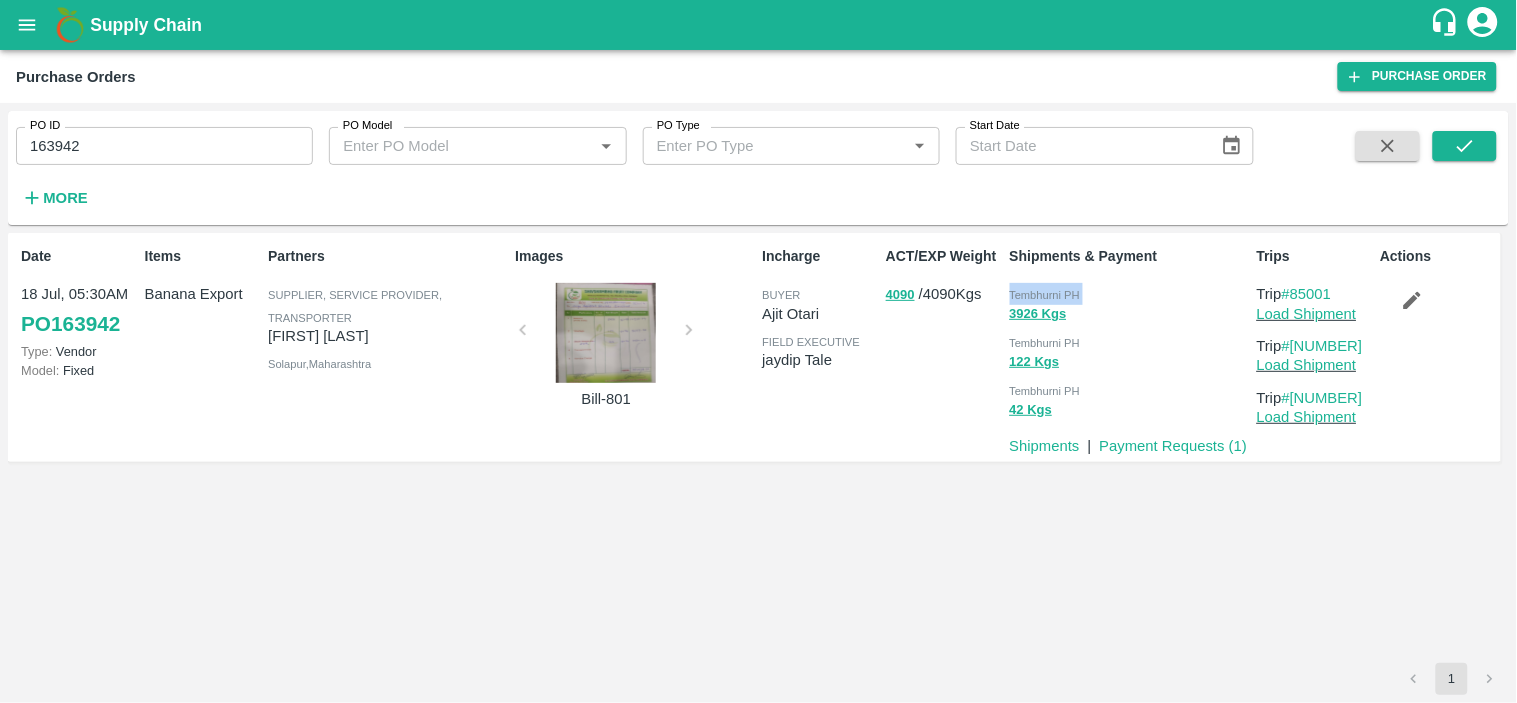 click on "Tembhurni PH" at bounding box center [1129, 294] 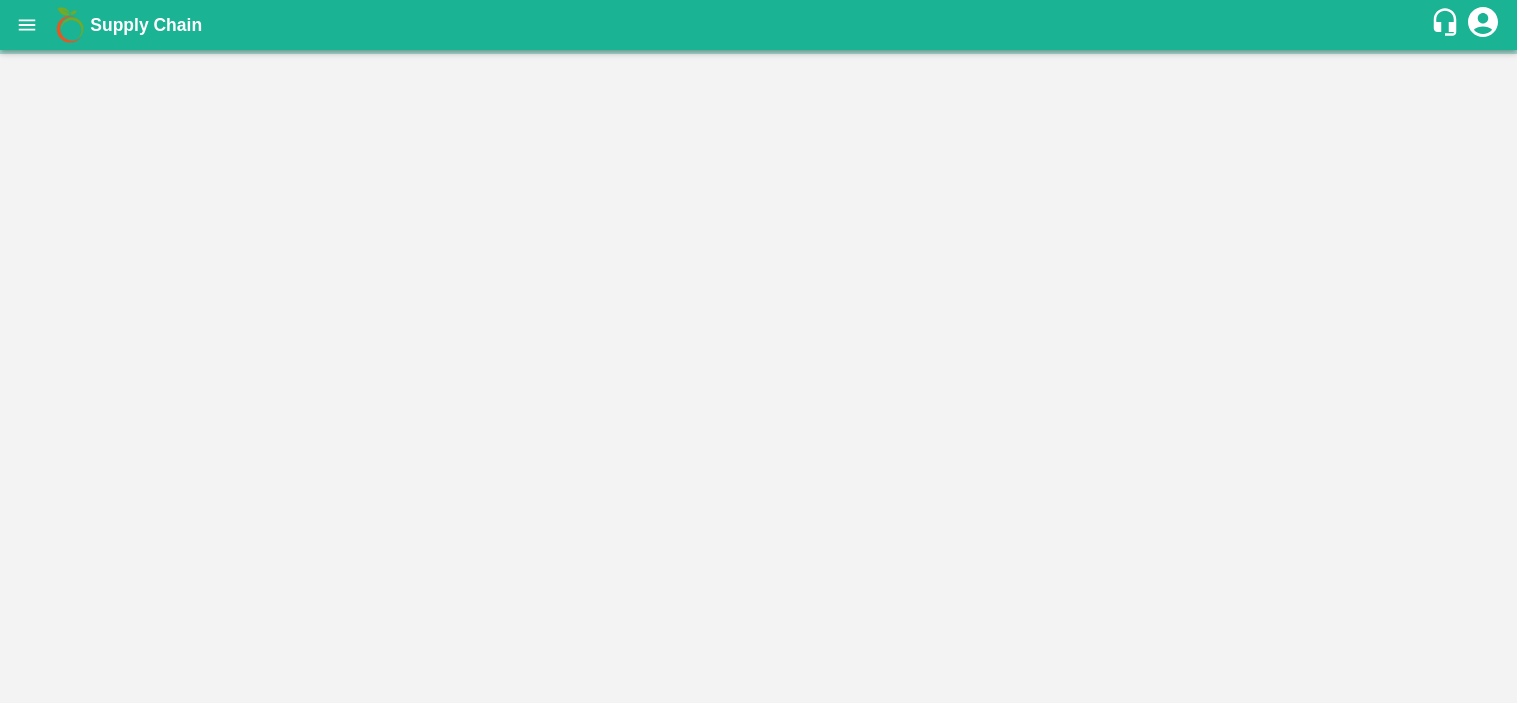 scroll, scrollTop: 0, scrollLeft: 0, axis: both 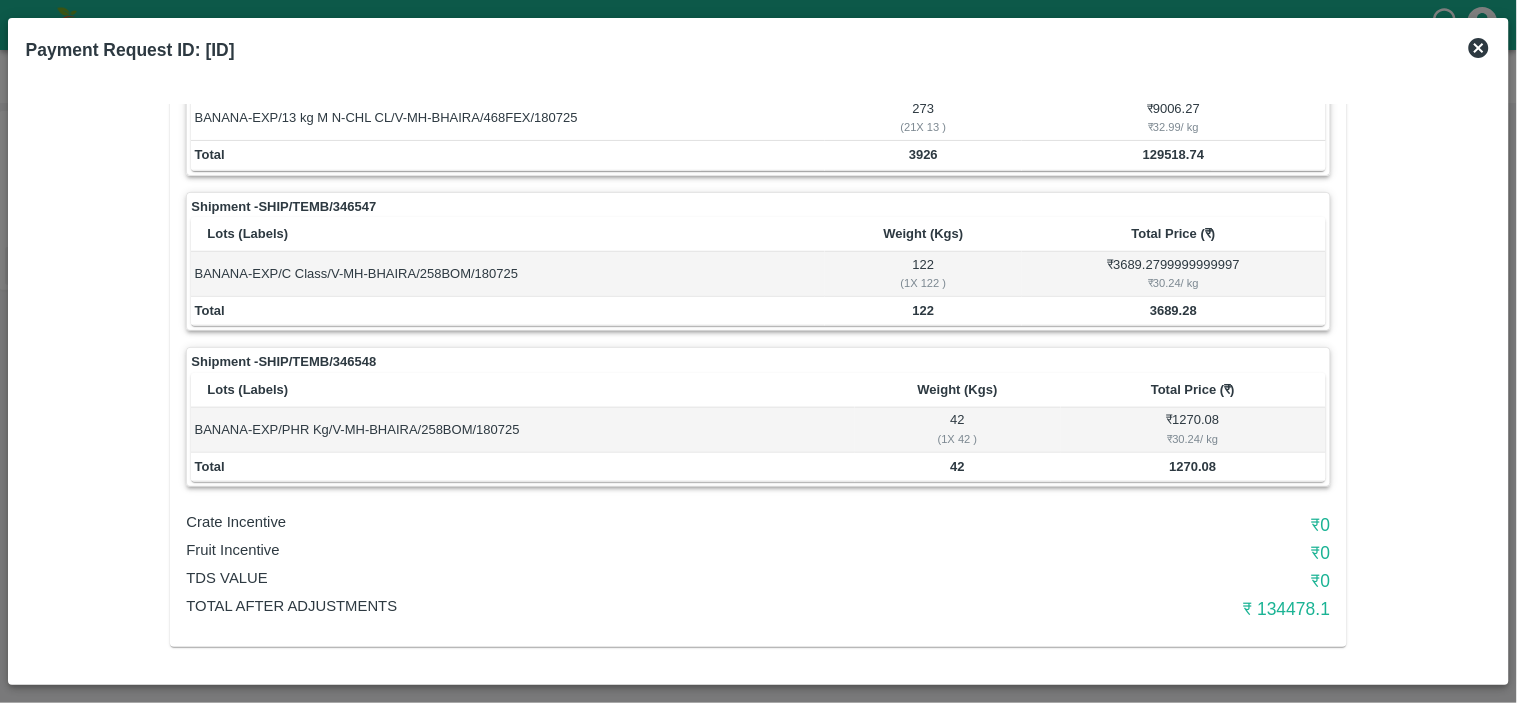 click on "₹   134478.1" at bounding box center (1139, 609) 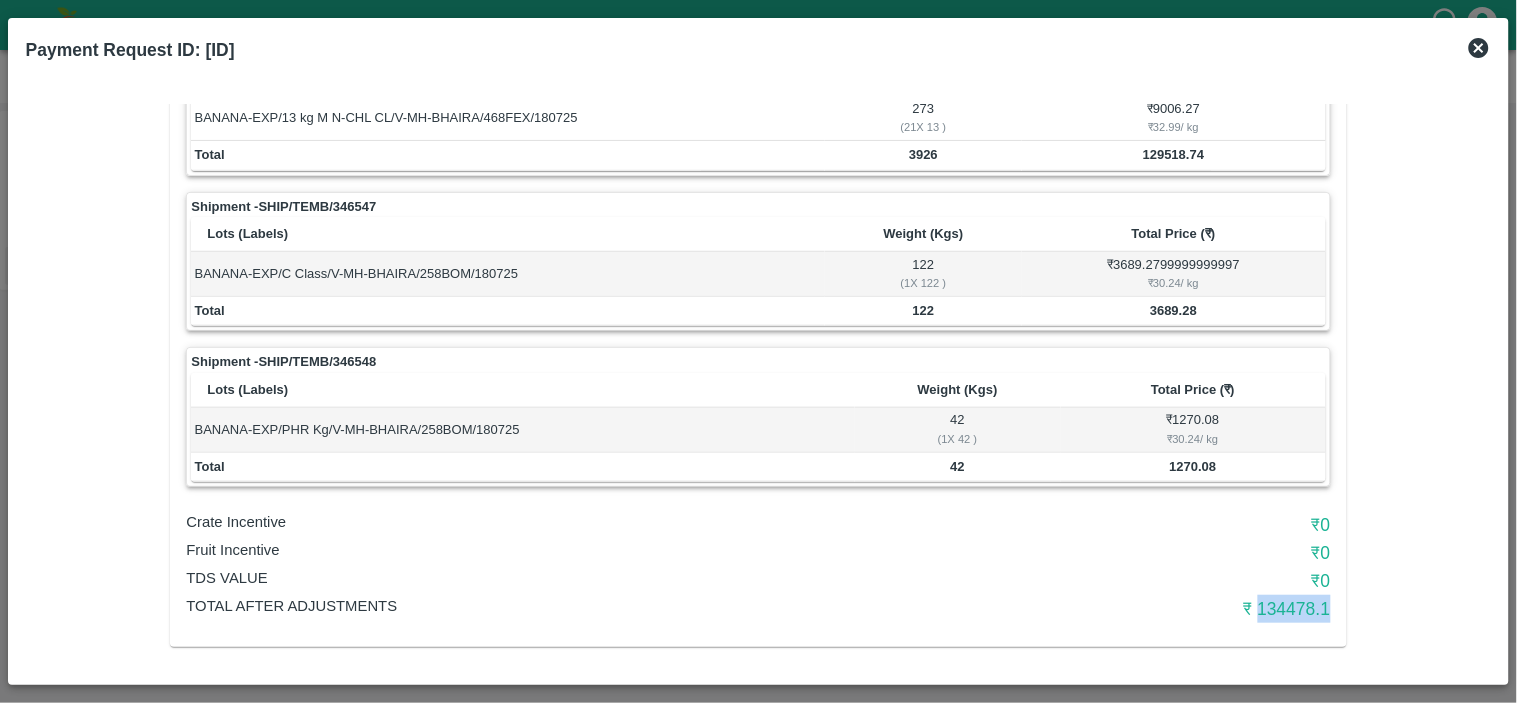 click on "₹   134478.1" at bounding box center (1139, 609) 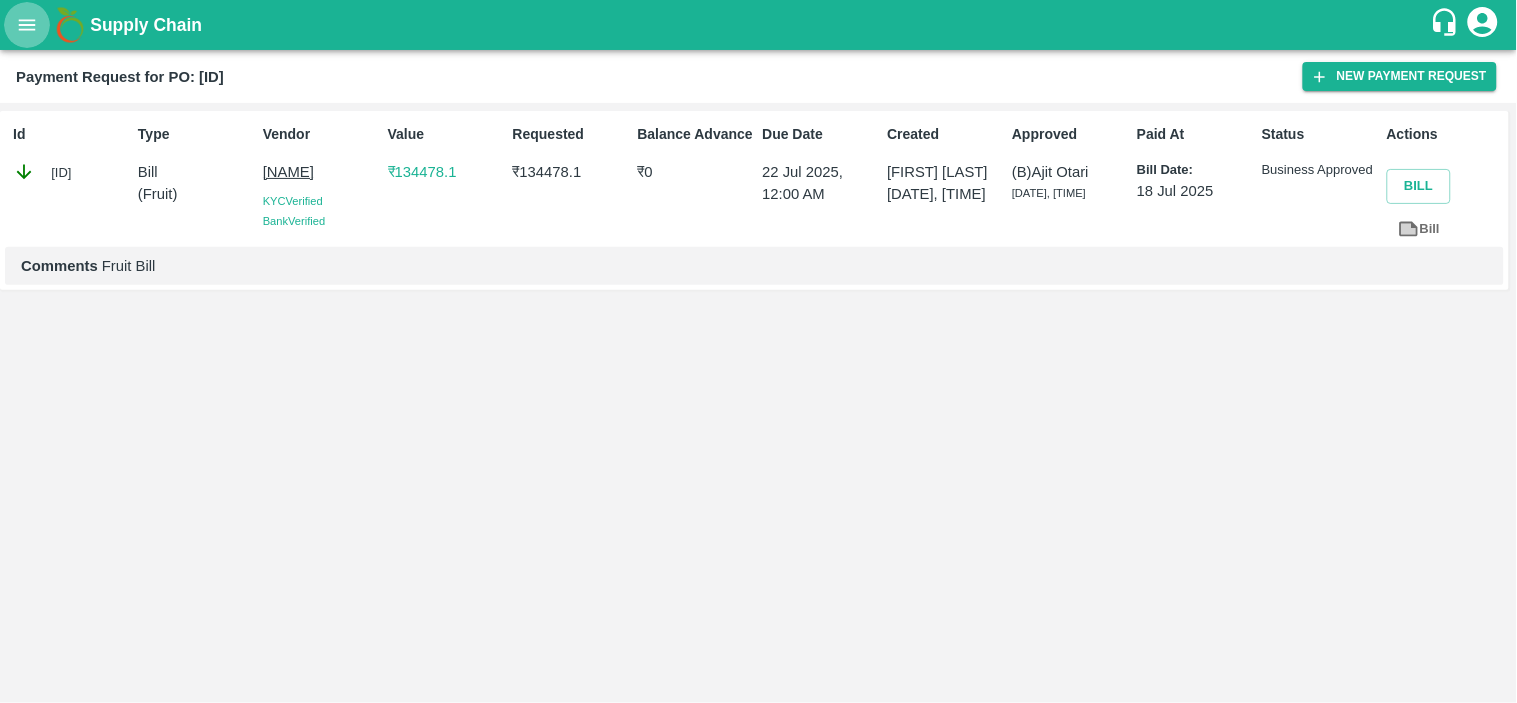 click 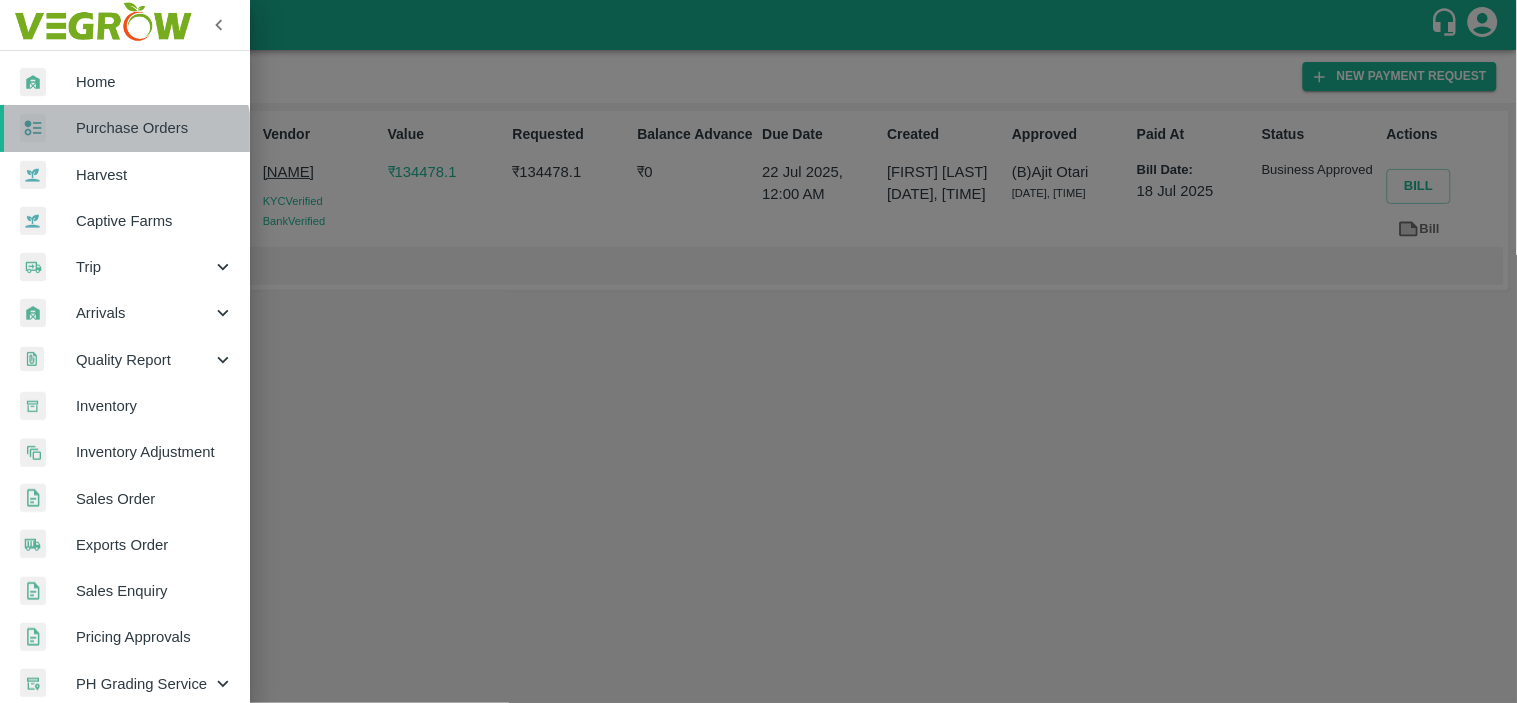 click on "Purchase Orders" at bounding box center [125, 128] 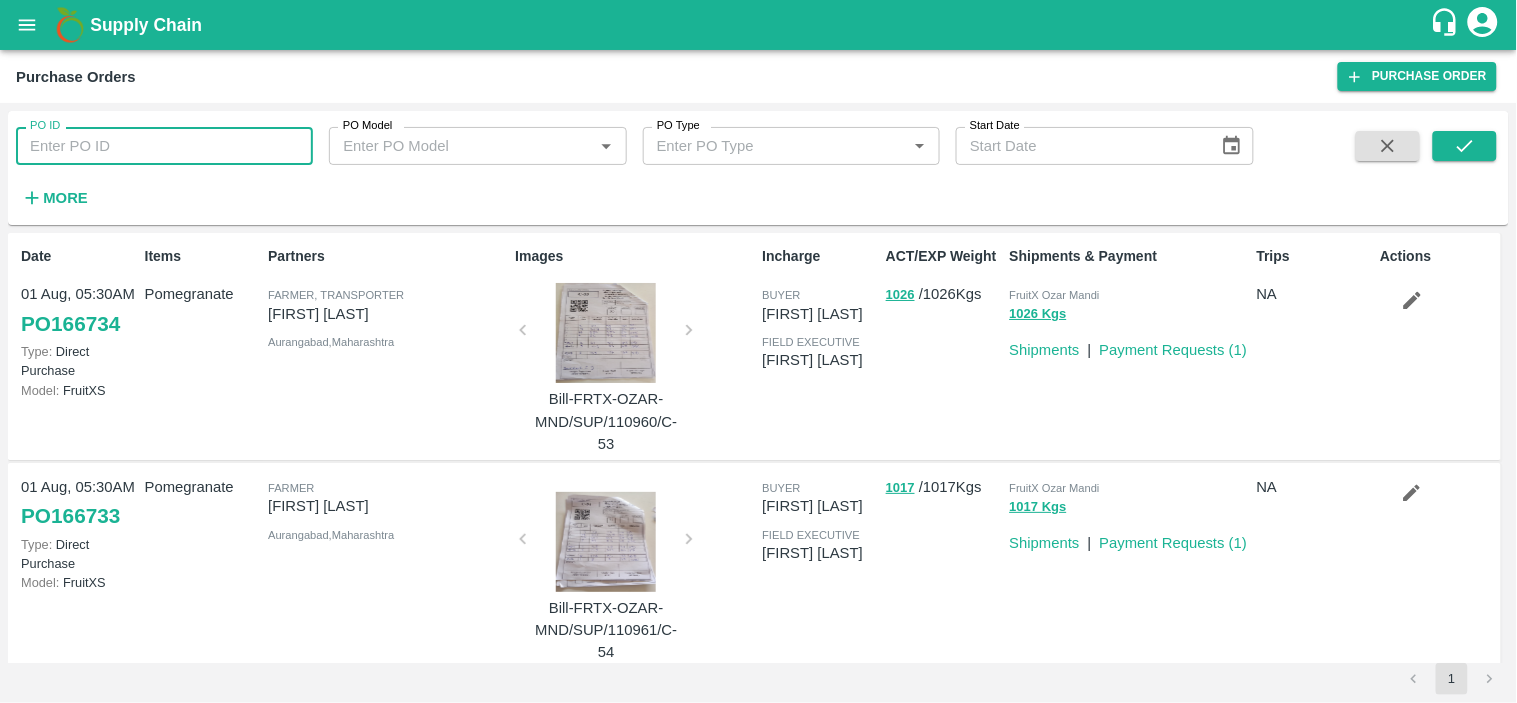 click on "PO ID" at bounding box center (164, 146) 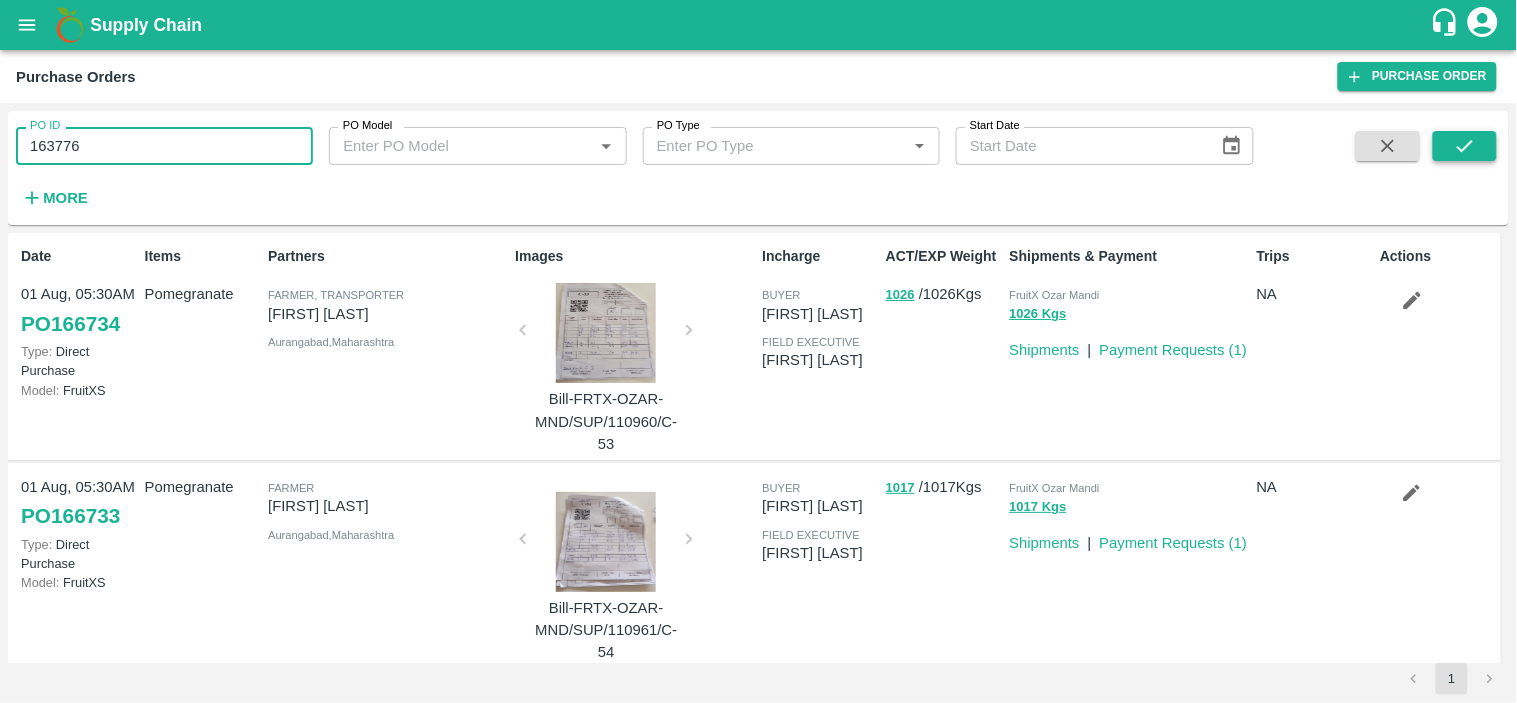 type on "163776" 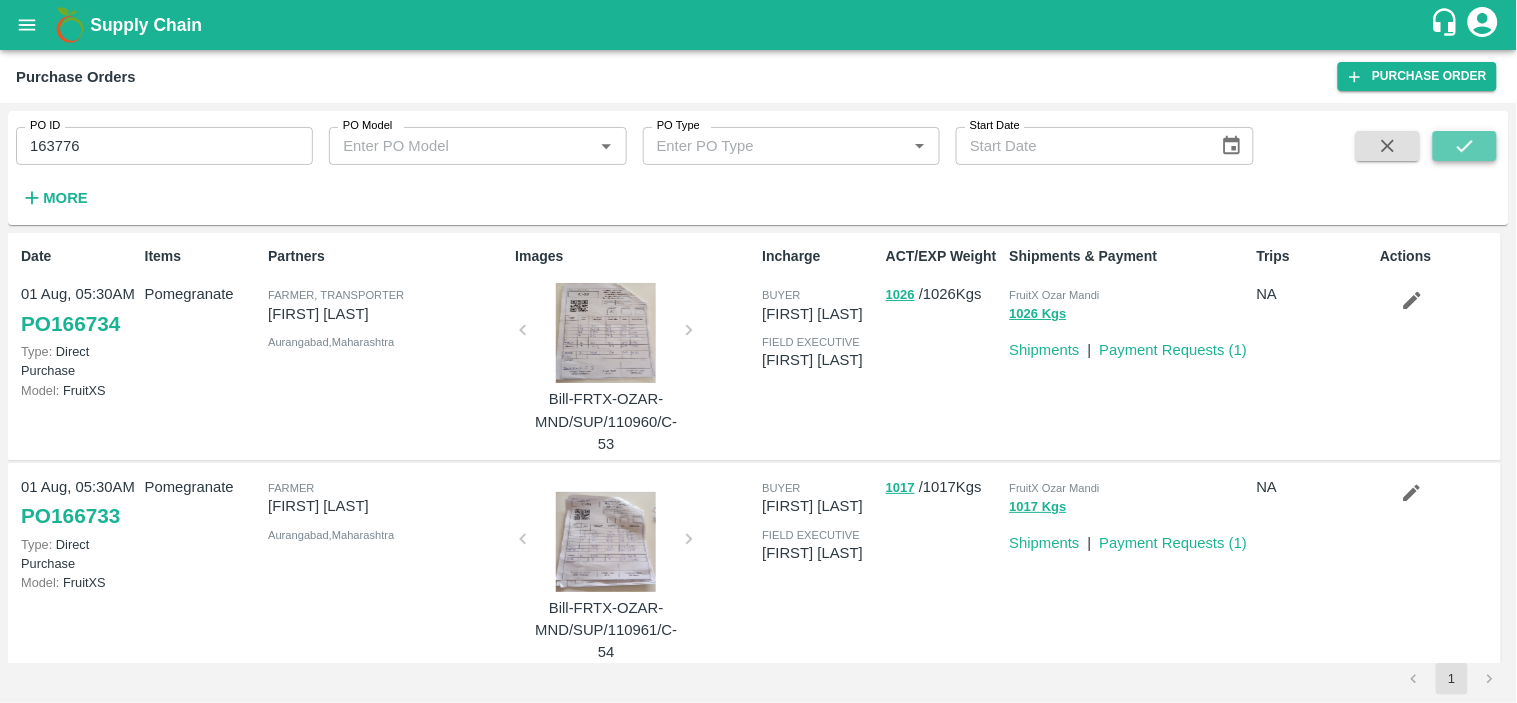 click at bounding box center [1465, 146] 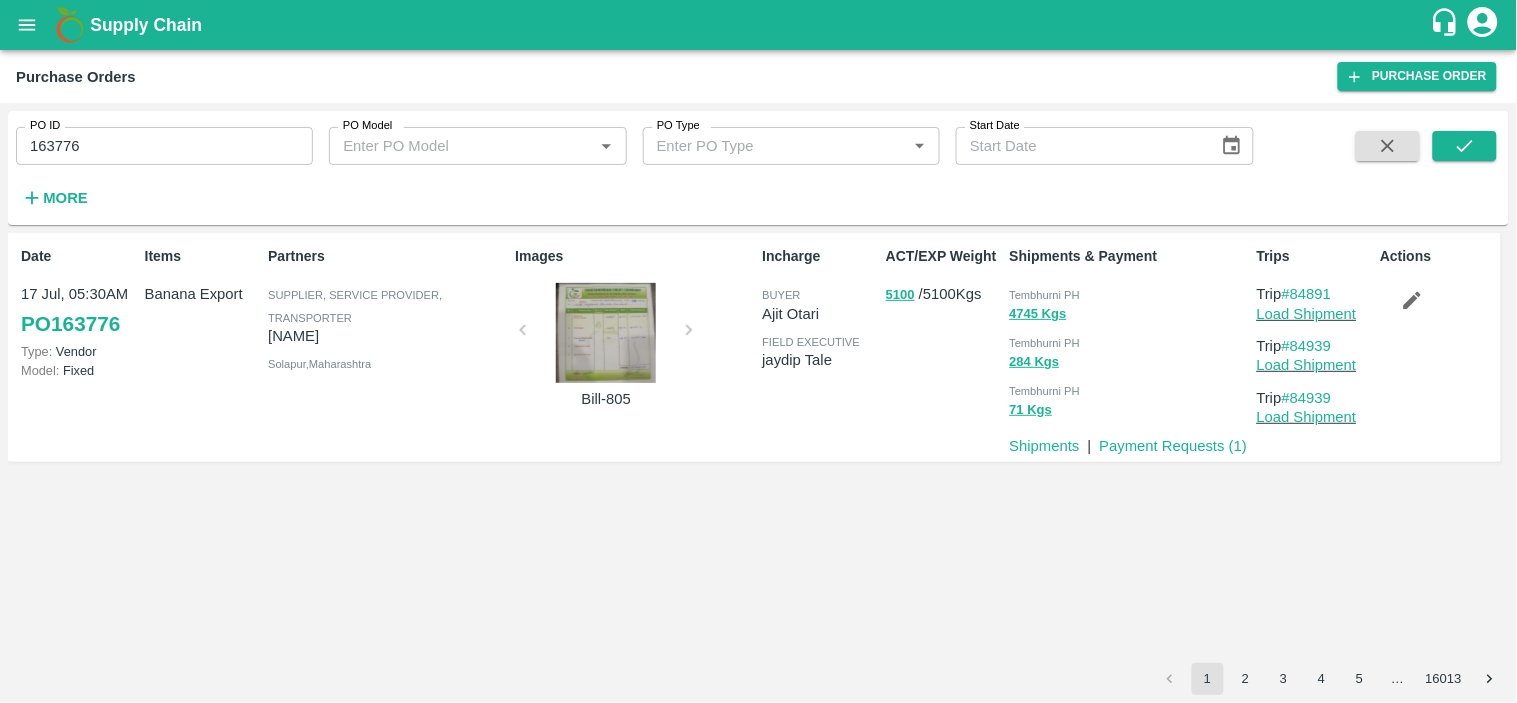 click on "Tembhurni PH" at bounding box center (1045, 295) 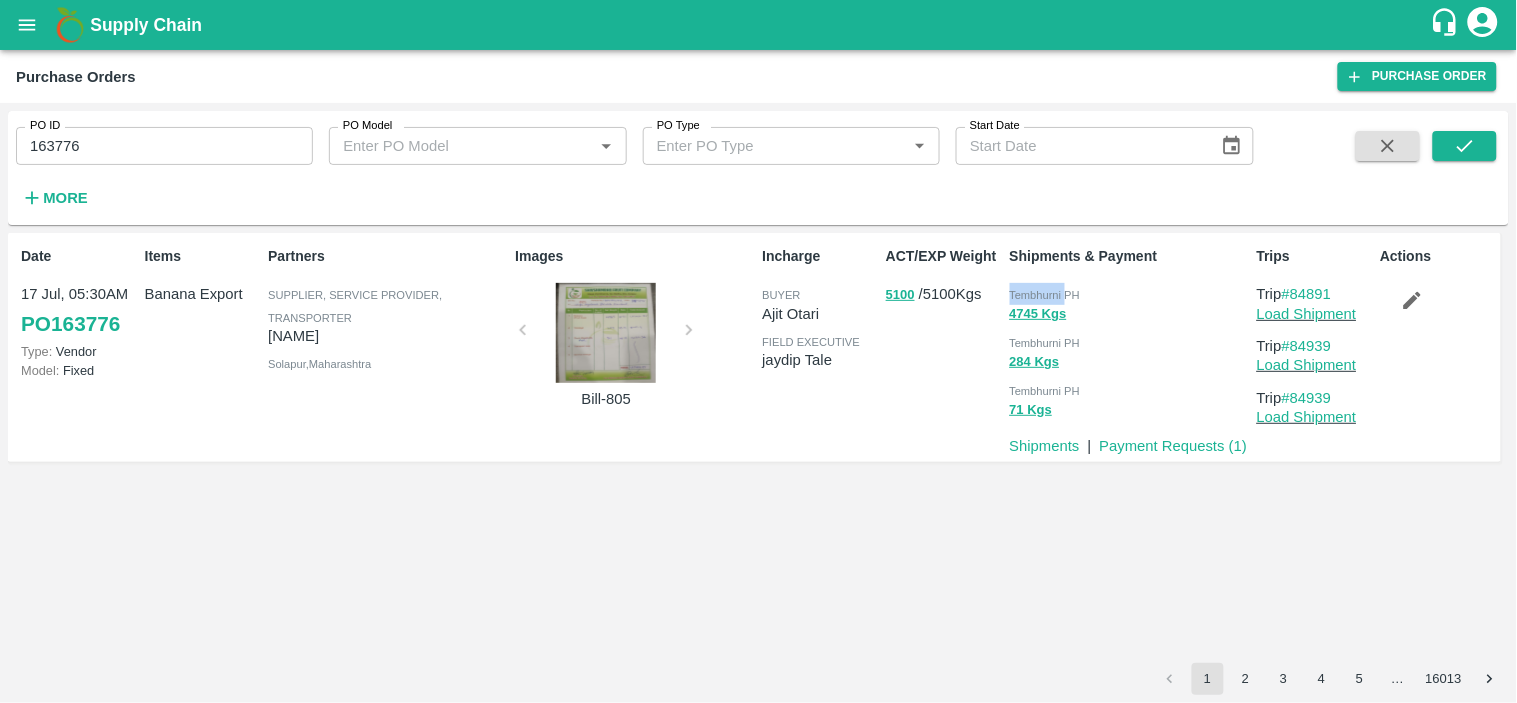 click on "Tembhurni PH" at bounding box center [1045, 295] 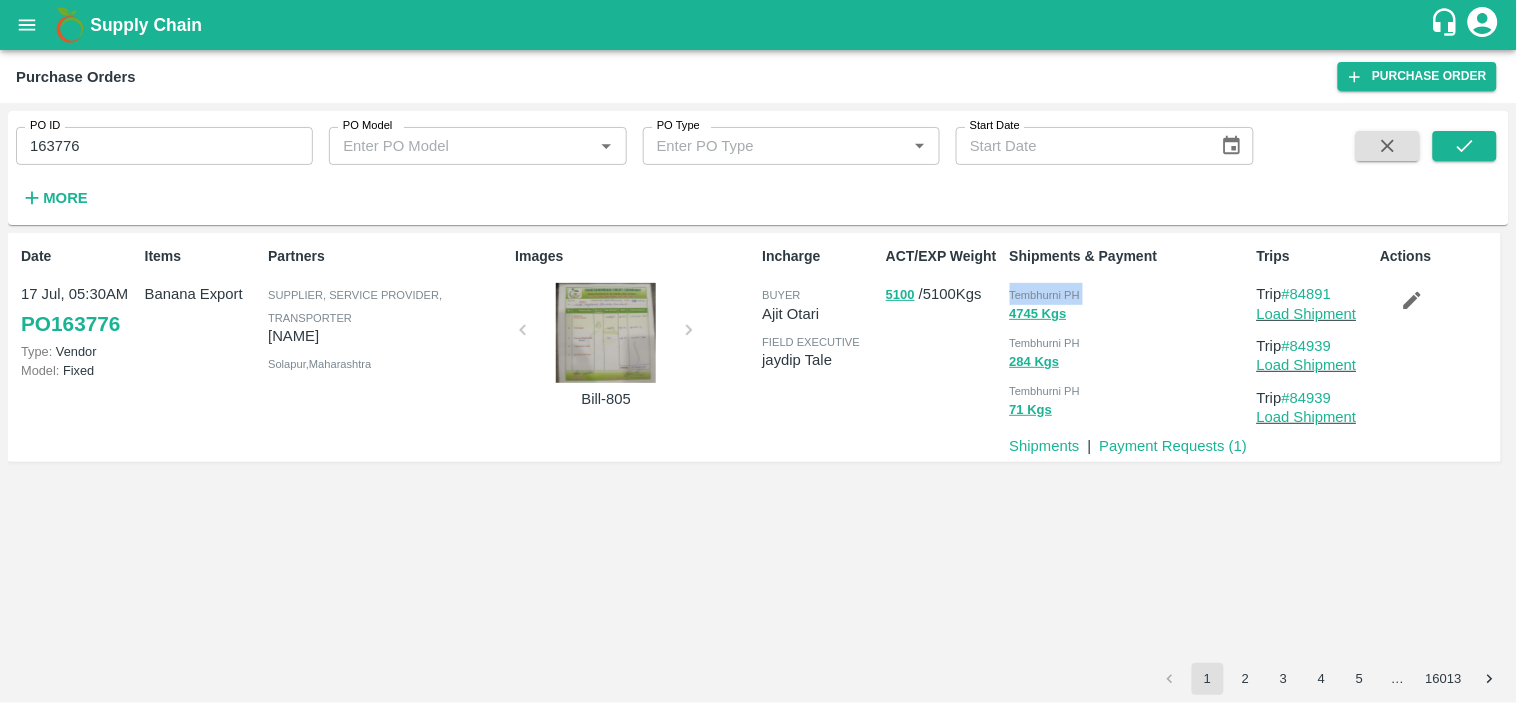 click on "Tembhurni PH" at bounding box center (1045, 295) 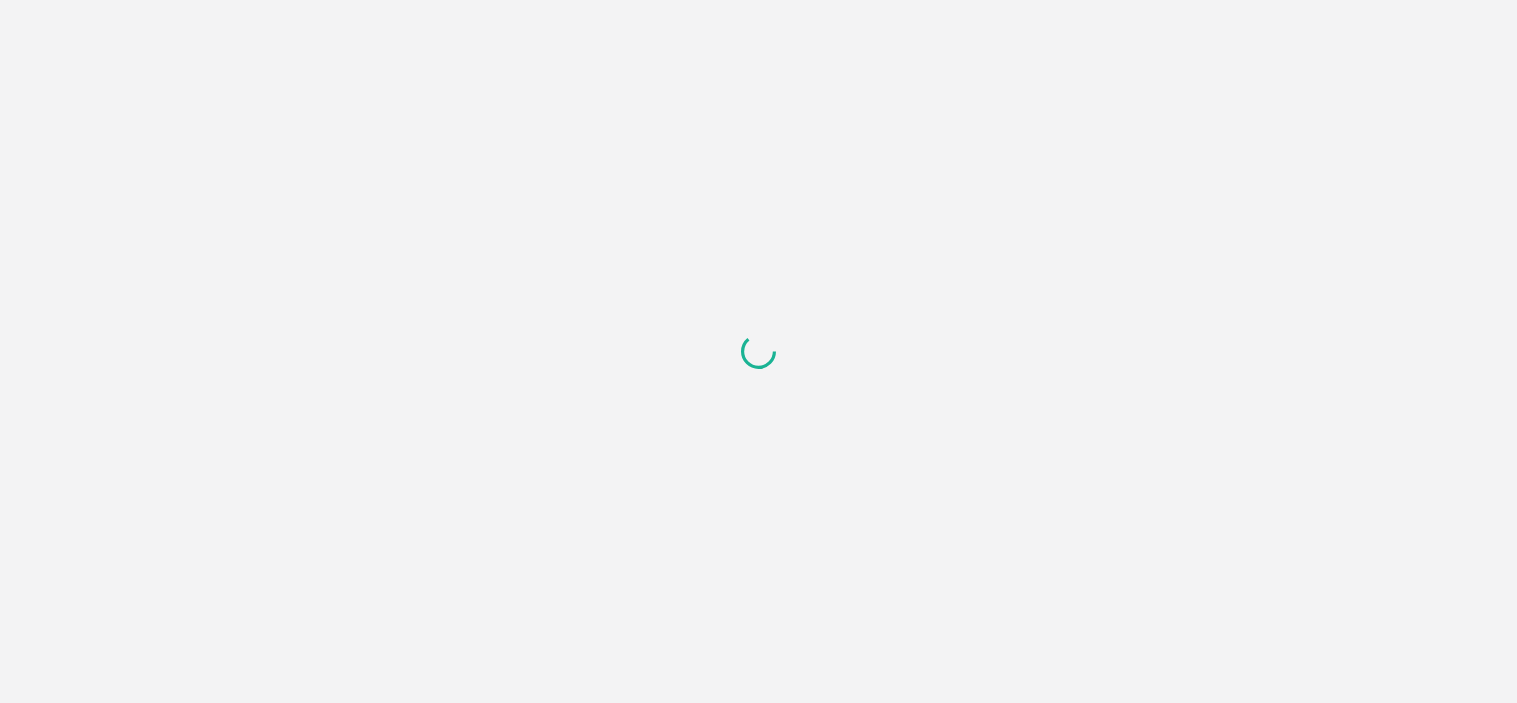 scroll, scrollTop: 0, scrollLeft: 0, axis: both 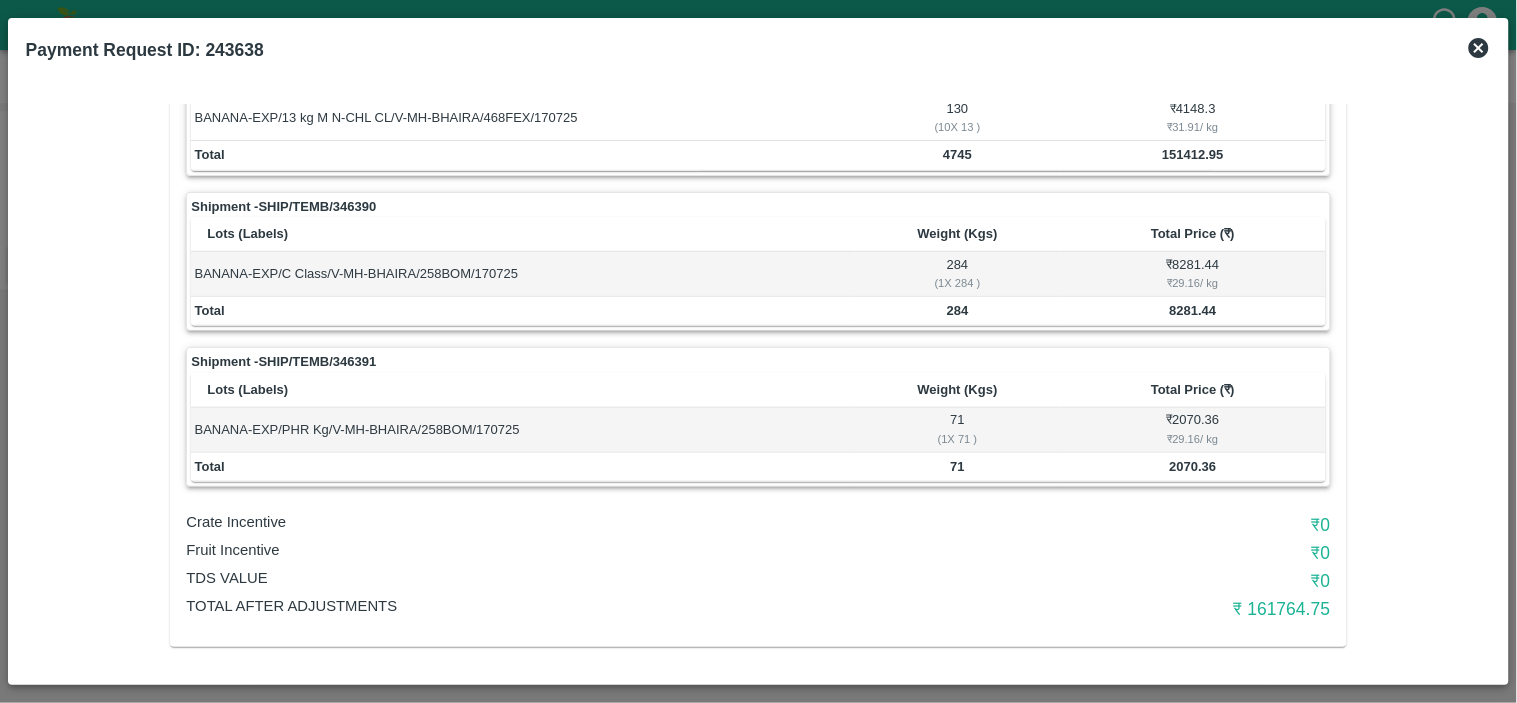 click on "₹   161764.75" at bounding box center (1139, 609) 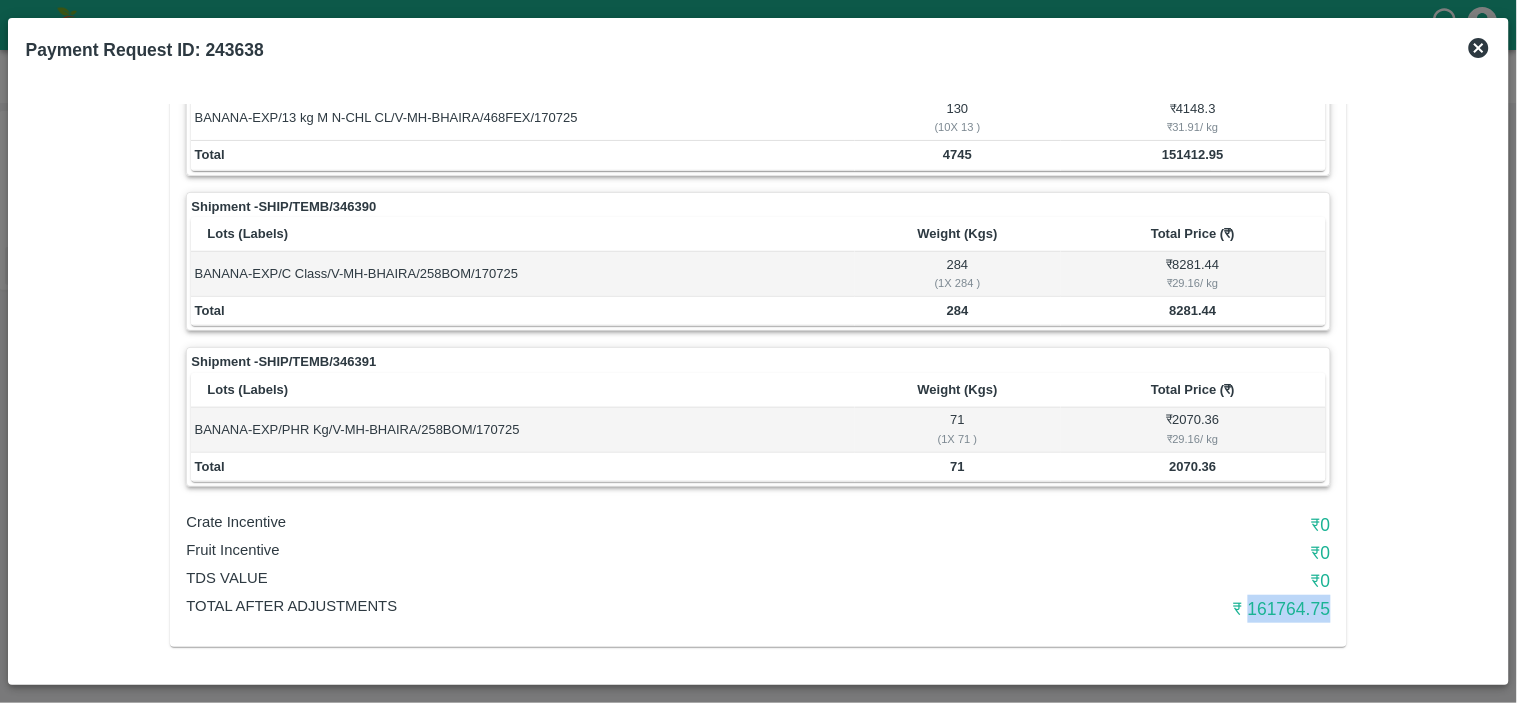 click on "₹   161764.75" at bounding box center (1139, 609) 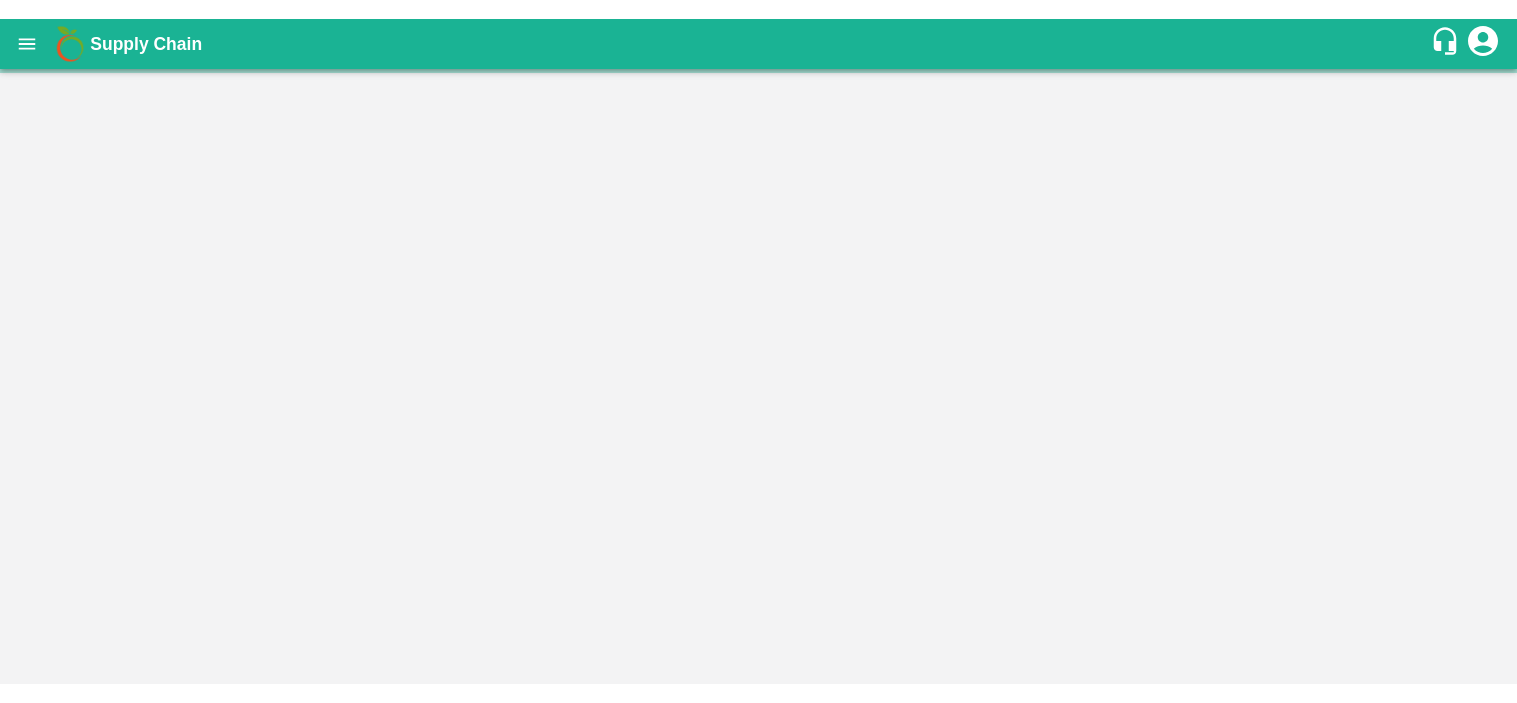 scroll, scrollTop: 0, scrollLeft: 0, axis: both 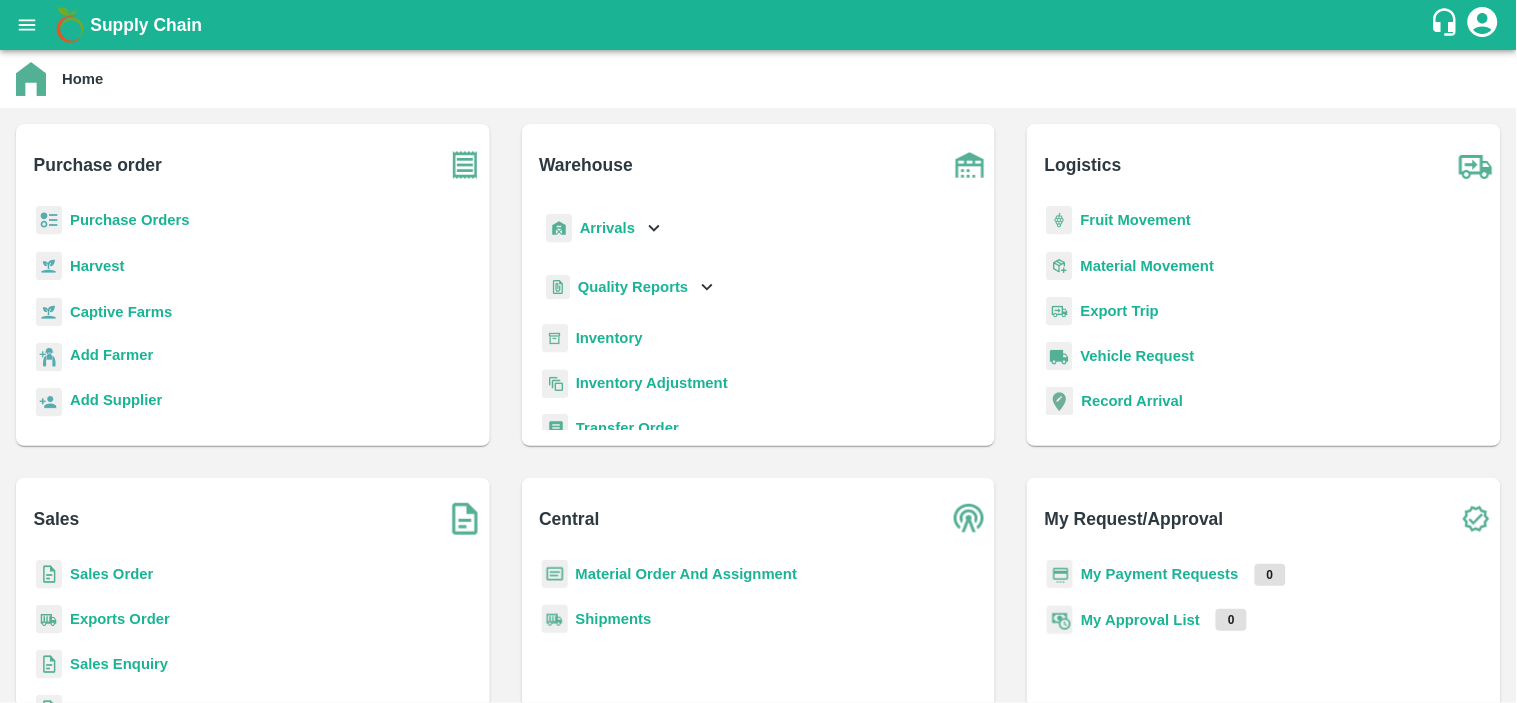 click on "Purchase Orders" at bounding box center (130, 220) 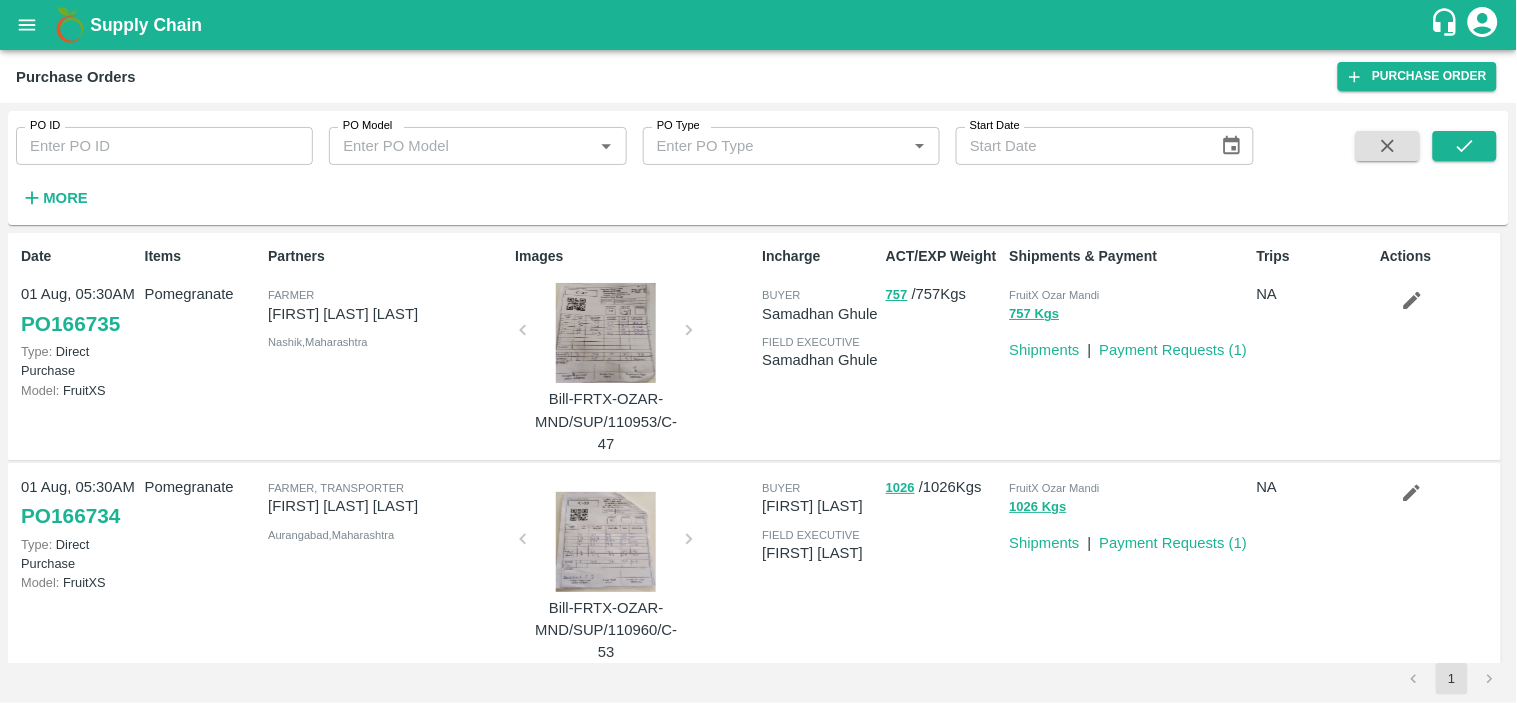 click on "PO ID" at bounding box center (164, 146) 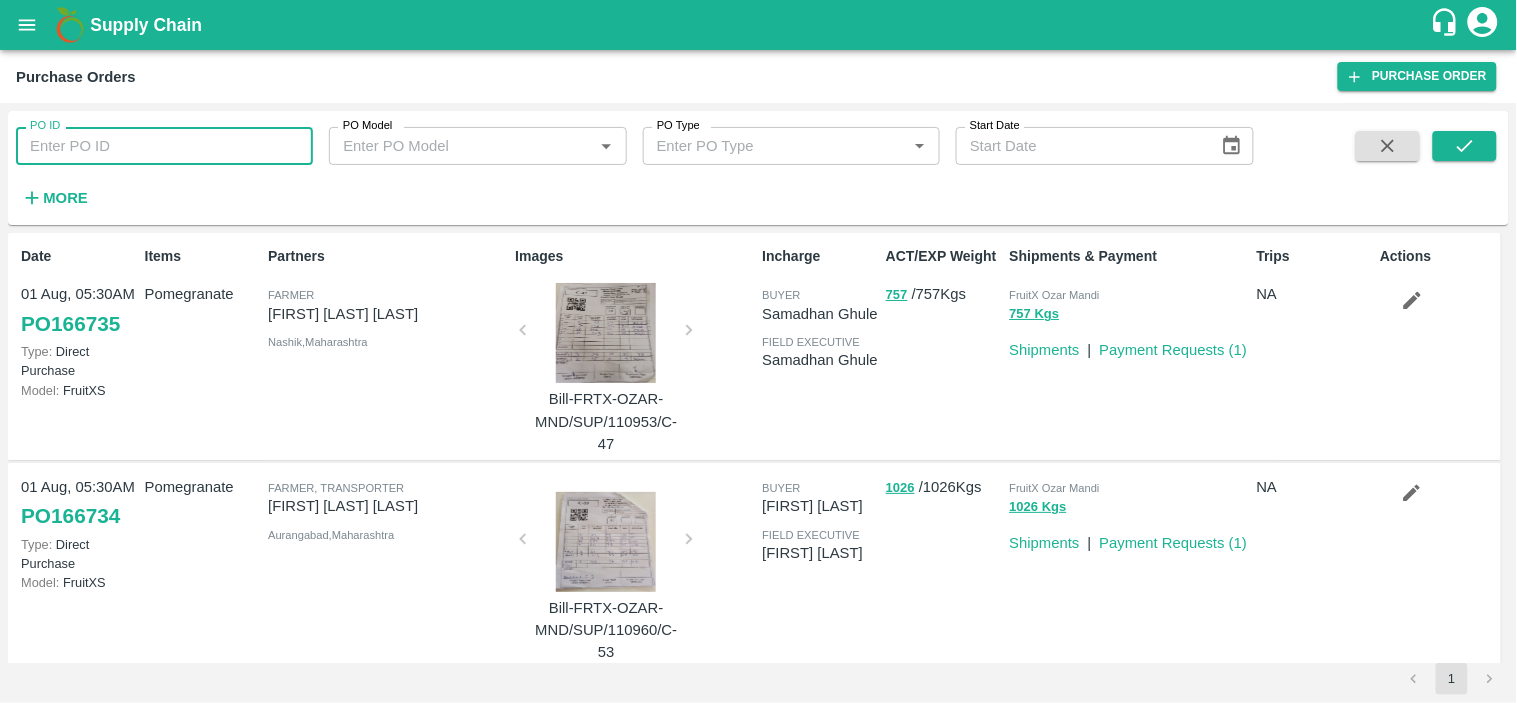 paste on "[NUMBER]" 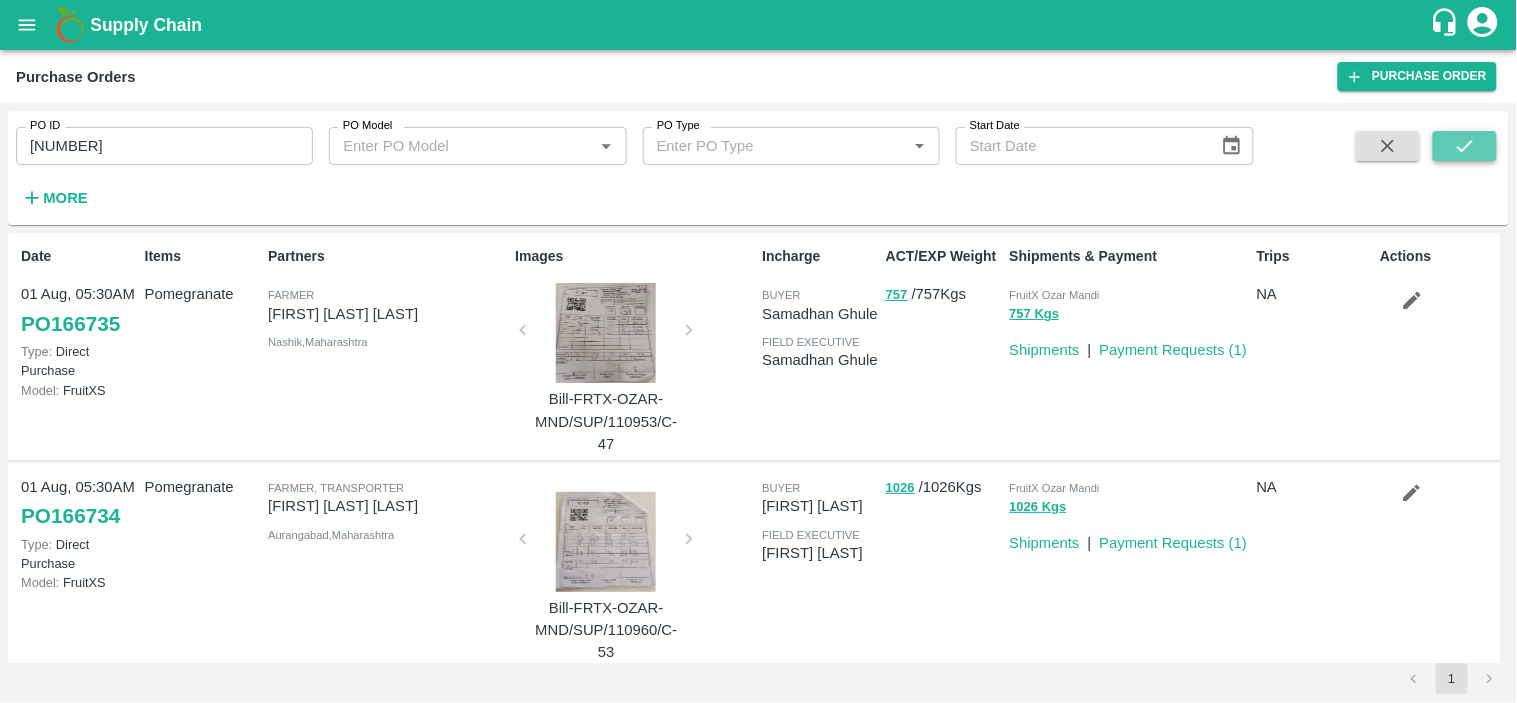 click at bounding box center [1465, 146] 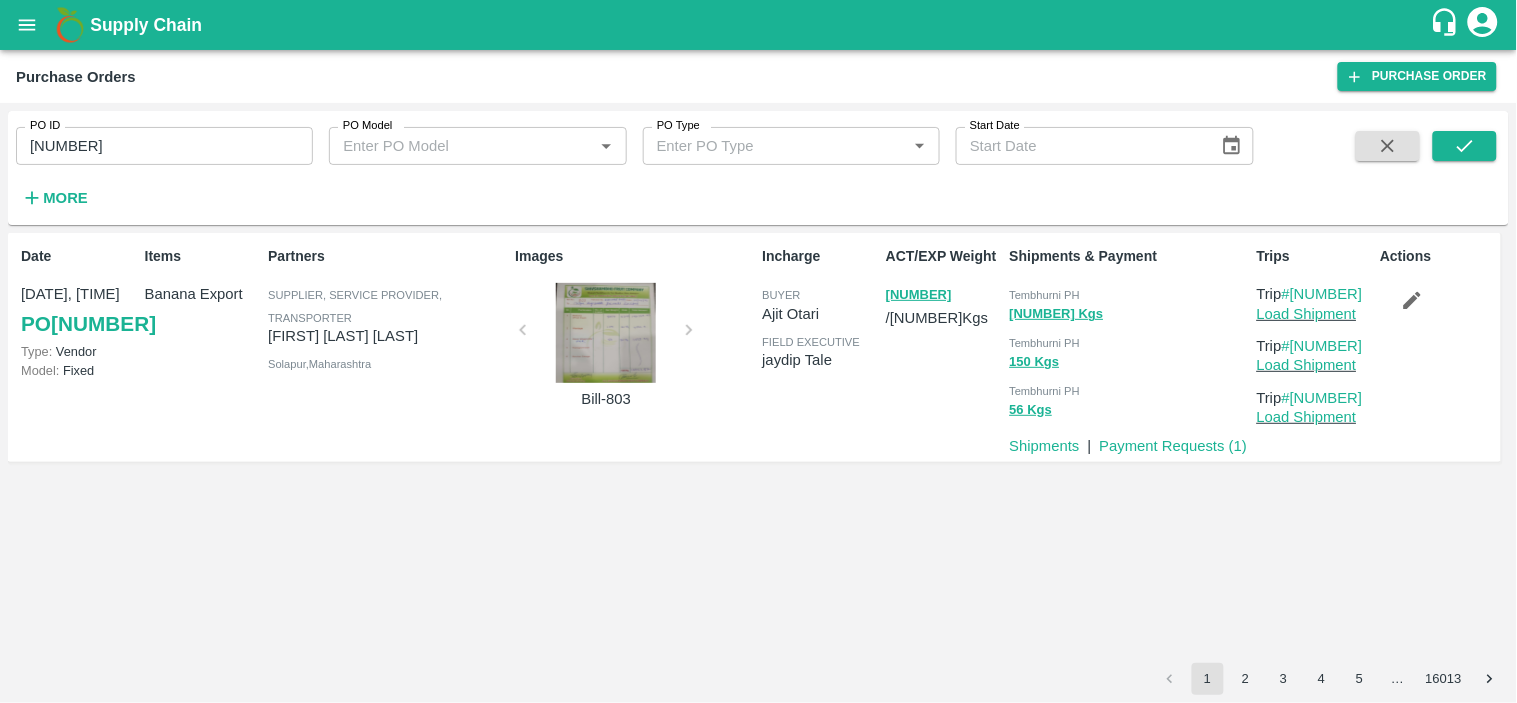click on "Tembhurni PH" at bounding box center [1129, 294] 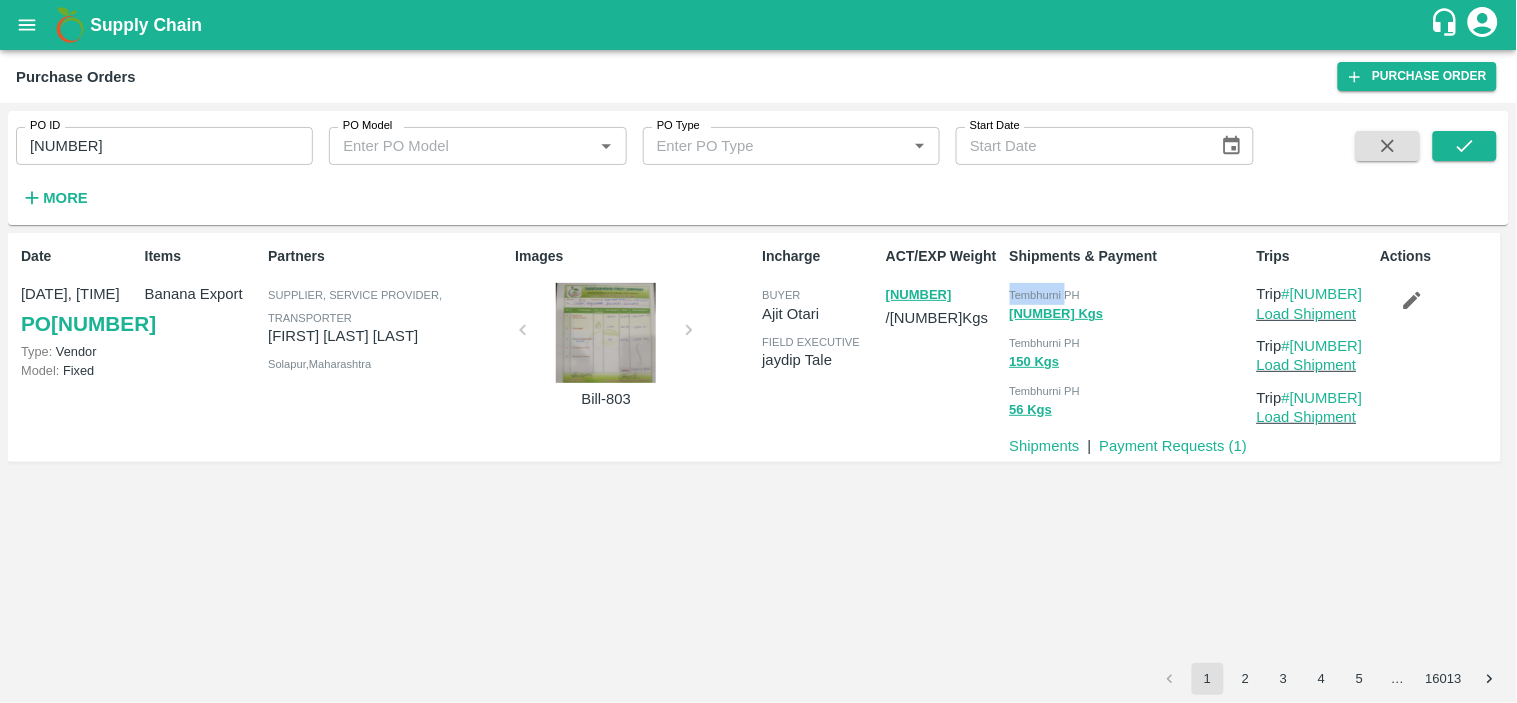 click on "Tembhurni PH" at bounding box center (1129, 294) 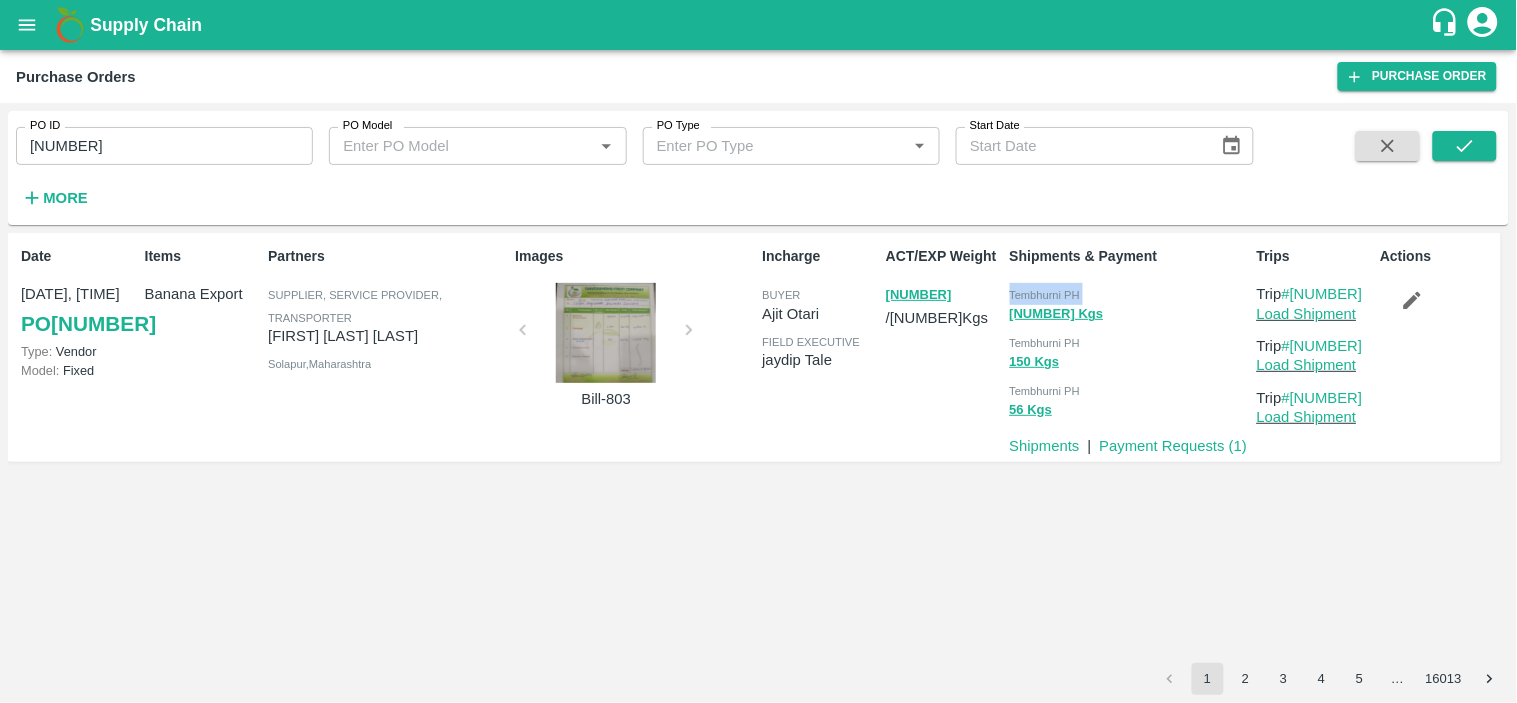 click on "Tembhurni PH" at bounding box center (1129, 294) 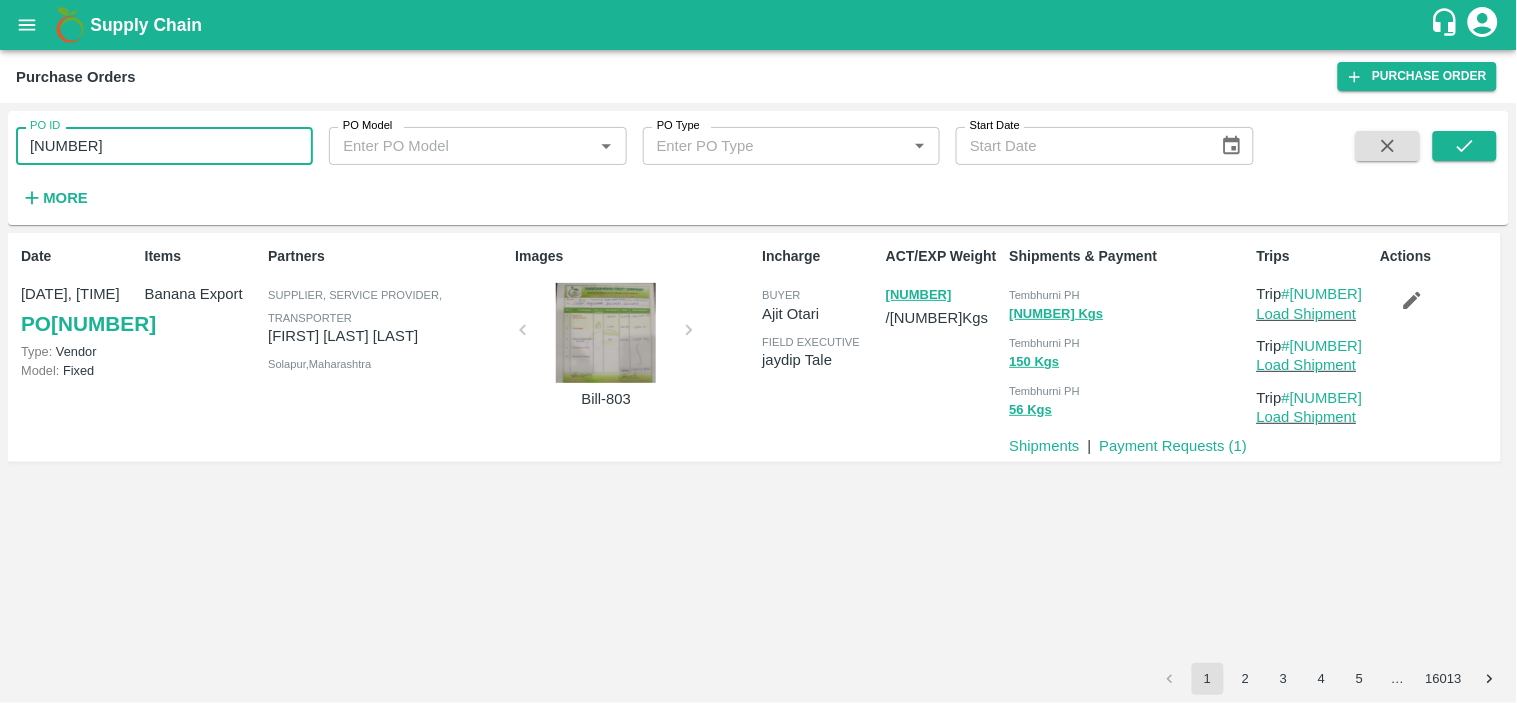 click on "164037" at bounding box center (164, 146) 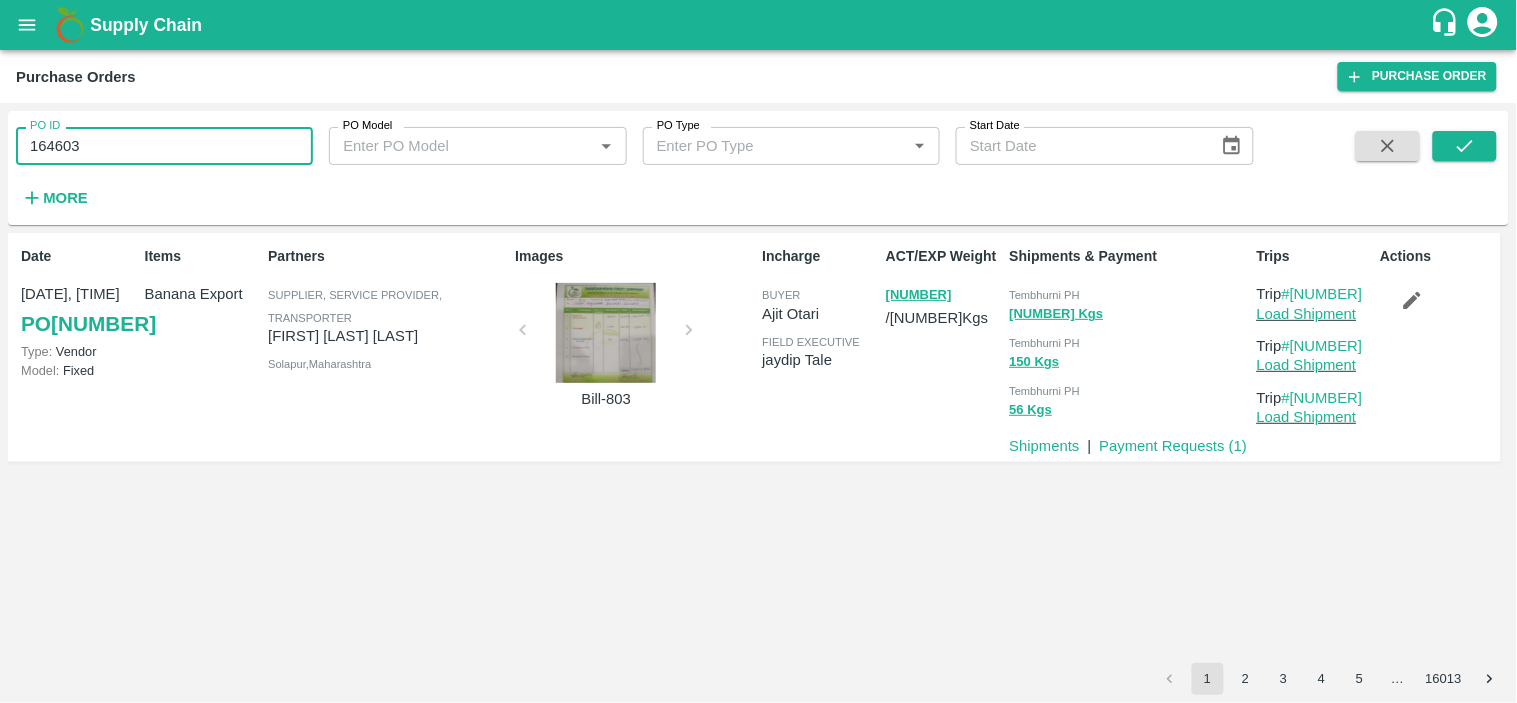 click on "164603" at bounding box center [164, 146] 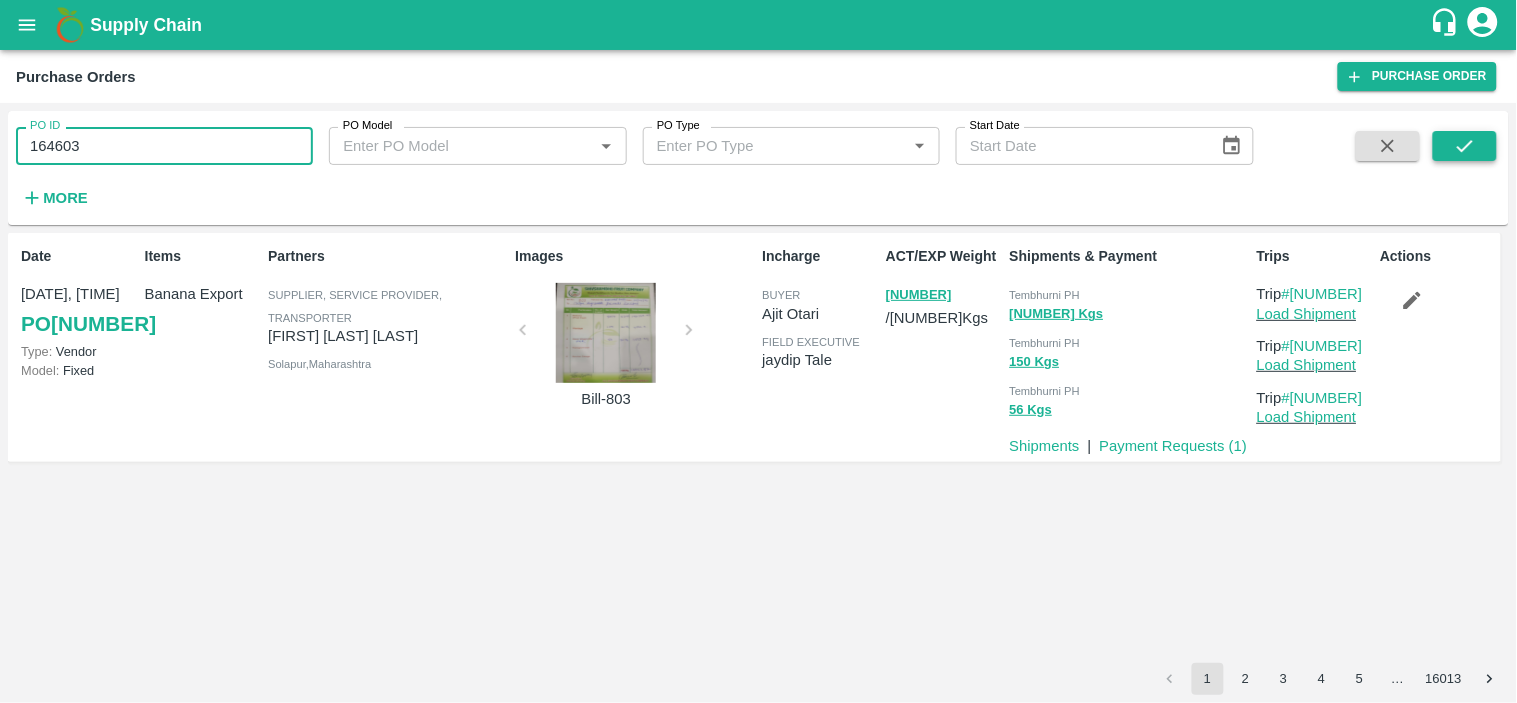 click 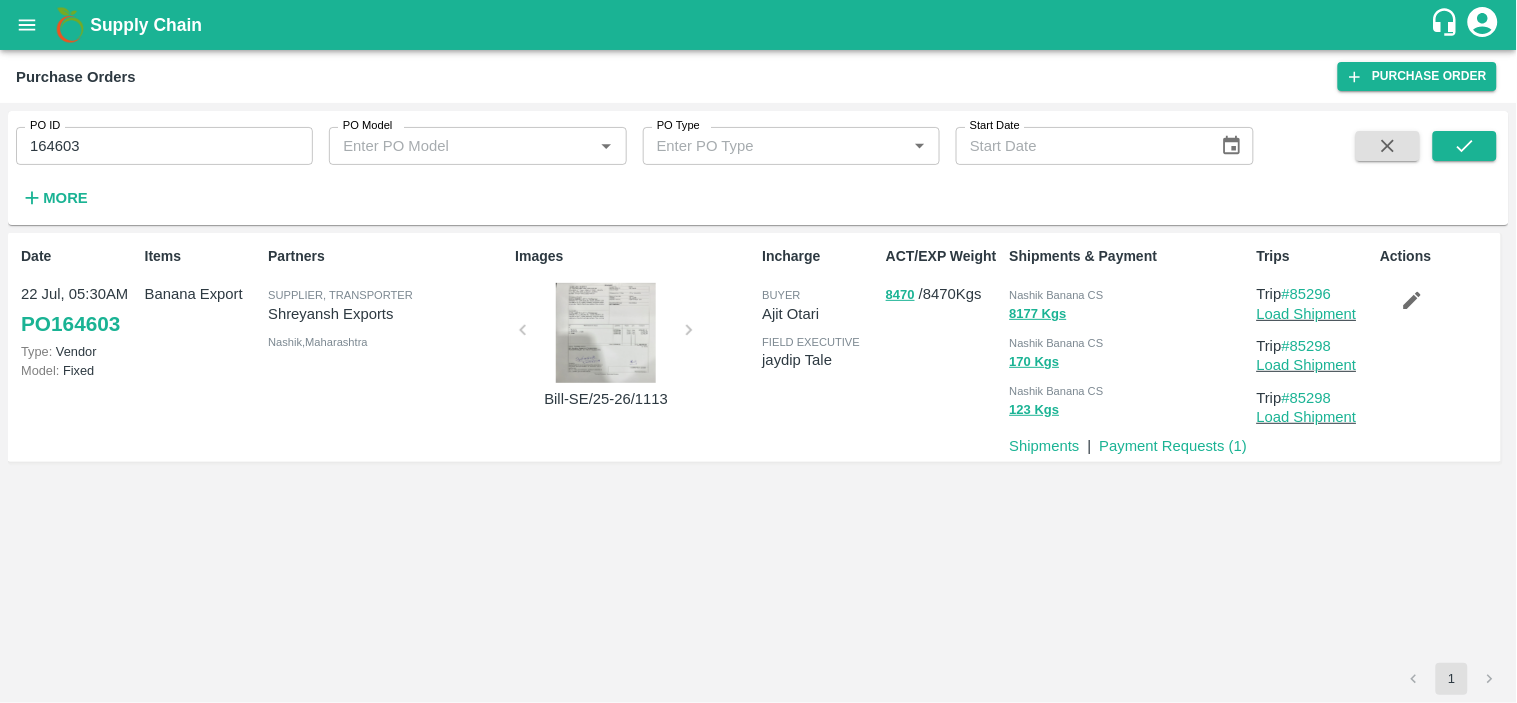 drag, startPoint x: 943, startPoint y: 5, endPoint x: 943, endPoint y: 647, distance: 642 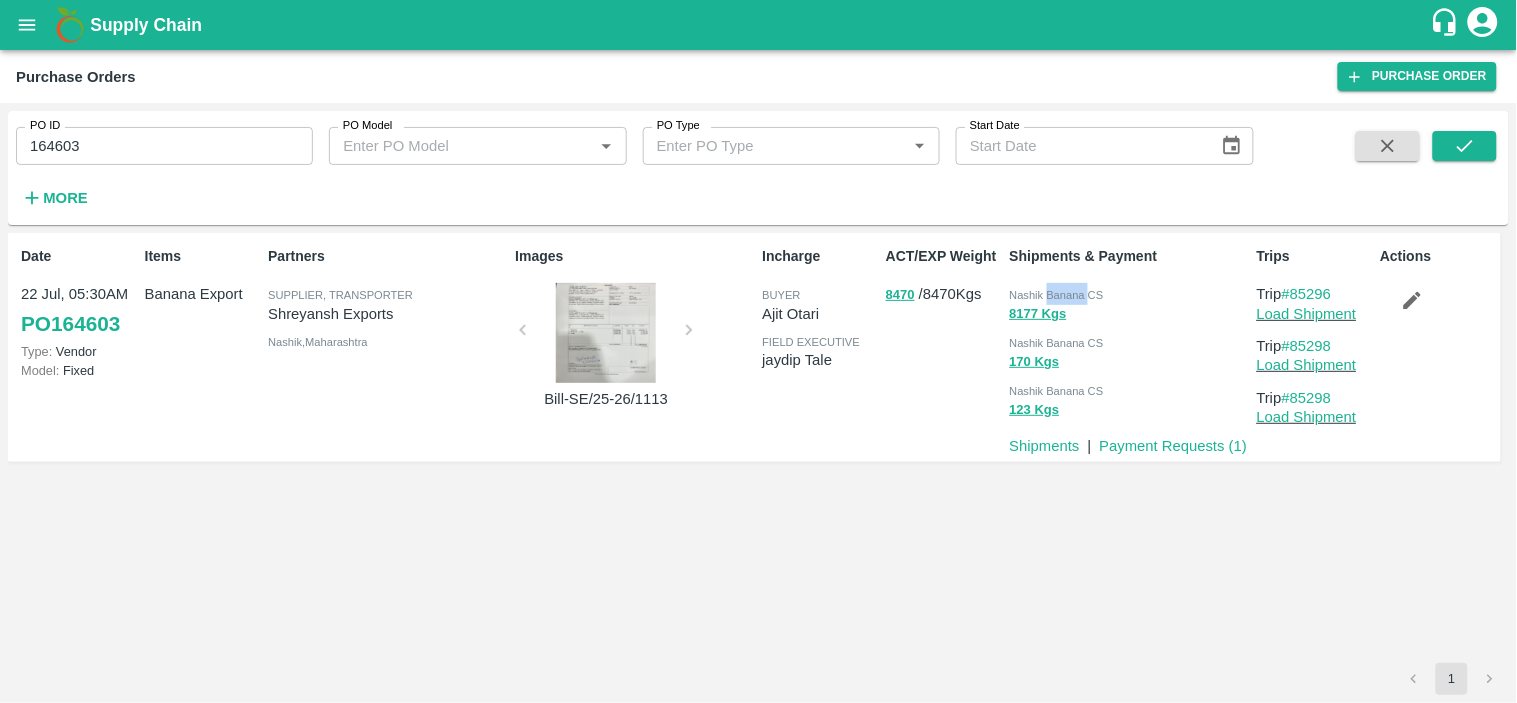 click on "Nashik Banana CS" at bounding box center [1057, 295] 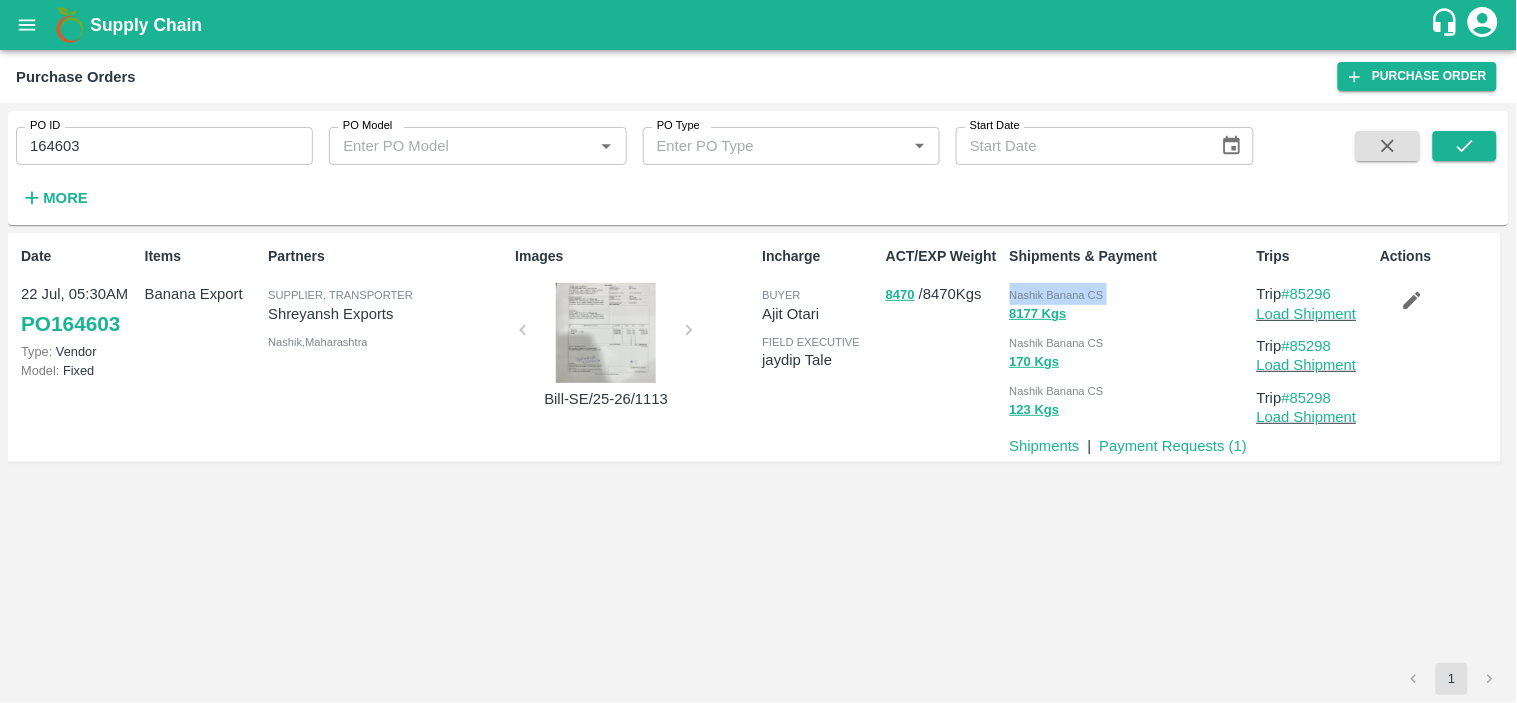 click on "Nashik Banana CS" at bounding box center [1057, 295] 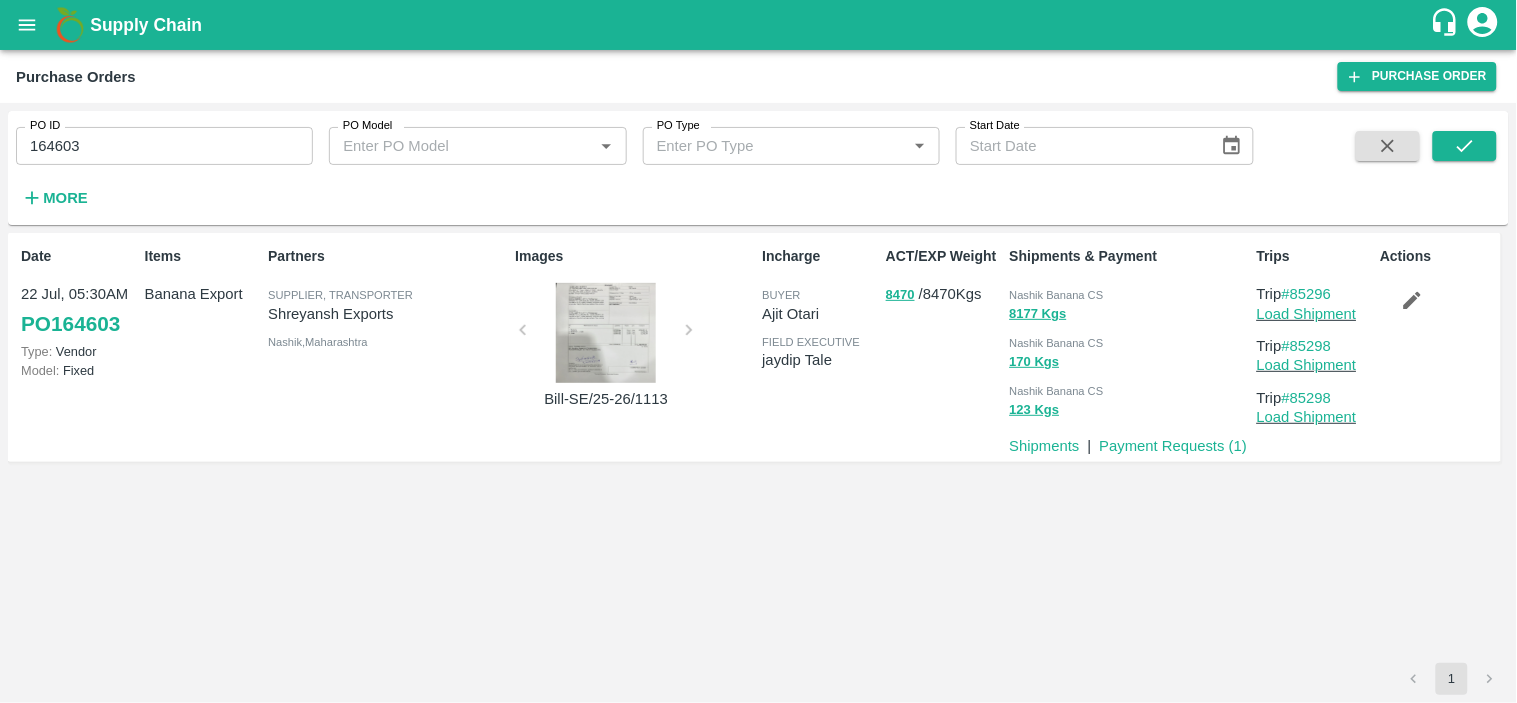 click on "Images" at bounding box center (634, 256) 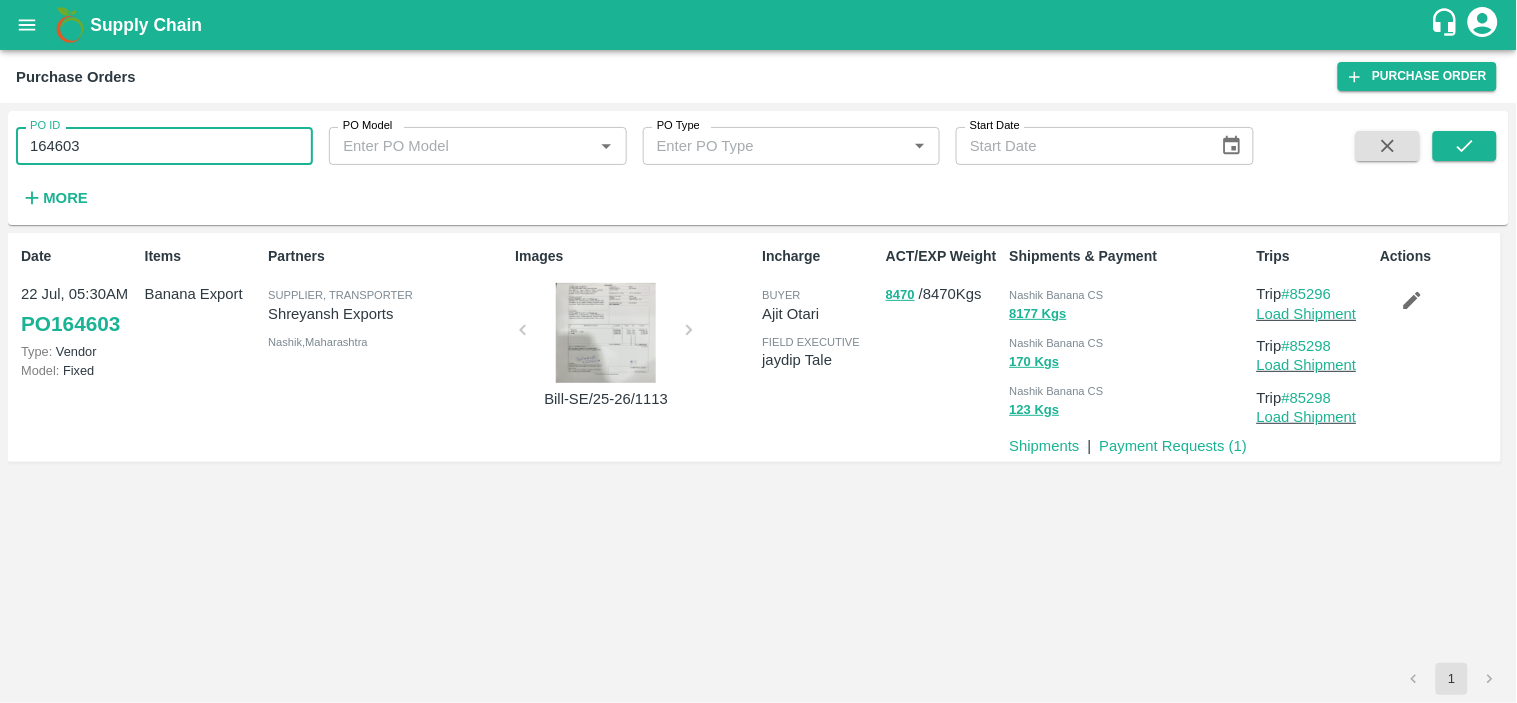 click on "164603" at bounding box center (164, 146) 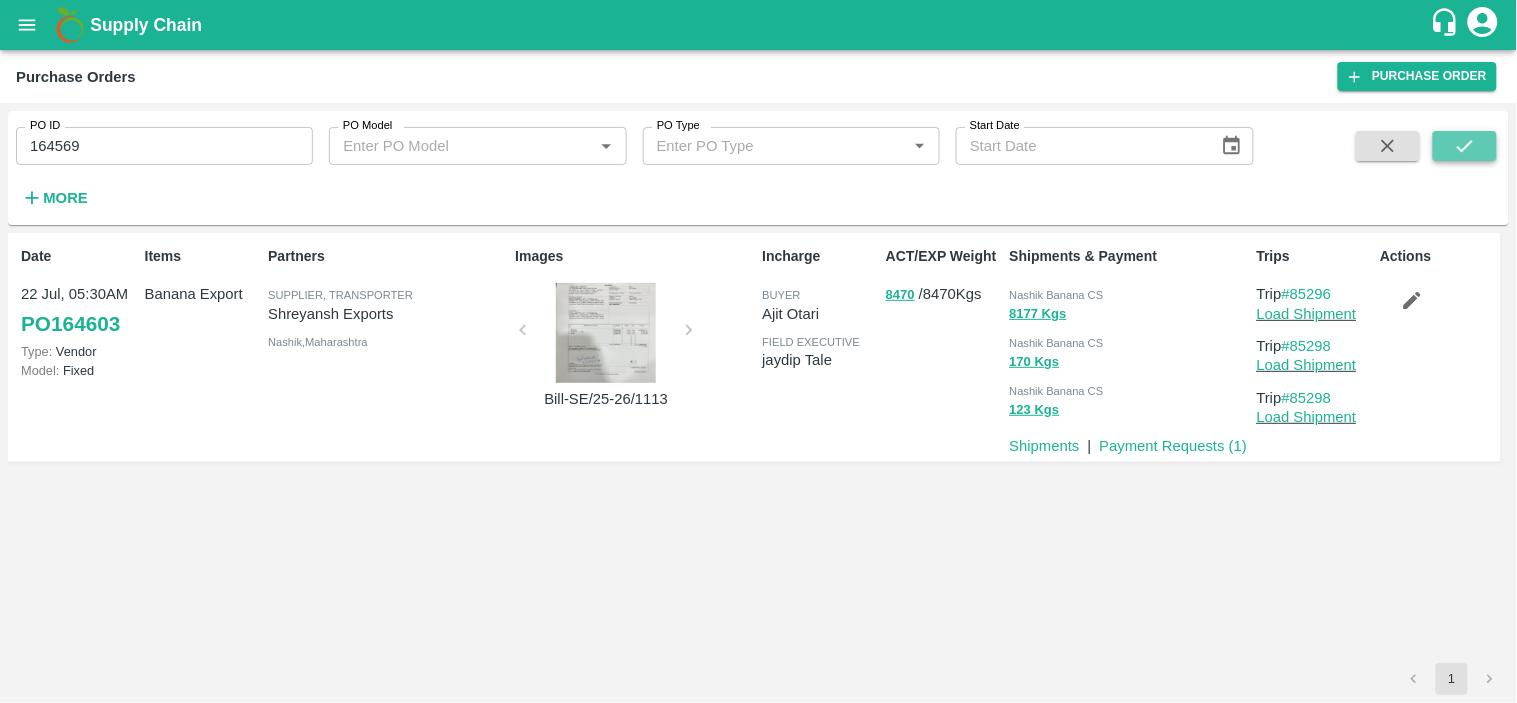 click at bounding box center [1465, 146] 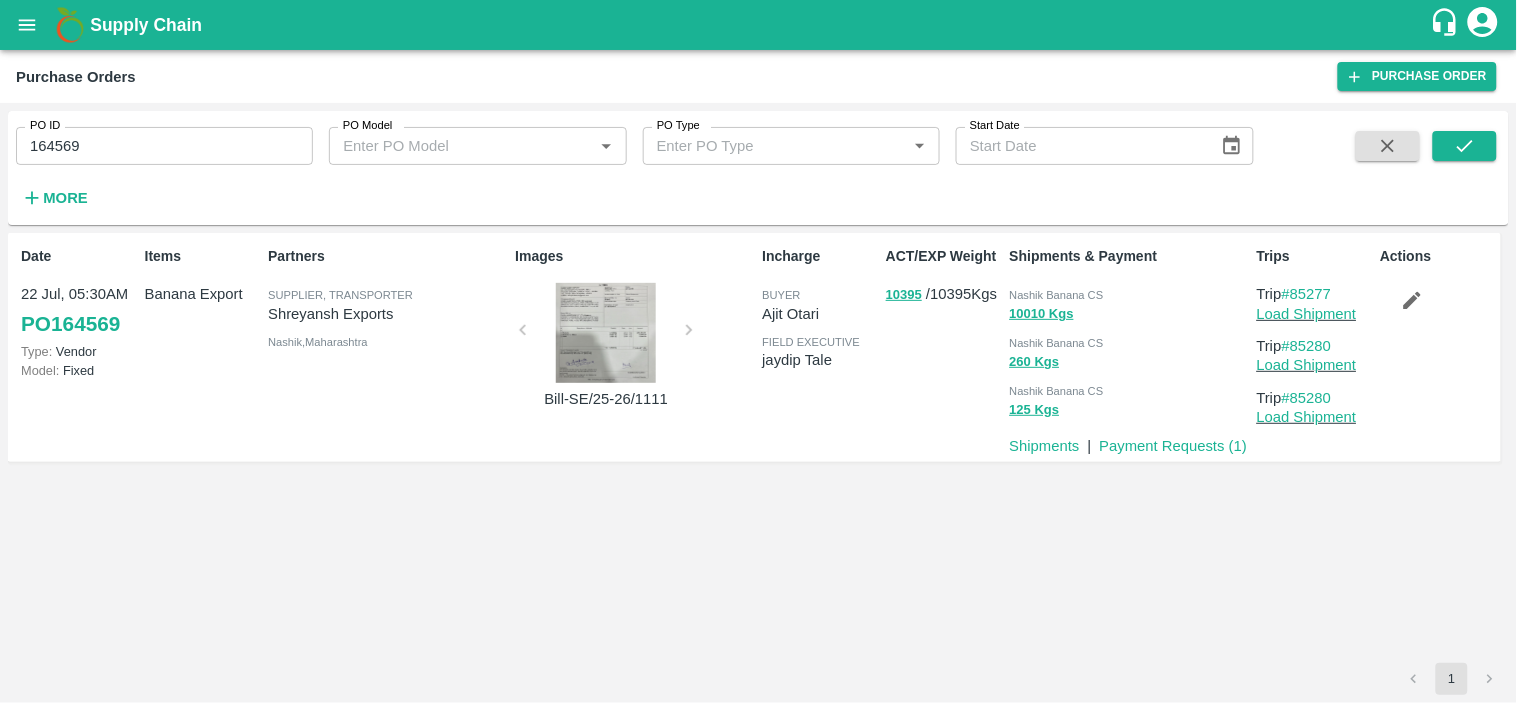 click on "Nashik Banana CS" at bounding box center [1057, 295] 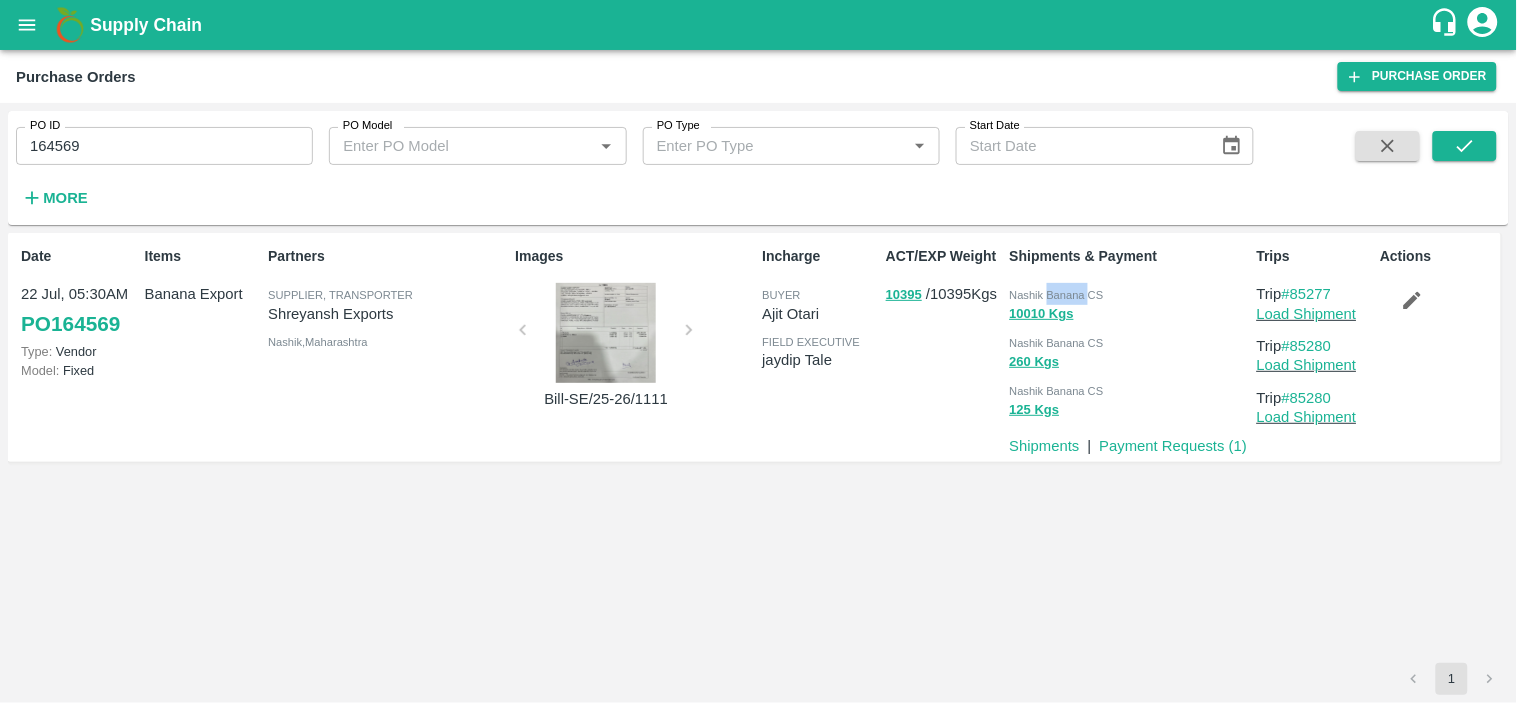 click on "Nashik Banana CS" at bounding box center (1057, 295) 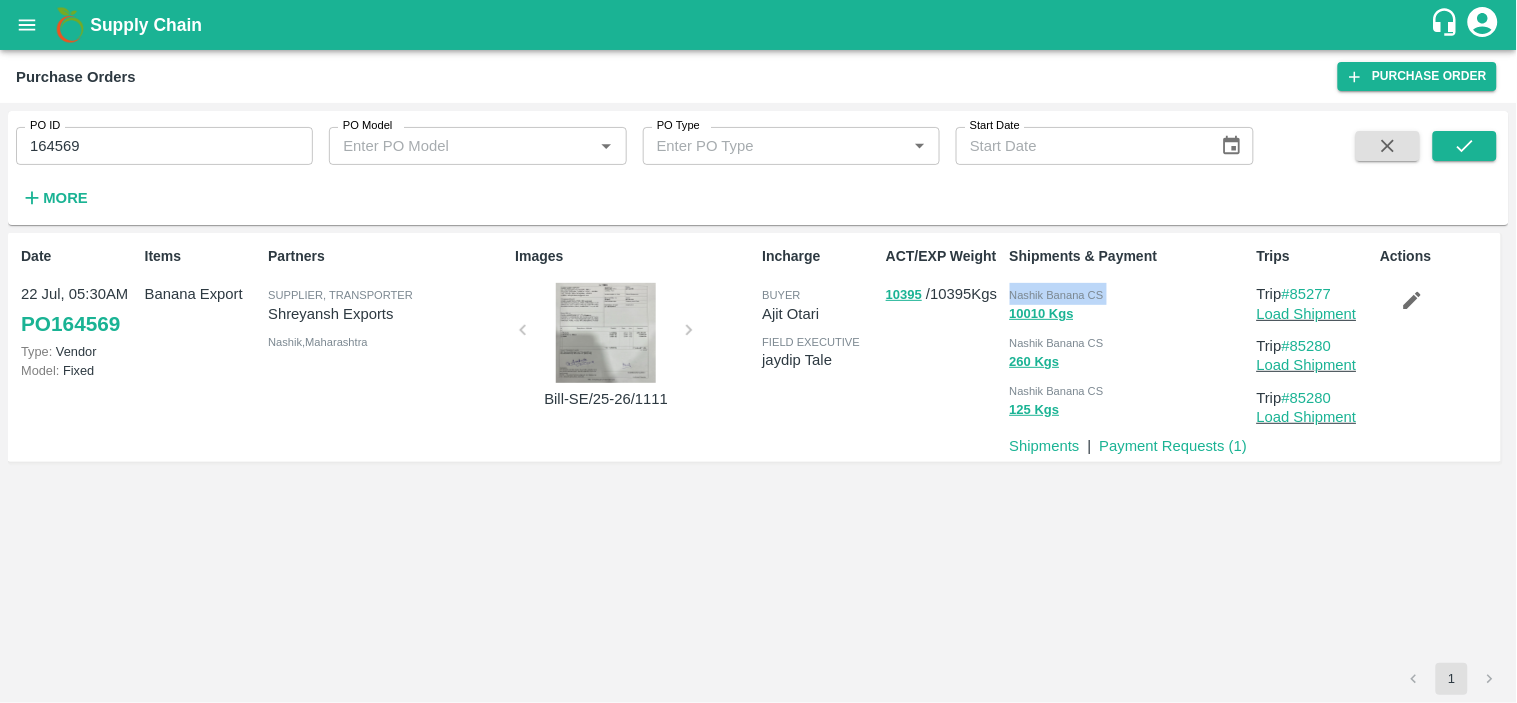 click on "Nashik Banana CS" at bounding box center [1057, 295] 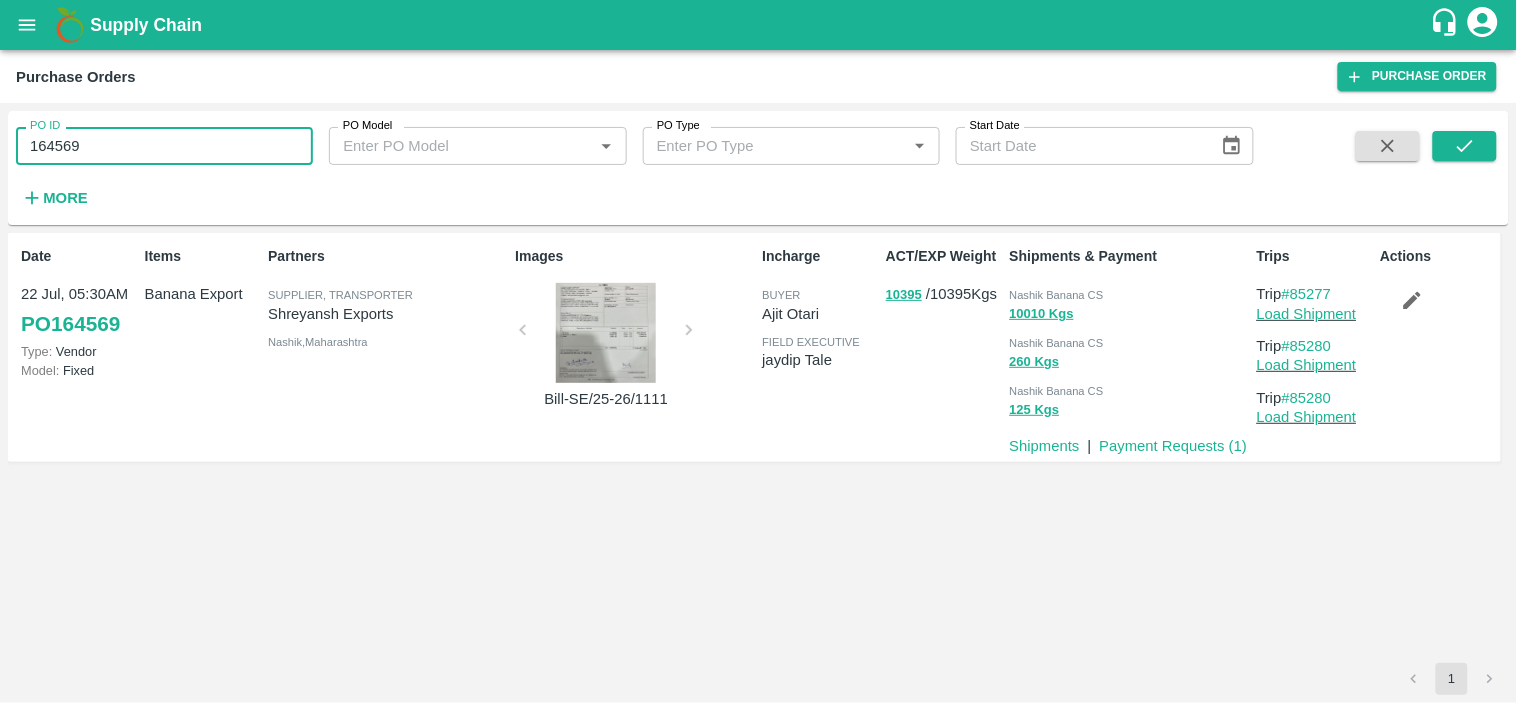 click on "164569" at bounding box center (164, 146) 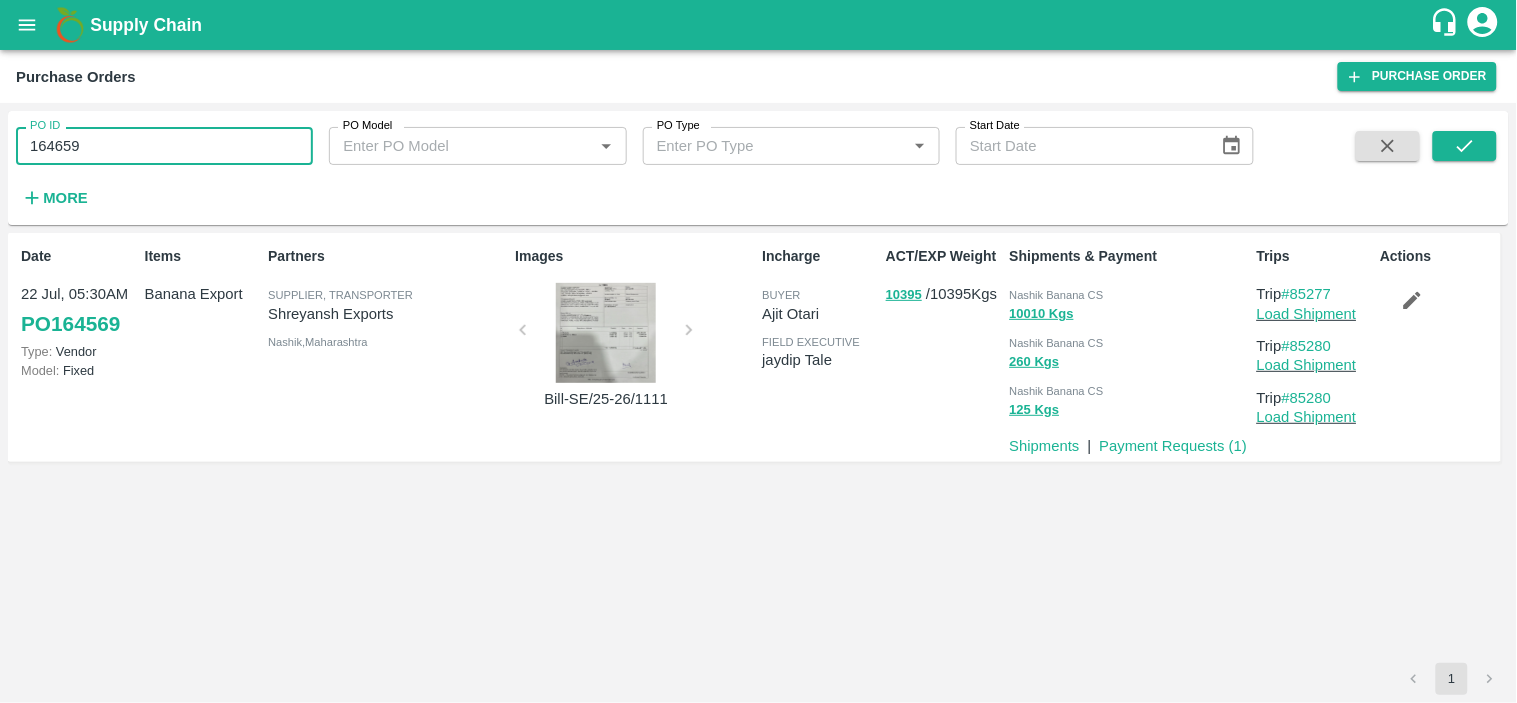click on "164659" at bounding box center (164, 146) 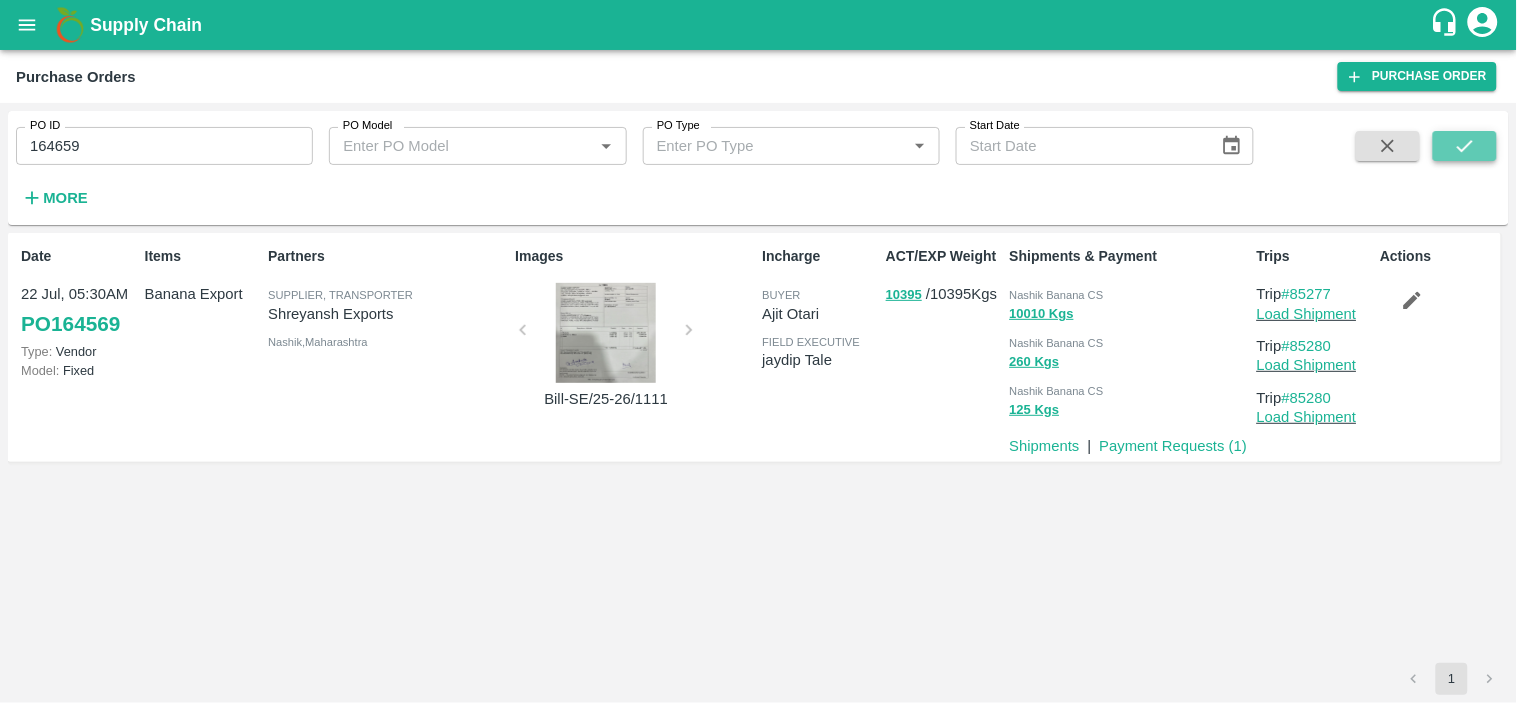 click 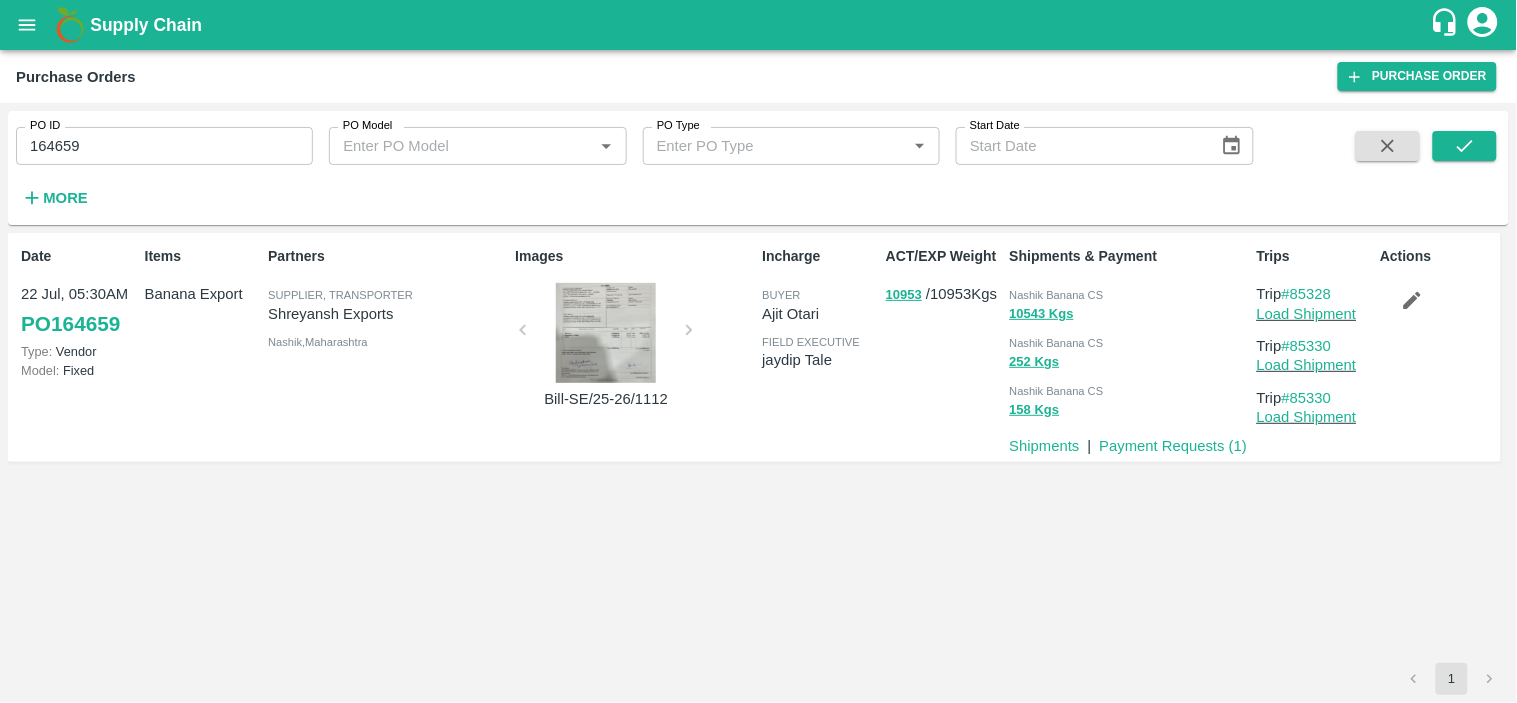 click on "164659" at bounding box center [164, 146] 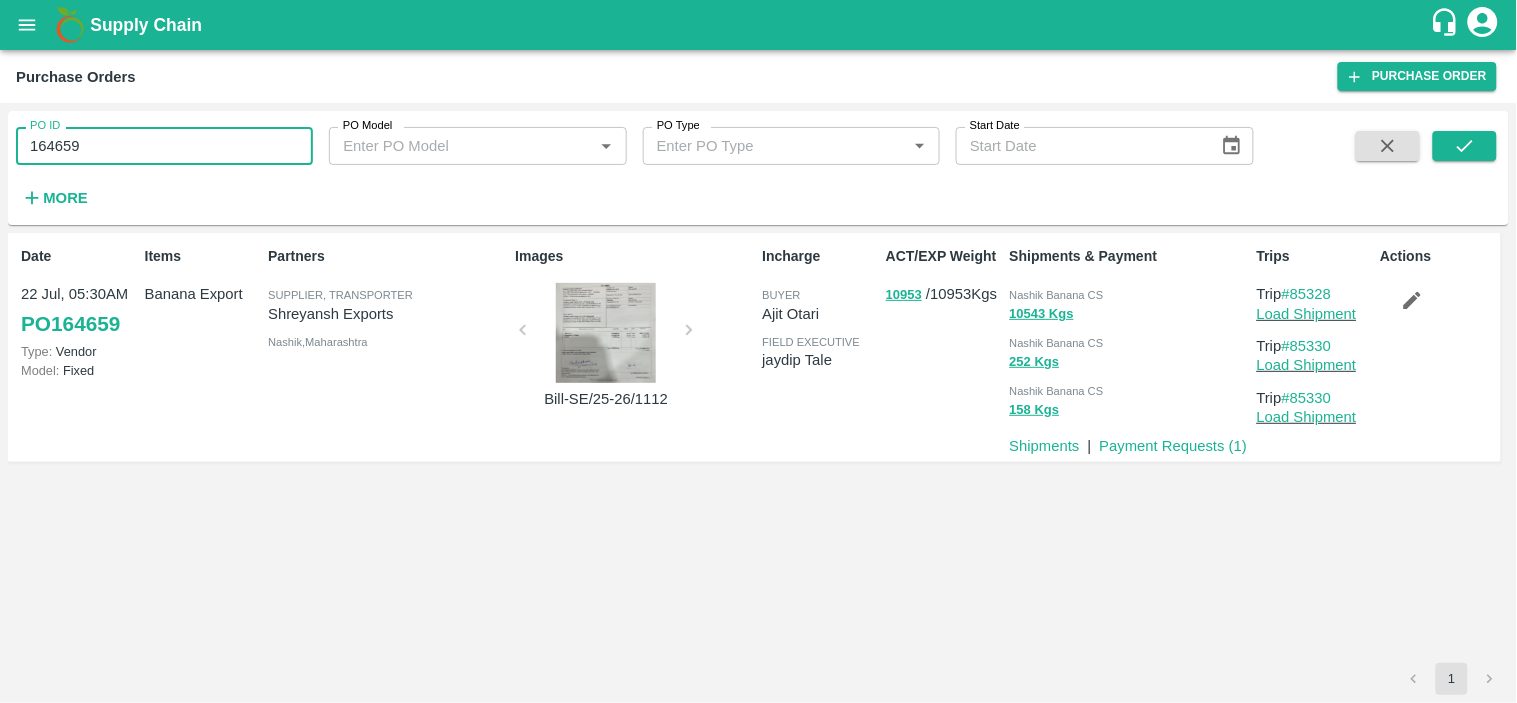 click on "164659" at bounding box center [164, 146] 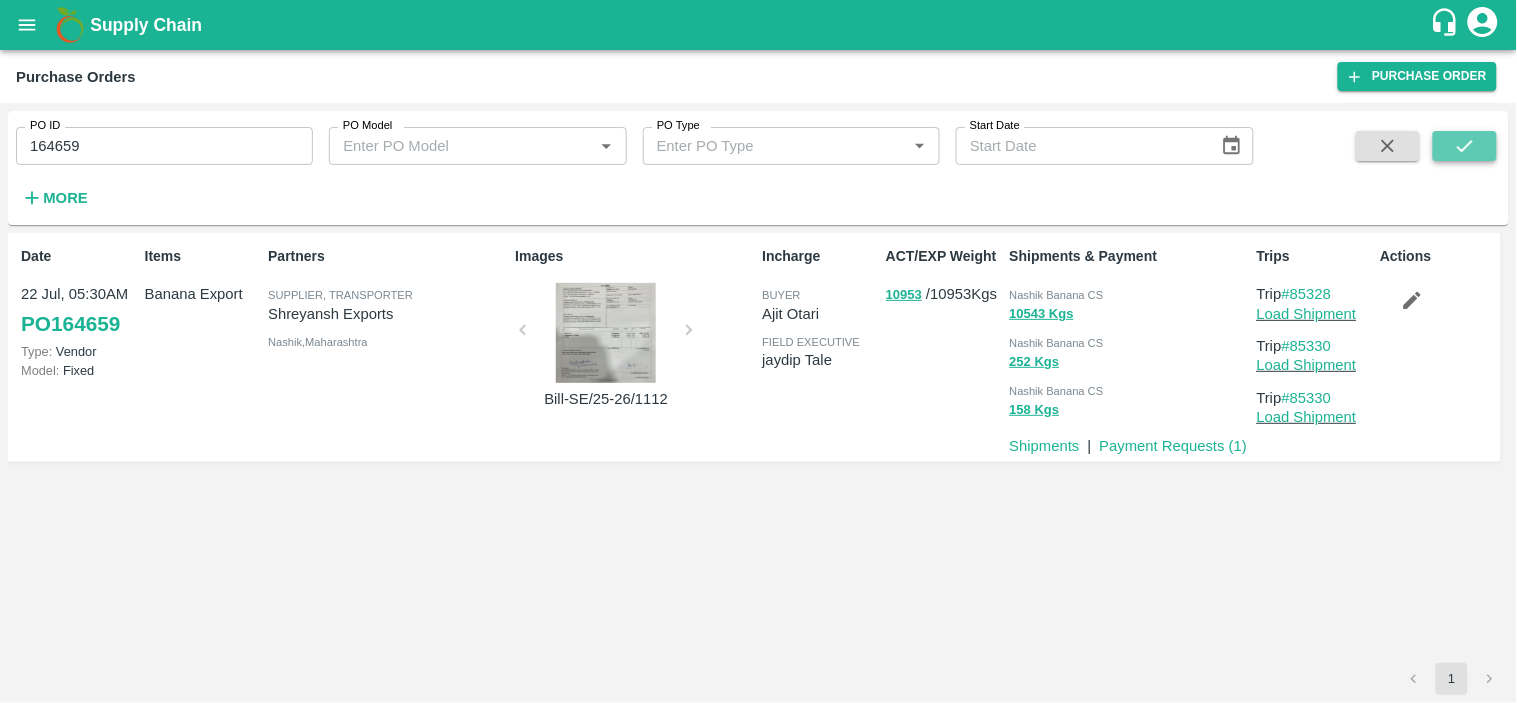 click at bounding box center [1465, 146] 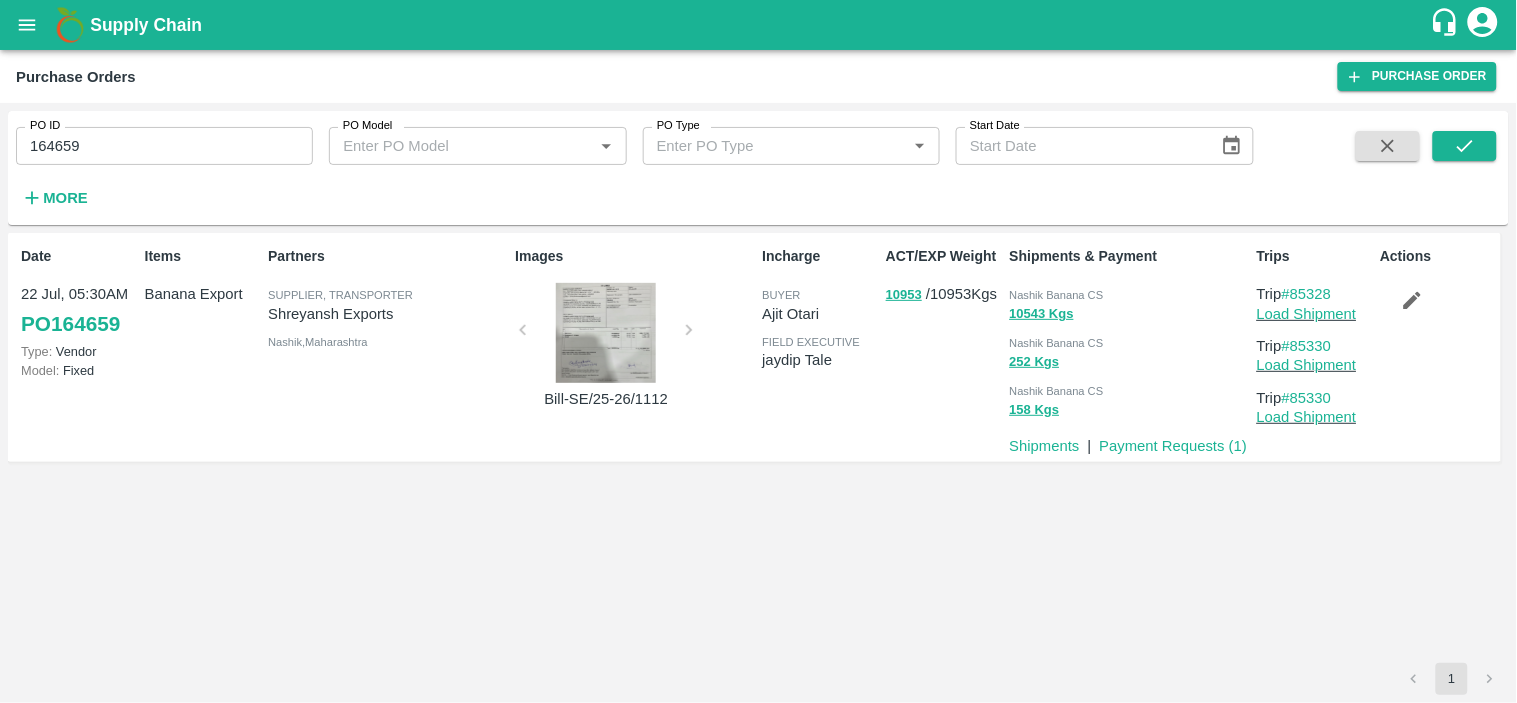 click on "Nashik Banana CS" at bounding box center [1057, 295] 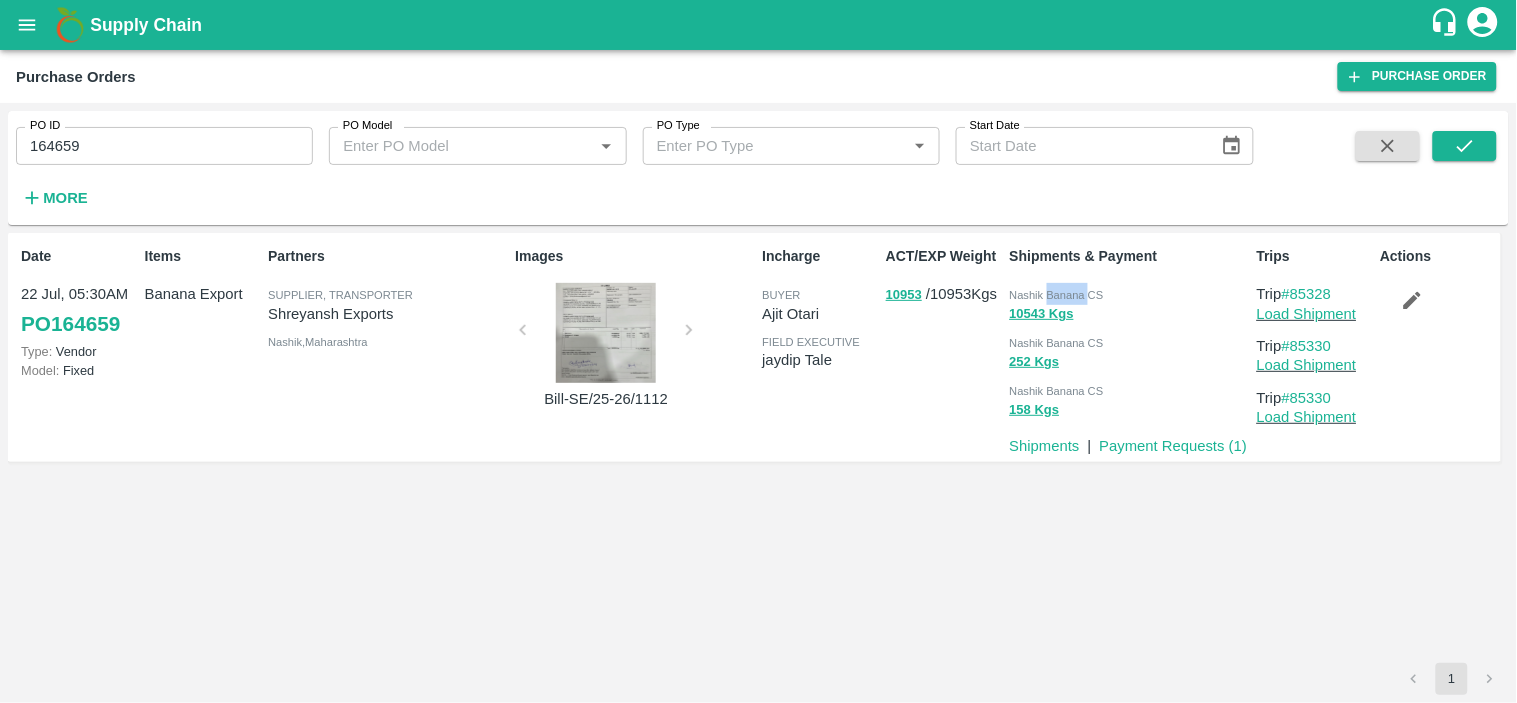 click on "Nashik Banana CS" at bounding box center [1057, 295] 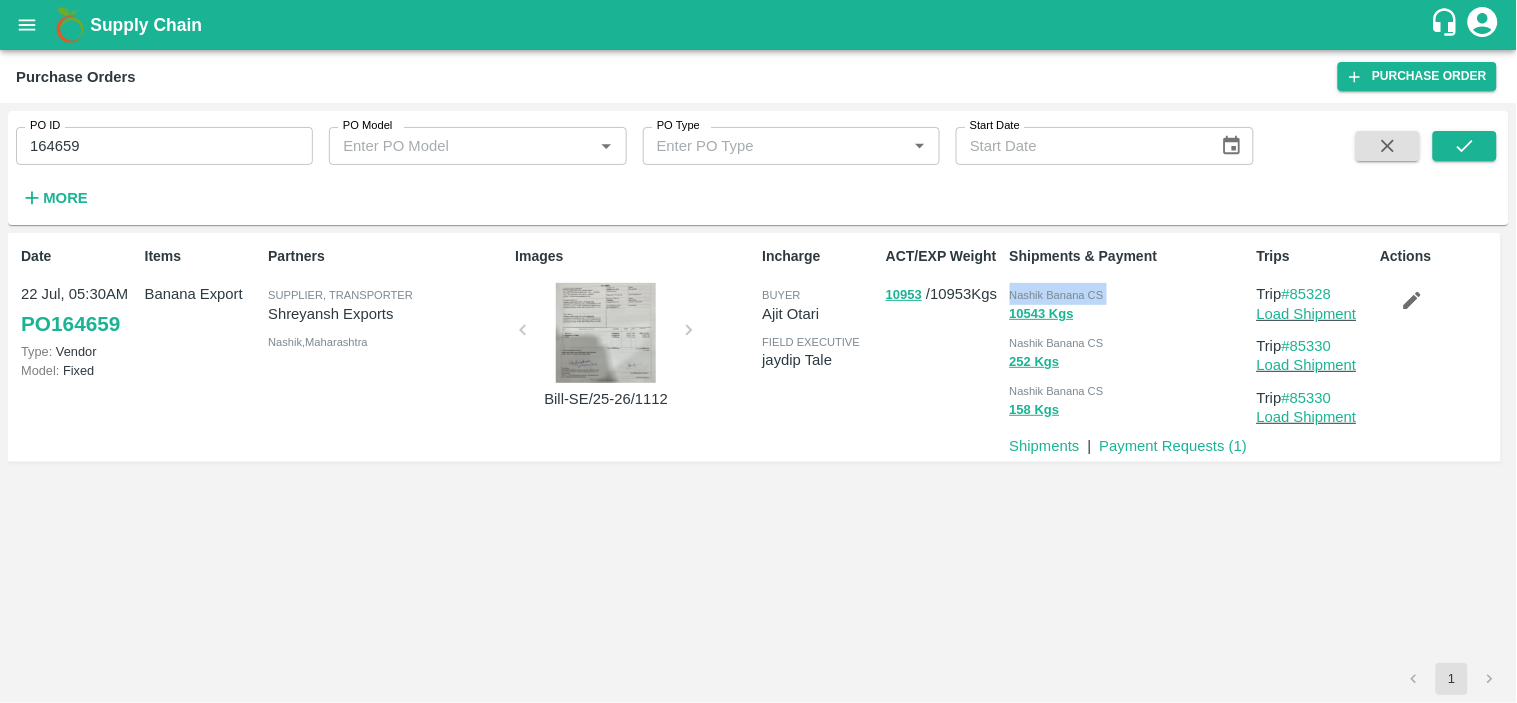 click on "Nashik Banana CS" at bounding box center (1057, 295) 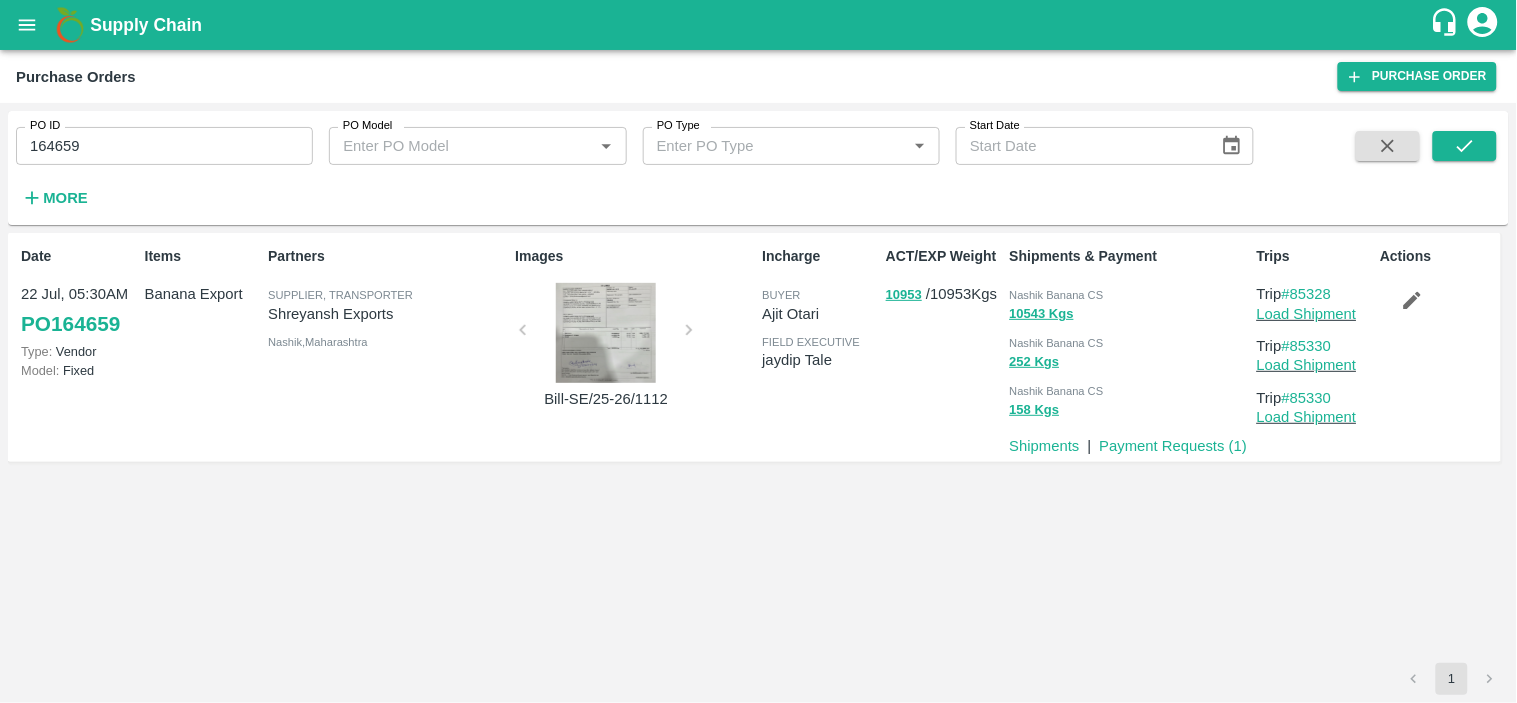 click on "164659" at bounding box center [164, 146] 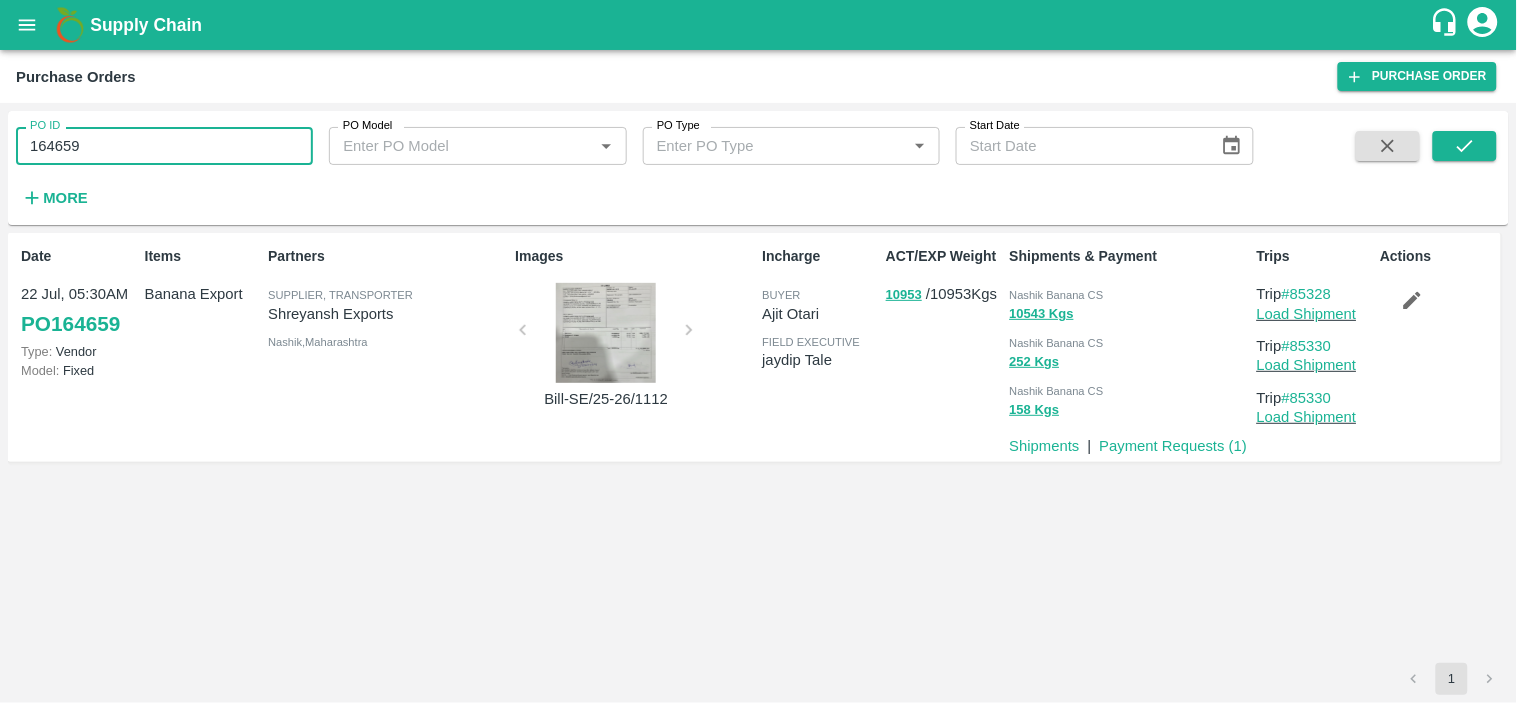 click on "164659" at bounding box center [164, 146] 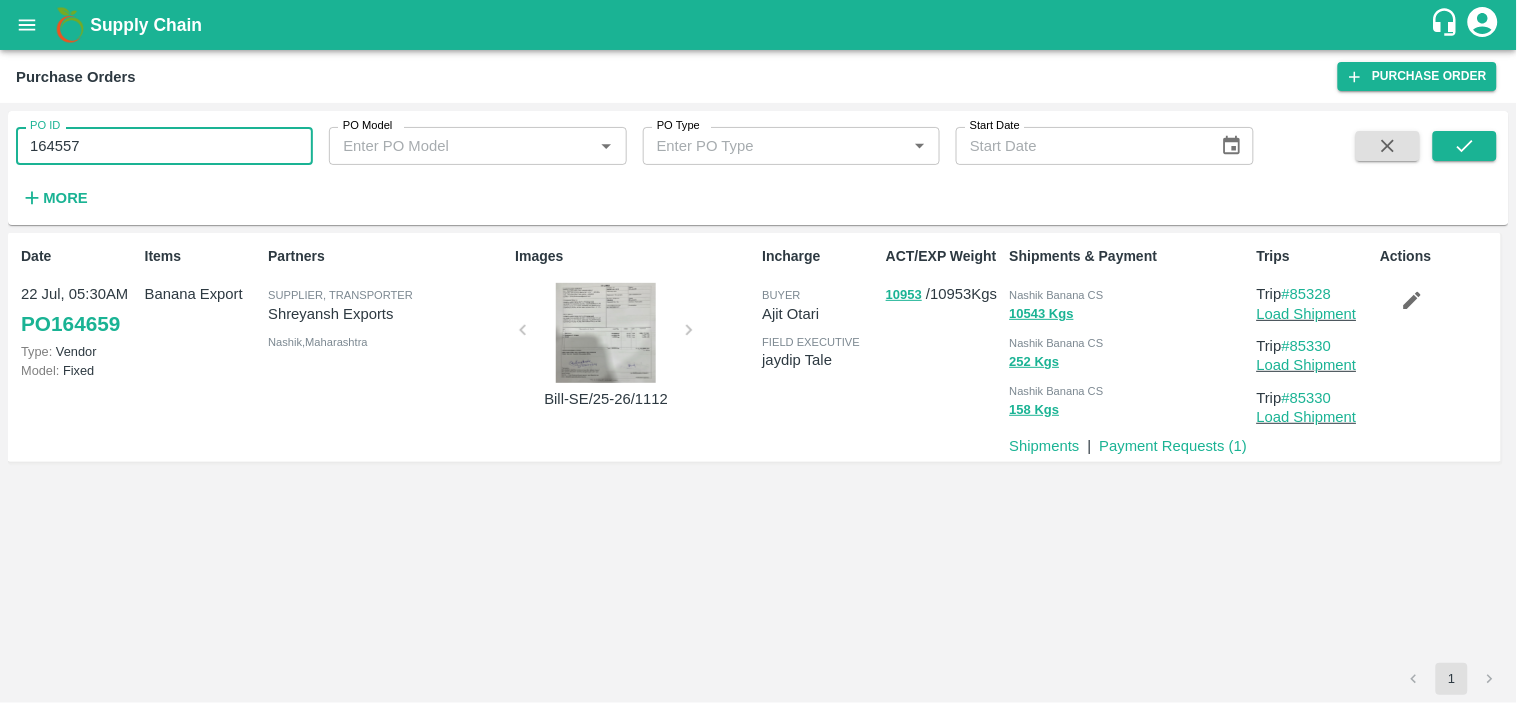 click on "164557" at bounding box center (164, 146) 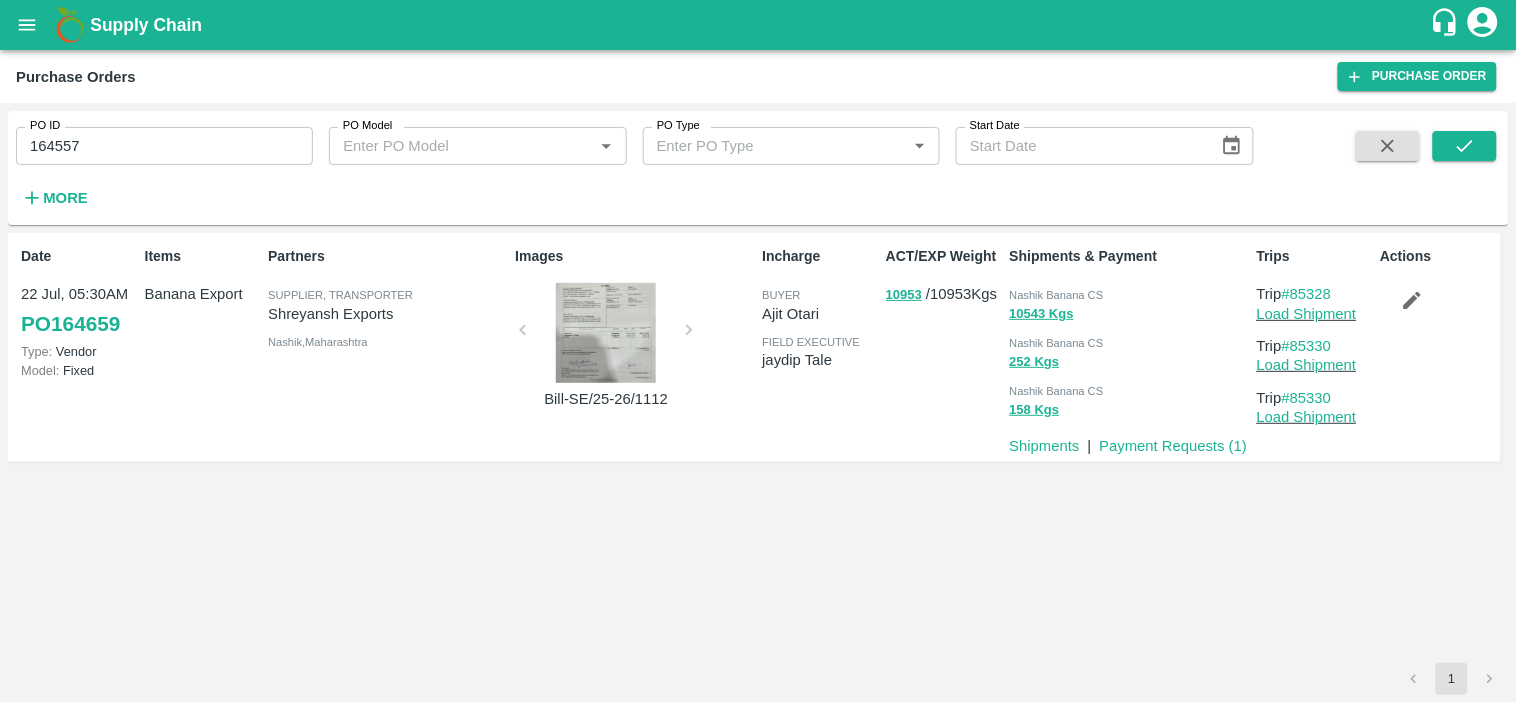 click on "PO ID 164557 PO ID PO Model PO Model   * PO Type PO Type   * Start Date Start Date More" at bounding box center [758, 168] 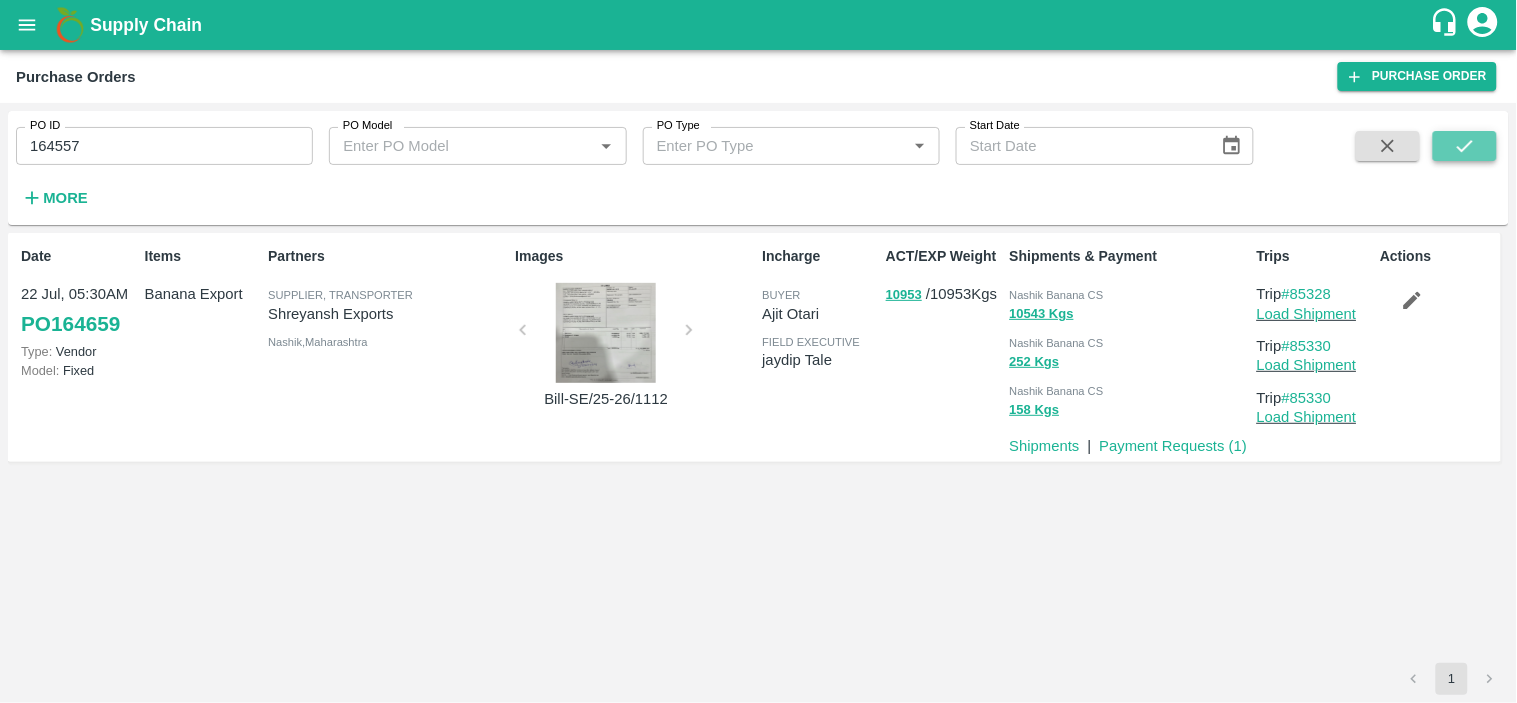 click at bounding box center (1465, 146) 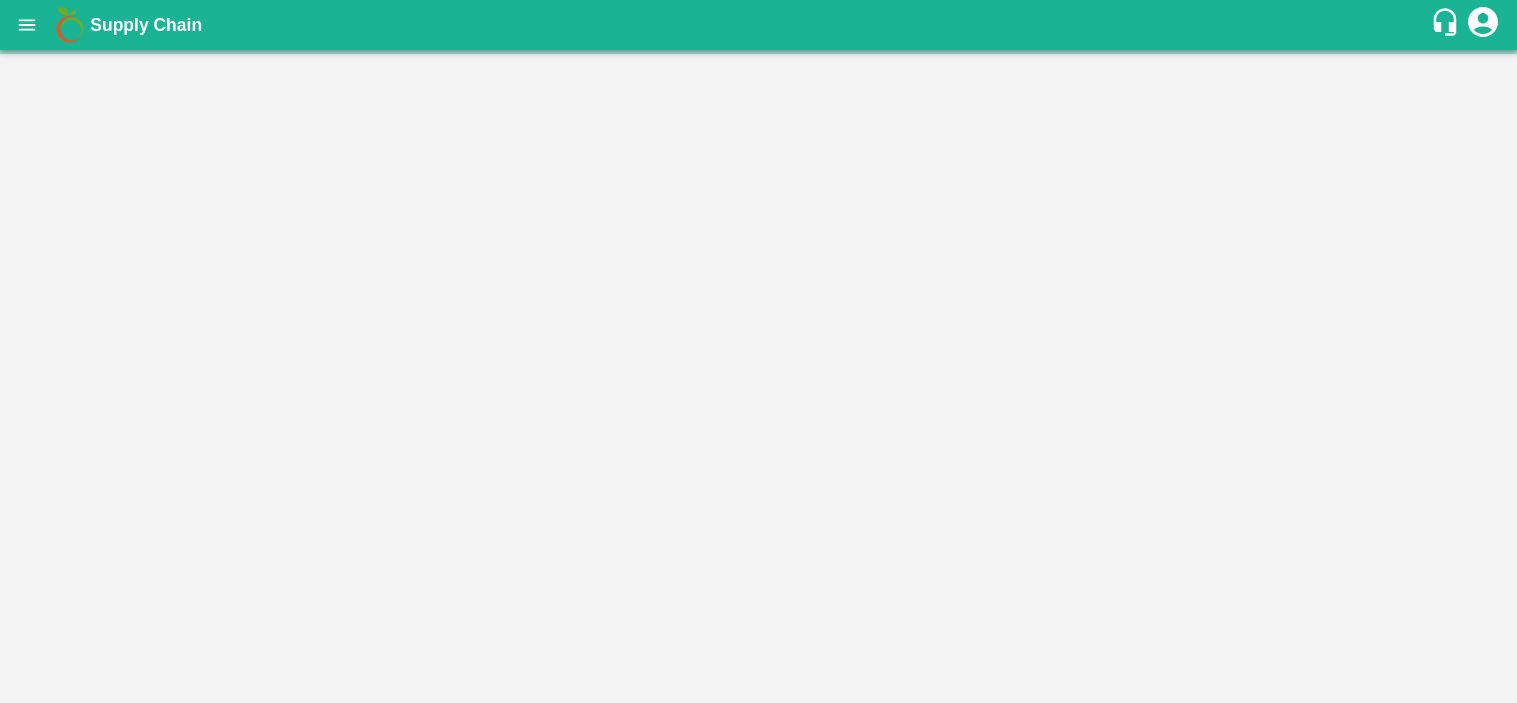 scroll, scrollTop: 0, scrollLeft: 0, axis: both 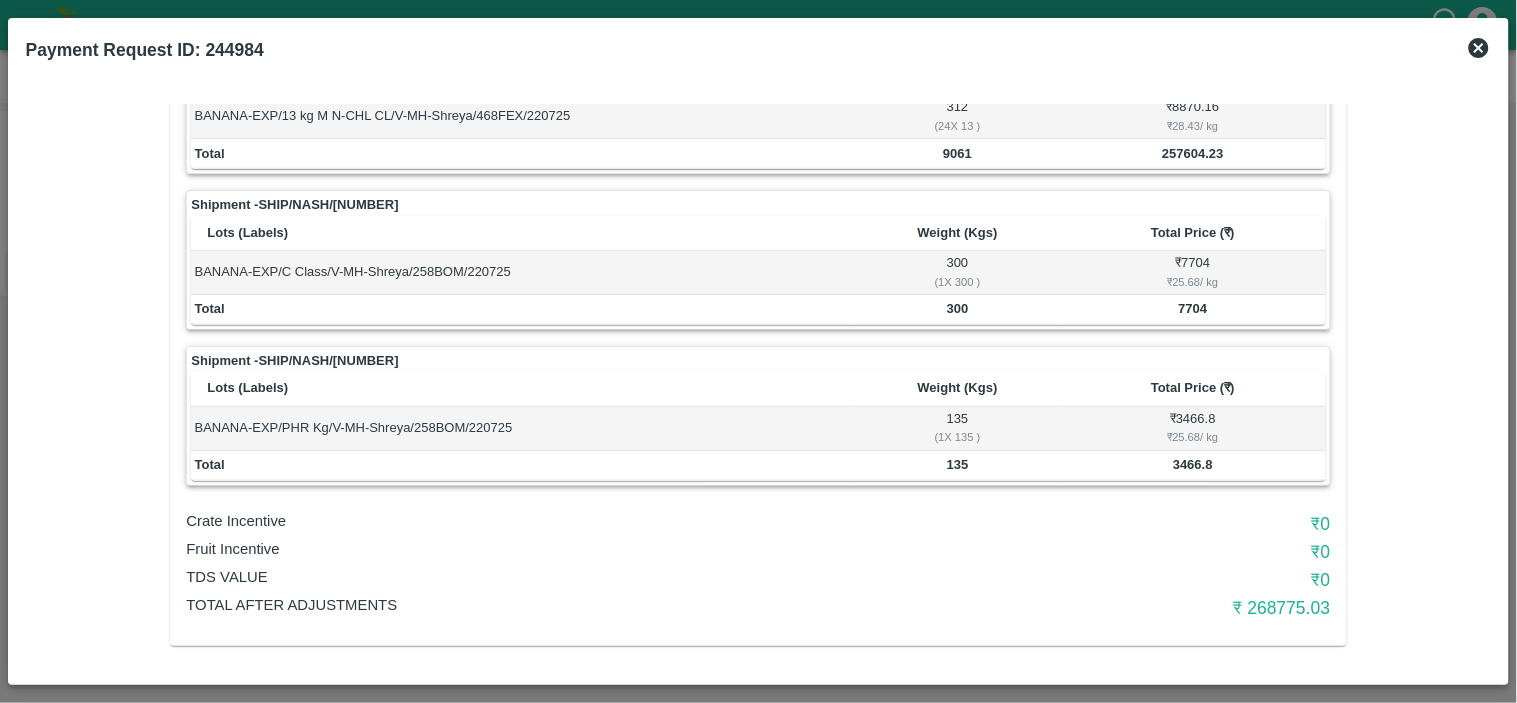 click on "₹ [NUMBER]" at bounding box center [1139, 608] 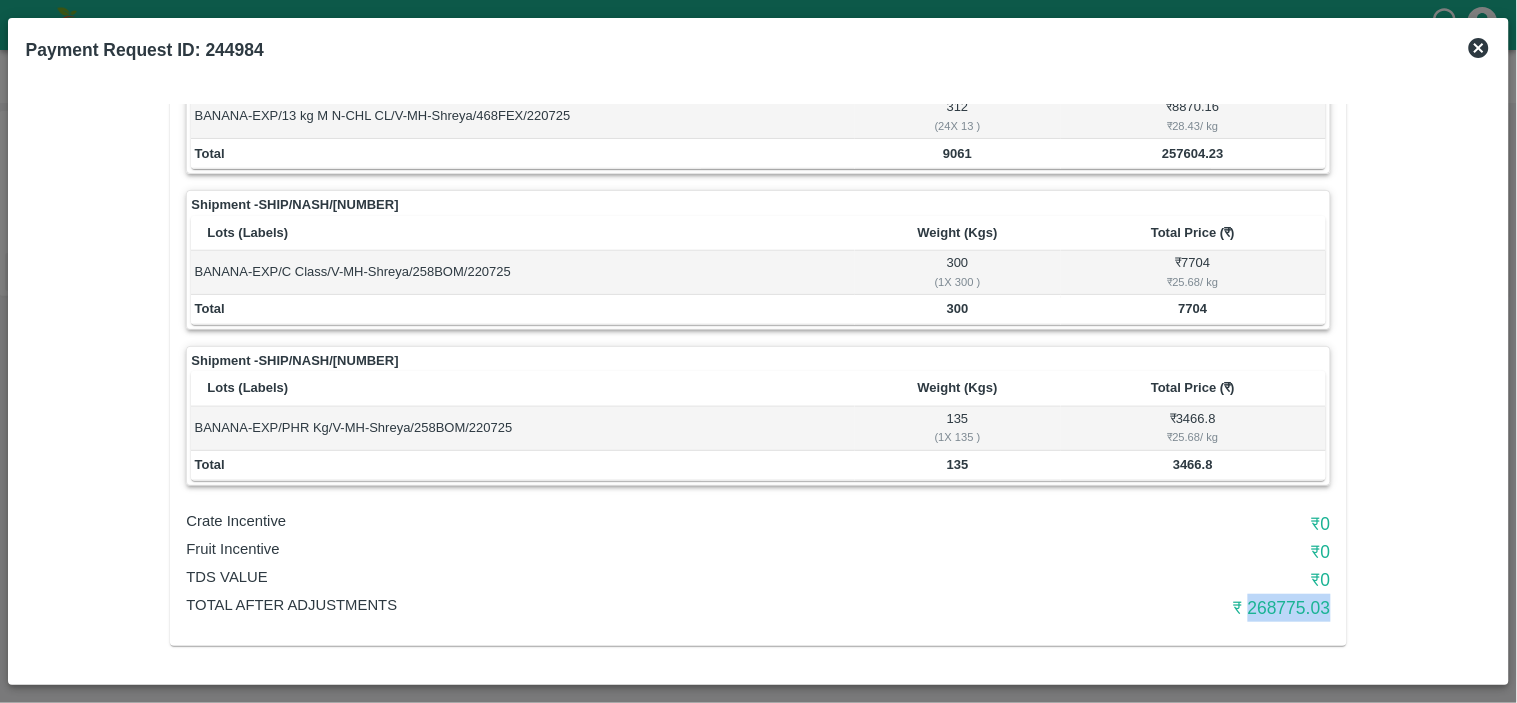 click on "₹ [NUMBER]" at bounding box center [1139, 608] 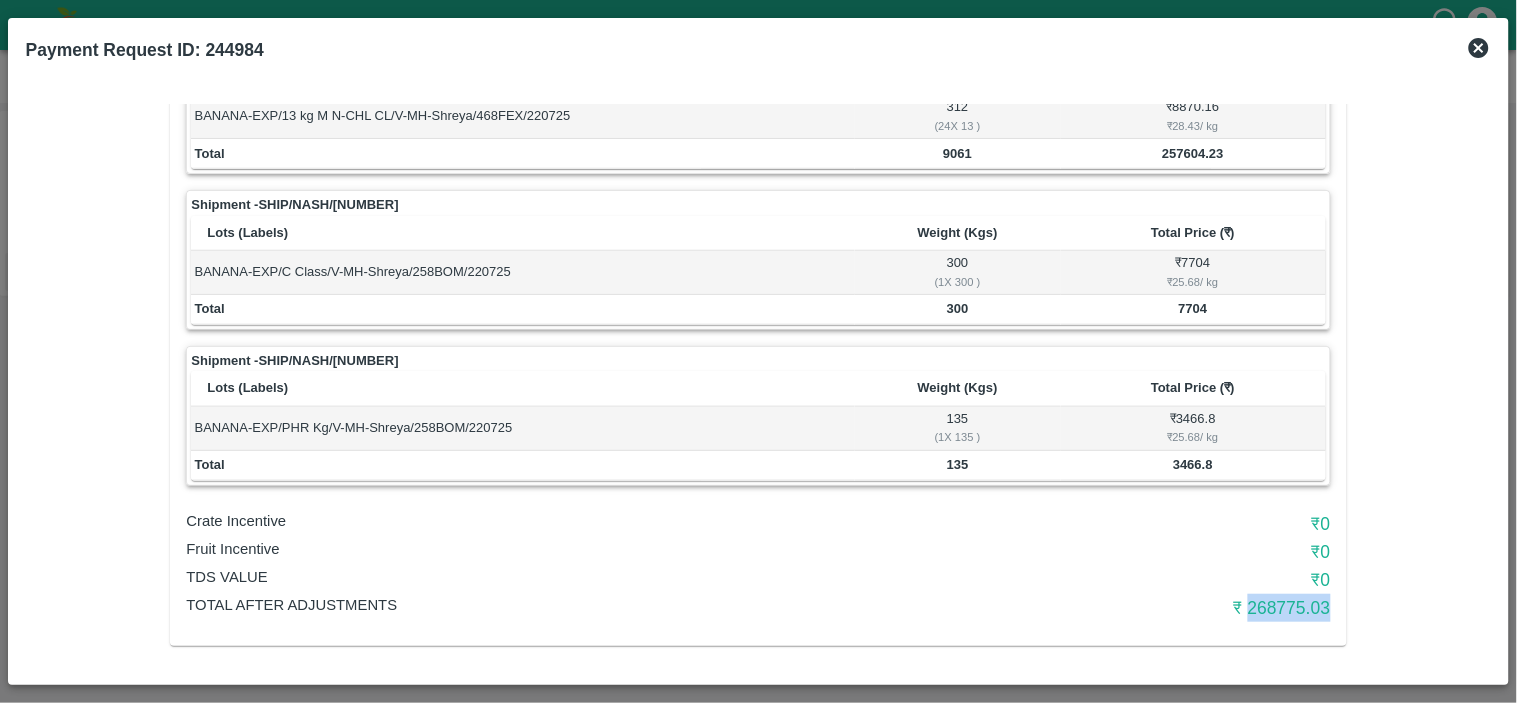 copy on "268775.03" 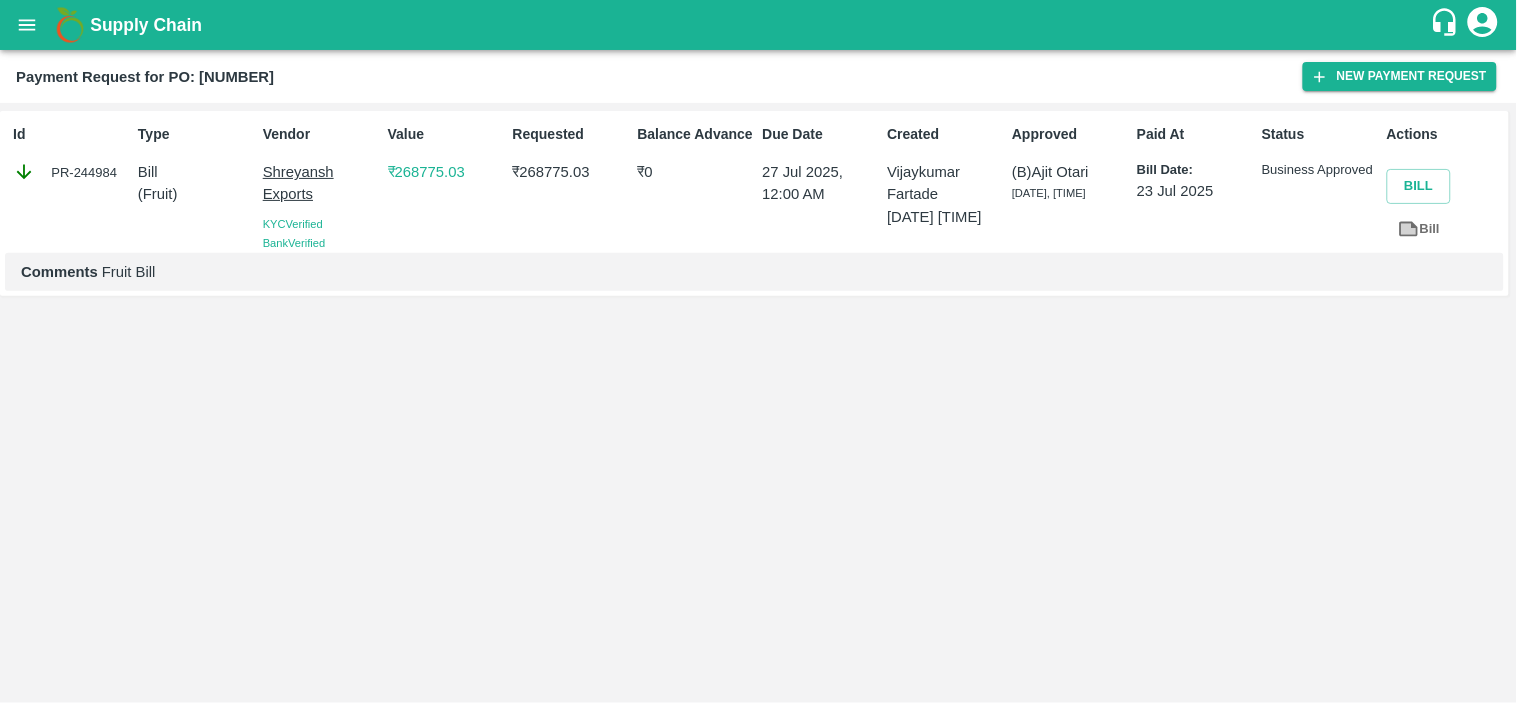 click 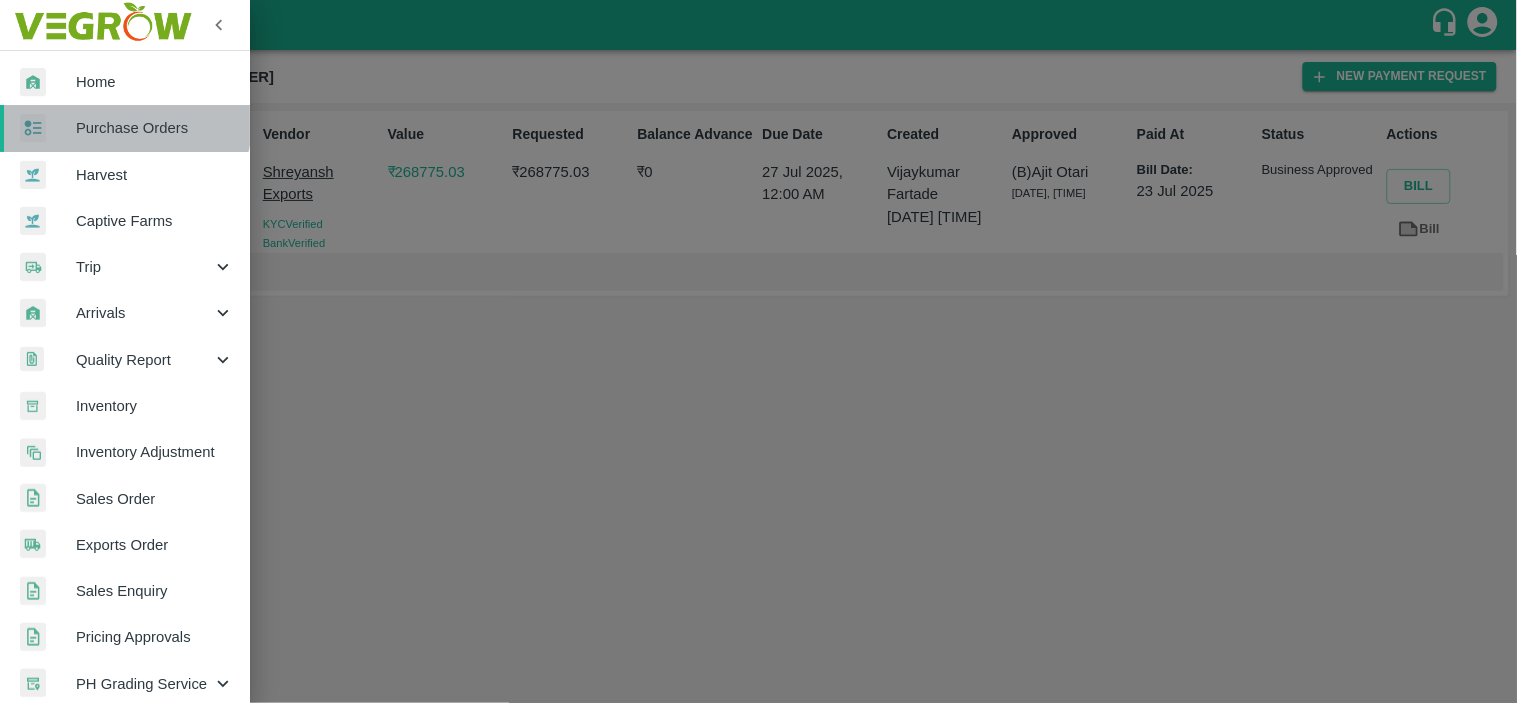 click on "Purchase Orders" at bounding box center [155, 128] 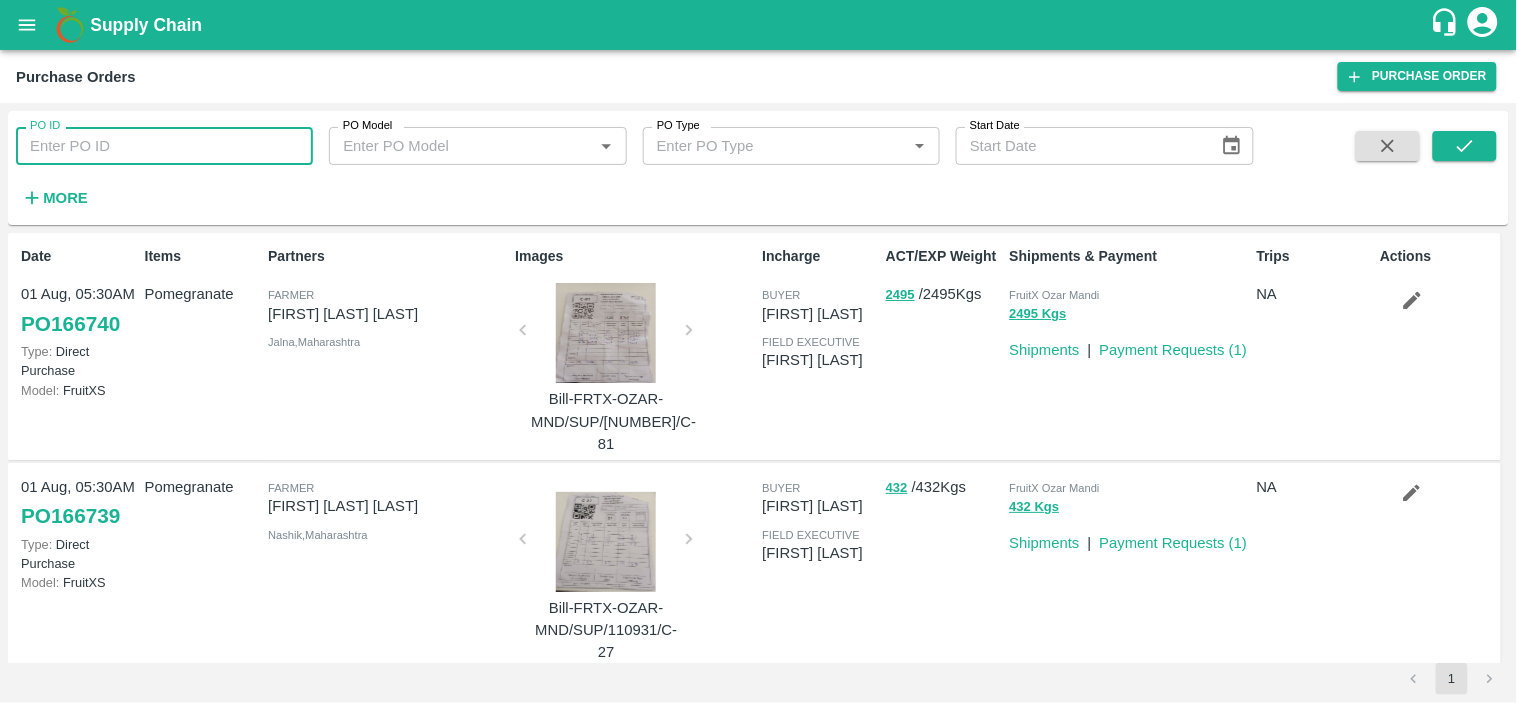 click on "PO ID" at bounding box center (164, 146) 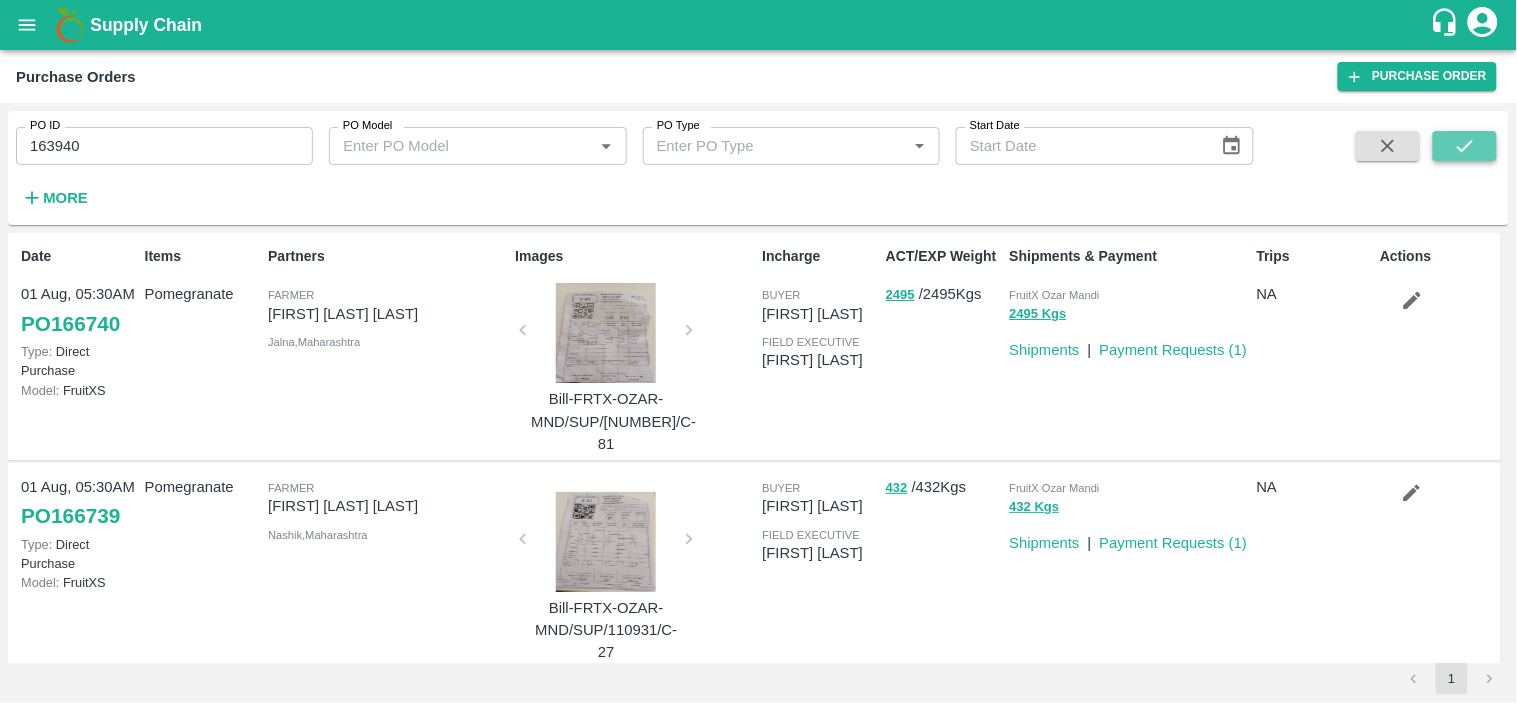 click at bounding box center [1465, 146] 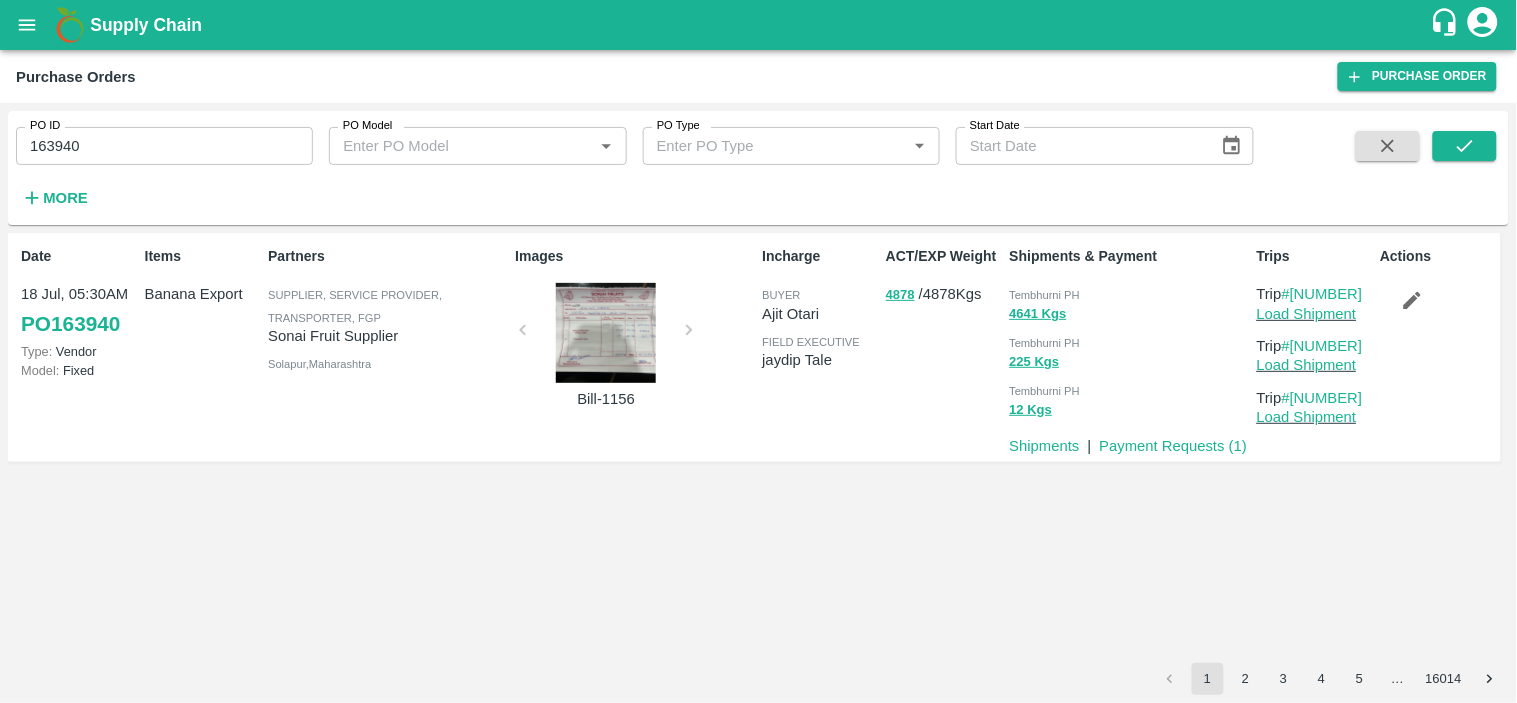 click on "Tembhurni PH" at bounding box center (1045, 295) 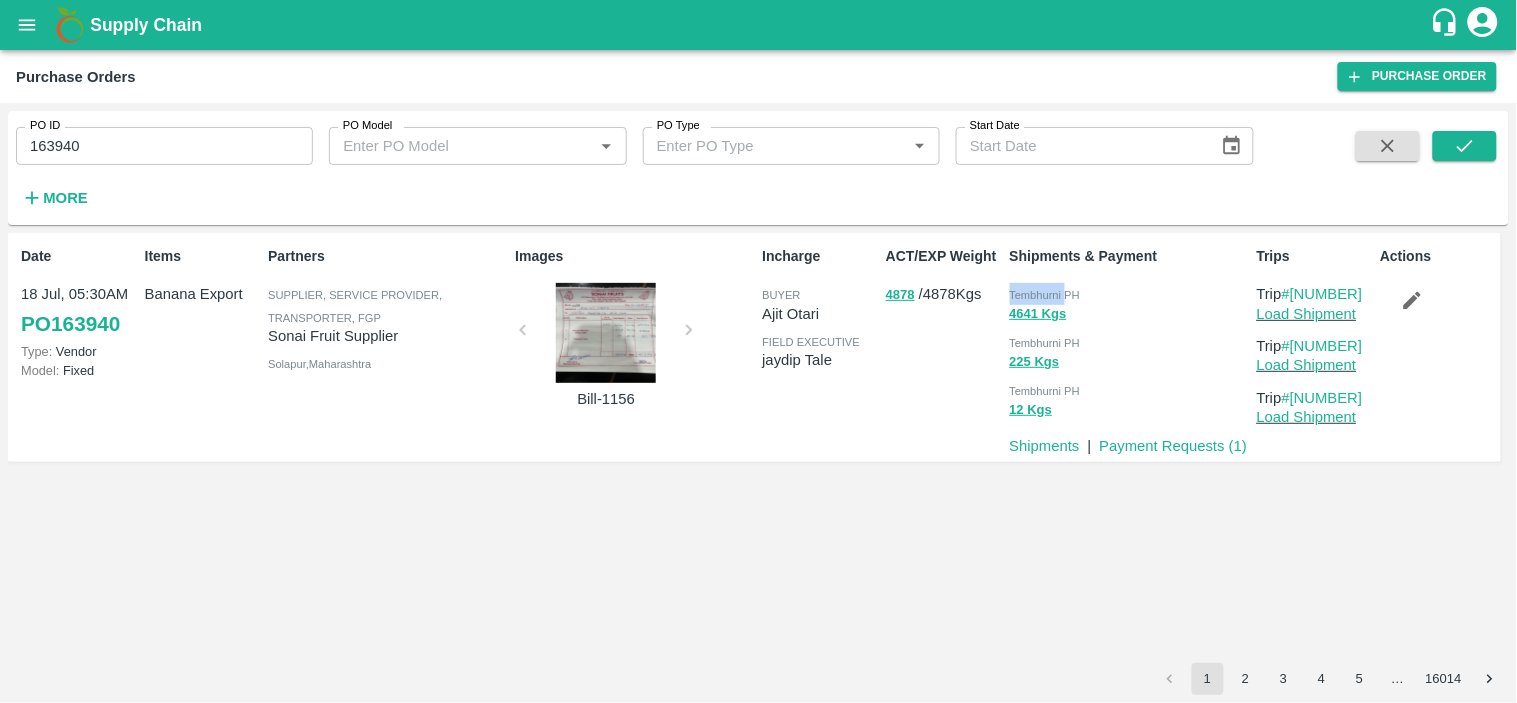 click on "Tembhurni PH" at bounding box center (1045, 295) 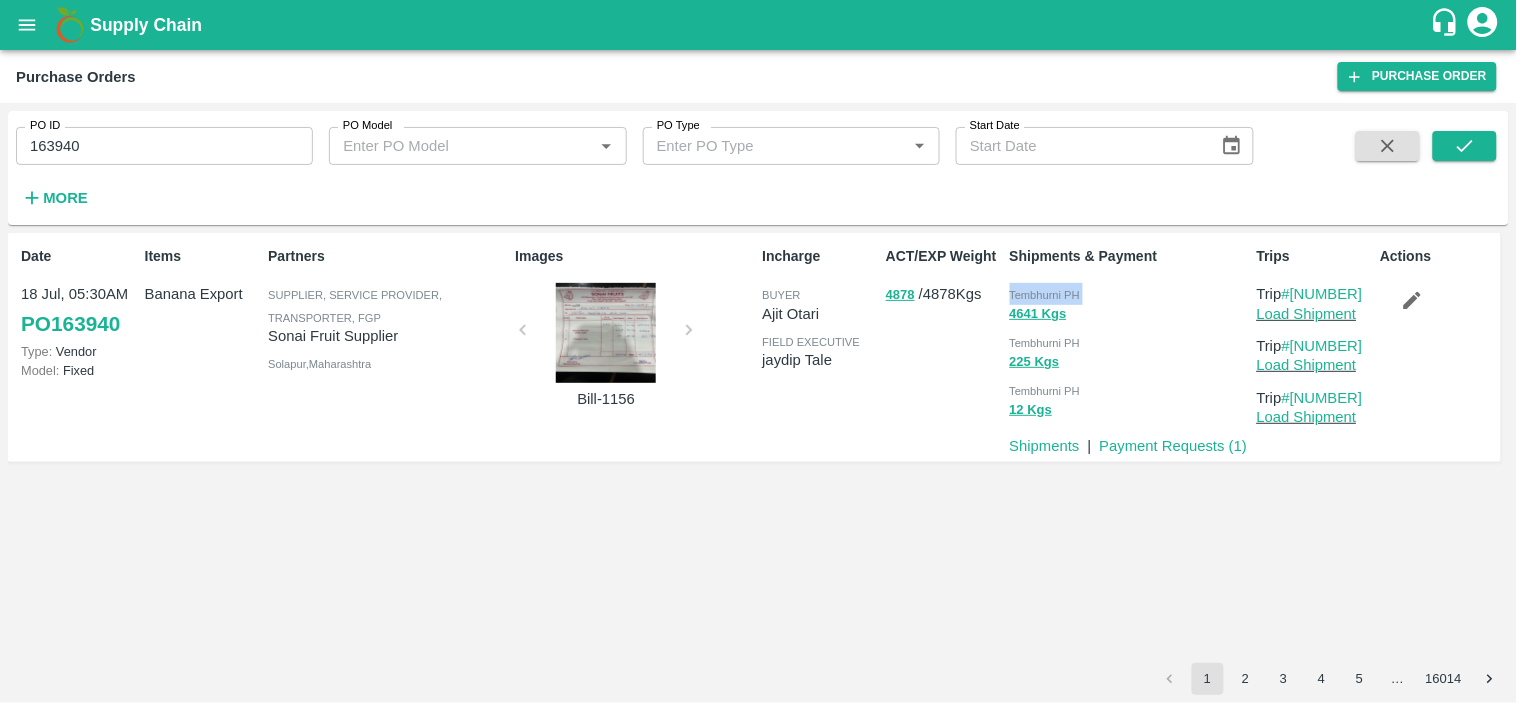 click on "Tembhurni PH" at bounding box center [1045, 295] 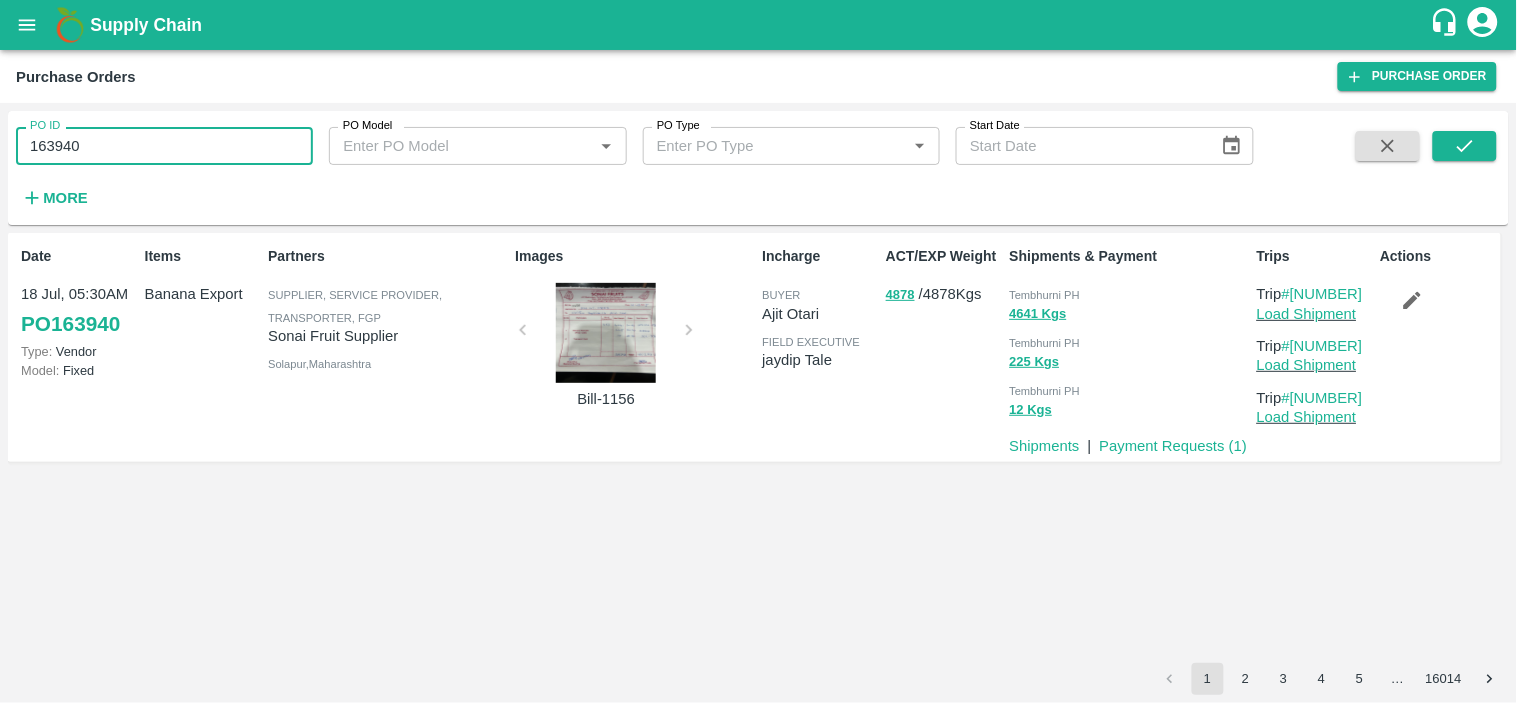 click on "163940" at bounding box center (164, 146) 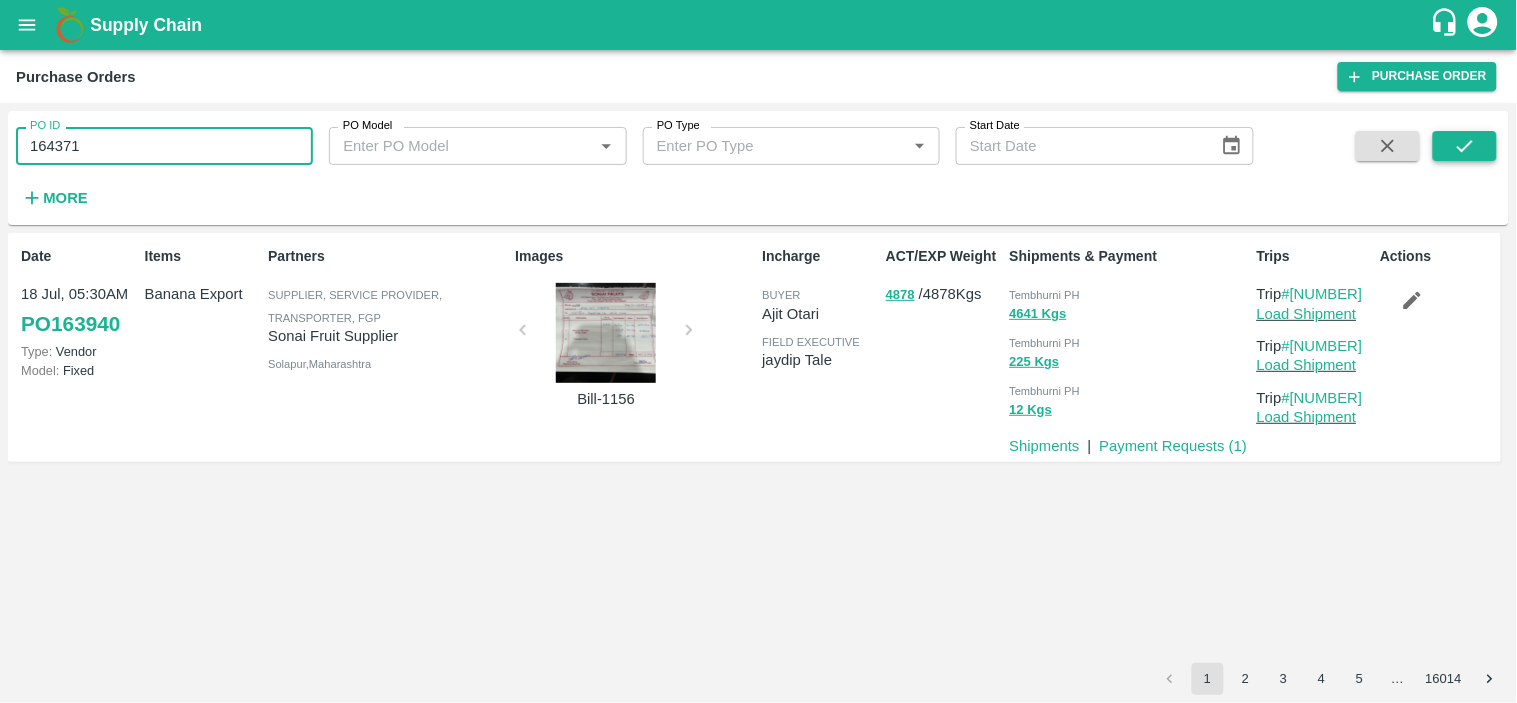 type on "164371" 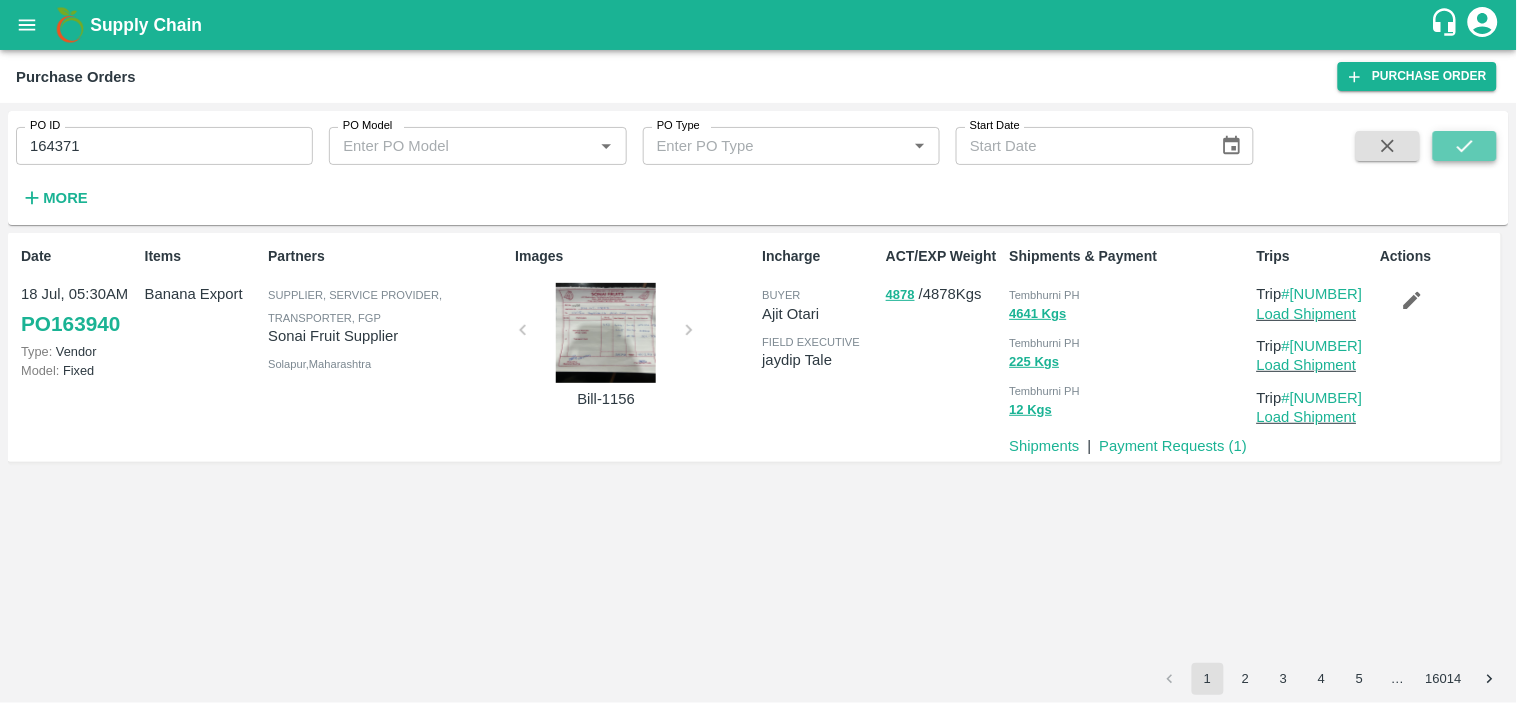 click 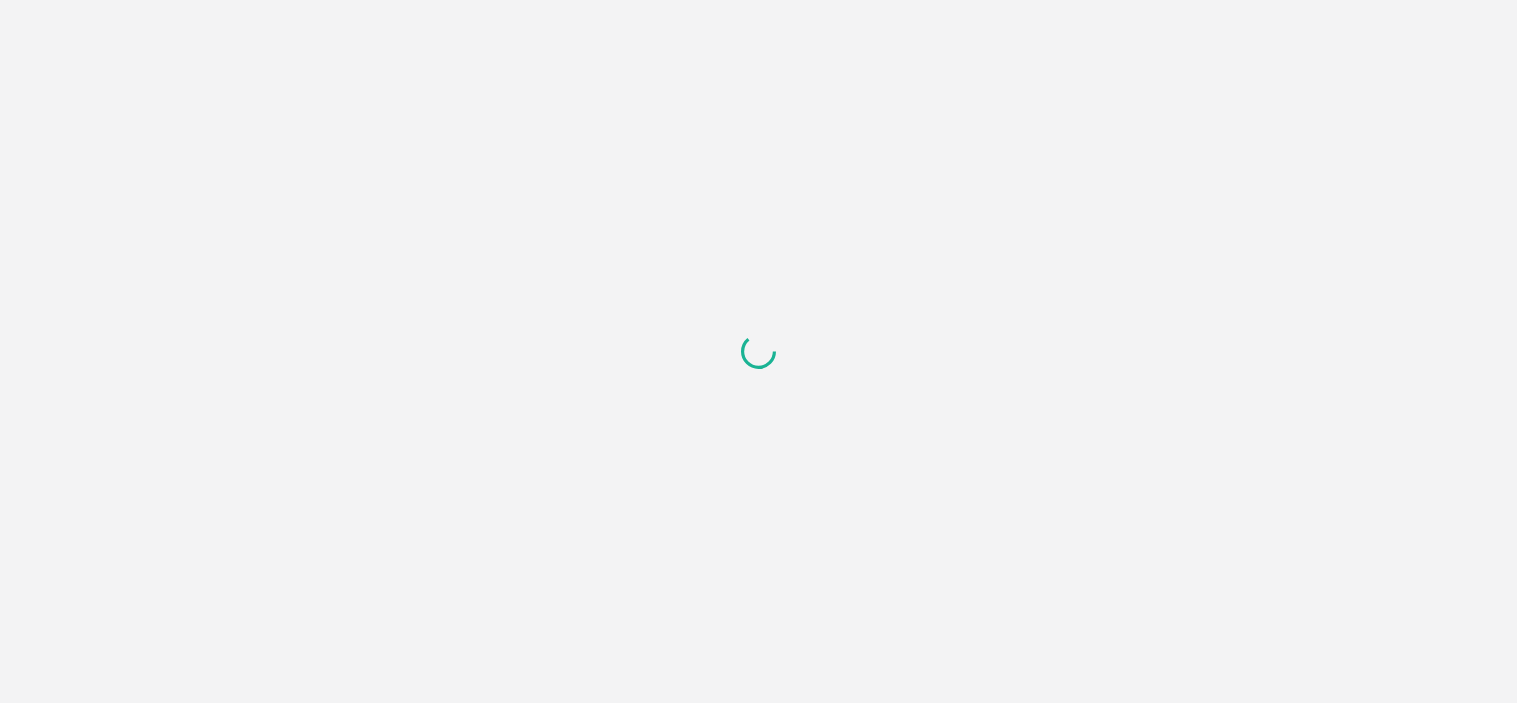 scroll, scrollTop: 0, scrollLeft: 0, axis: both 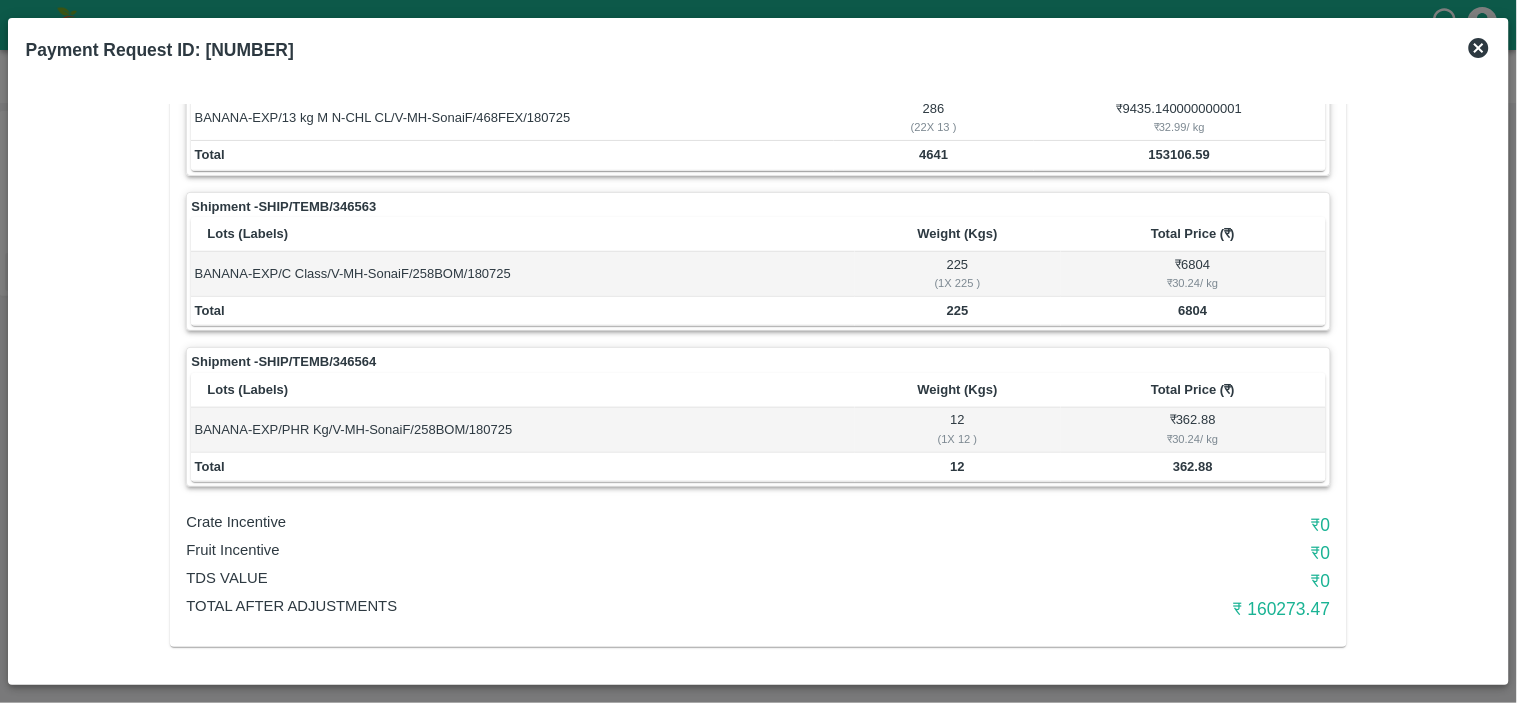 click on "₹   [PRICE]" at bounding box center (1139, 609) 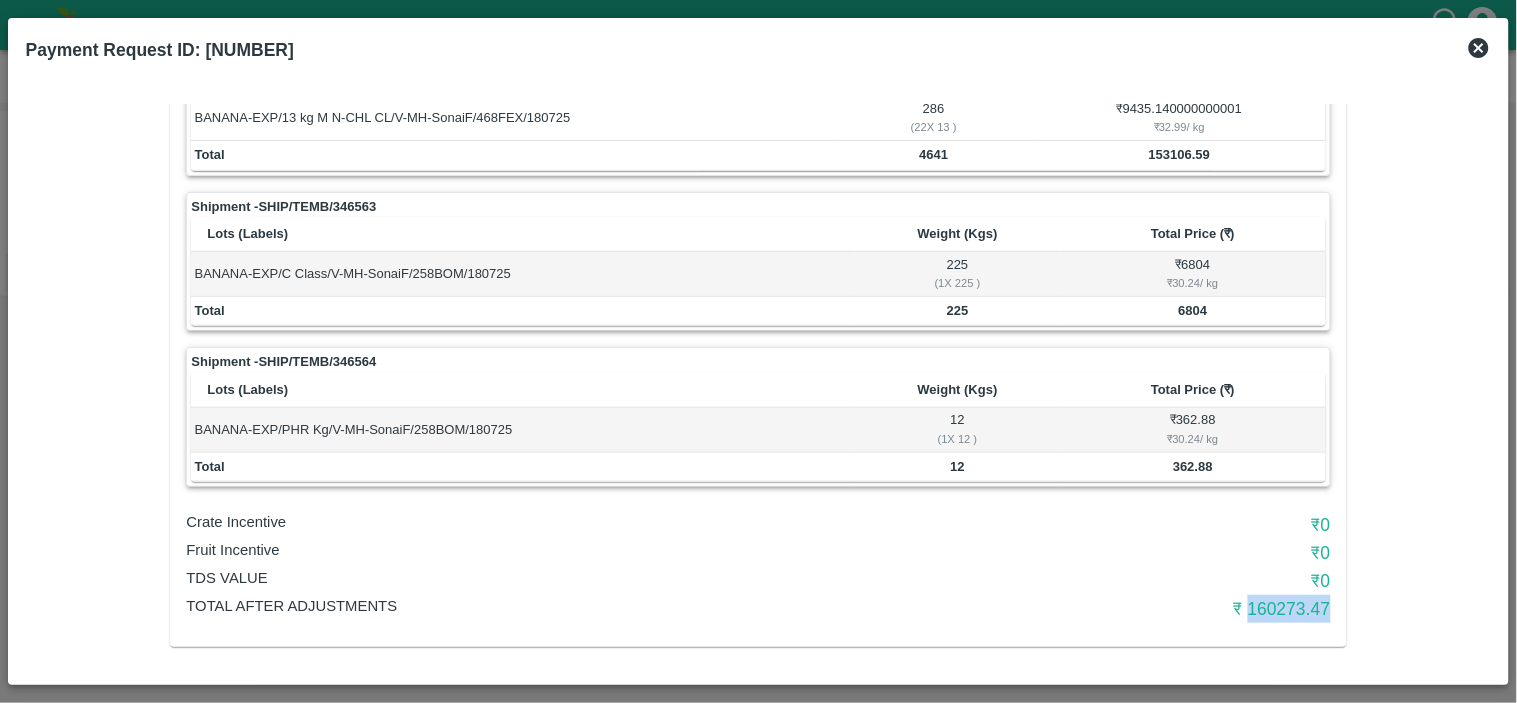 click on "₹   [PRICE]" at bounding box center (1139, 609) 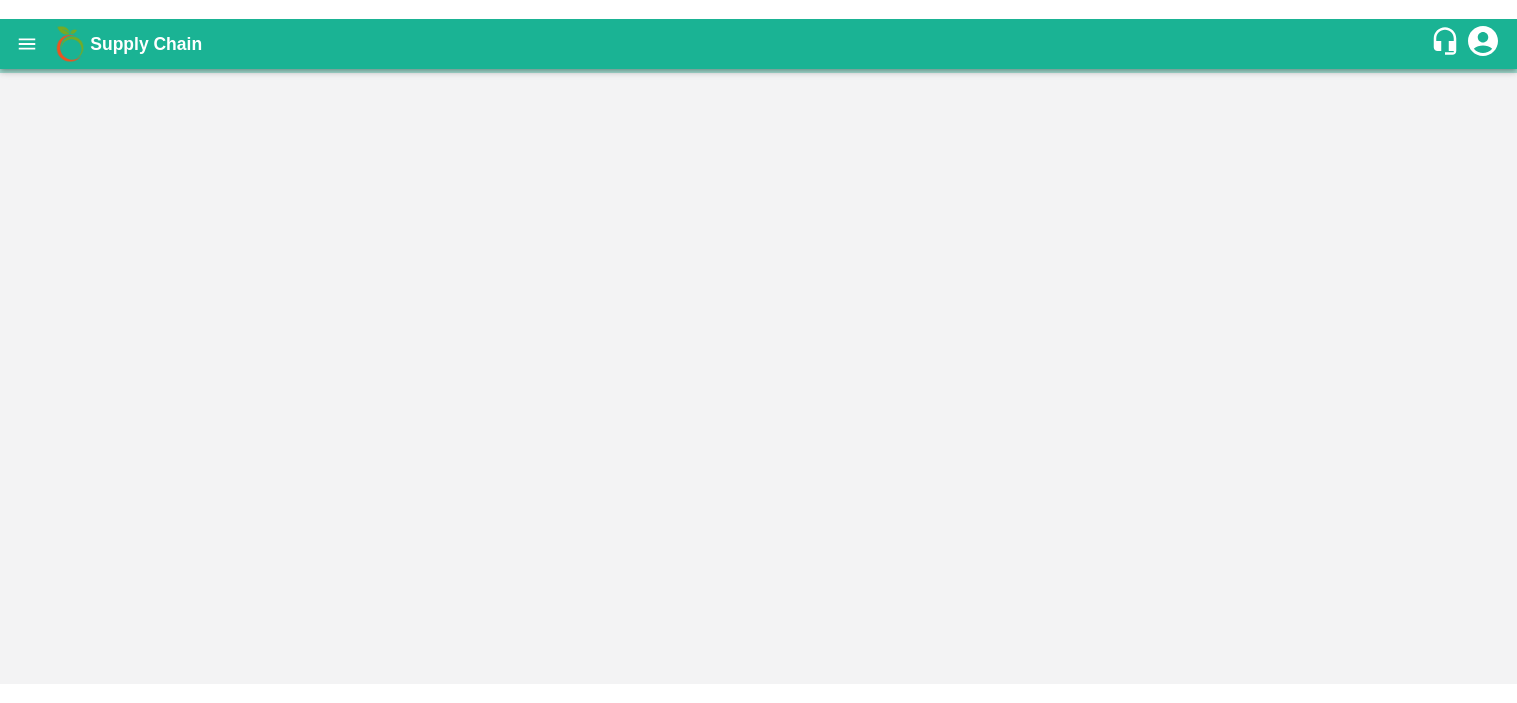 scroll, scrollTop: 0, scrollLeft: 0, axis: both 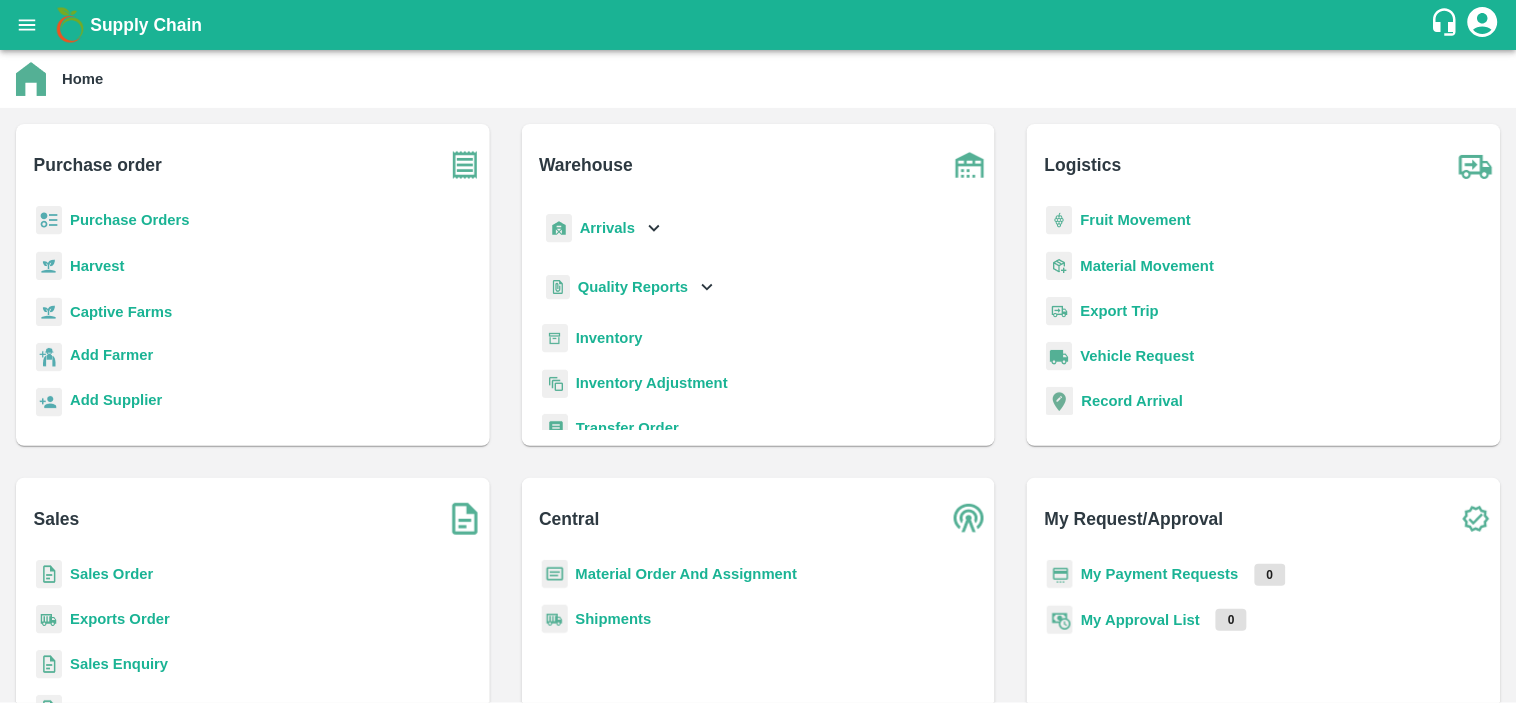click on "Purchase Orders" at bounding box center [130, 220] 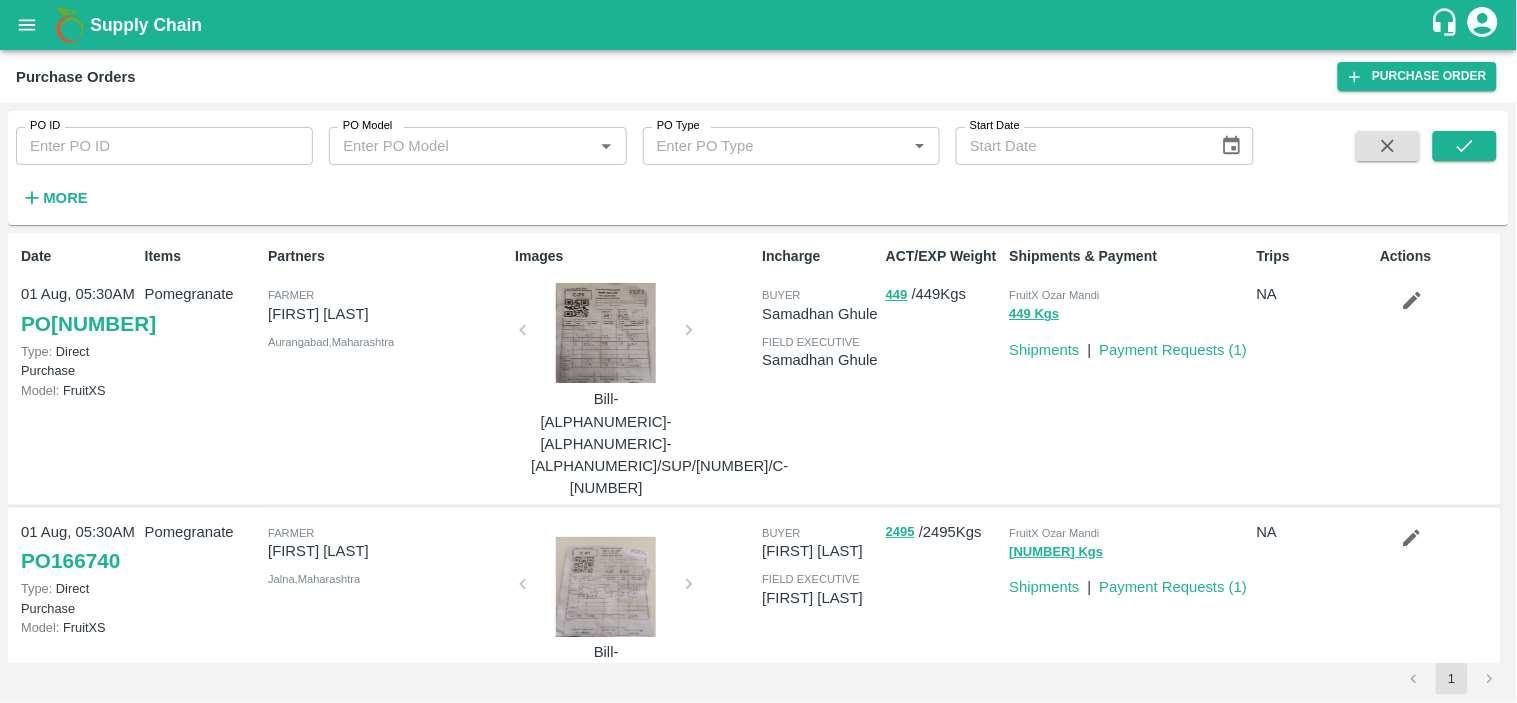 click on "PO ID" at bounding box center (164, 146) 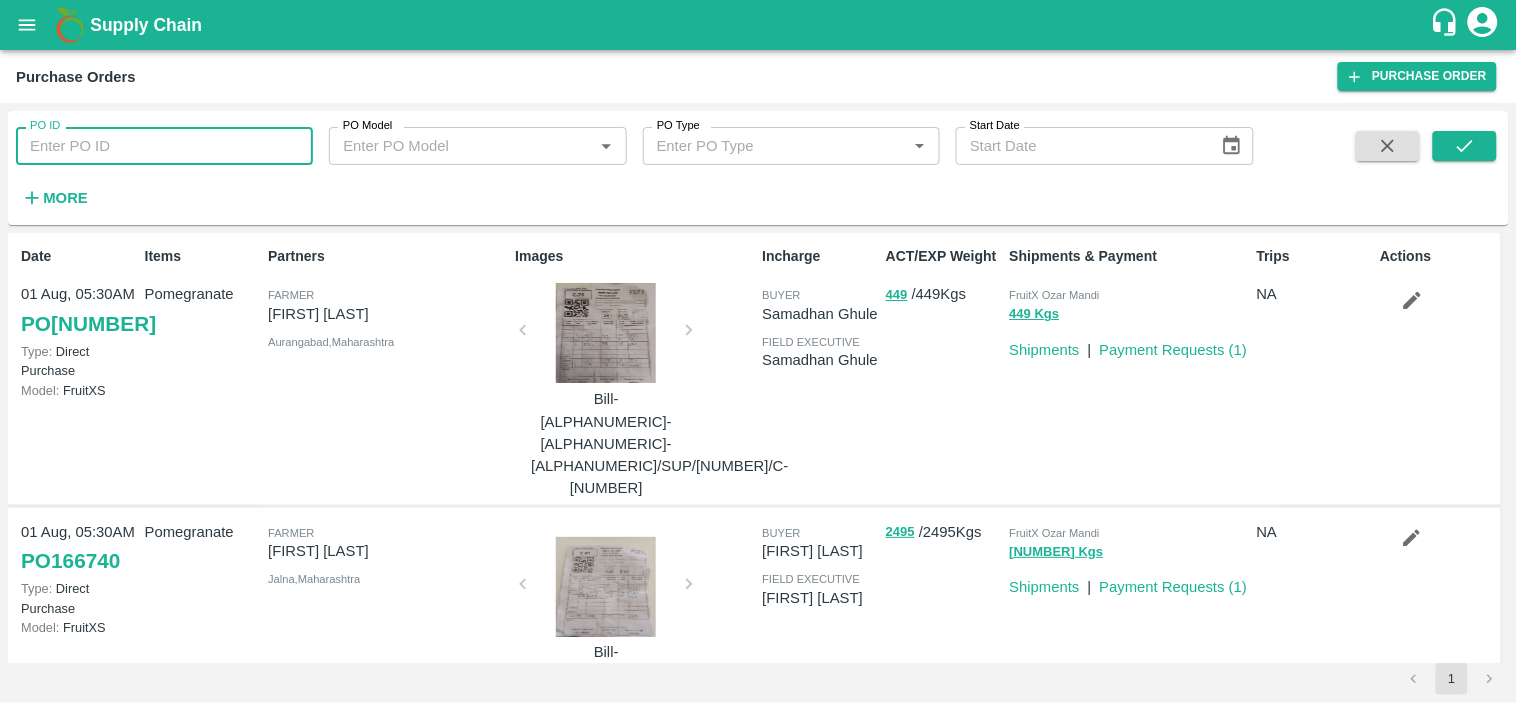 paste on "[NUMBER]" 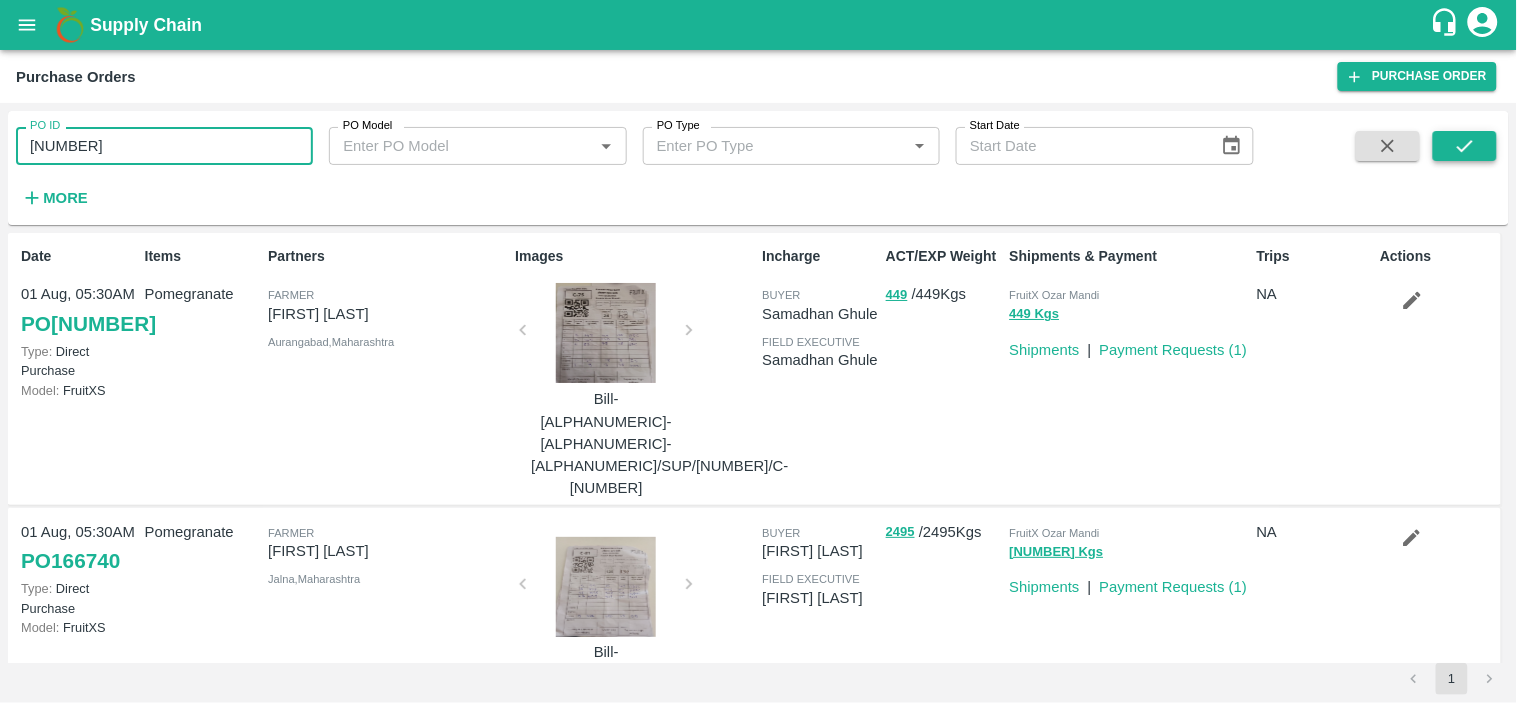click 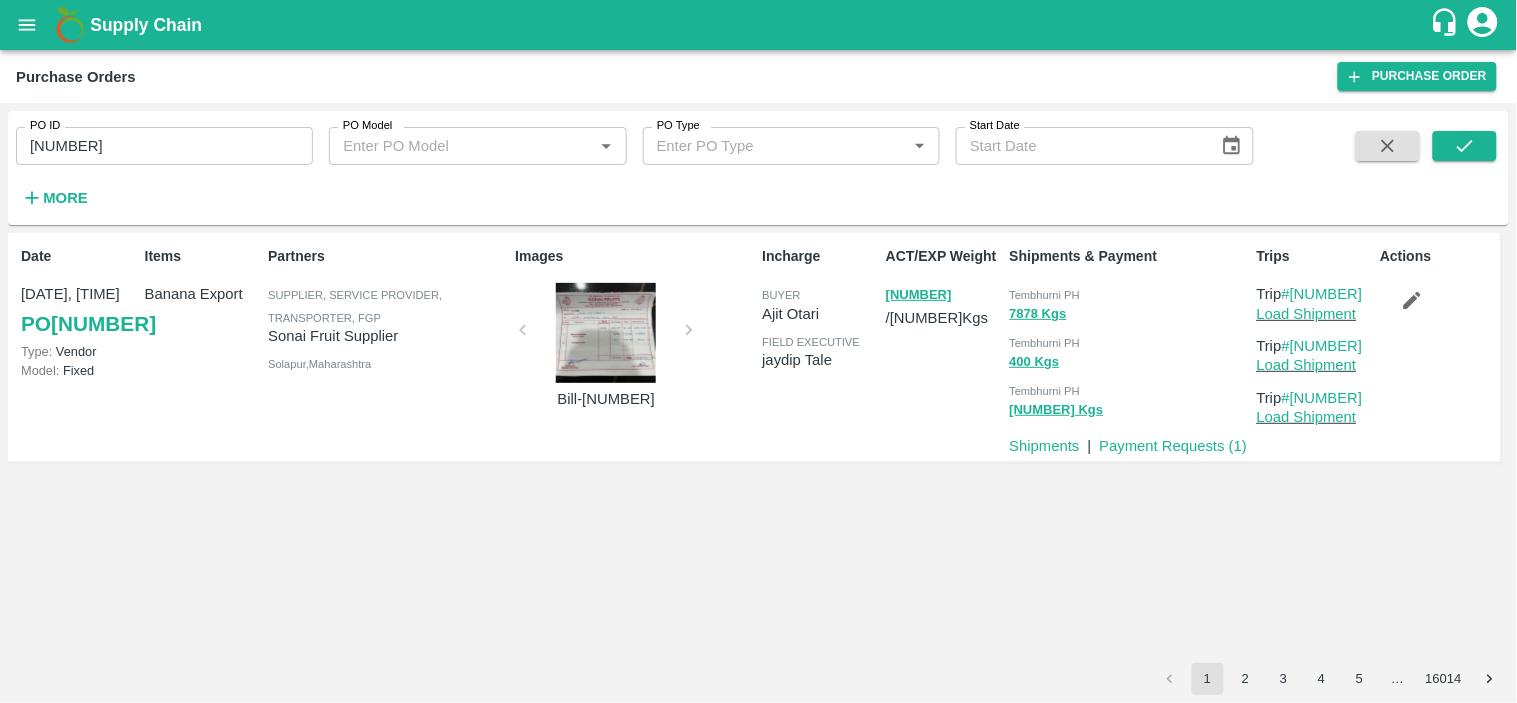 click on "Tembhurni PH" at bounding box center [1045, 295] 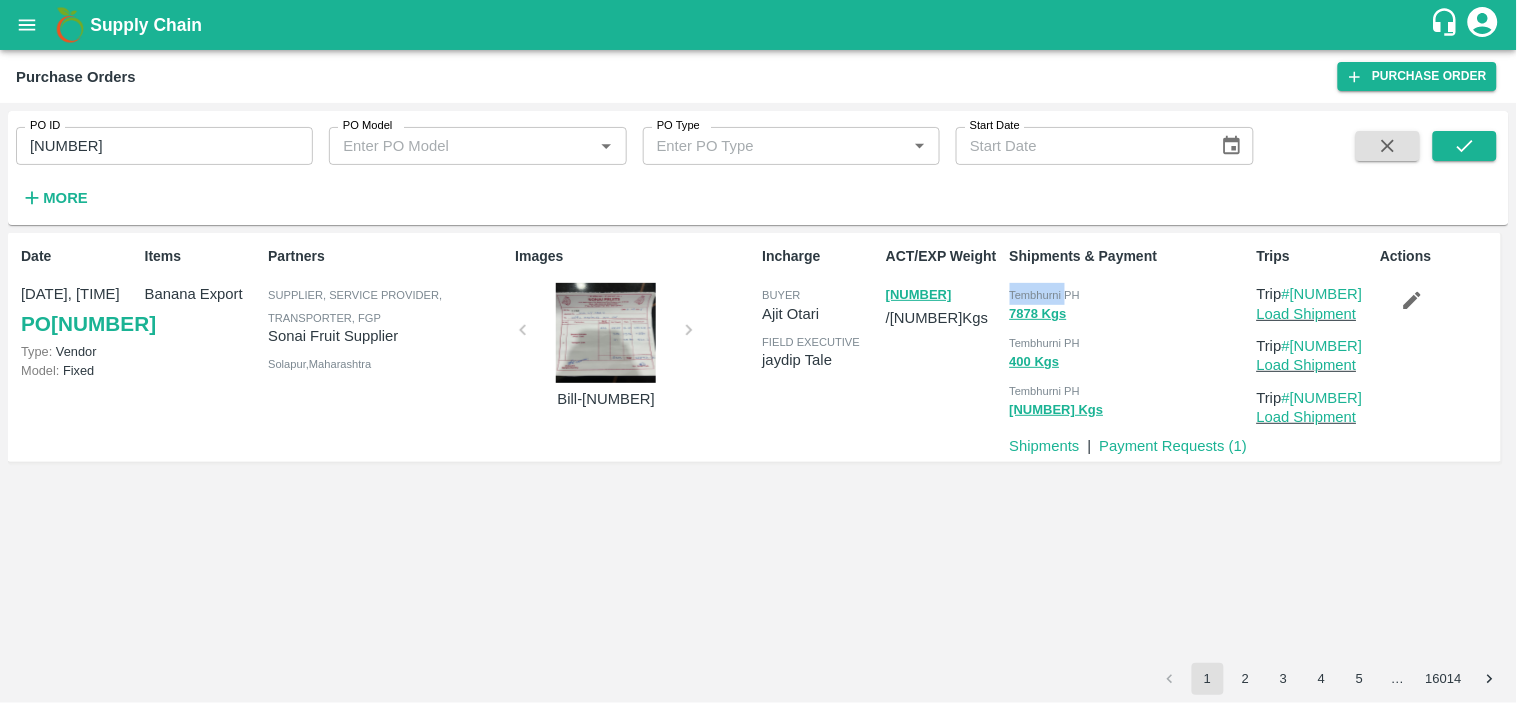 click on "Tembhurni PH" at bounding box center (1045, 295) 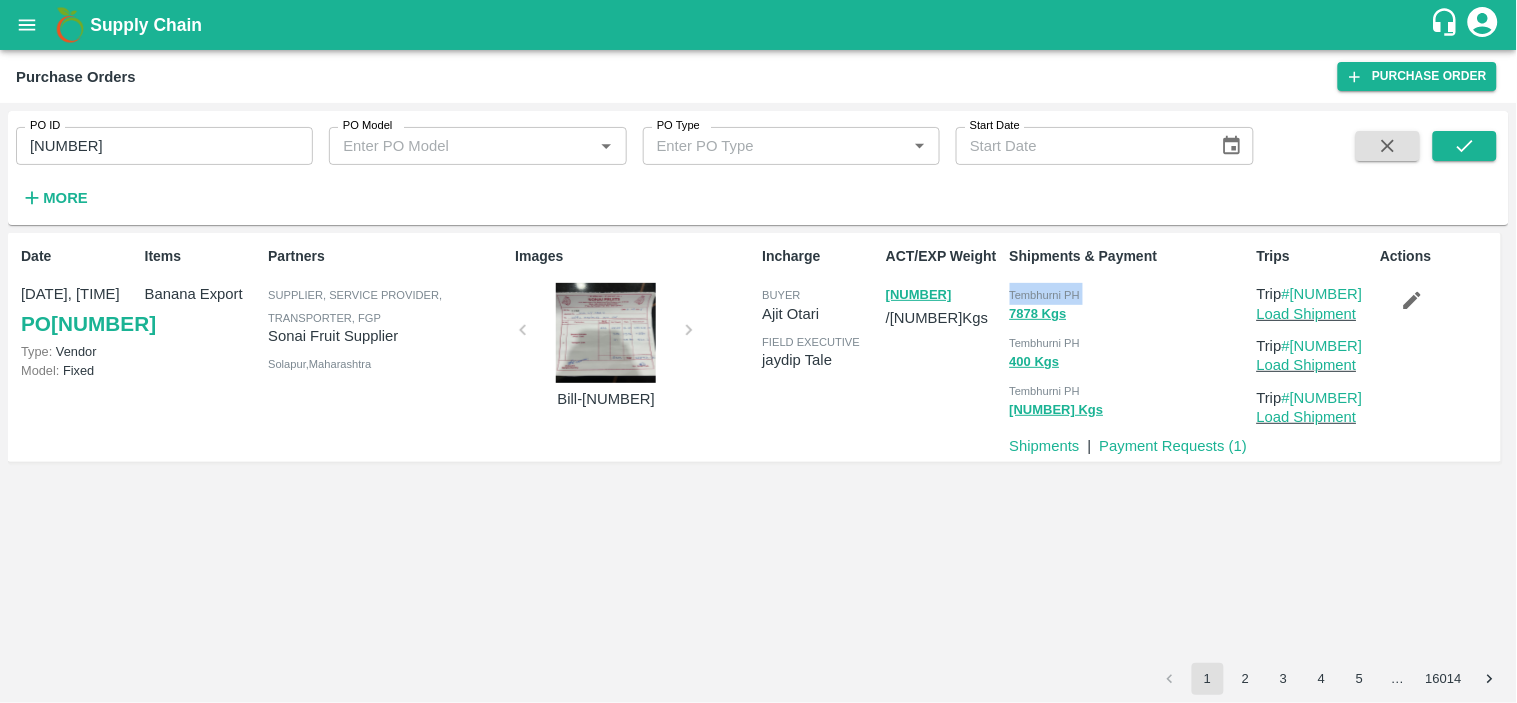 click on "Tembhurni PH" at bounding box center (1045, 295) 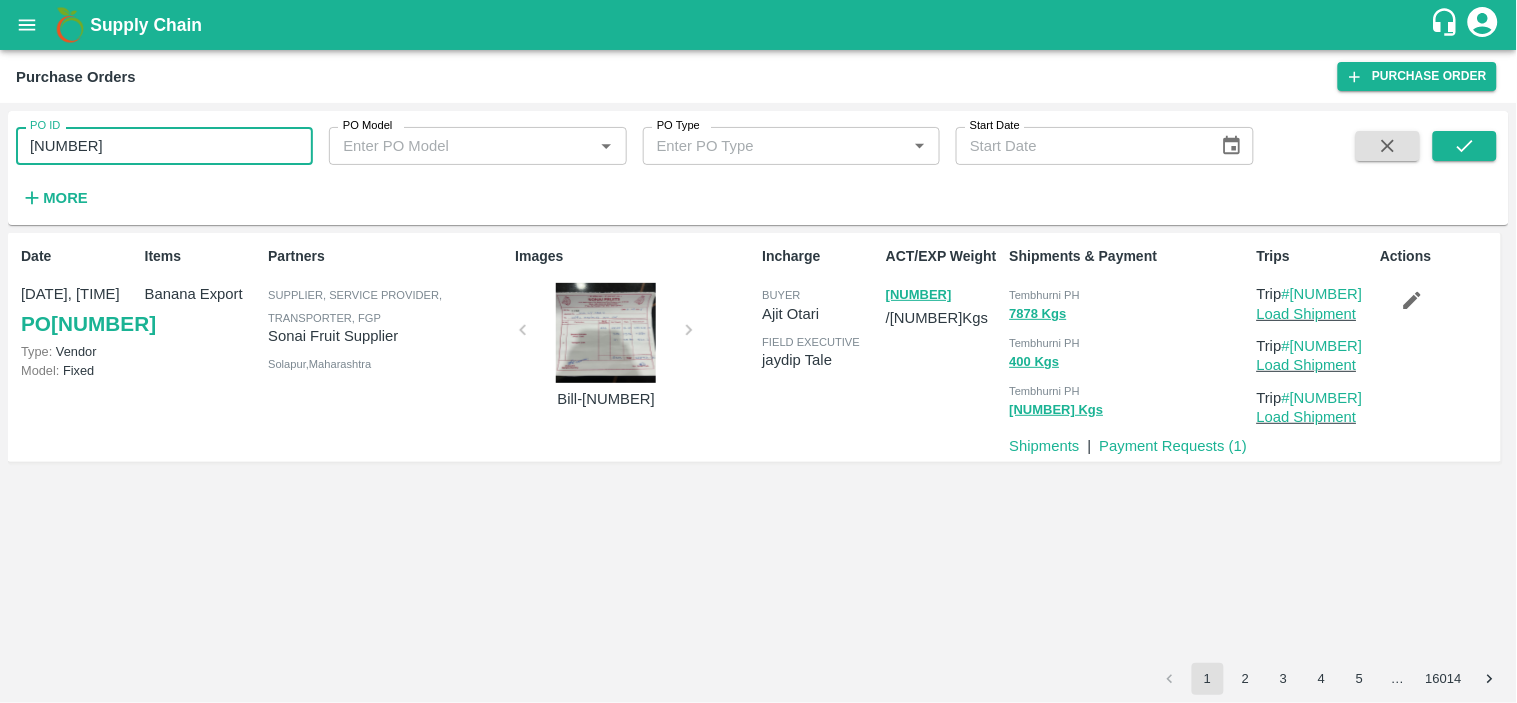 click on "[NUMBER]" at bounding box center (164, 146) 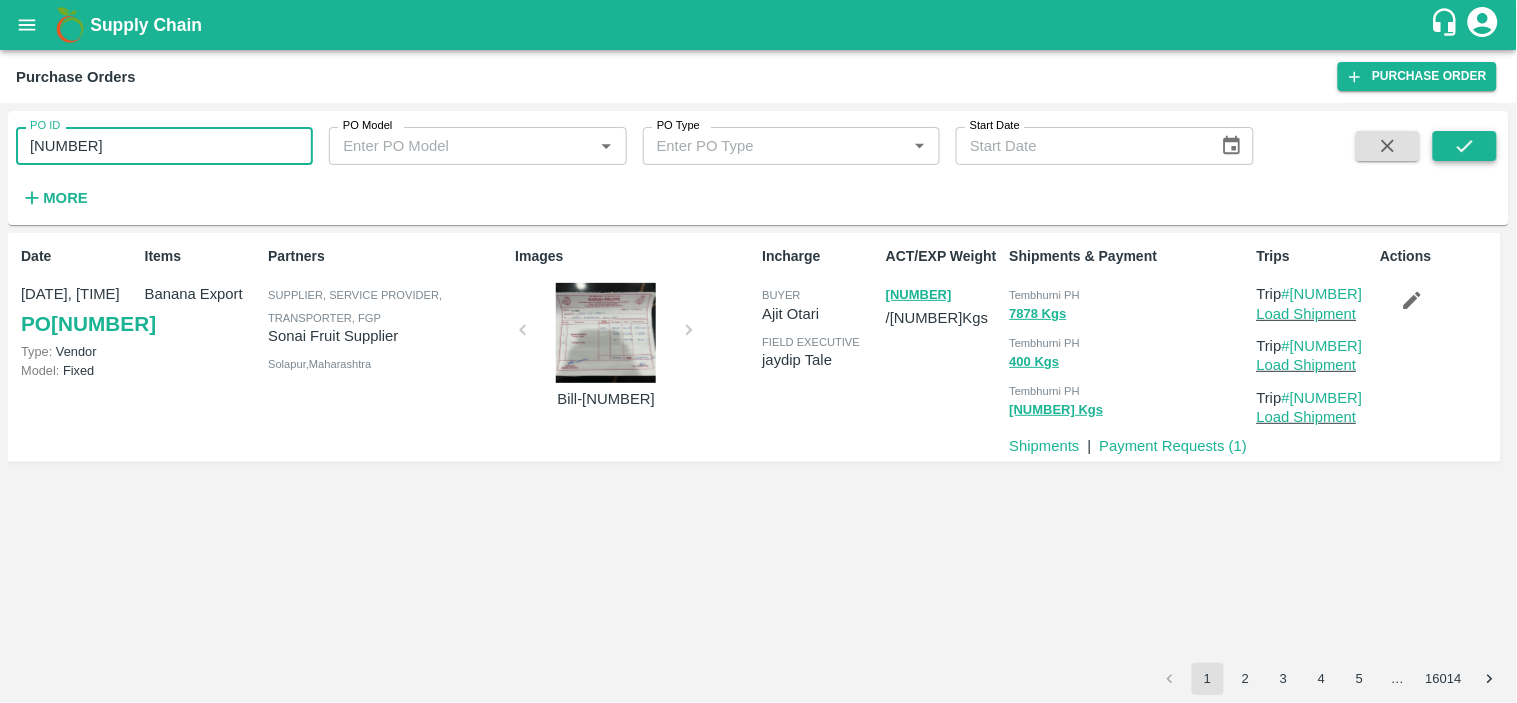 type on "[NUMBER]" 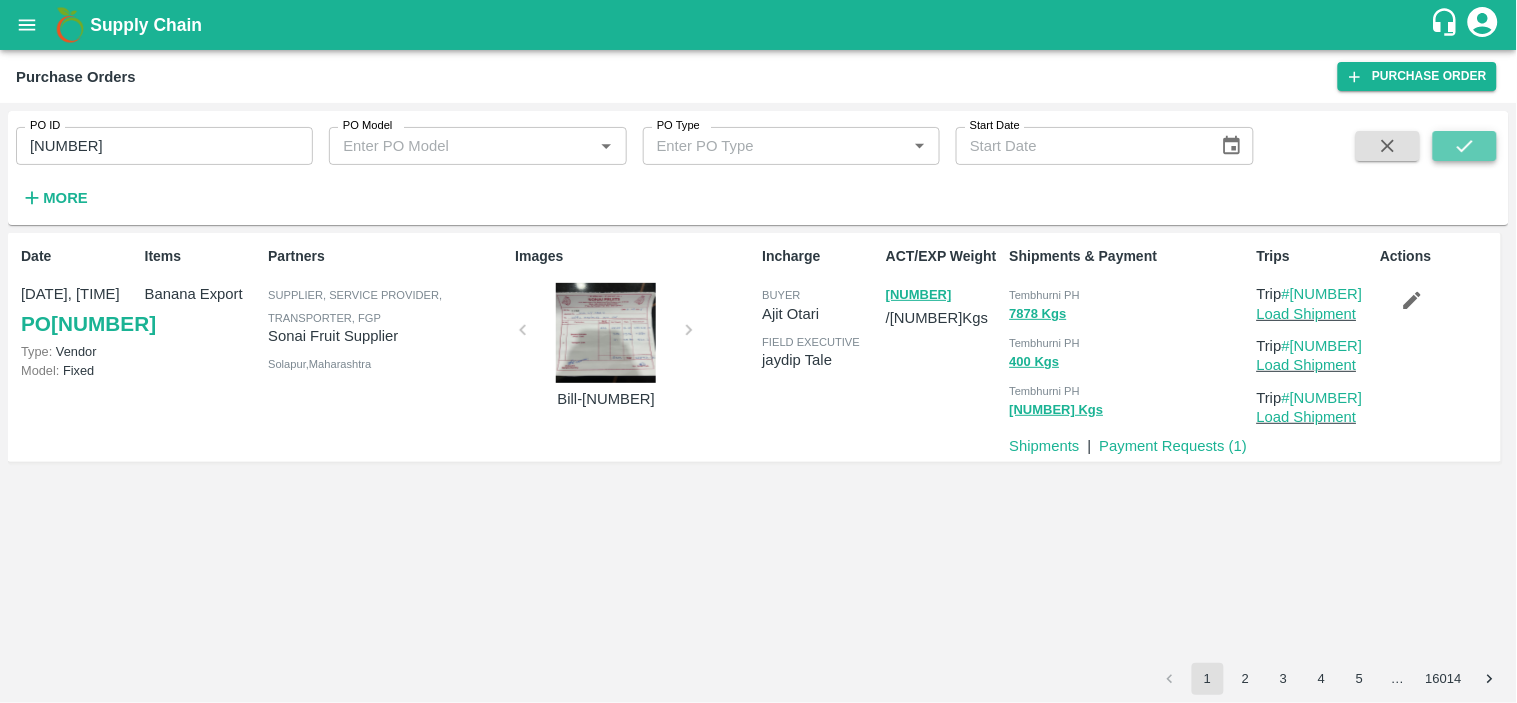 click at bounding box center (1465, 146) 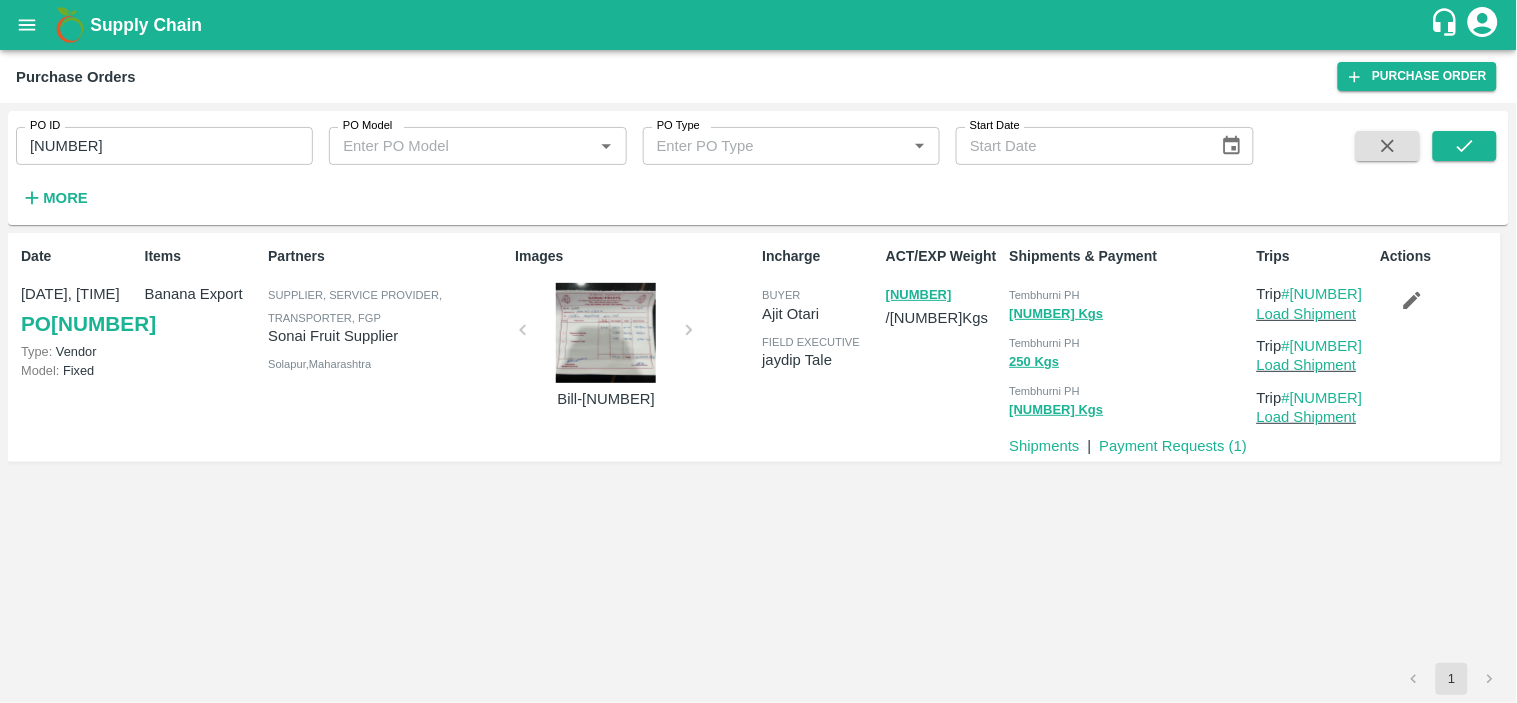 click on "Tembhurni PH" at bounding box center (1045, 295) 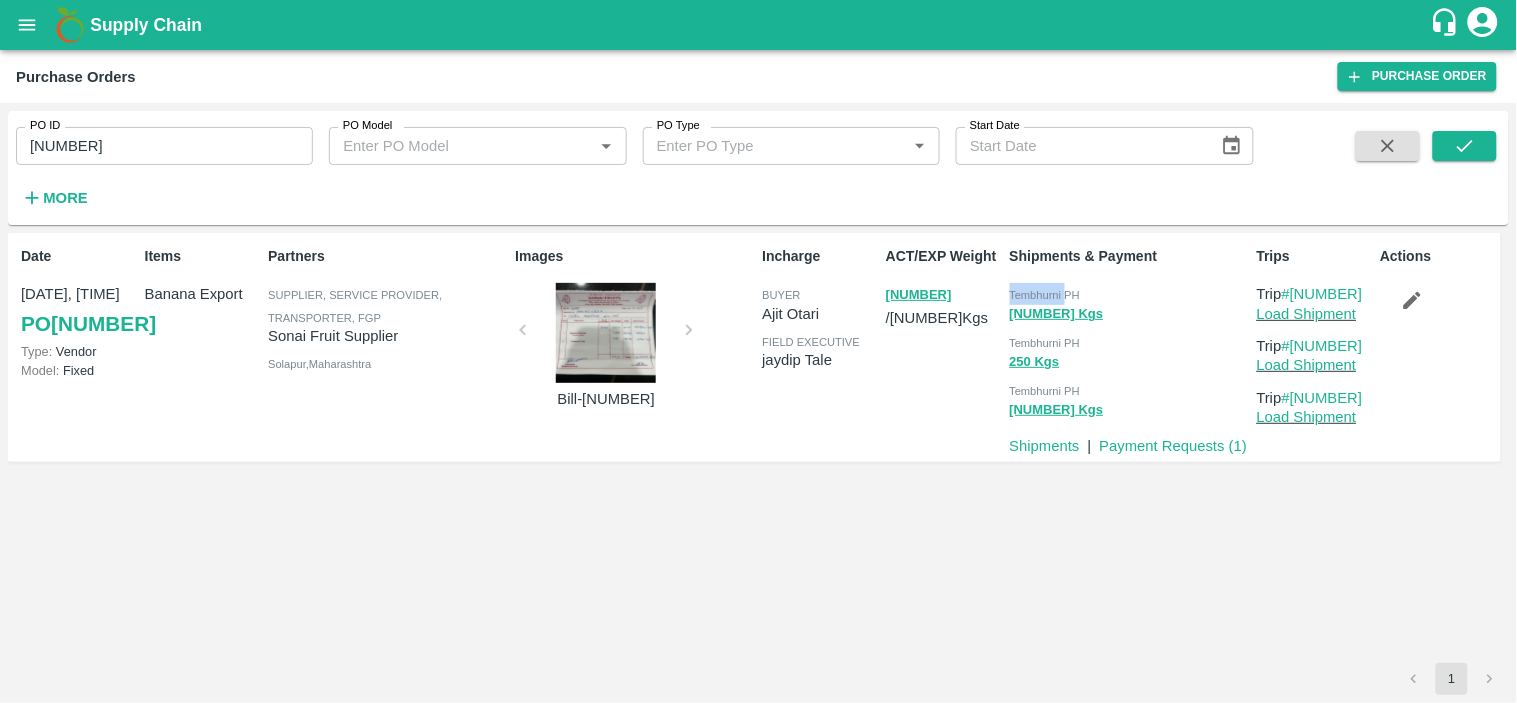click on "Tembhurni PH" at bounding box center (1045, 295) 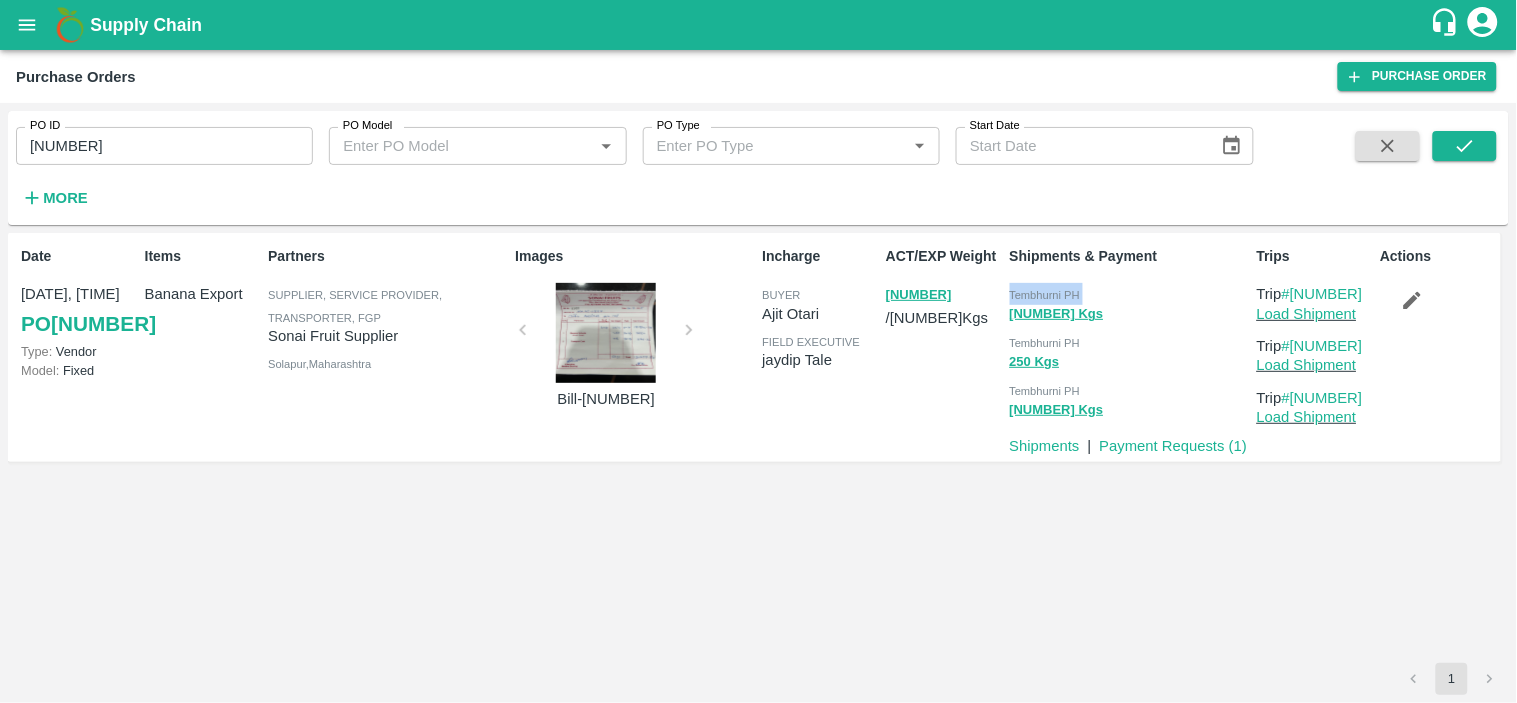 click on "Tembhurni PH" at bounding box center (1045, 295) 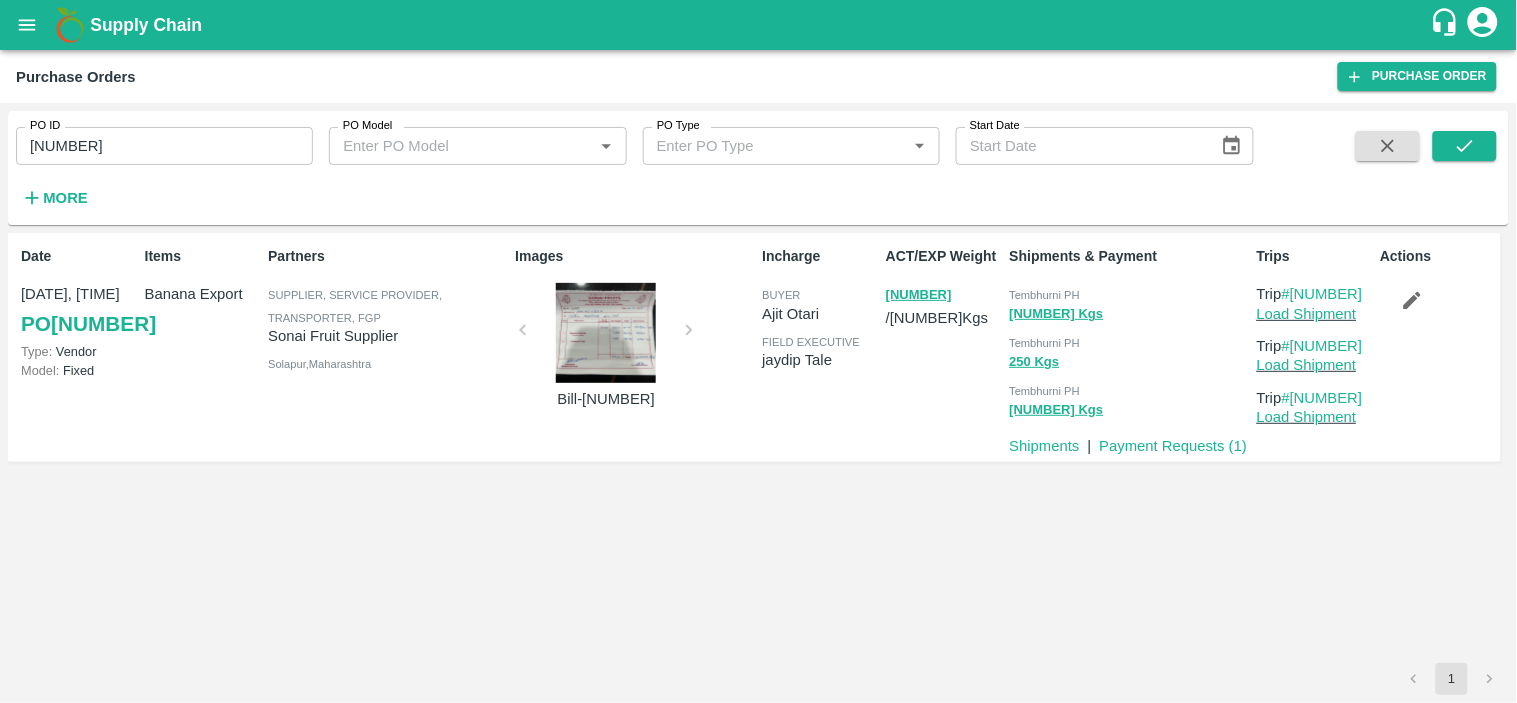 drag, startPoint x: 161, startPoint y: 117, endPoint x: 172, endPoint y: 148, distance: 32.89377 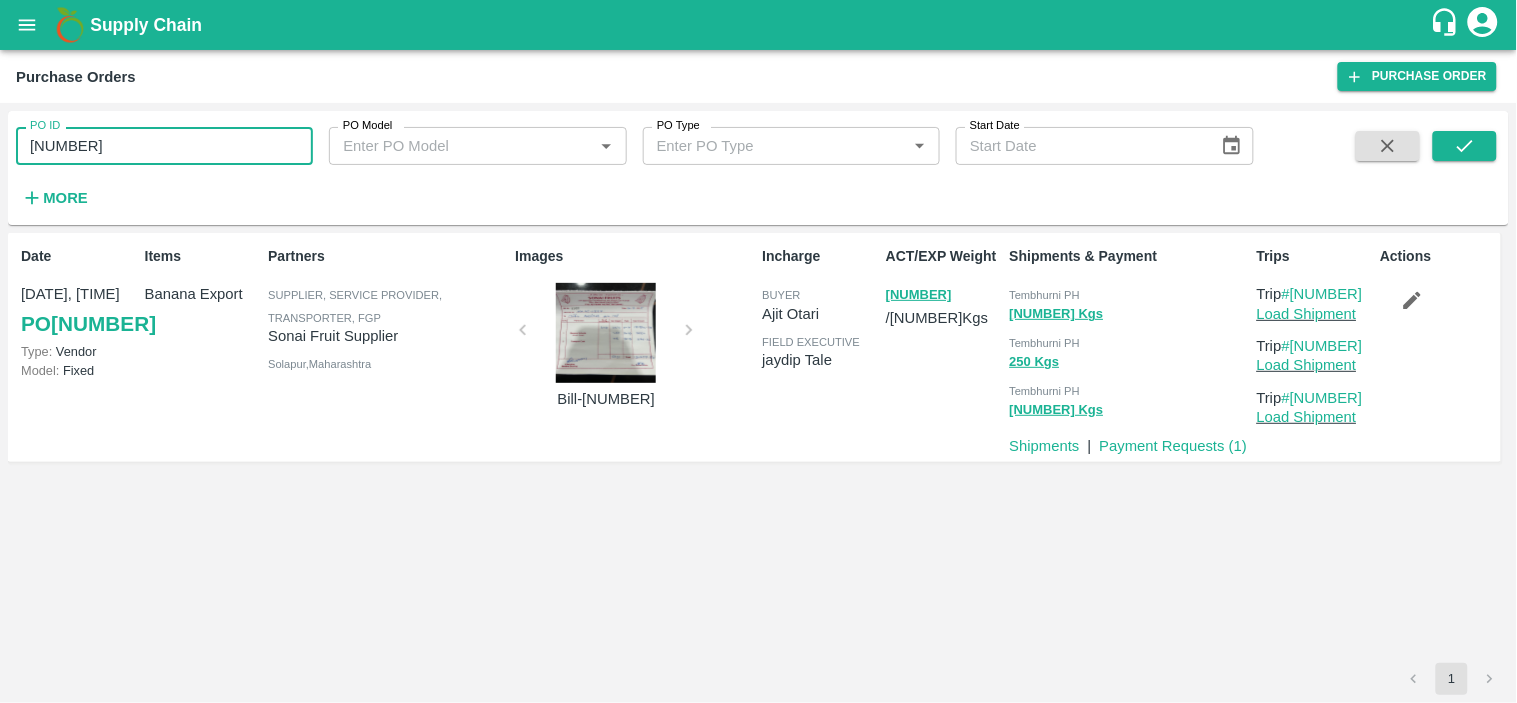 click on "[NUMBER]" at bounding box center (164, 146) 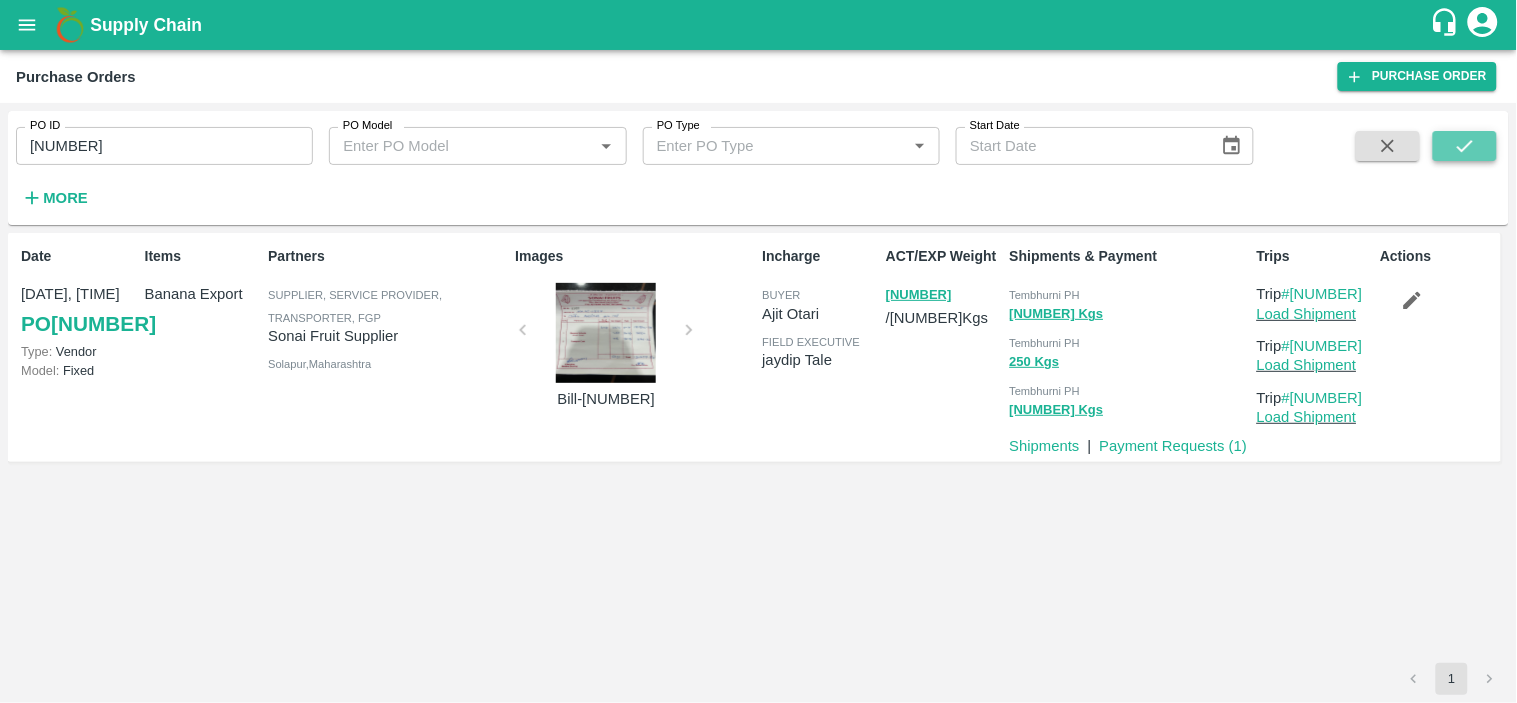click 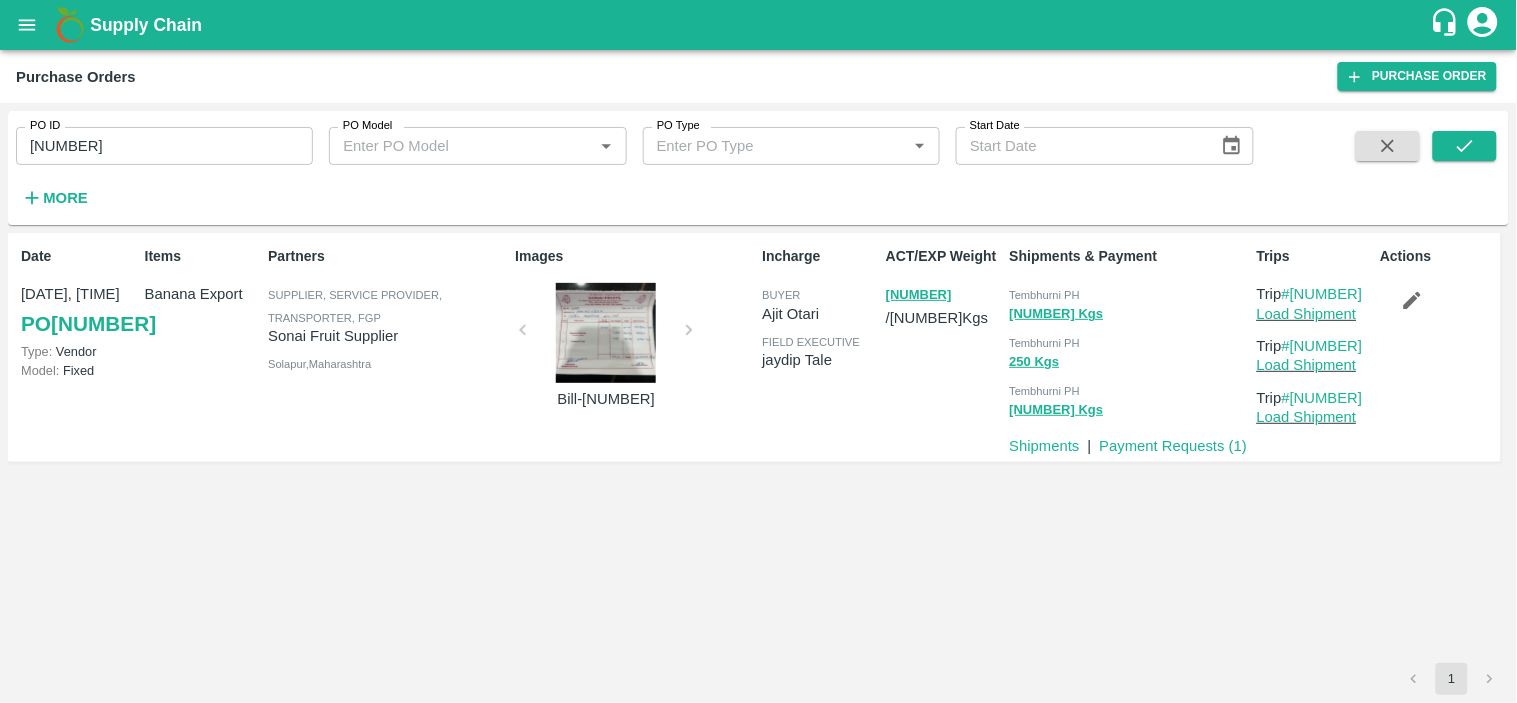click on "ACT/EXP Weight [NUMBER] / [NUMBER] Kgs" at bounding box center (940, 347) 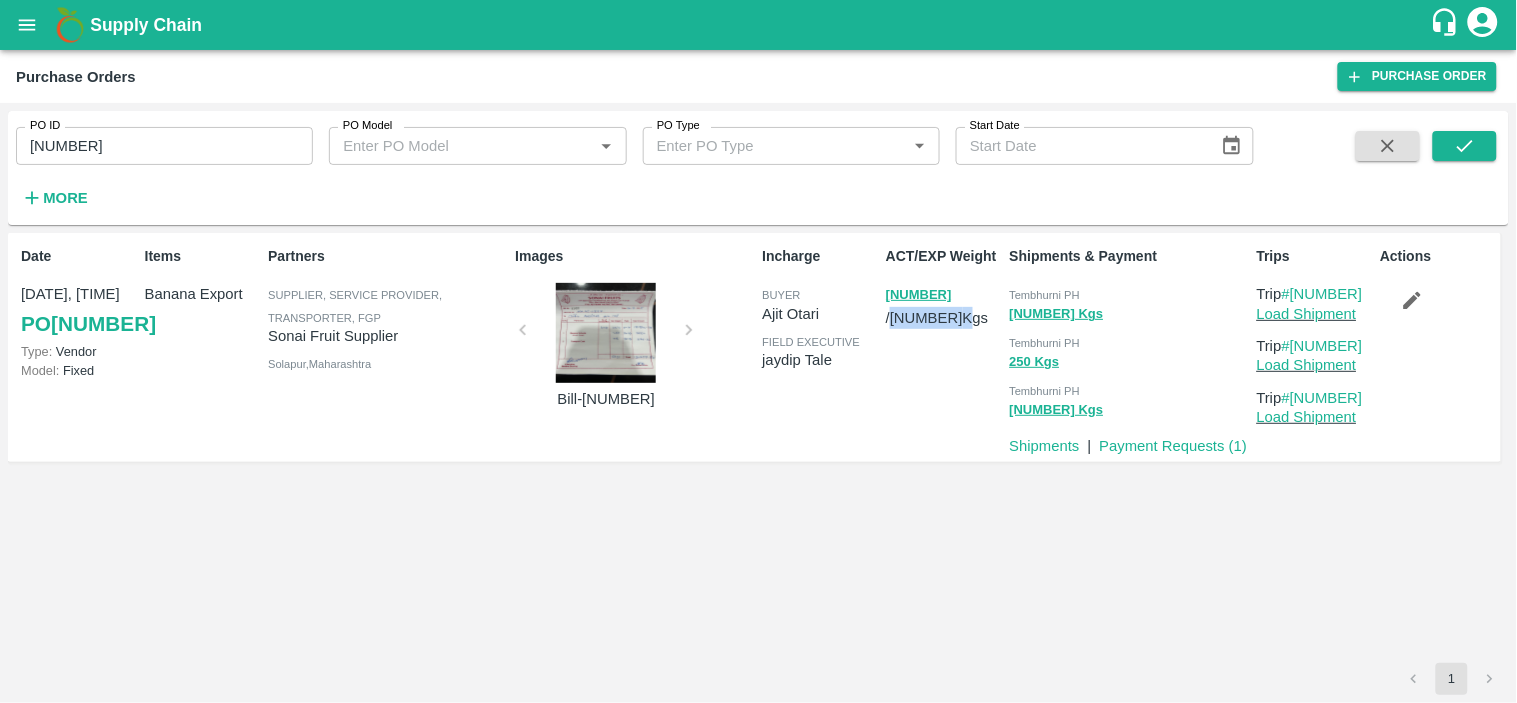 click on "ACT/EXP Weight [NUMBER] / [NUMBER] Kgs" at bounding box center [940, 347] 